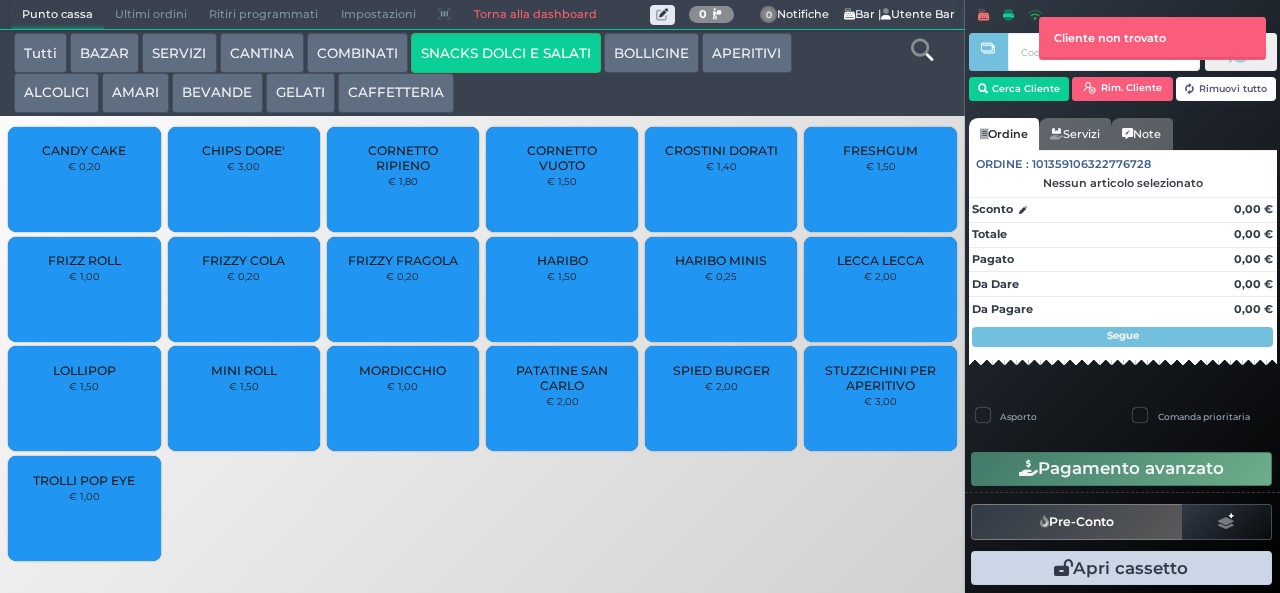 scroll, scrollTop: 0, scrollLeft: 0, axis: both 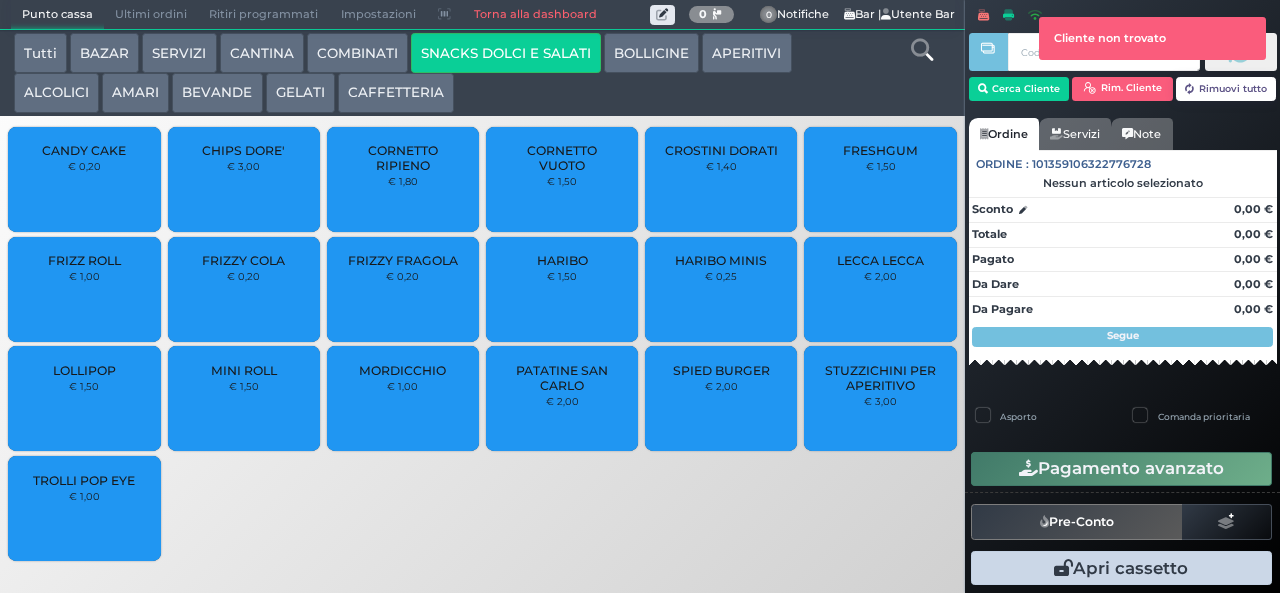 click at bounding box center (988, 282) 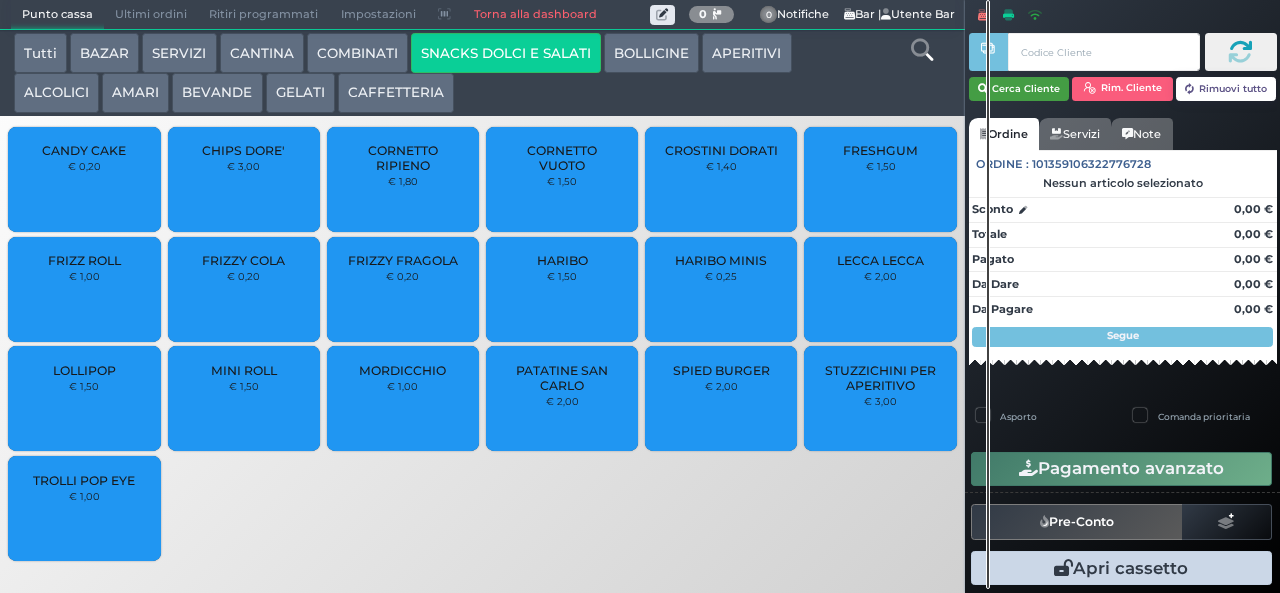 click on "Cerca Cliente" at bounding box center (1019, 89) 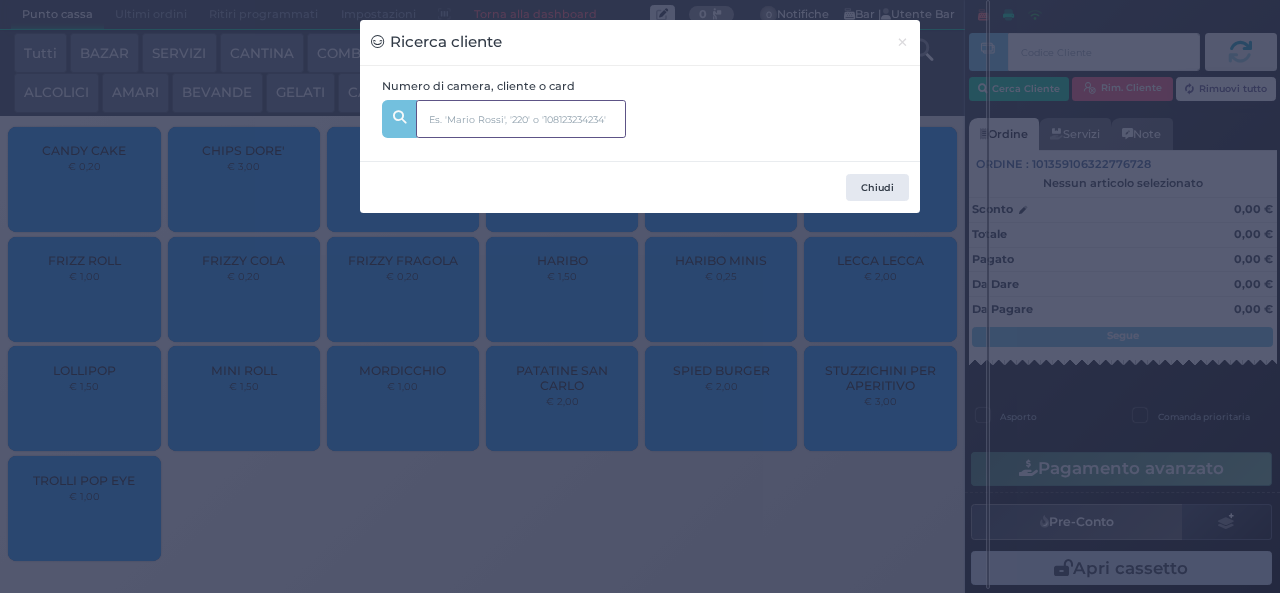 click at bounding box center [521, 119] 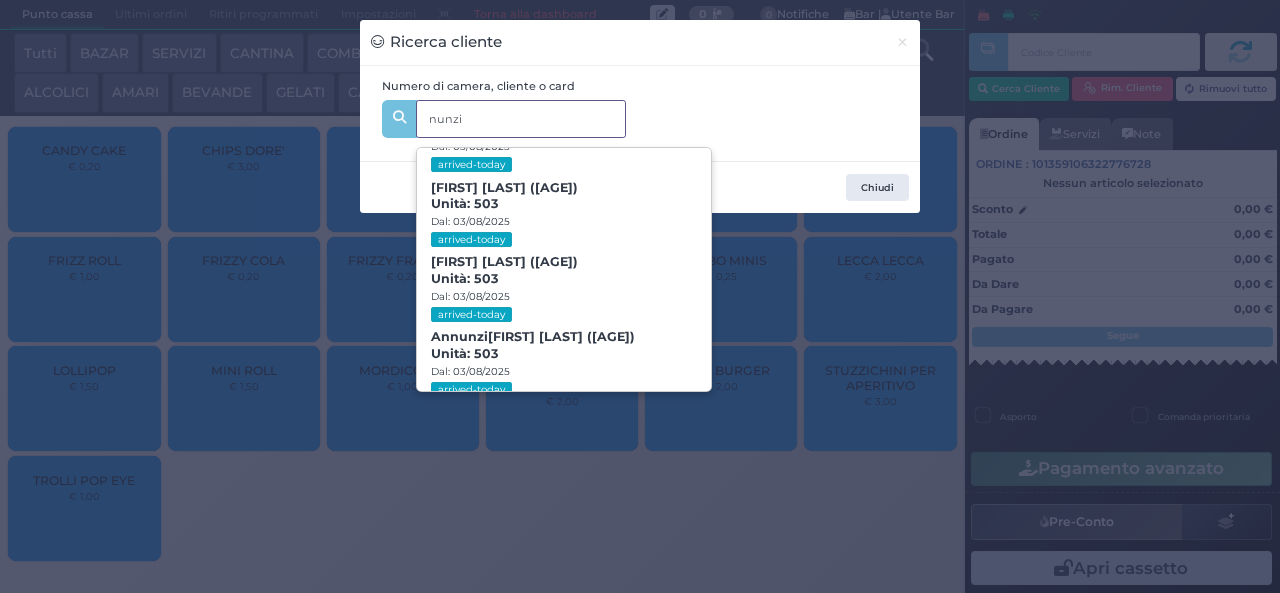 scroll, scrollTop: 197, scrollLeft: 0, axis: vertical 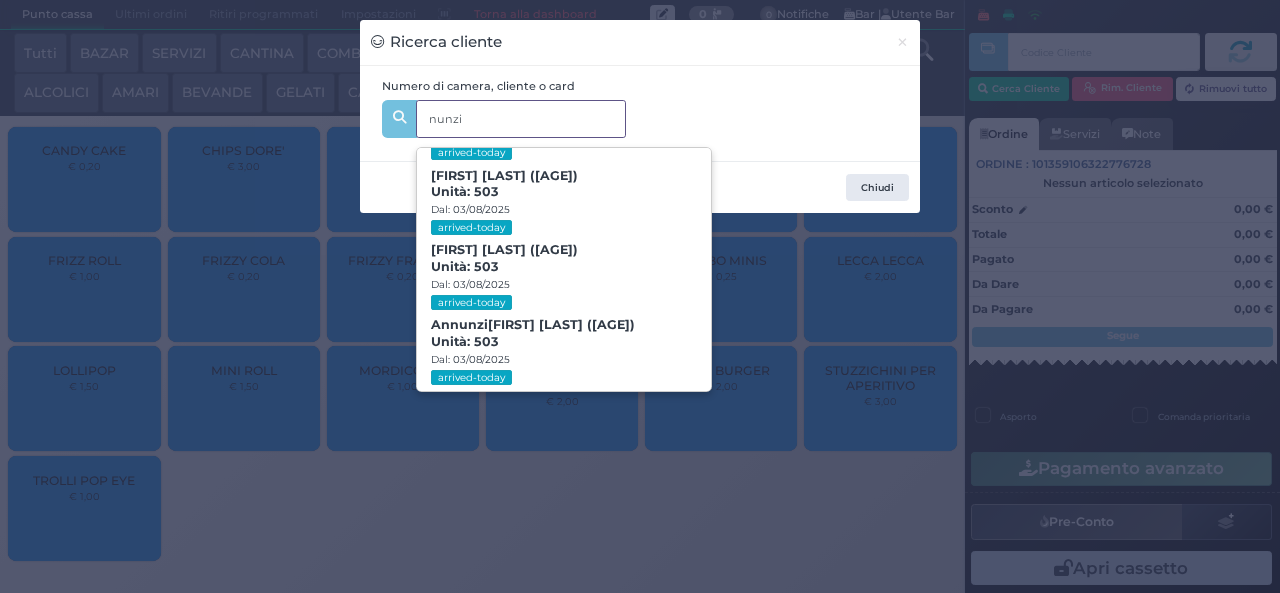 type on "nunzi" 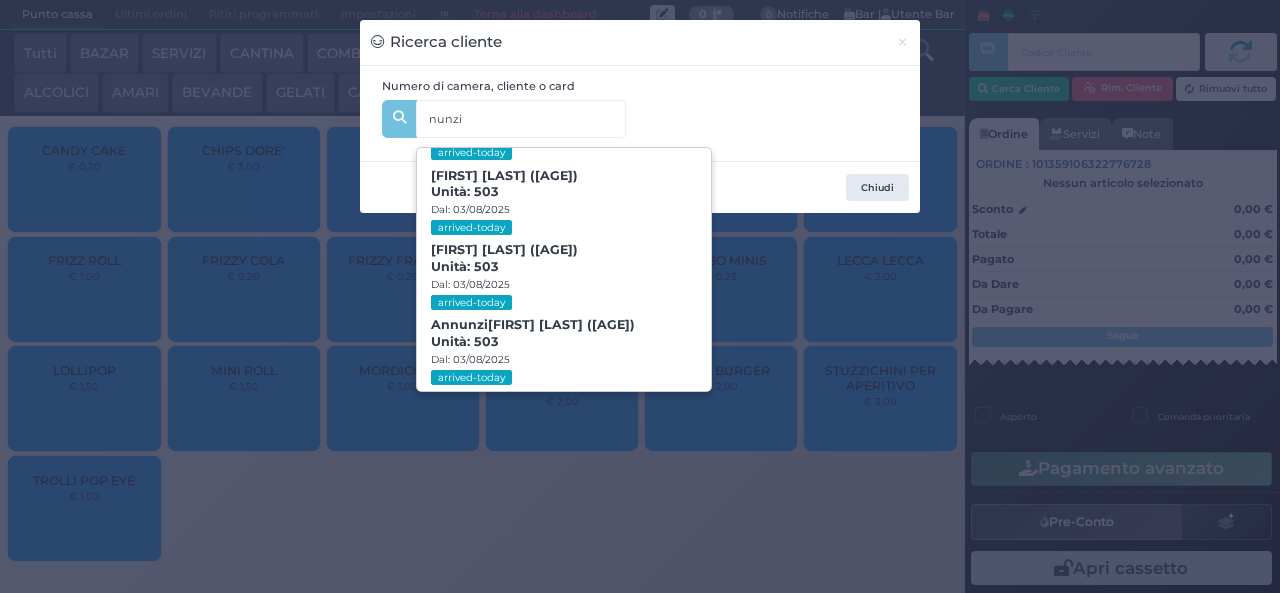 click on "Ricerca cliente
×
Numero di camera, cliente o card
nunzi nunzi Nunzi a  Scognamiglio  (42) Unità: 234 Dal: 03/08/2025 arrived-today Erasmo Paradiso (10) Unità: 503 Dal: 03/08/2025 arrived-today Annalisa Paradiso (12) Unità: 503 Dal: 03/08/2025 arrived-today Vito Paradiso (59) Unità: 503 Dal: 03/08/2025 arrived-today An nunzi ata  Difonzo (44) Unità: 503 Dal: 03/08/2025 arrived-today
Chiudi" at bounding box center (640, 296) 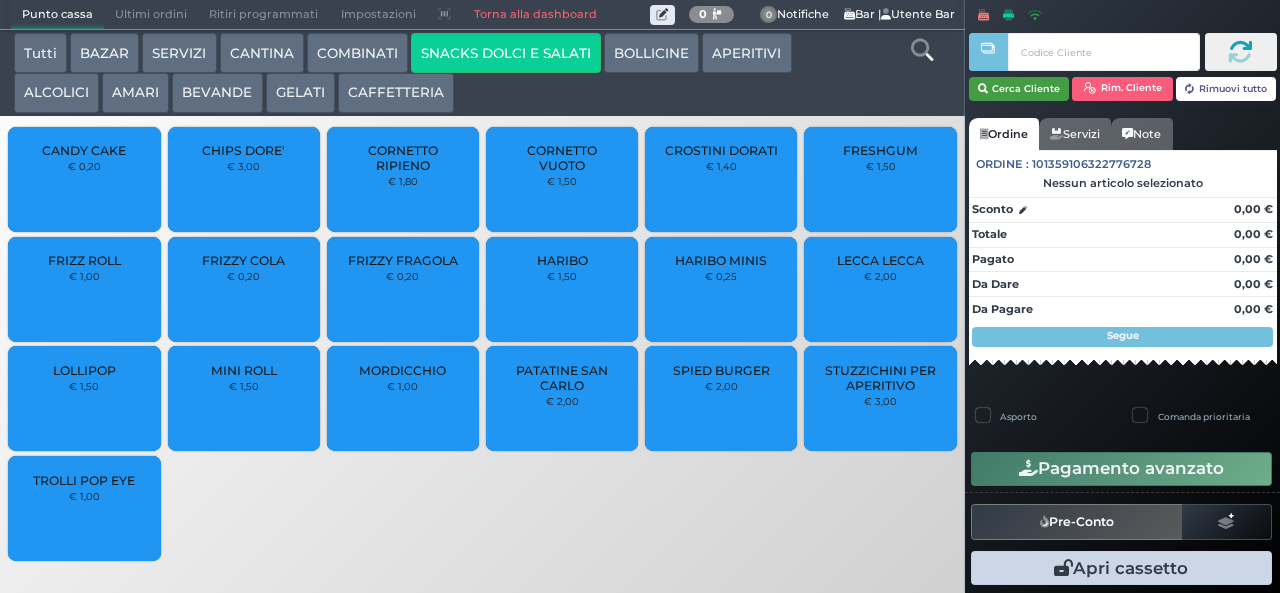 click on "Cerca Cliente" at bounding box center [1019, 89] 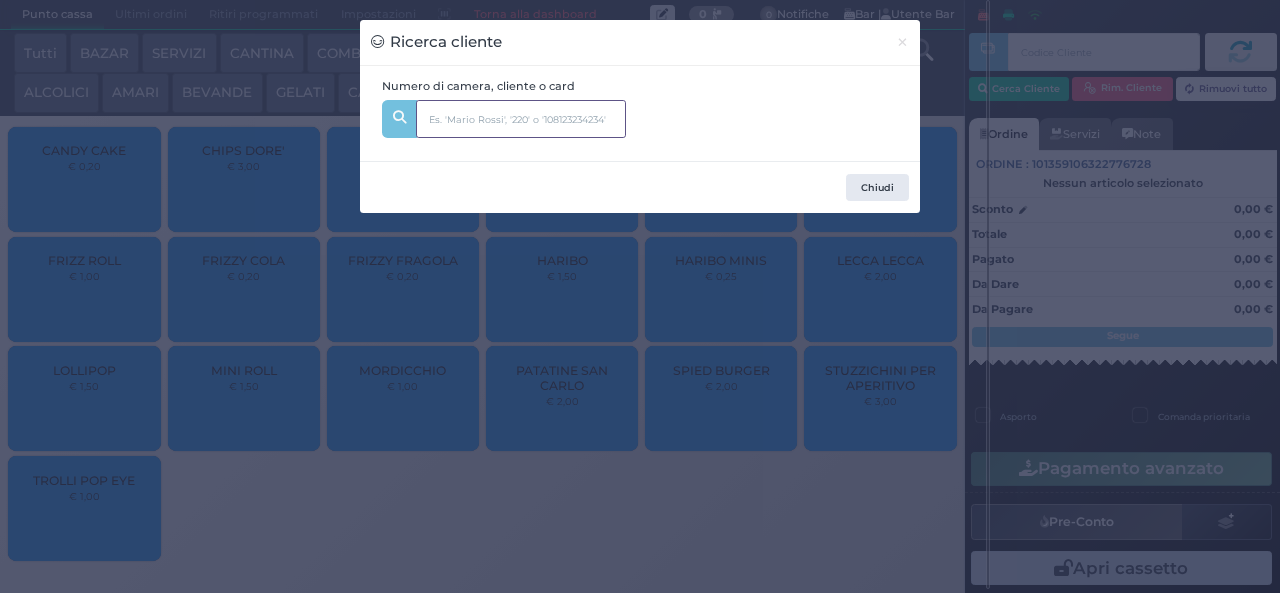 click at bounding box center (521, 119) 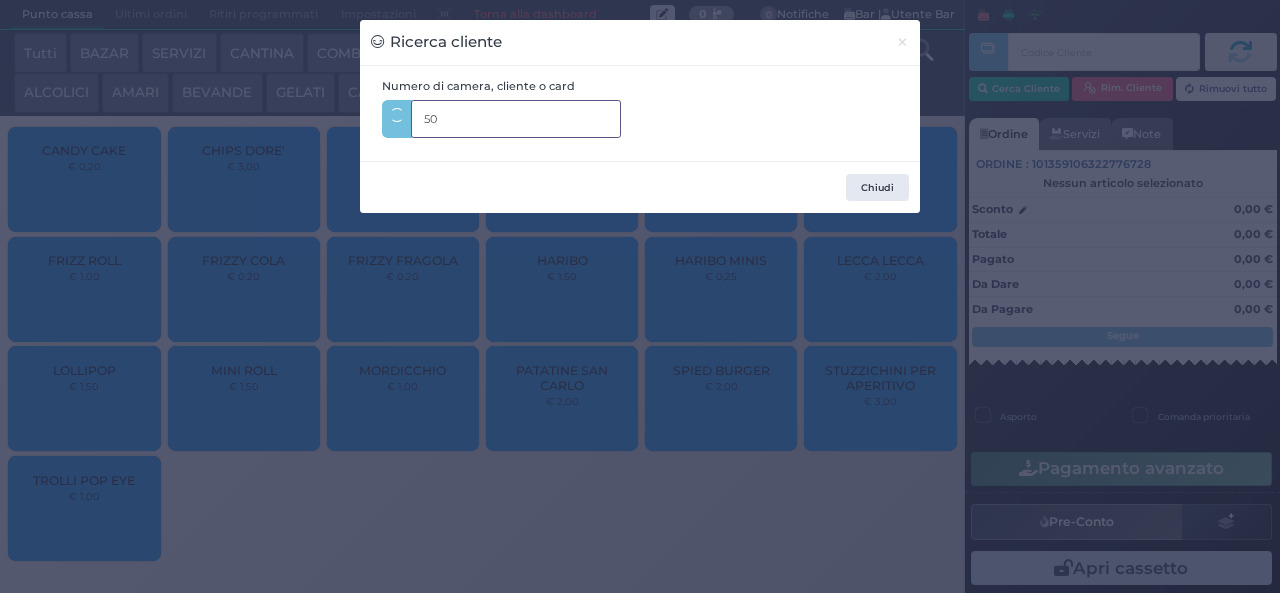type on "503" 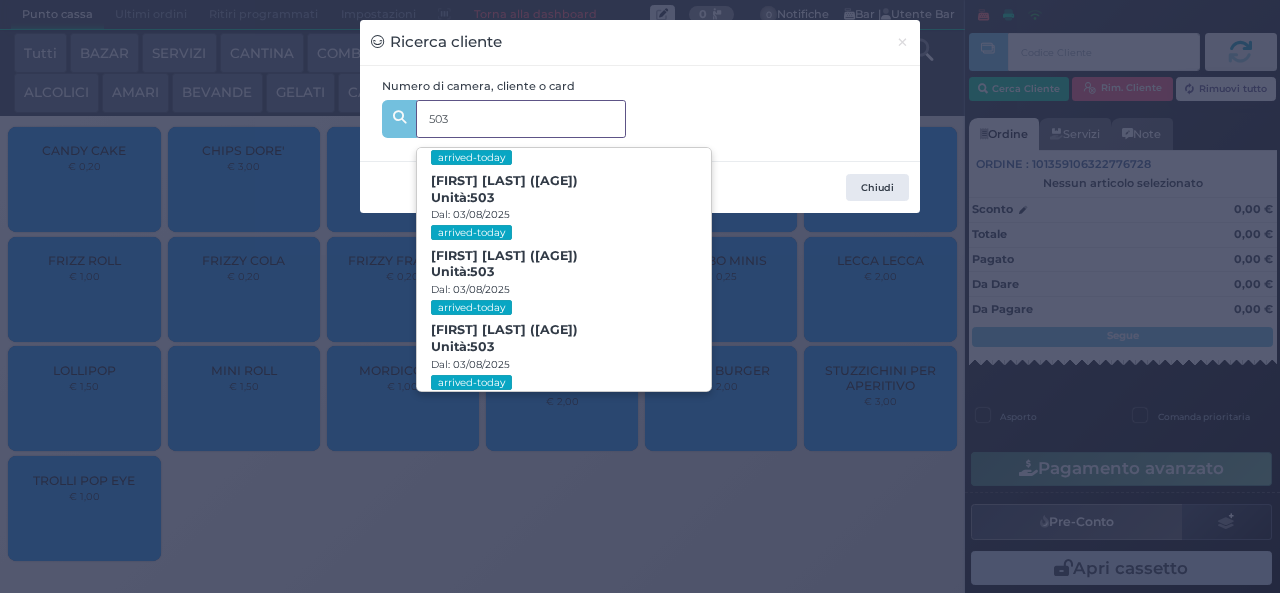 scroll, scrollTop: 85, scrollLeft: 0, axis: vertical 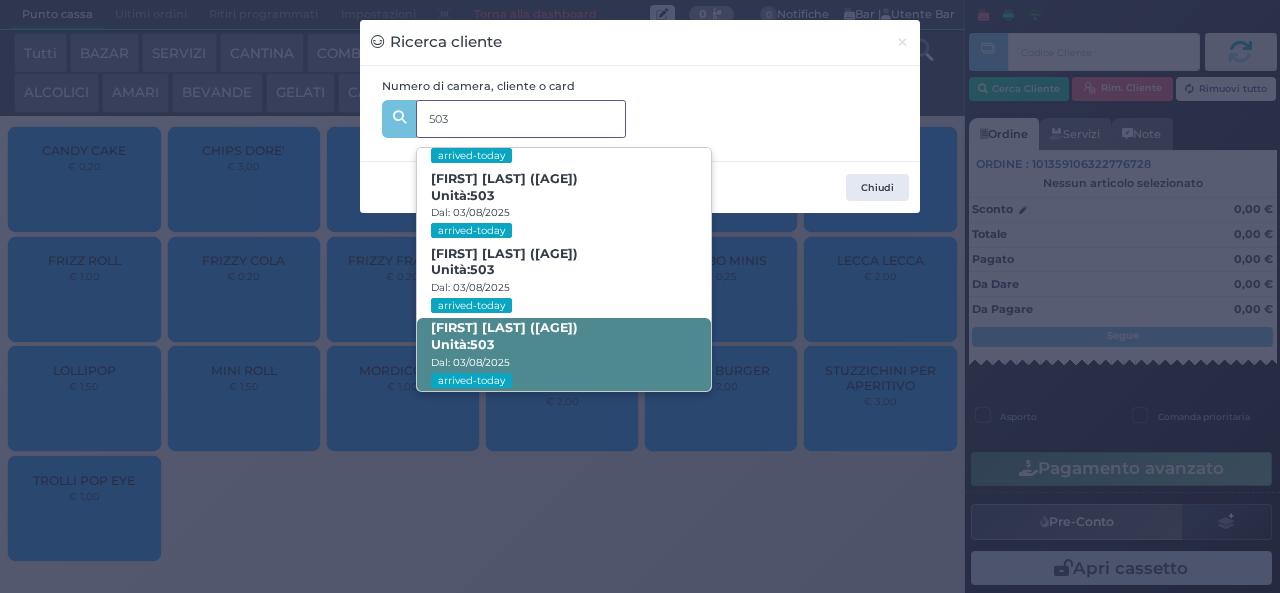 click on "Annunziata  Difonzo (44) Unità:  503 Dal: 03/08/2025 arrived-today" at bounding box center (563, 355) 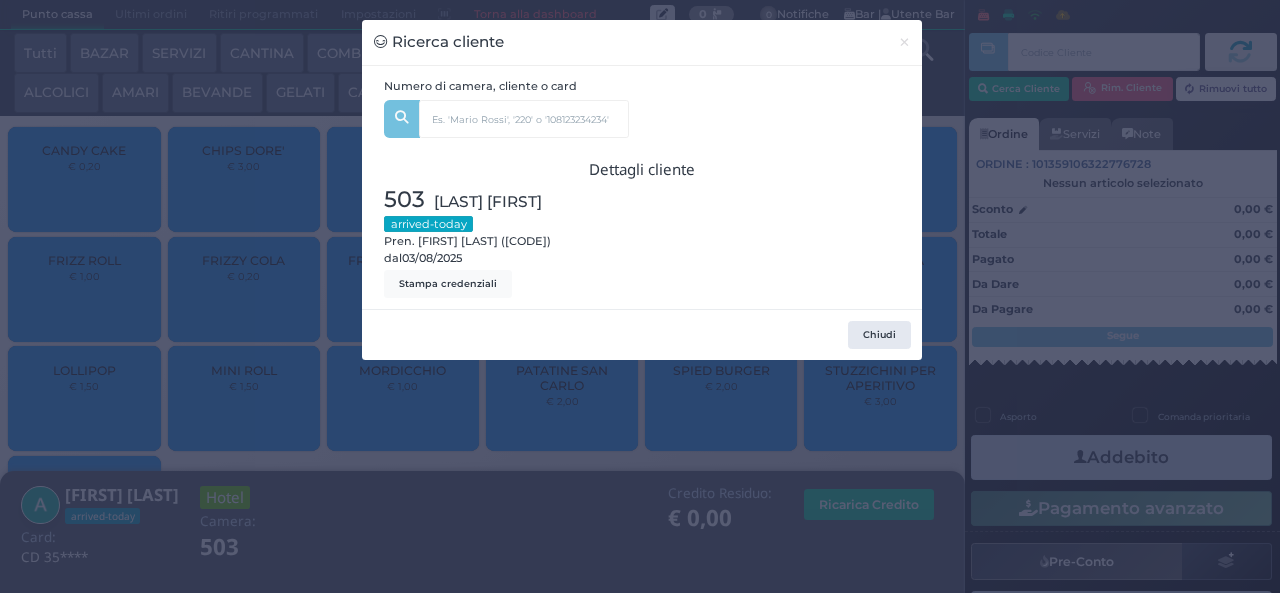 click on "Ricerca cliente
×
Numero di camera, cliente o card
503 Erasmo Paradiso (10) Unità:  503 Dal: 03/08/2025 arrived-today Annalisa Paradiso (12) Unità:  503 Dal: 03/08/2025 arrived-today Vito Paradiso (59) Unità:  503 Dal: 03/08/2025 arrived-today Annunziata  Difonzo (44) Unità:  503 Dal: 03/08/2025 arrived-today
Dettagli cliente
503
Difonzo Annunziata
arrived-today
Pren. Nunzia Difonzo (QB6K9Z105)  dal  03/08/2025
Stampa credenziali
Chiudi" at bounding box center [640, 296] 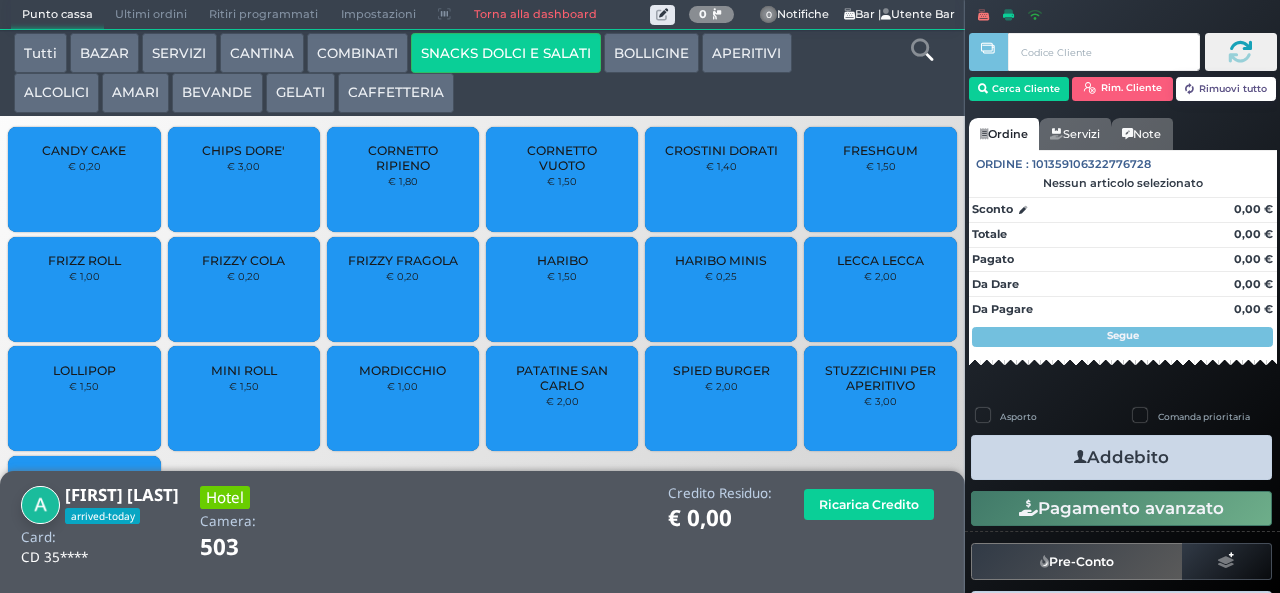 click at bounding box center [1080, 457] 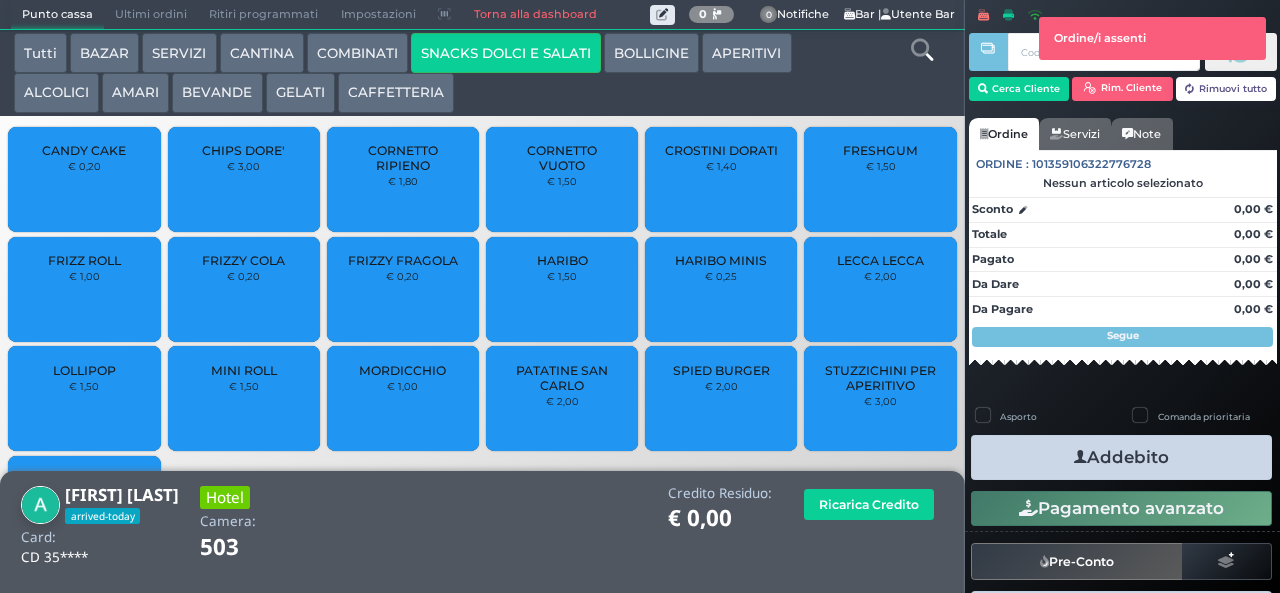 click on "PATATINE SAN CARLO" at bounding box center [562, 378] 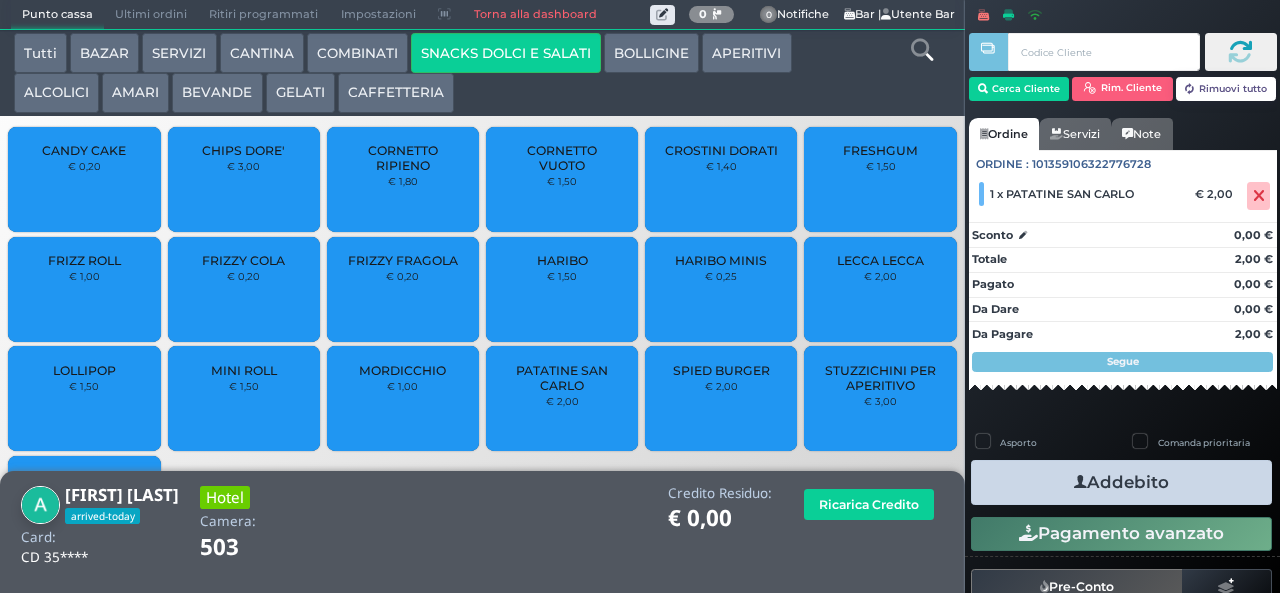 click at bounding box center (1028, 533) 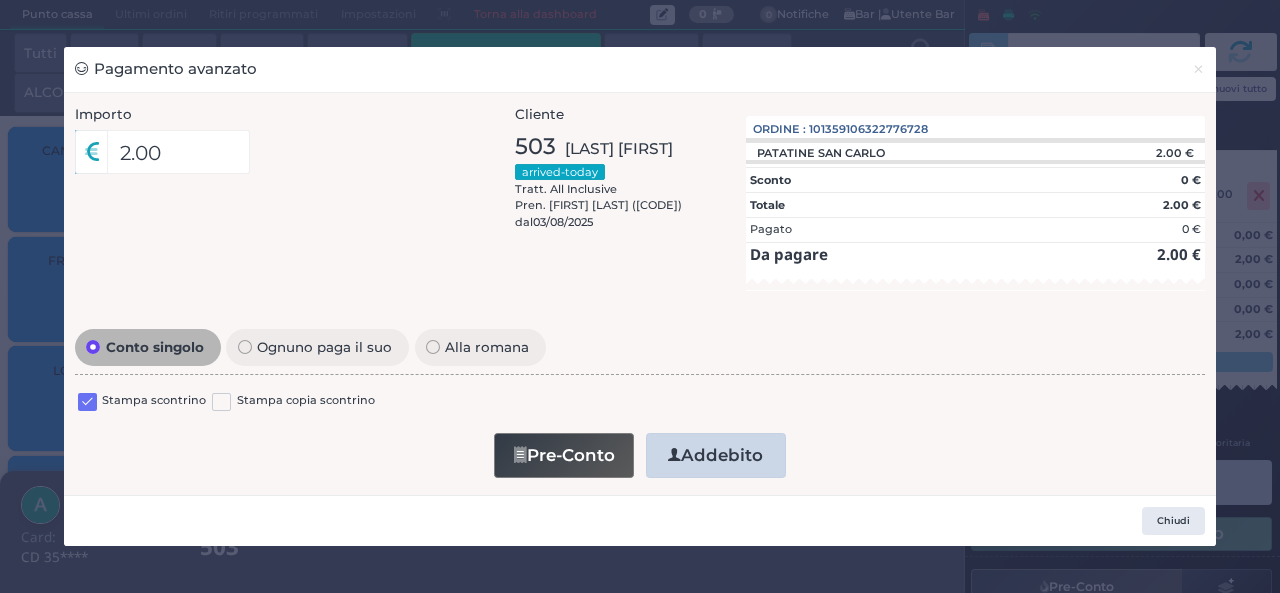 click on "Chiudi" at bounding box center (640, 520) 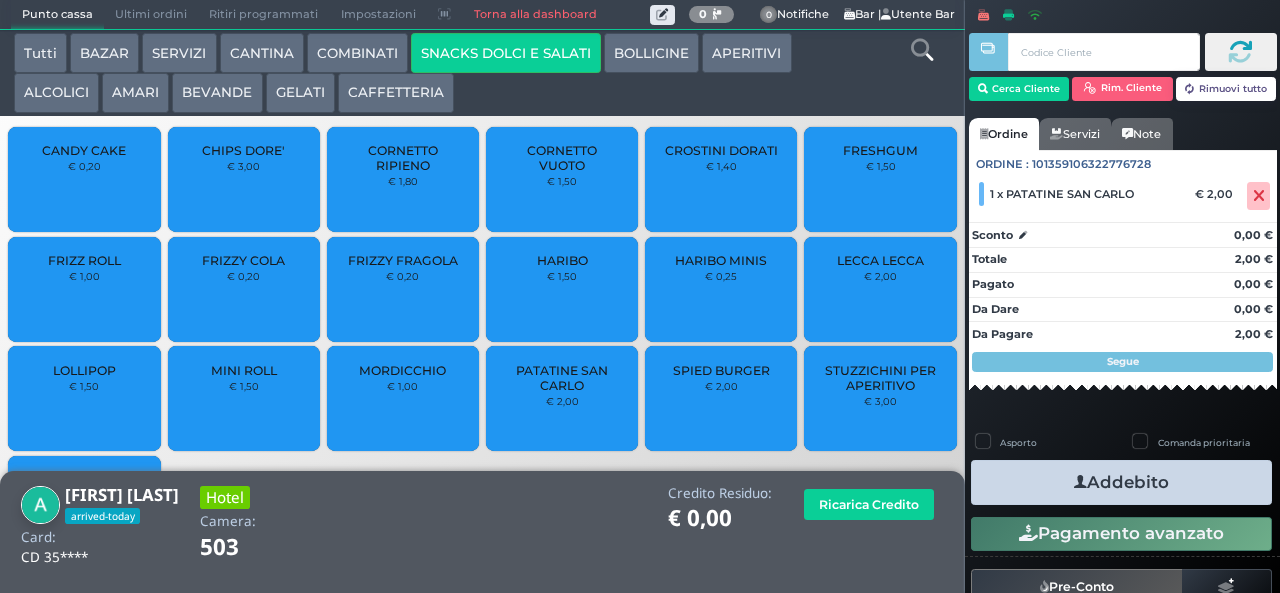click at bounding box center [1080, 482] 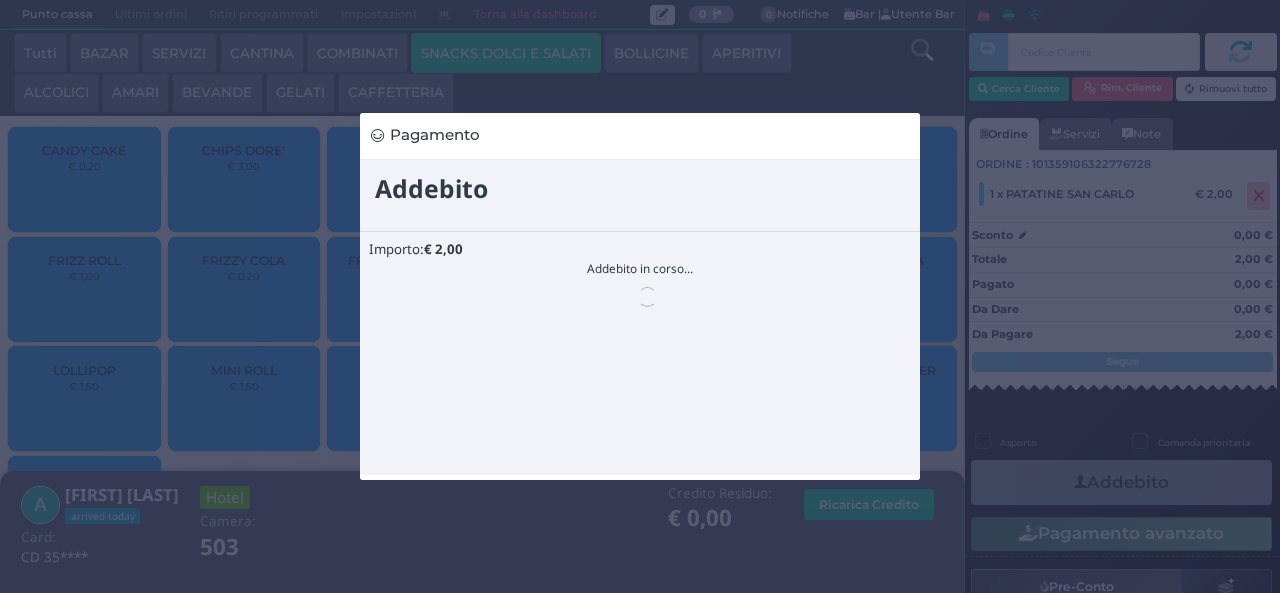 scroll, scrollTop: 0, scrollLeft: 0, axis: both 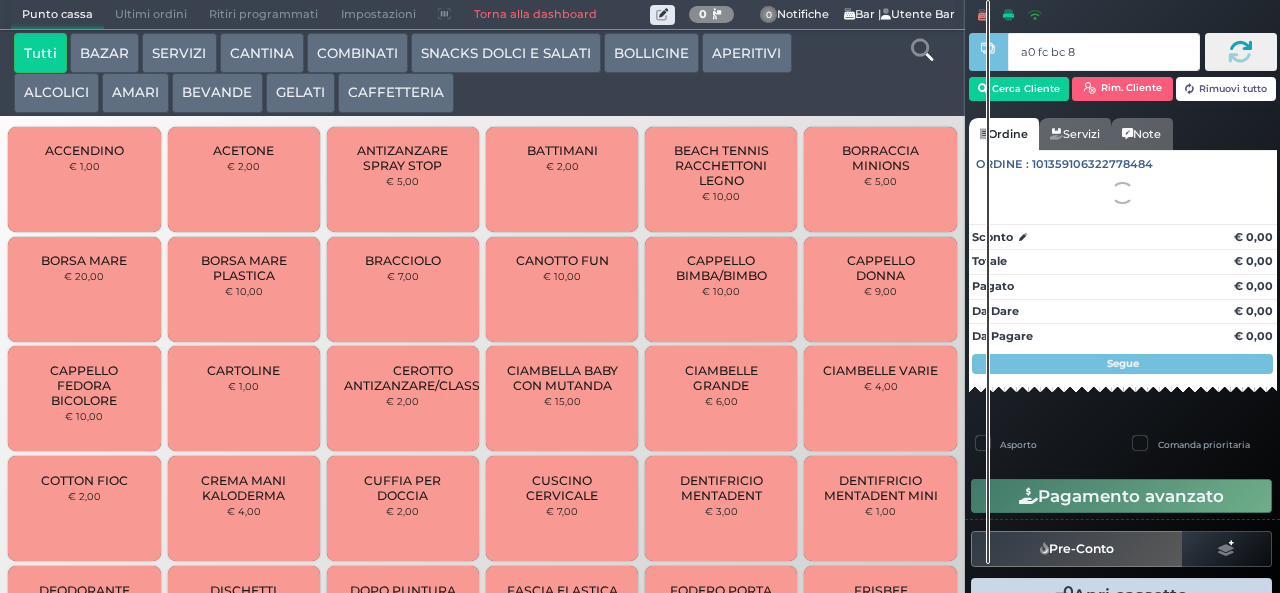 type on "a0 fc bc 8b" 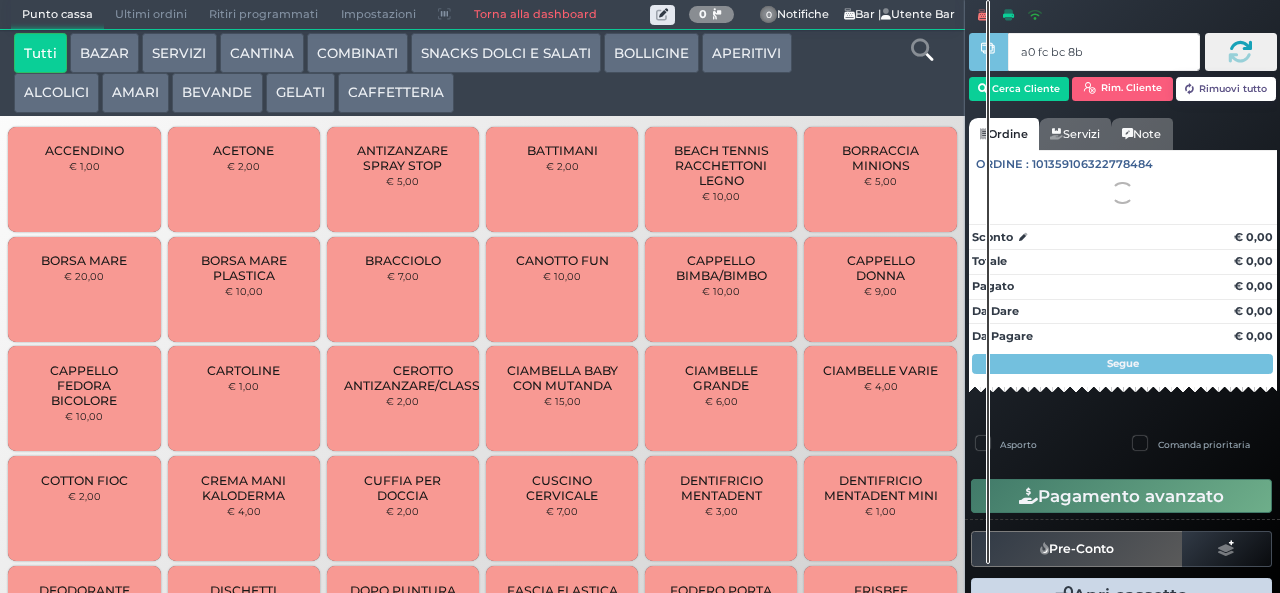 type 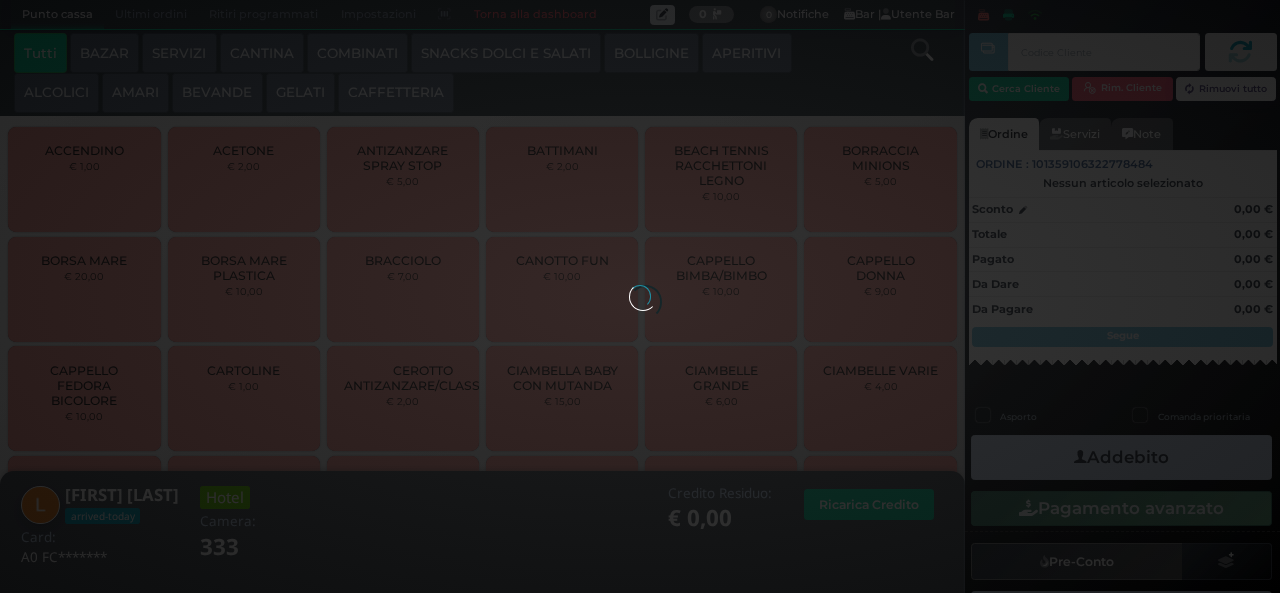 click on "CAFFETTERIA" at bounding box center [396, 93] 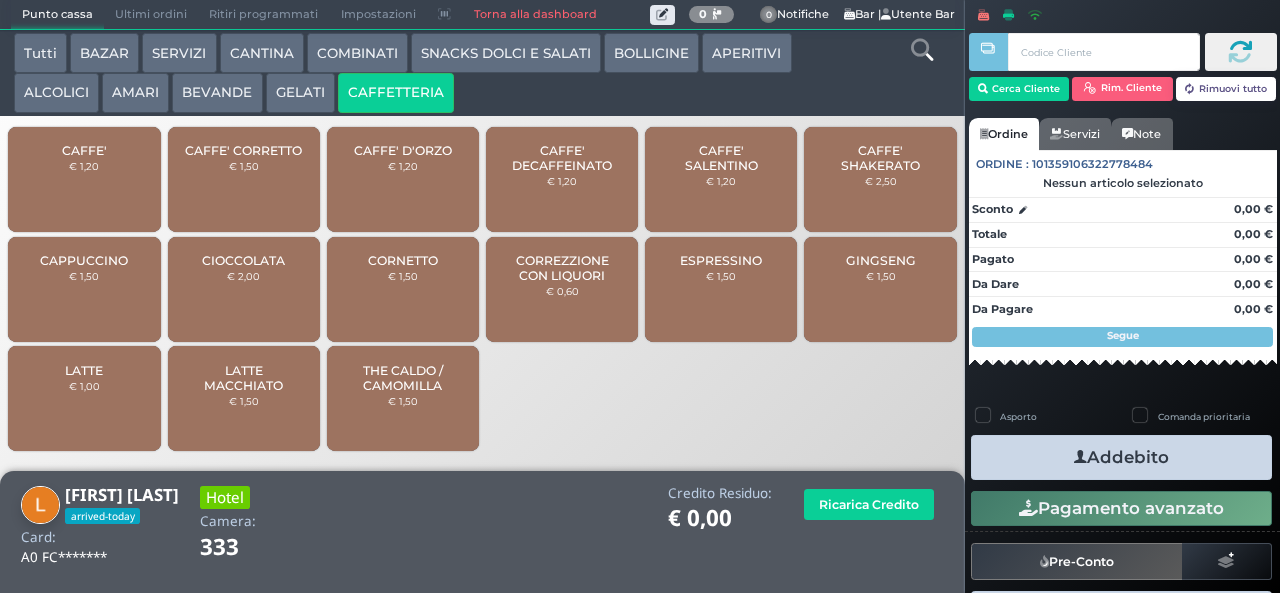 click on "CAFFE' D'ORZO" at bounding box center (403, 150) 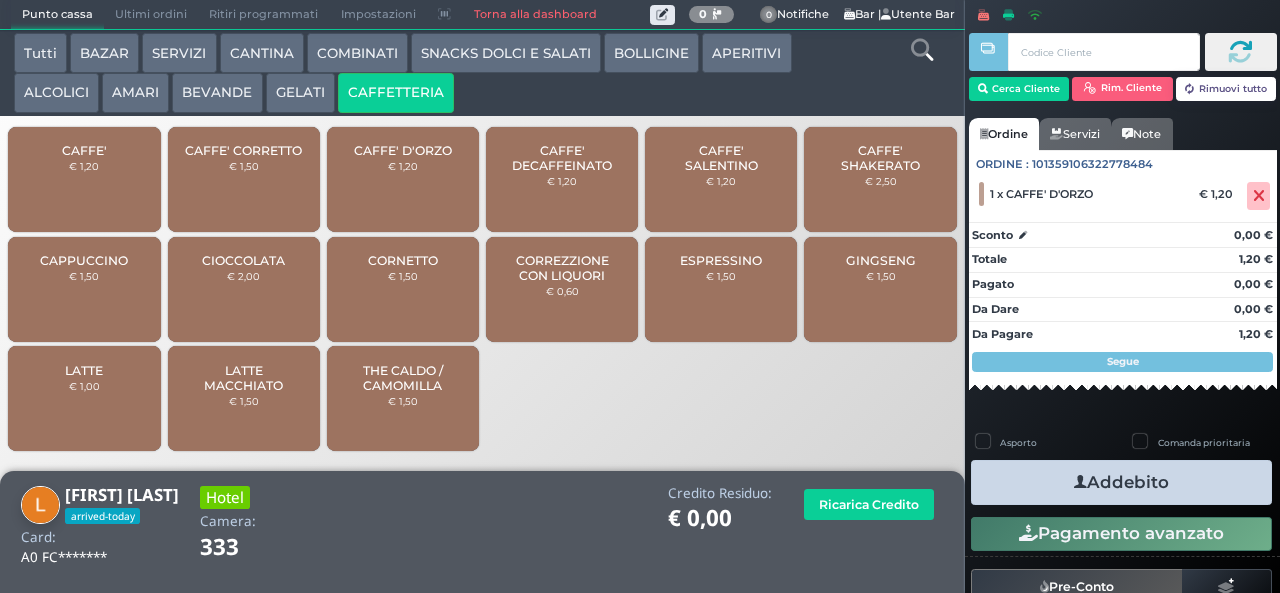 click at bounding box center [1080, 482] 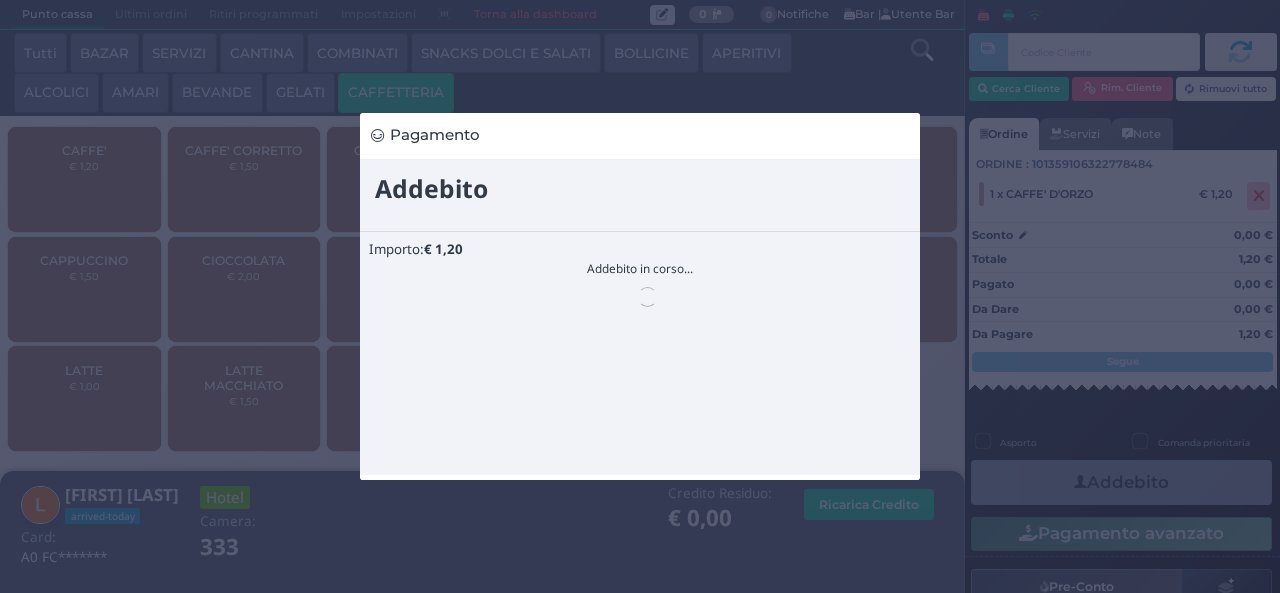 scroll, scrollTop: 0, scrollLeft: 0, axis: both 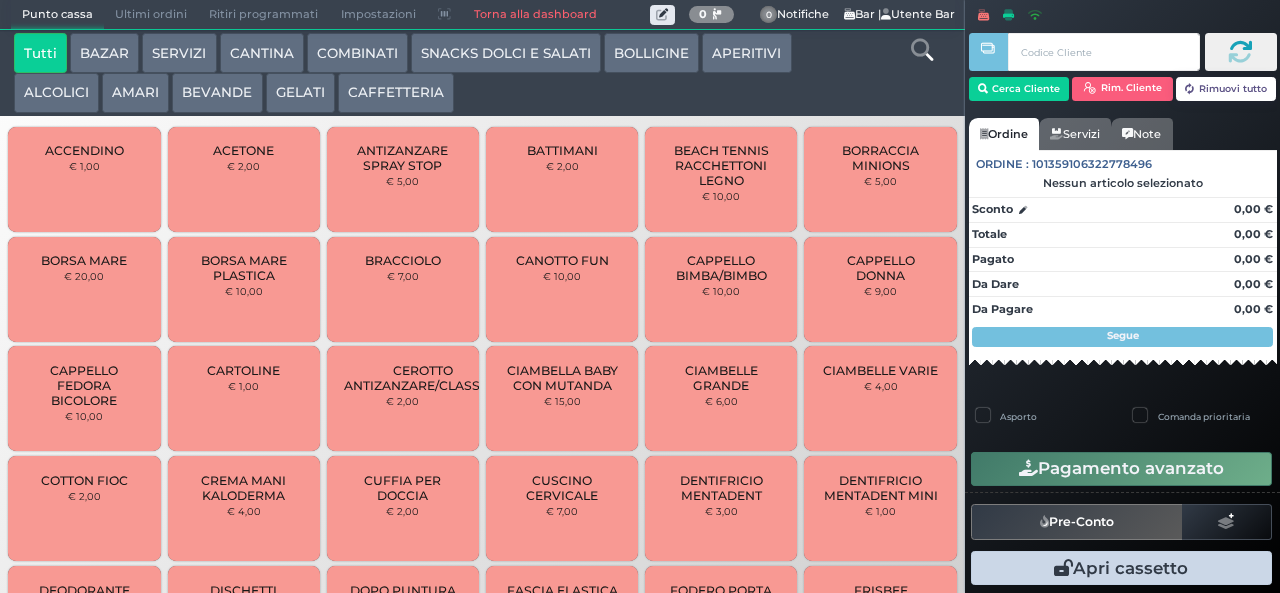 click on "CAFFETTERIA" at bounding box center (396, 93) 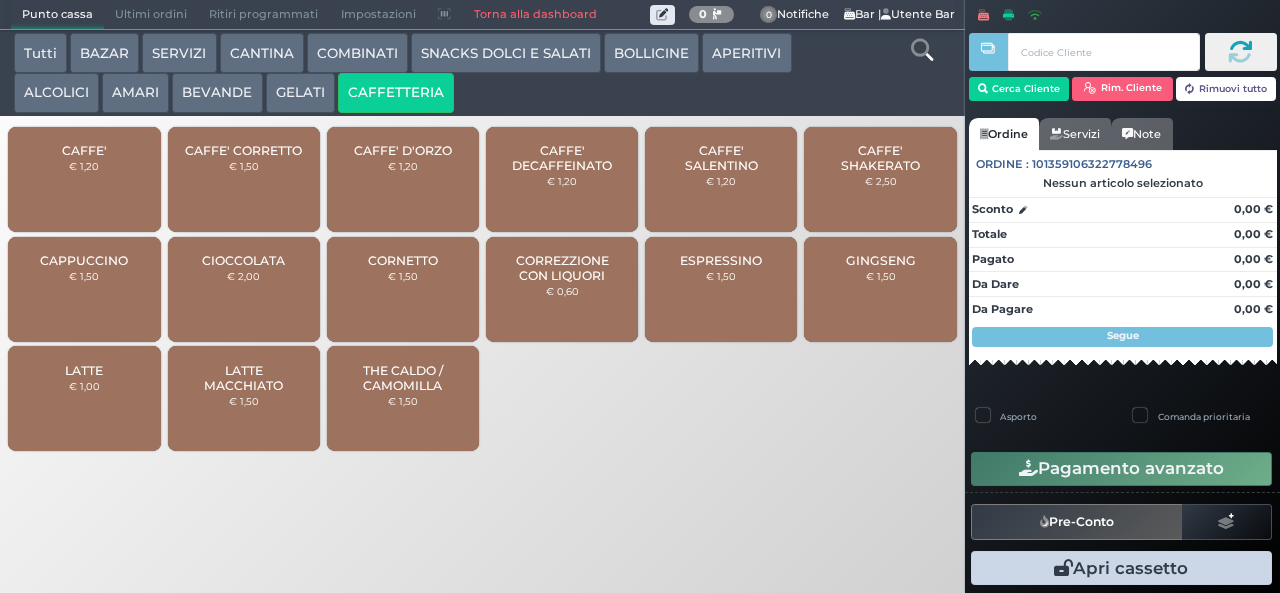 click on "CORREZZIONE CON LIQUORI" at bounding box center [562, 268] 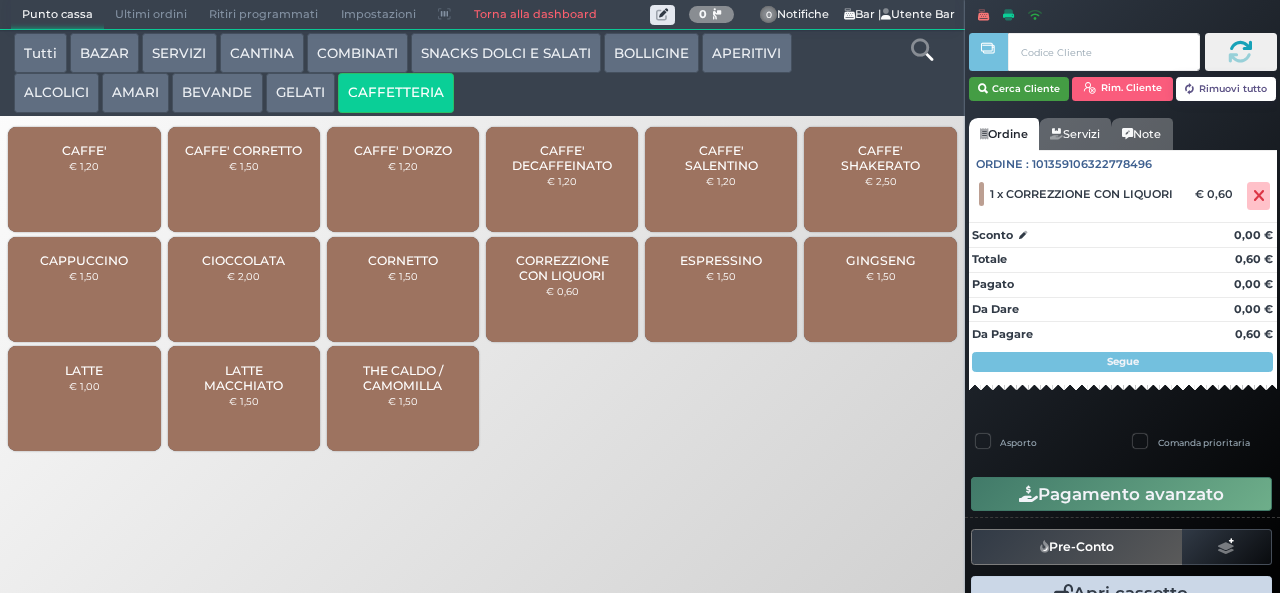 click on "Cerca Cliente" at bounding box center (1019, 89) 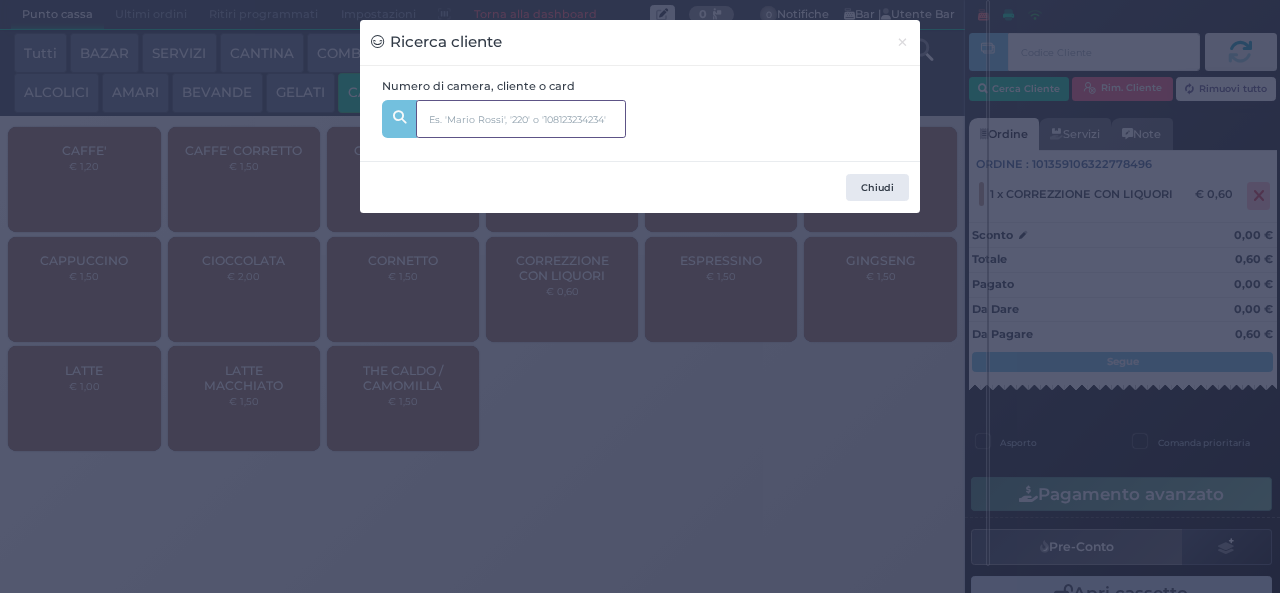 click at bounding box center (521, 119) 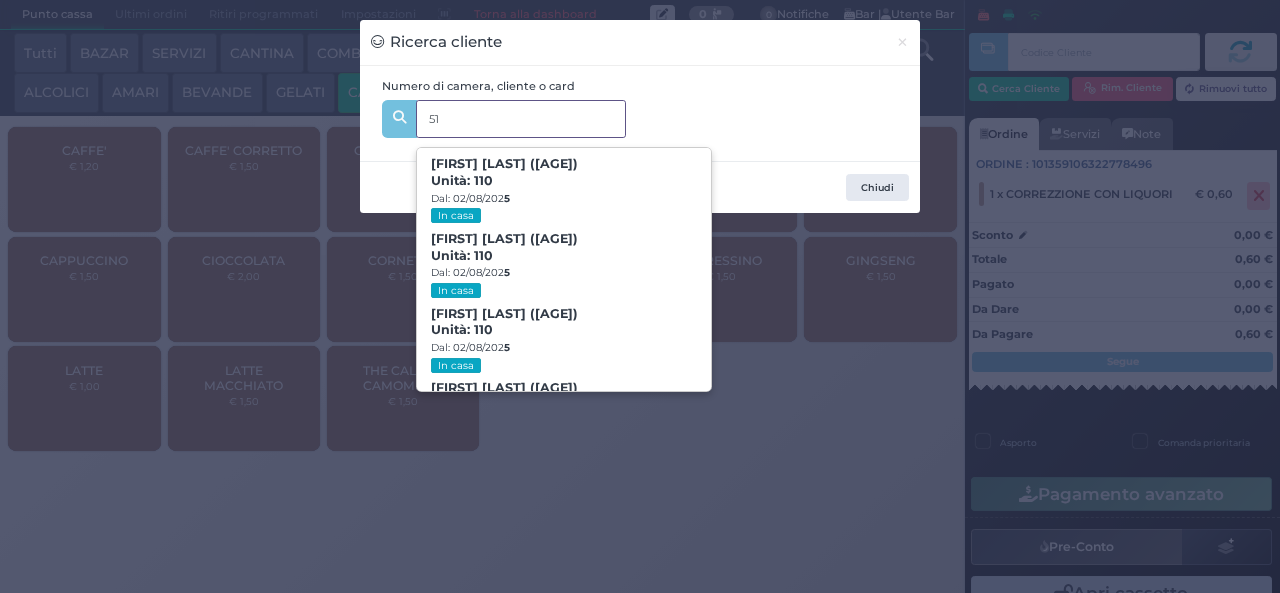 type on "511" 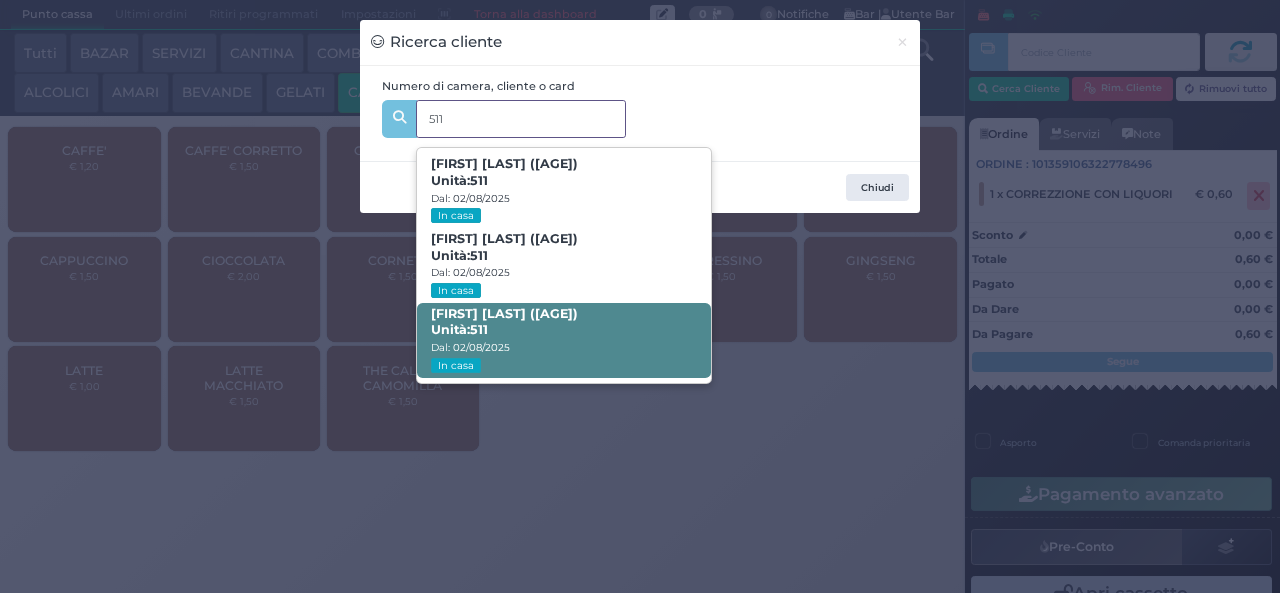 click on "Serena Leone (49) Unità:  511 Dal: 02/08/2025 In casa" at bounding box center [563, 340] 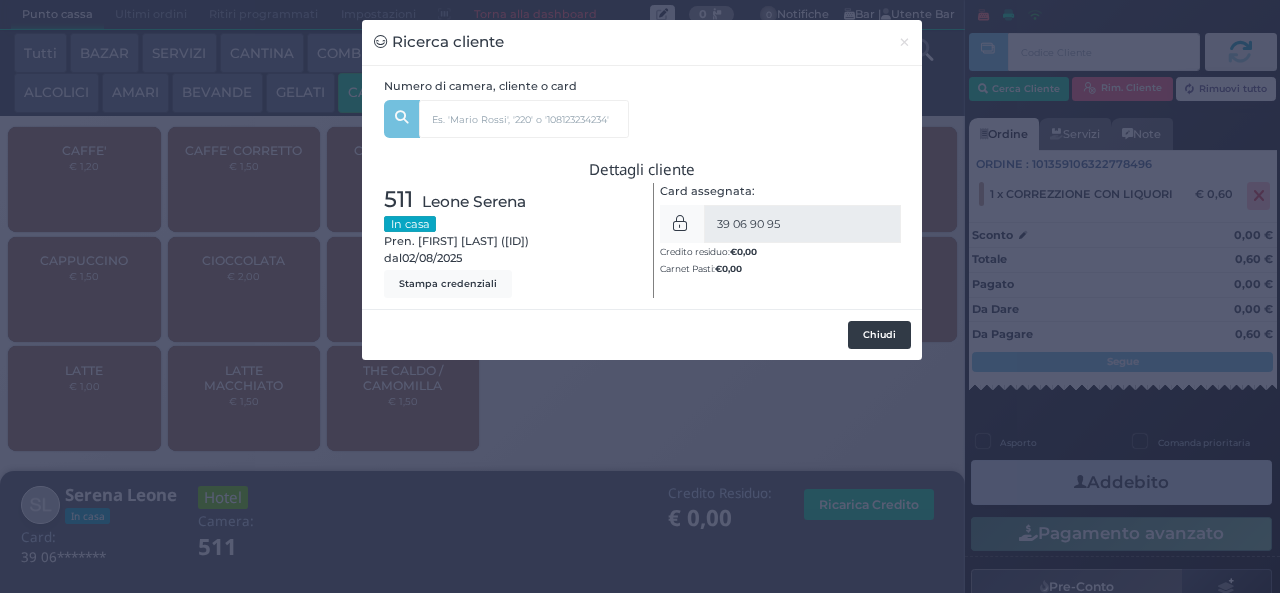 click on "Chiudi" at bounding box center [879, 335] 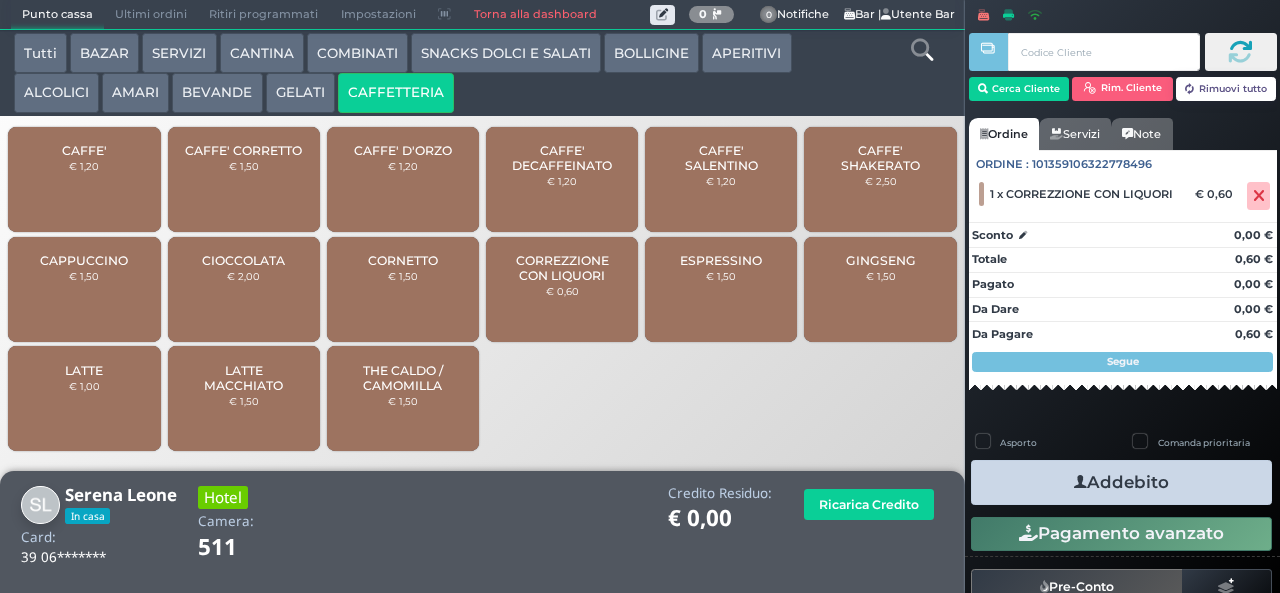 click on "Addebito" at bounding box center (1121, 482) 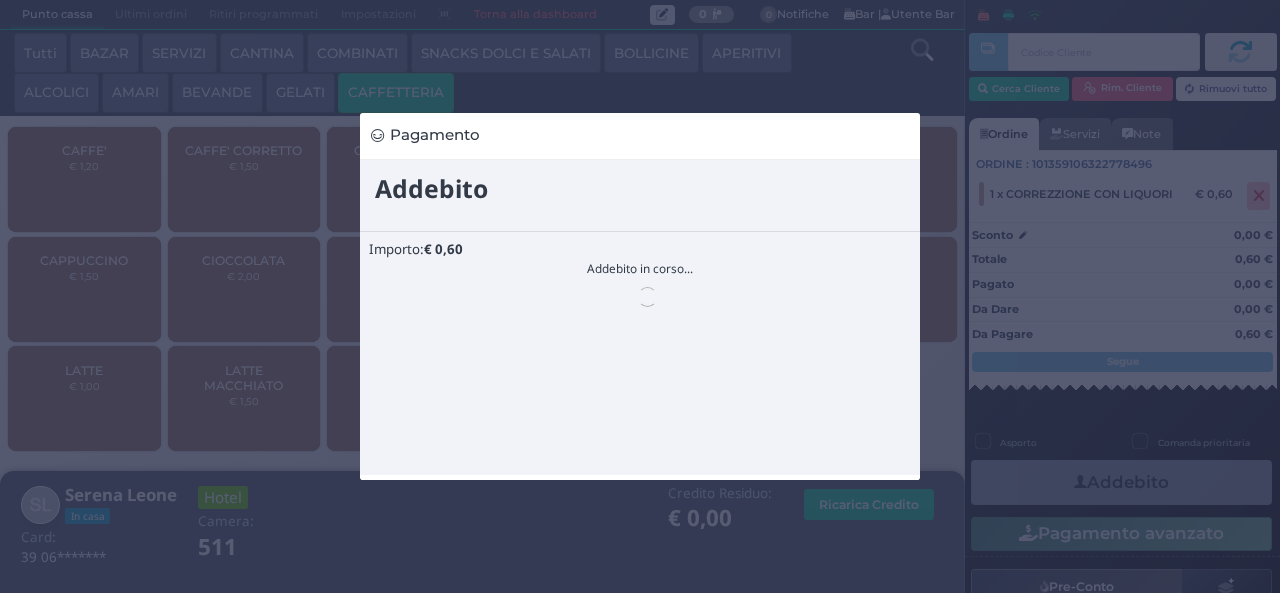 scroll, scrollTop: 0, scrollLeft: 0, axis: both 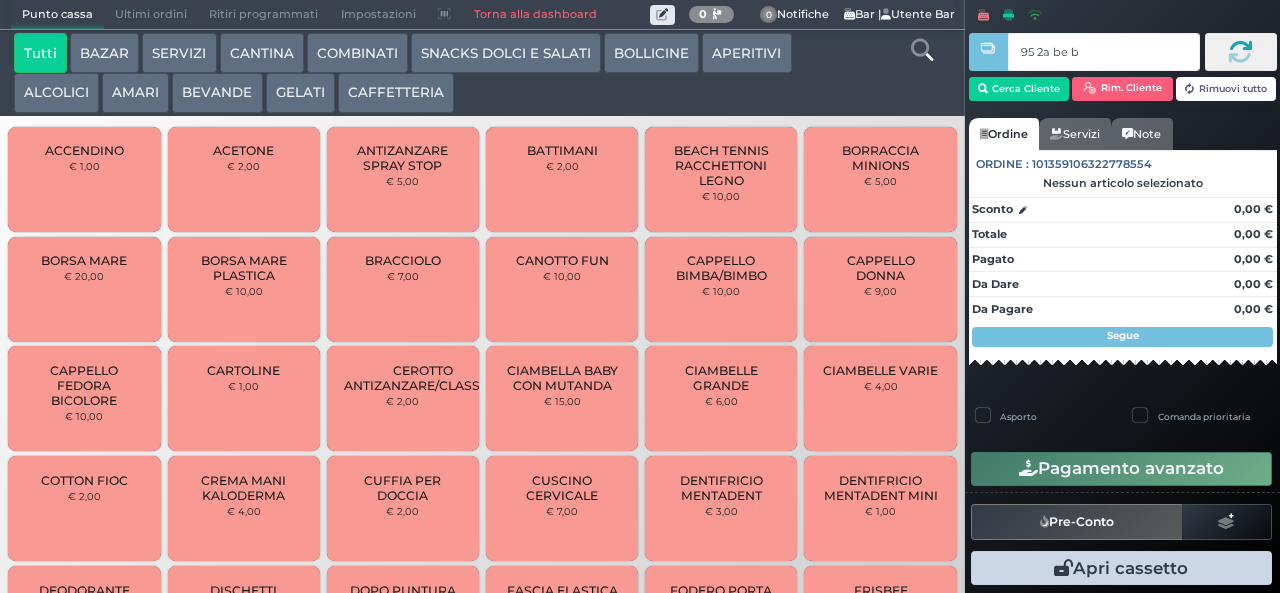 type on "95 2a be b9" 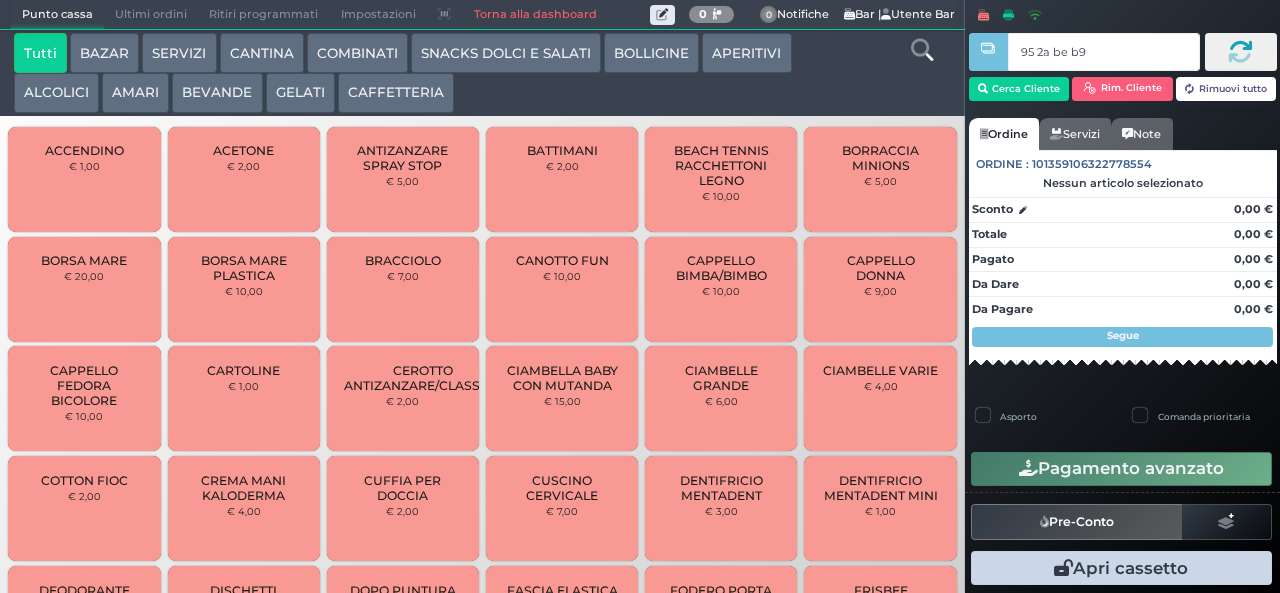 type 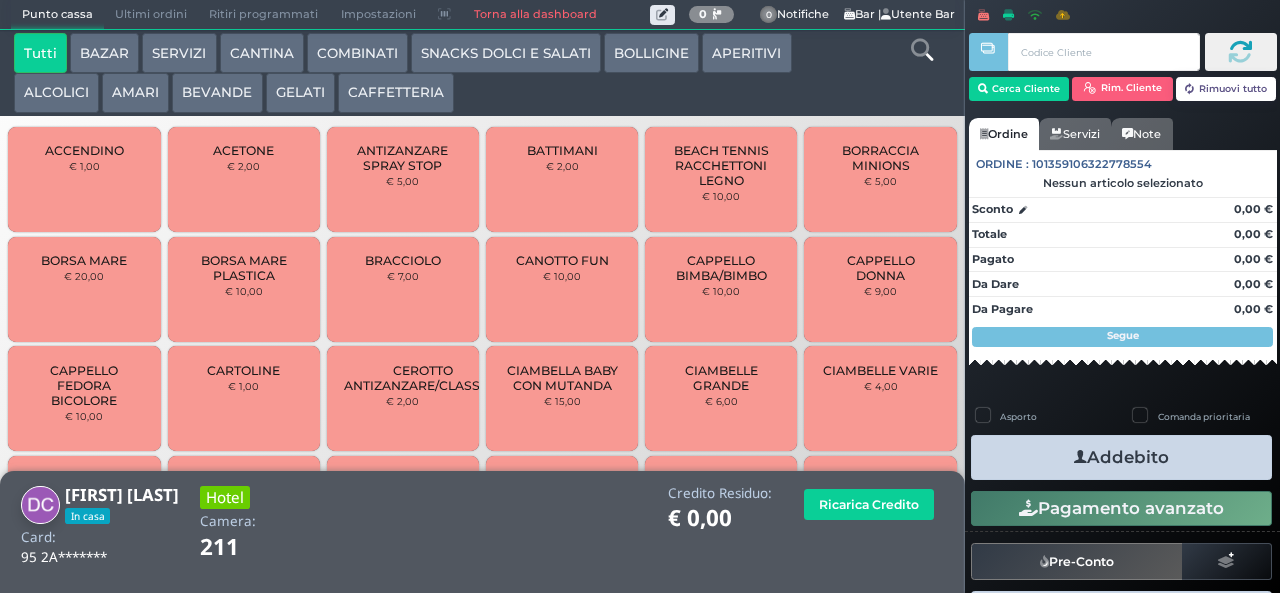 click on "GELATI" at bounding box center [300, 93] 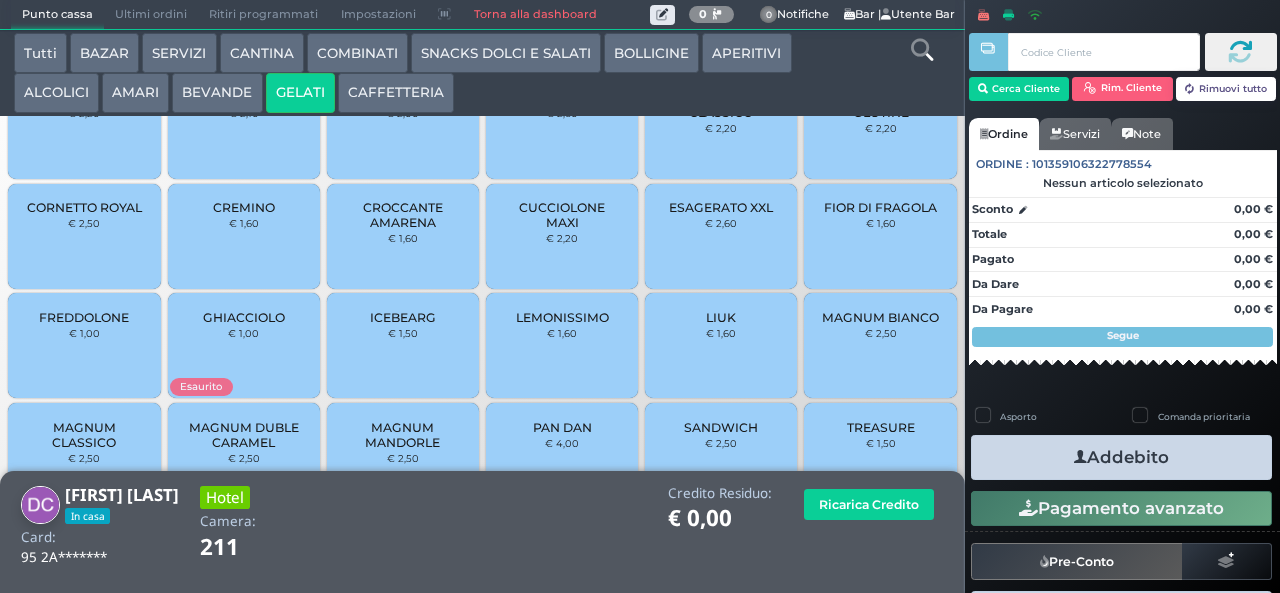 scroll, scrollTop: 0, scrollLeft: 0, axis: both 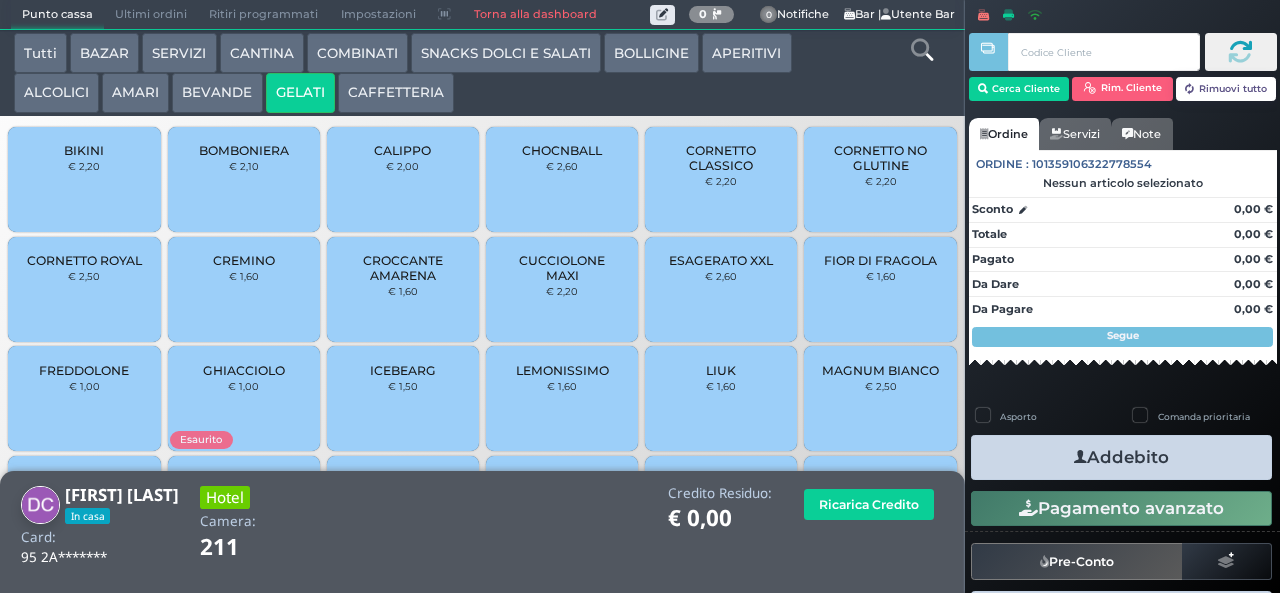 click on "SNACKS DOLCI E SALATI" at bounding box center (506, 53) 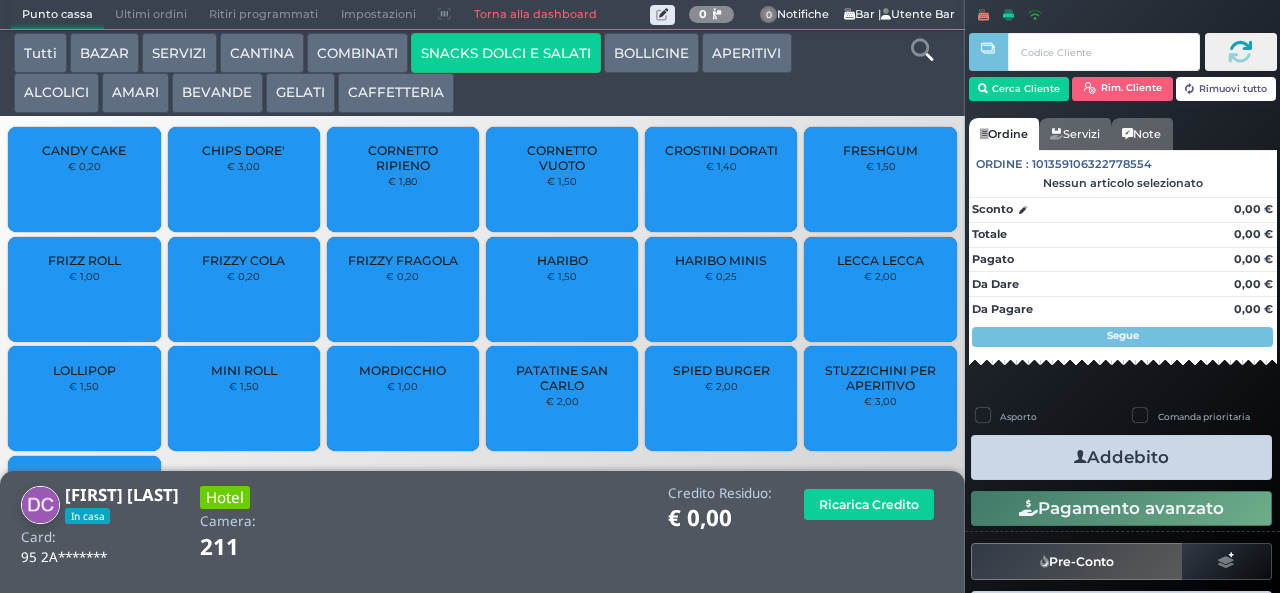 click on "MINI ROLL
€ 1,50" at bounding box center [244, 398] 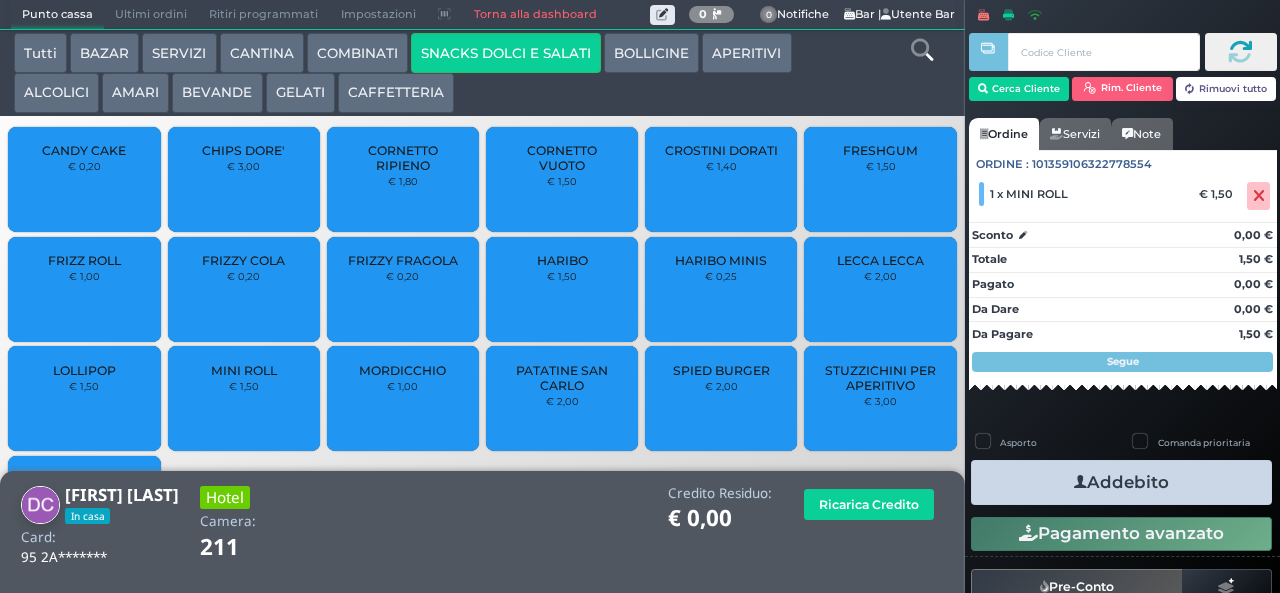 click on "Addebito" at bounding box center (1121, 482) 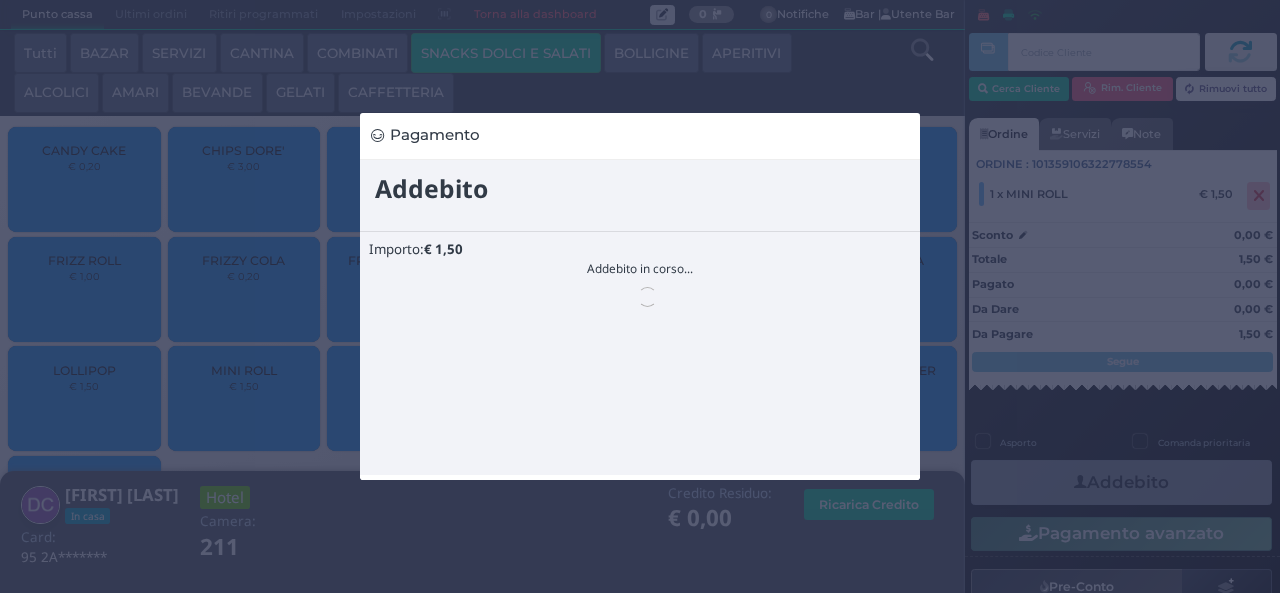 scroll, scrollTop: 0, scrollLeft: 0, axis: both 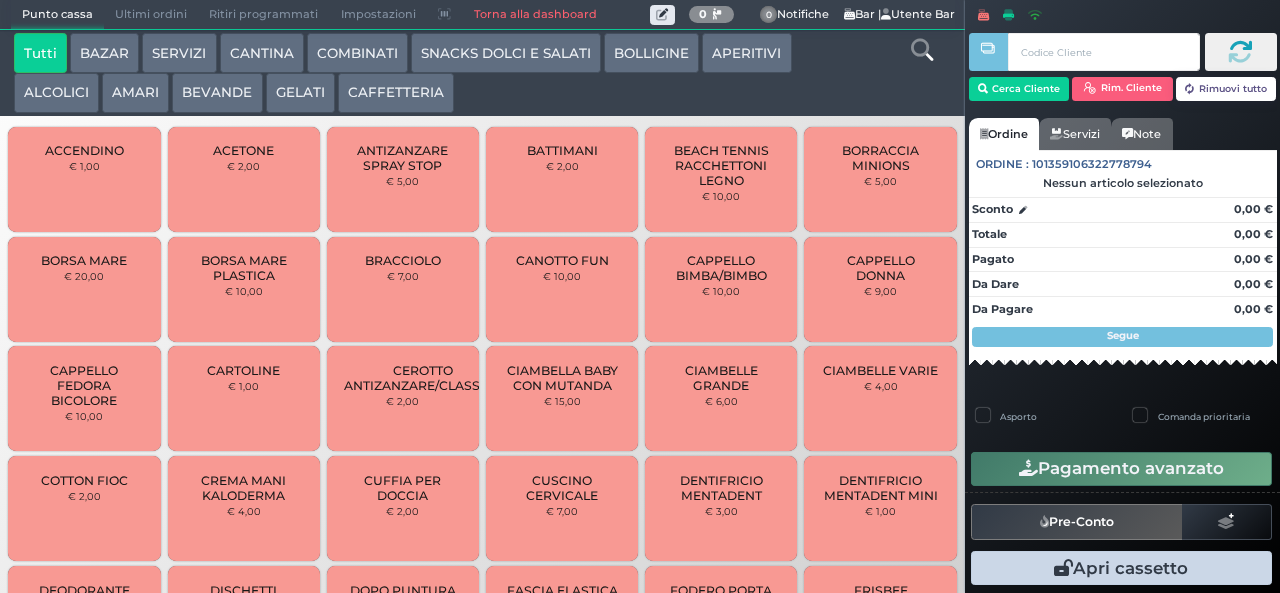 click on "GELATI" at bounding box center (300, 93) 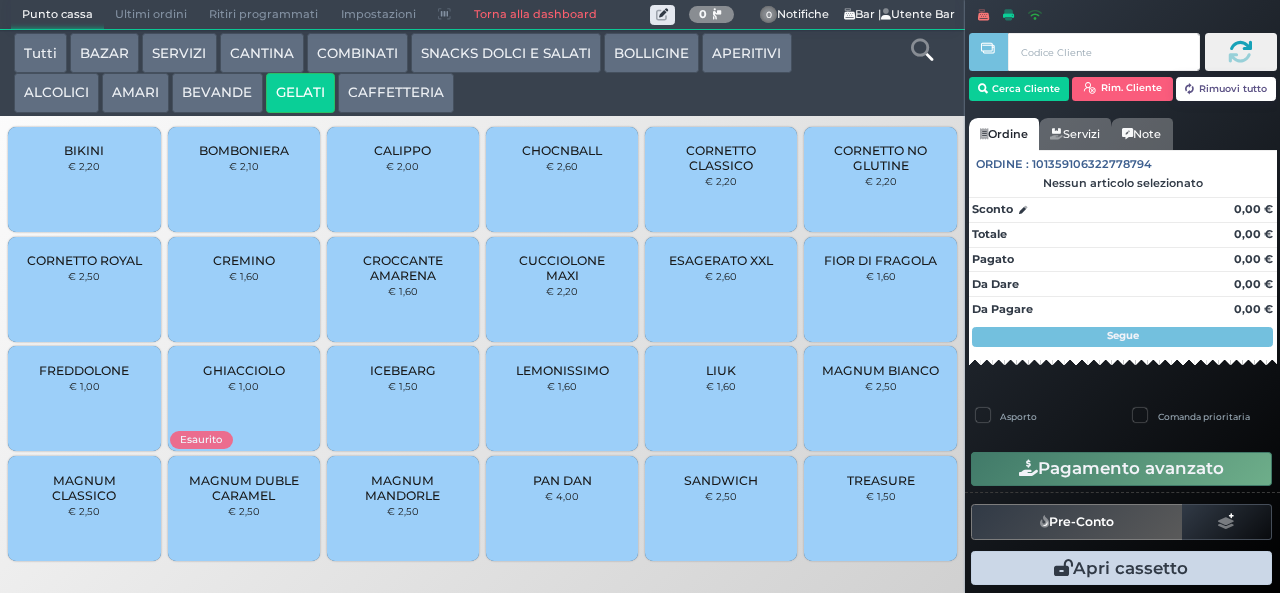 click on "€ 2,20" at bounding box center [84, 166] 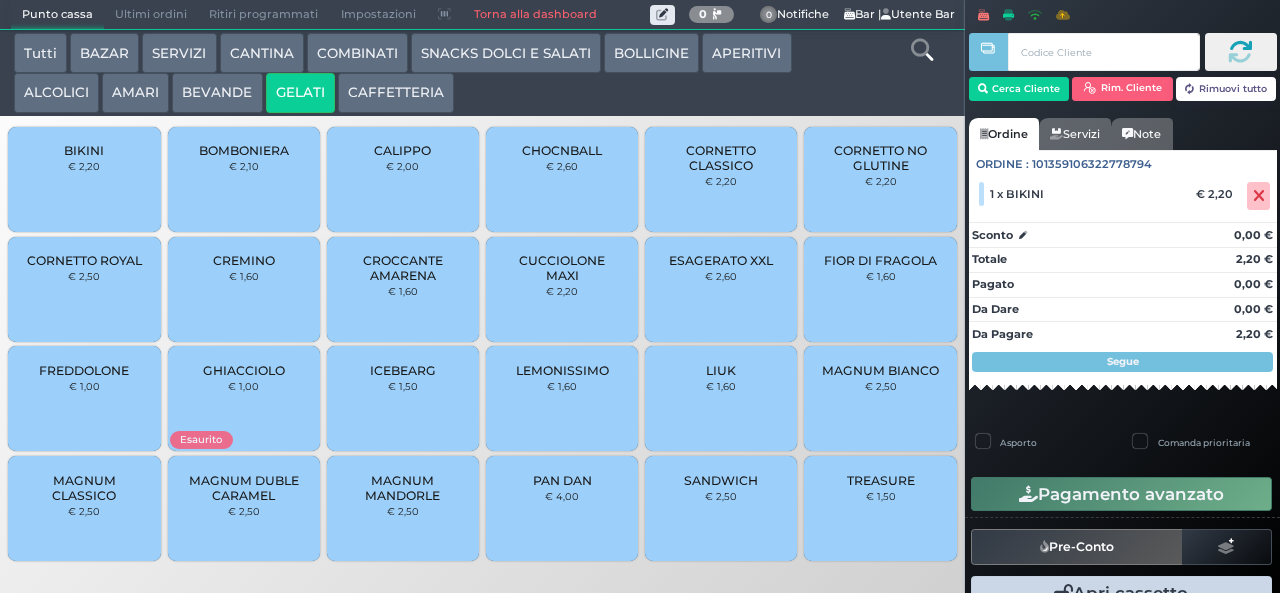 click at bounding box center (988, 282) 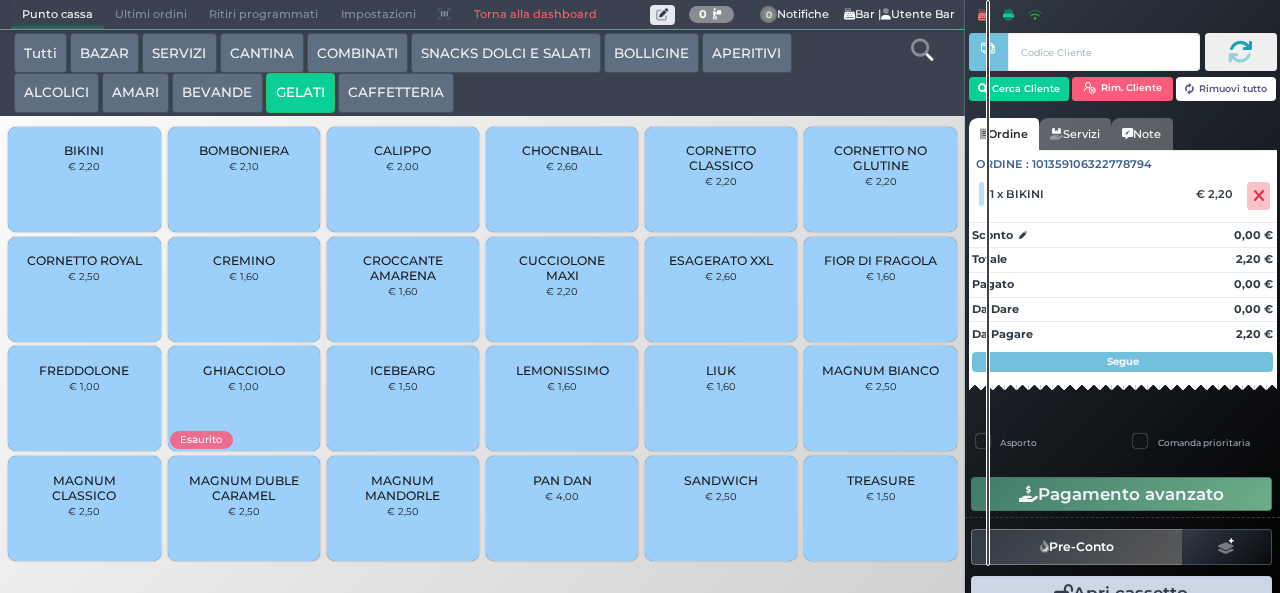 click at bounding box center [988, 283] 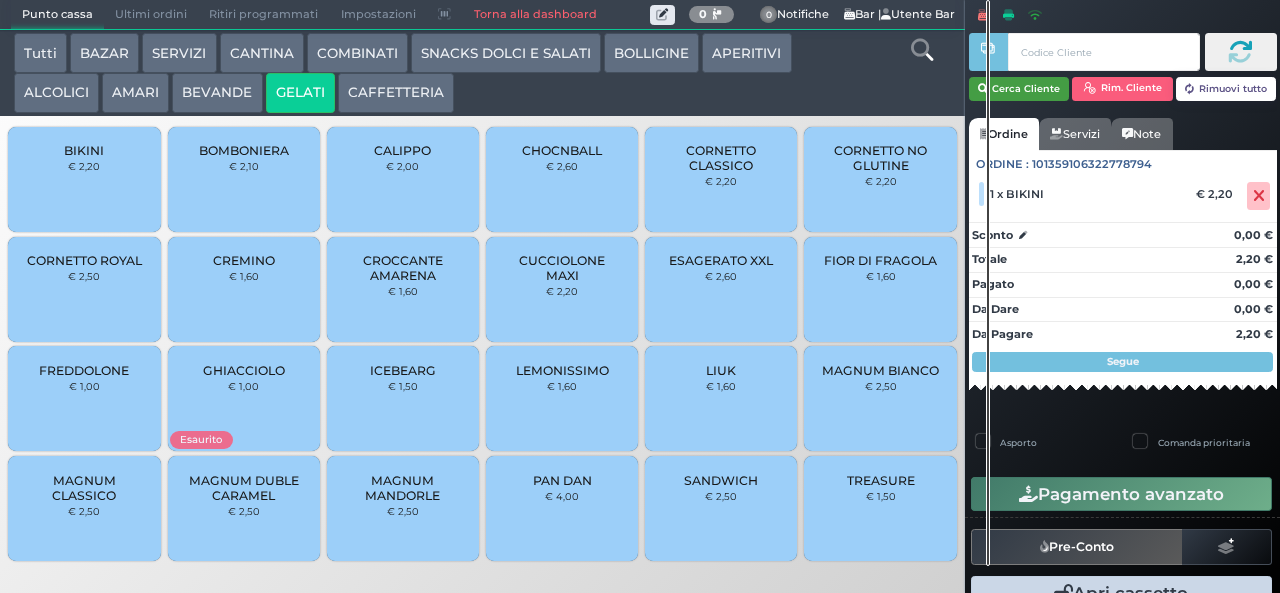 click on "Cerca Cliente" at bounding box center [1019, 89] 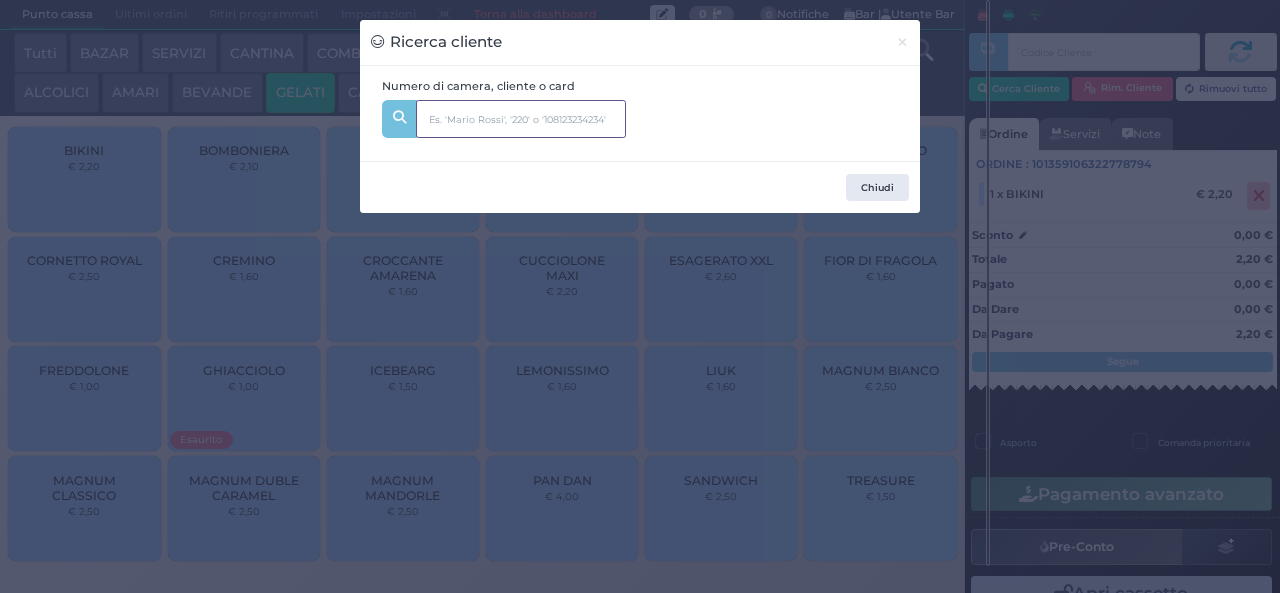 click at bounding box center (521, 119) 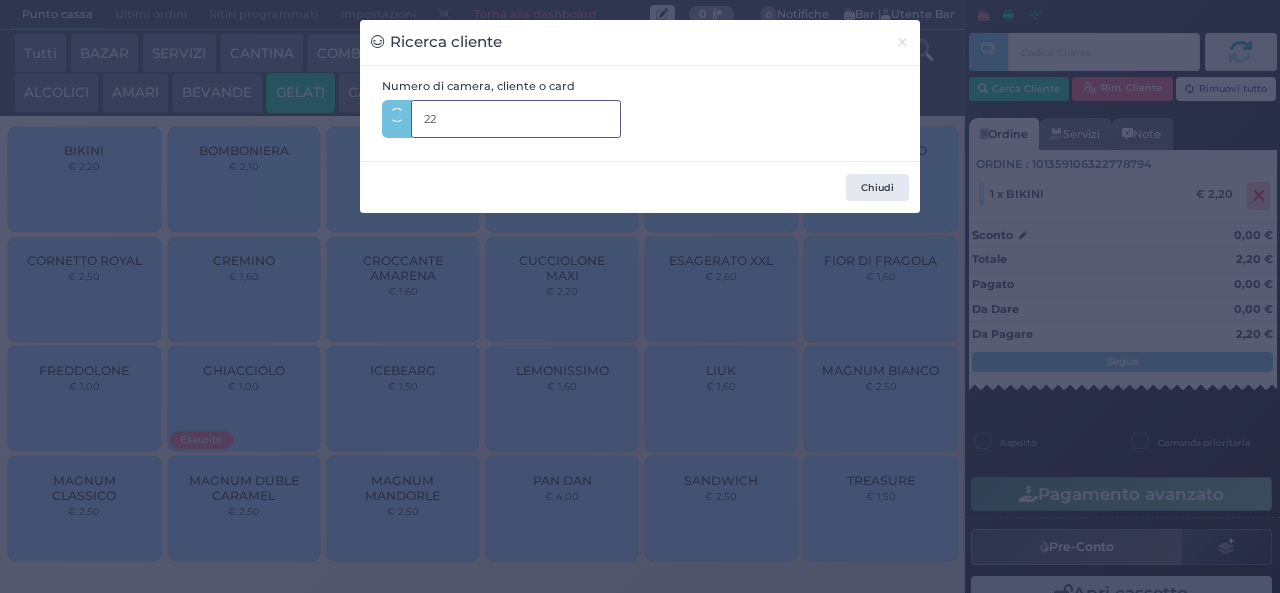 type on "228" 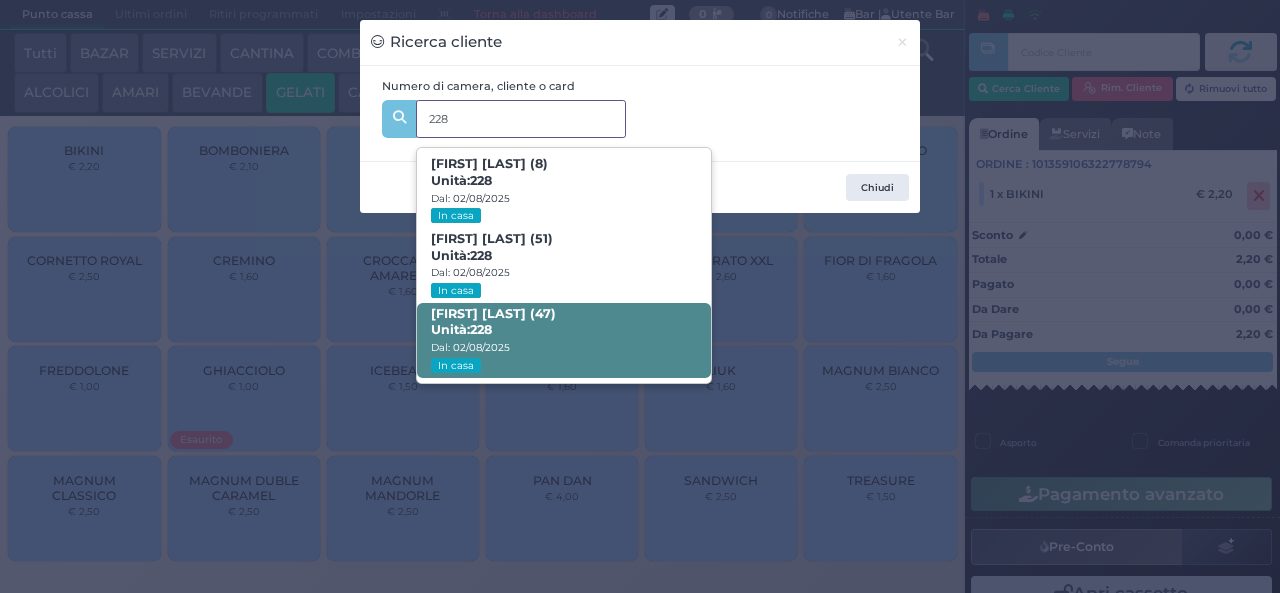 click on "Irene Stiscia (47) Unità:  228 Dal: 02/08/2025 In casa" at bounding box center (563, 340) 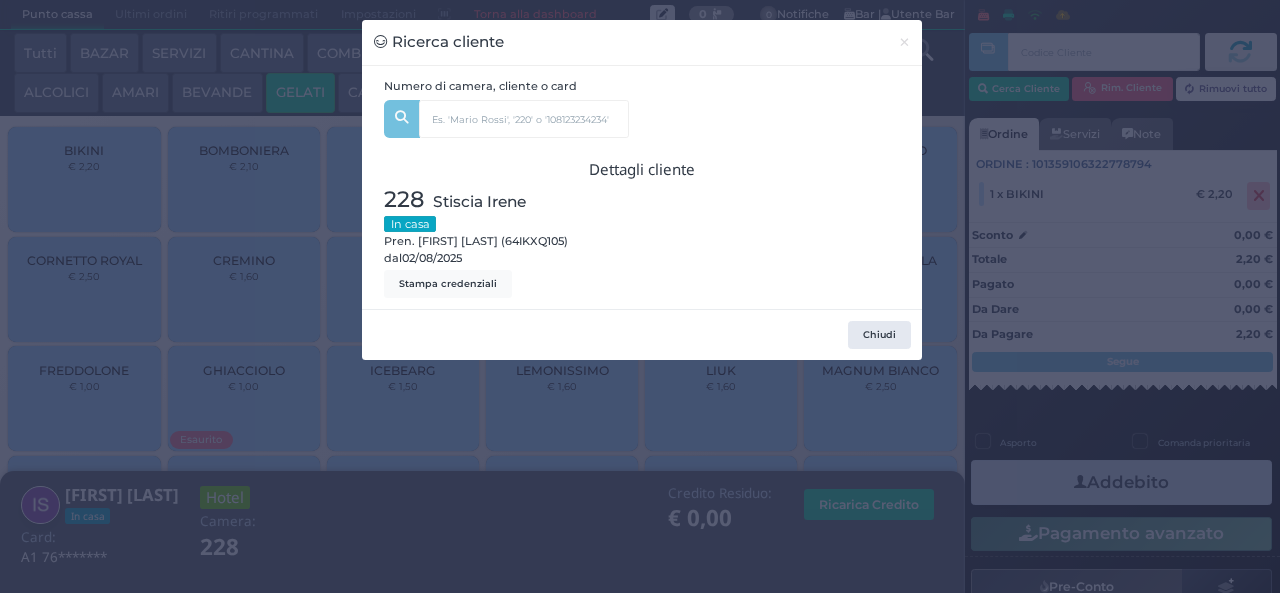 click on "Ricerca cliente
×
Numero di camera, cliente o card
228 Chiara De Lillo (8) Unità:  228 Dal: 02/08/2025 In casa Antonio De Lillo (51) Unità:  228 Dal: 02/08/2025 In casa Irene Stiscia (47) Unità:  228 Dal: 02/08/2025 In casa
Dettagli cliente
228
Stiscia Irene
In casa
Pren. Irene Stiscia (64IKXQ105)  dal  02/08/2025
Stampa credenziali
Chiudi" at bounding box center (640, 296) 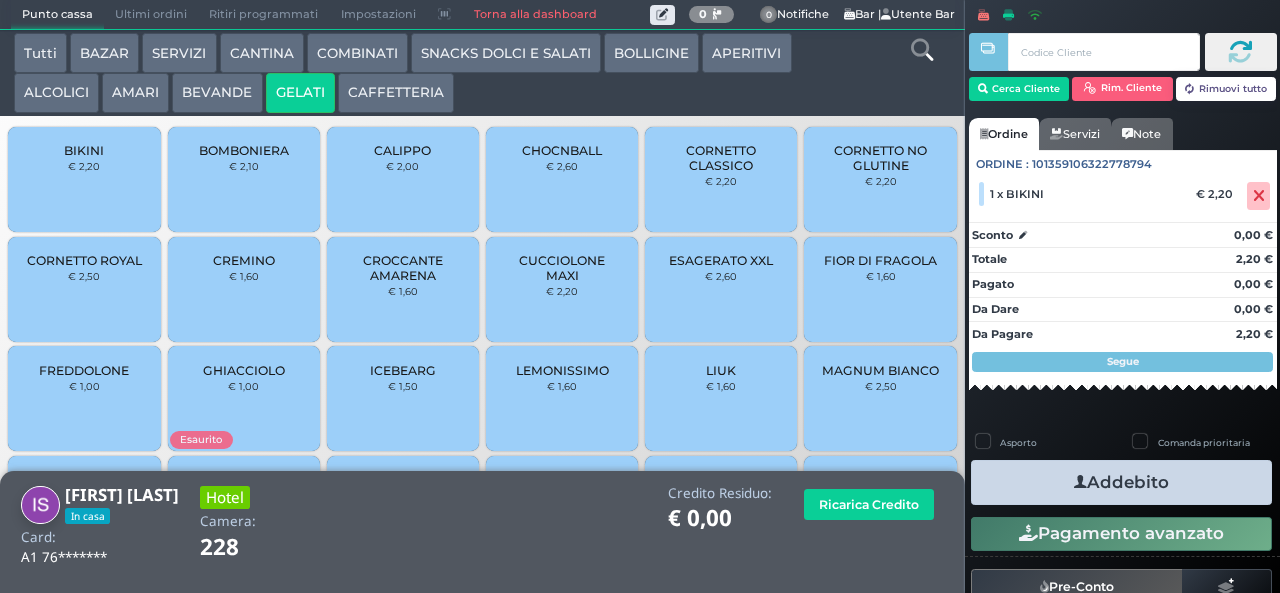 click on "Addebito" at bounding box center (1121, 482) 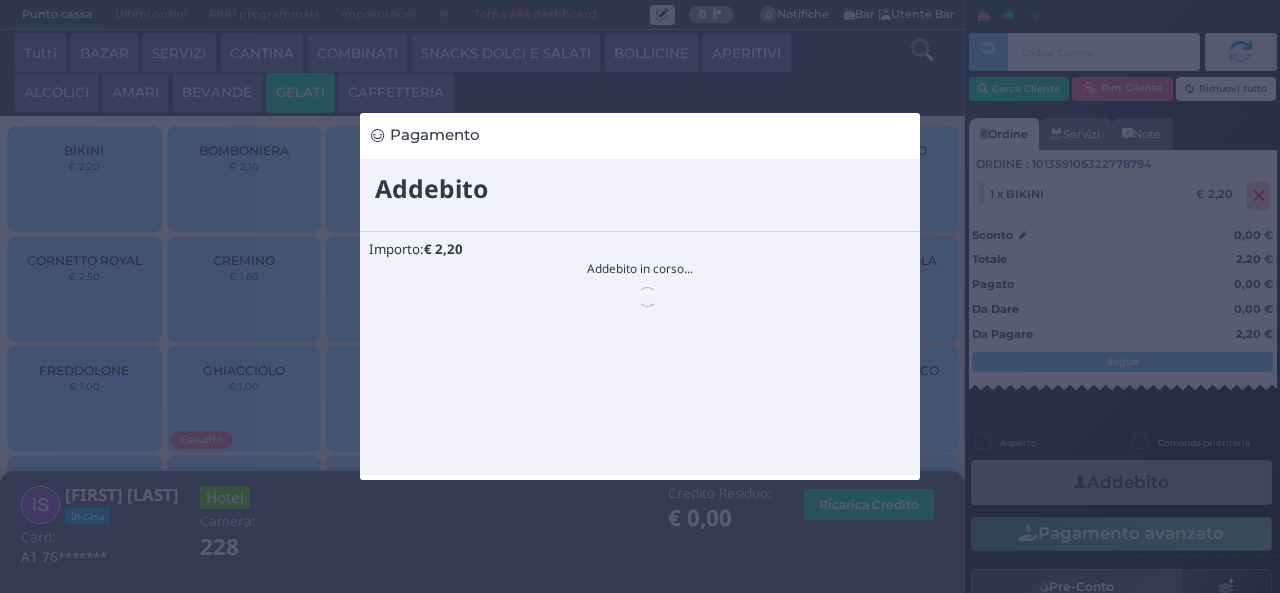 scroll, scrollTop: 0, scrollLeft: 0, axis: both 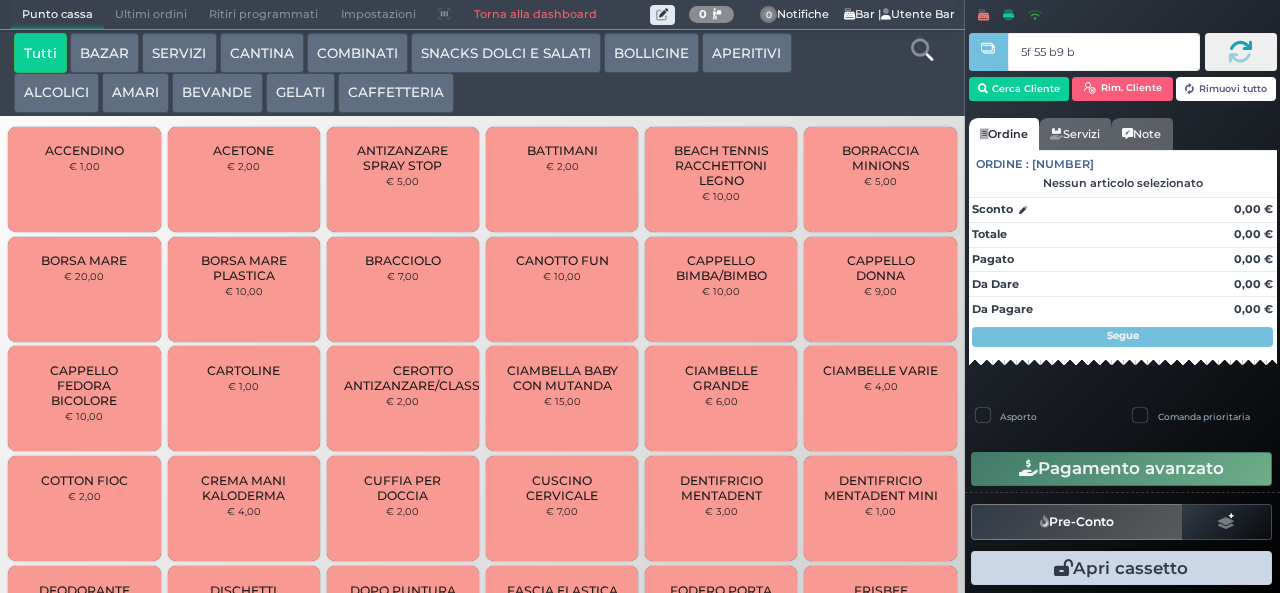 type on "5f 55 b9 b9" 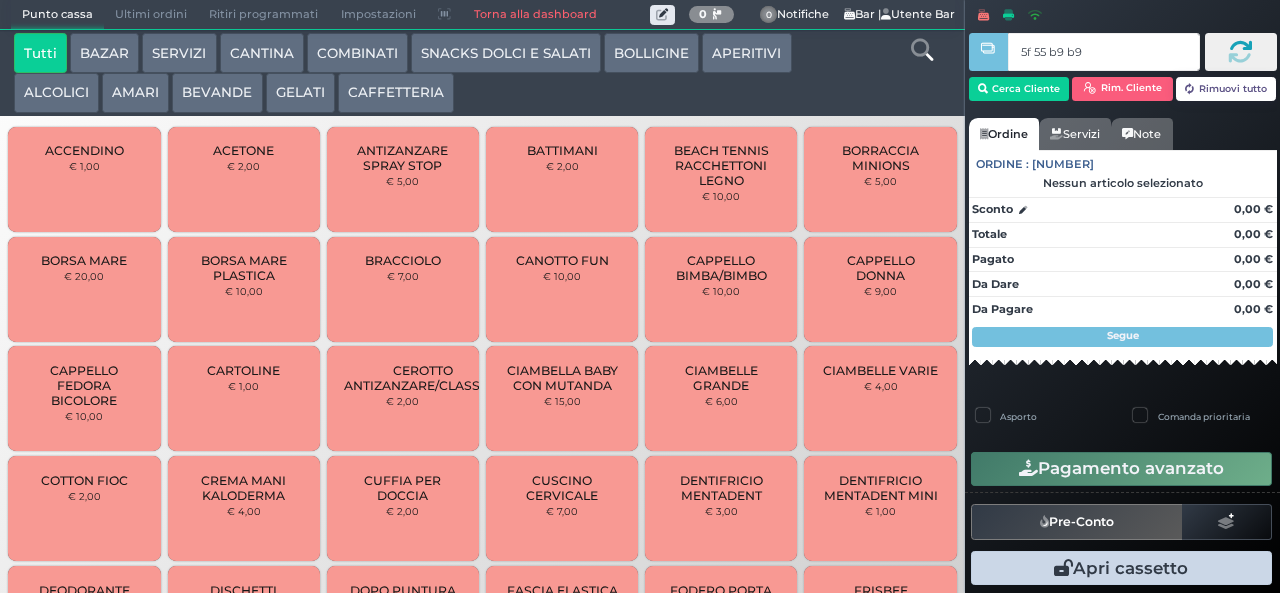 type 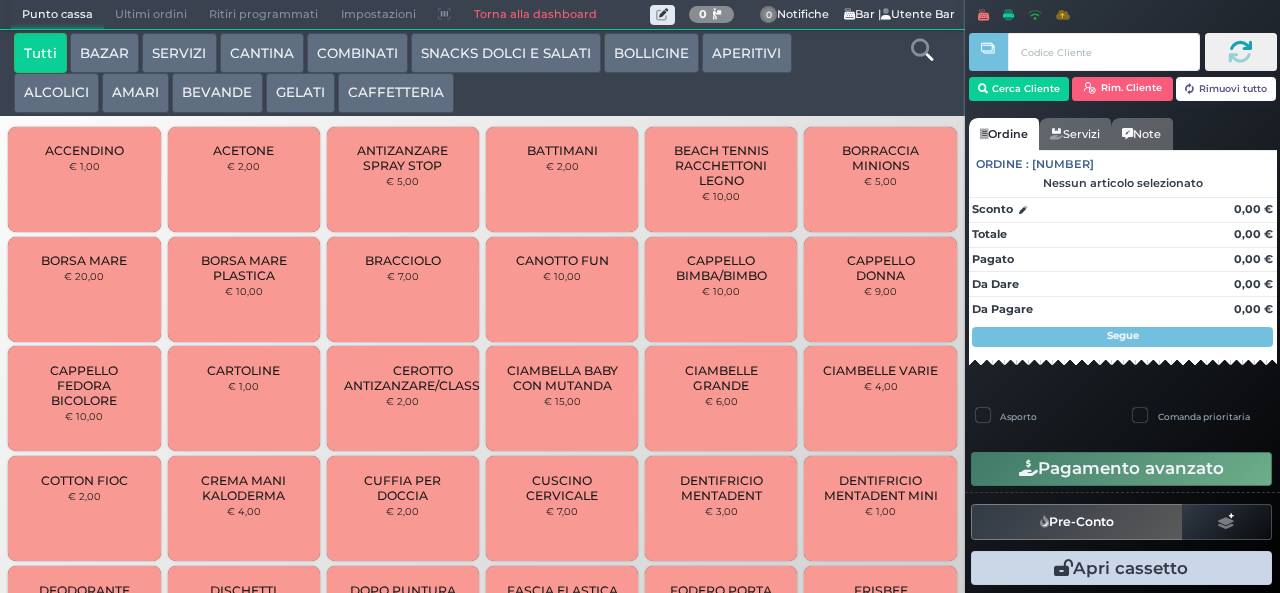 click at bounding box center [0, 0] 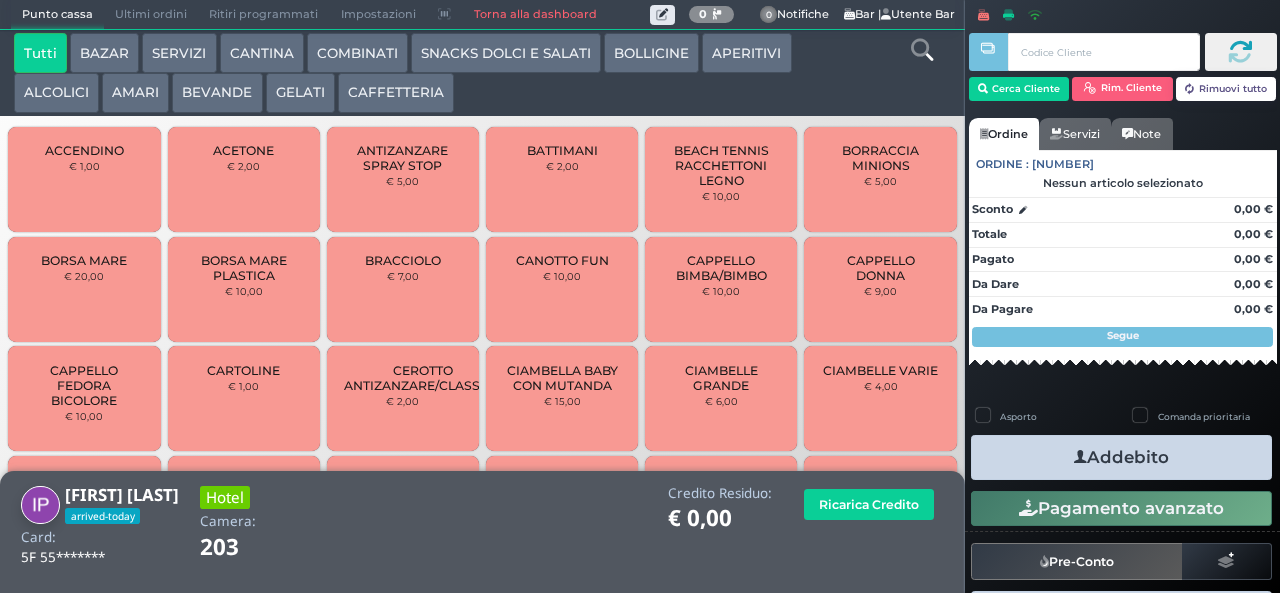 click on "ALCOLICI" at bounding box center [56, 93] 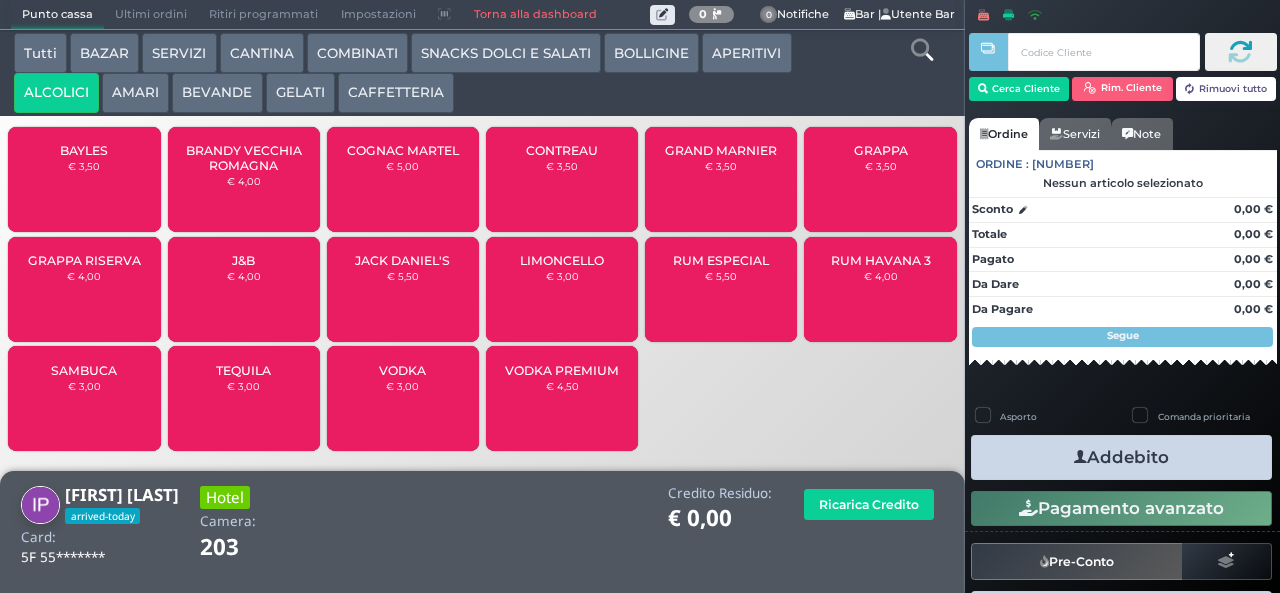 click on "GRAPPA RISERVA
€ 4,00" at bounding box center [84, 289] 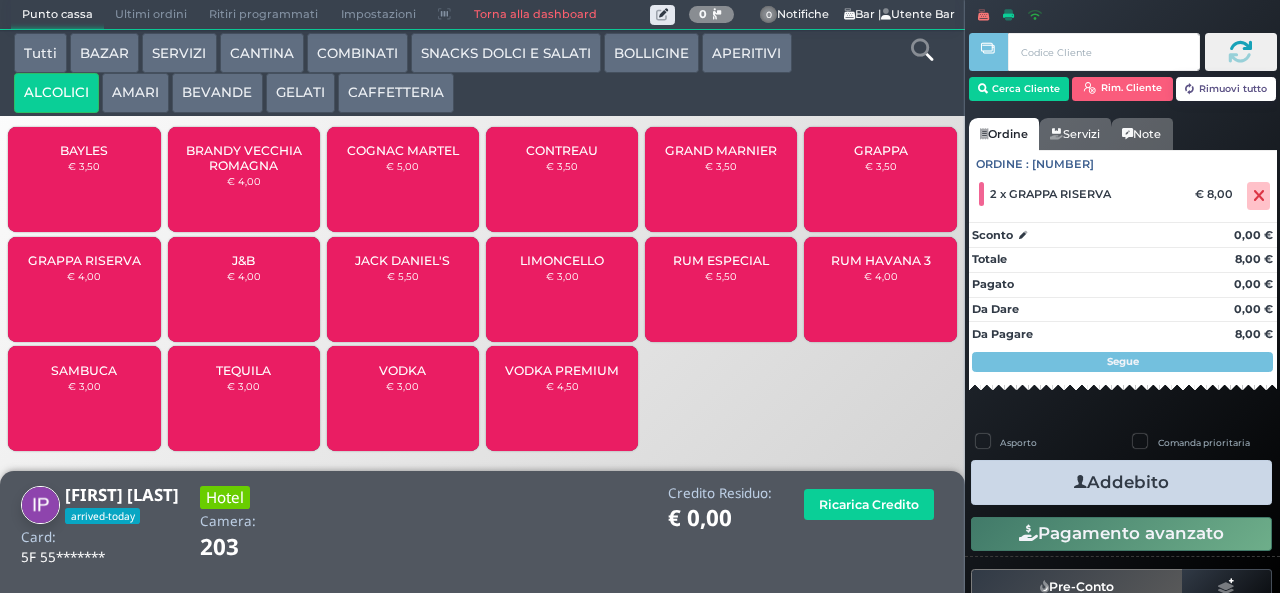 click on "Addebito" at bounding box center [1121, 482] 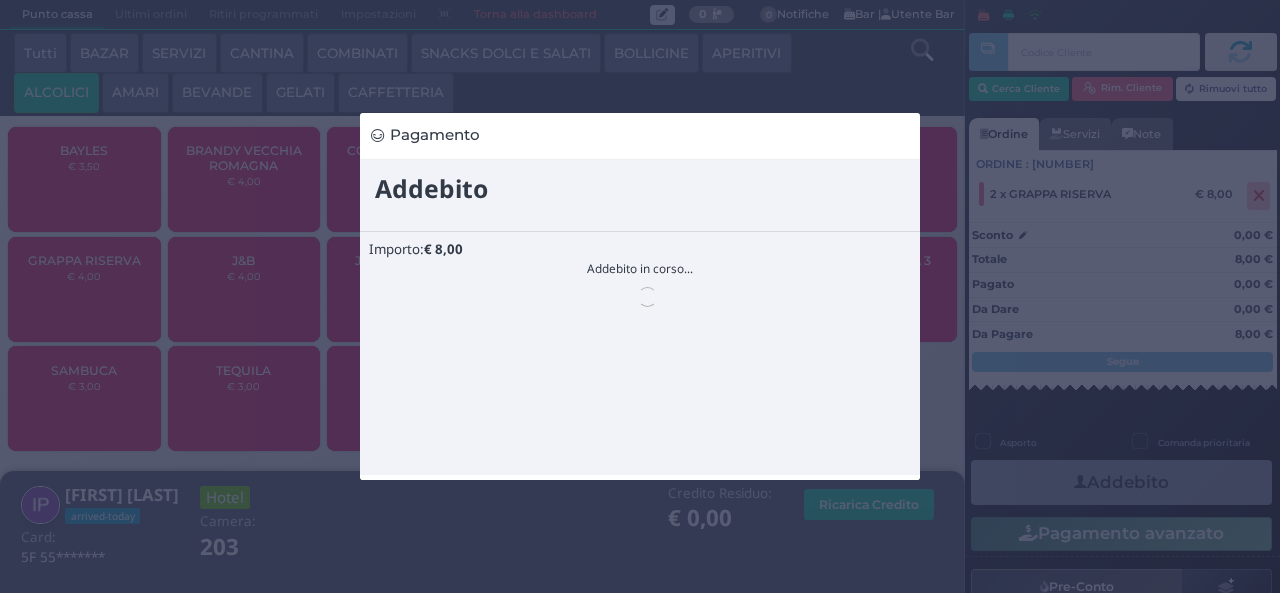 scroll, scrollTop: 0, scrollLeft: 0, axis: both 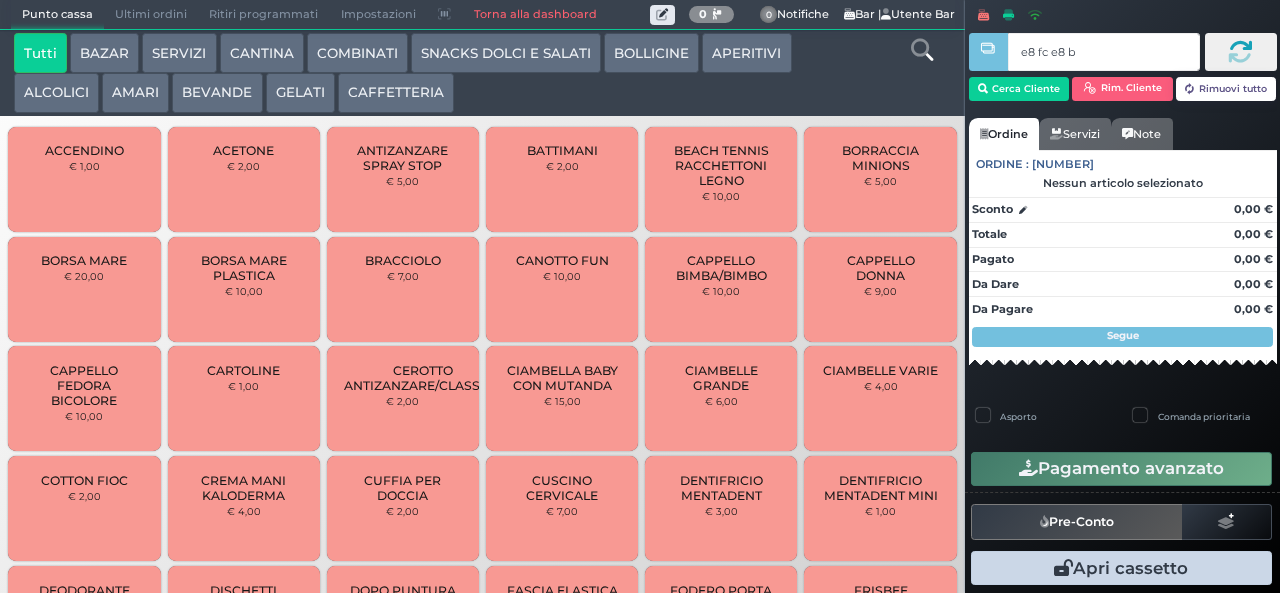 type on "e8 fc e8 b9" 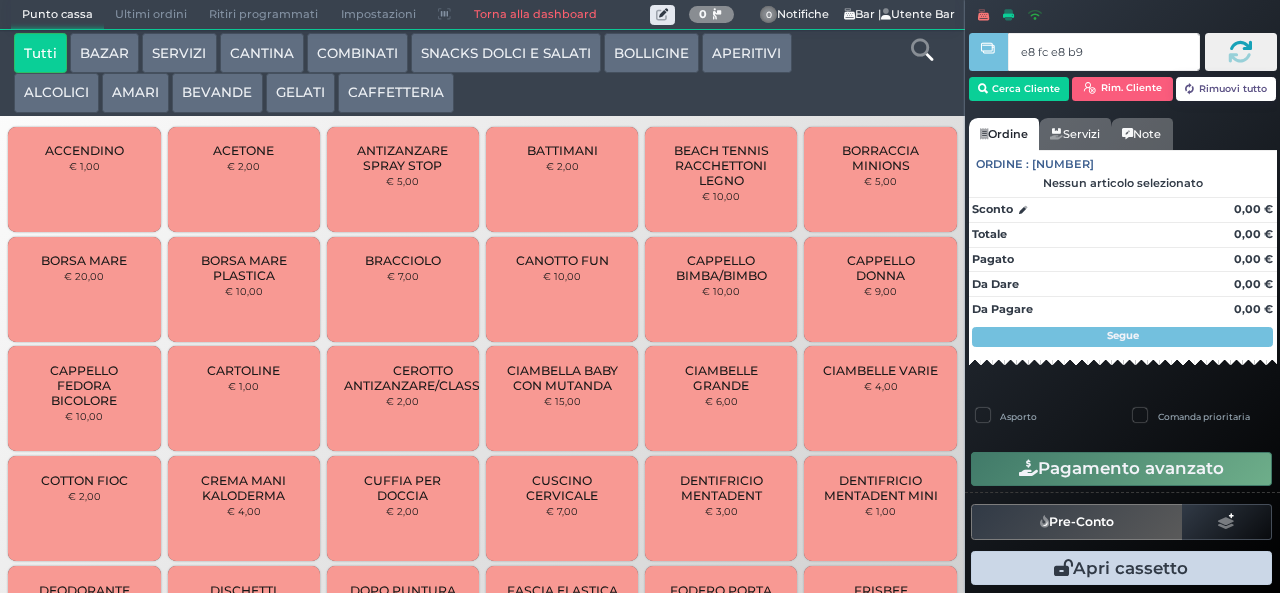 type 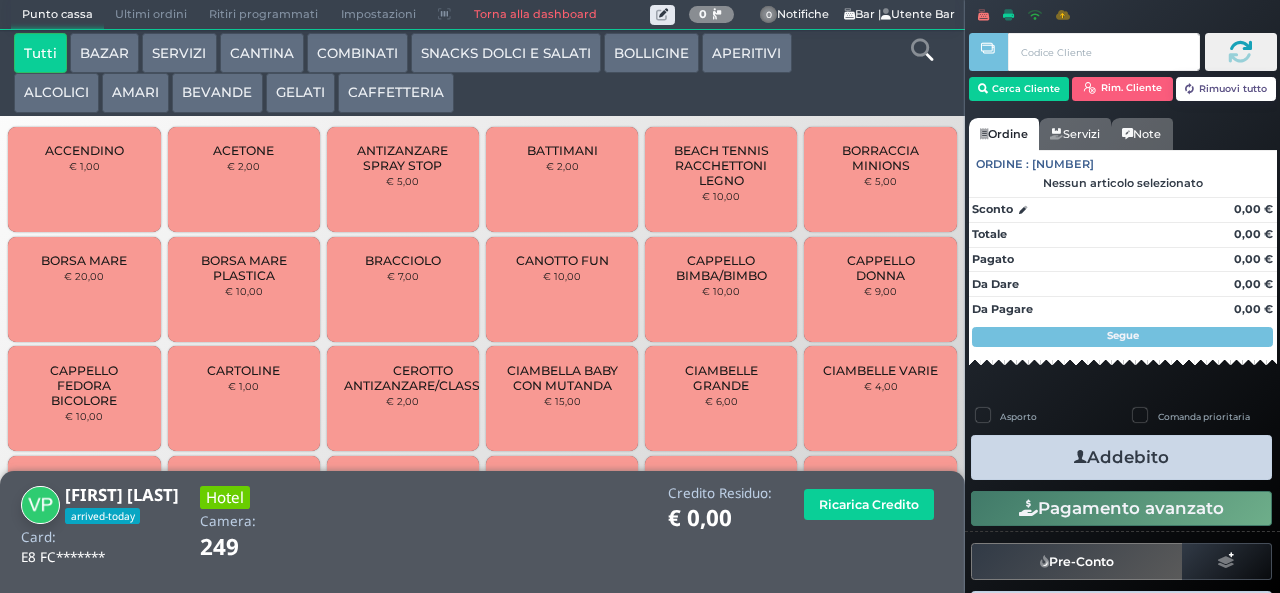 click on "SNACKS DOLCI E SALATI" at bounding box center [506, 53] 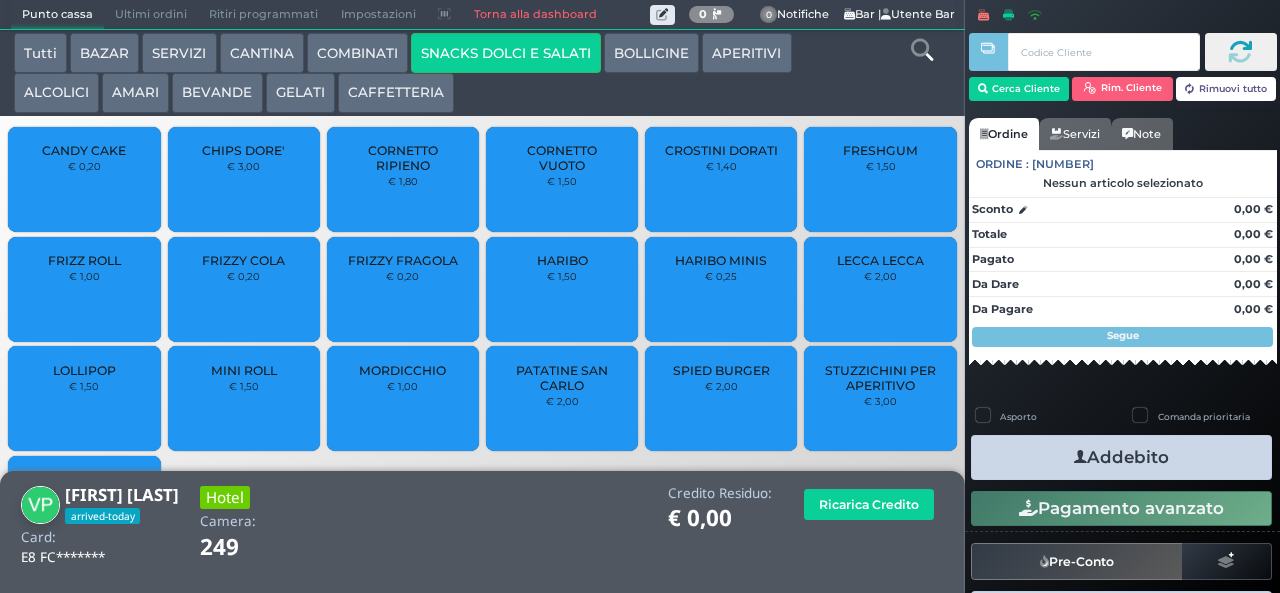 click on "LOLLIPOP
€ 1,50" at bounding box center (84, 398) 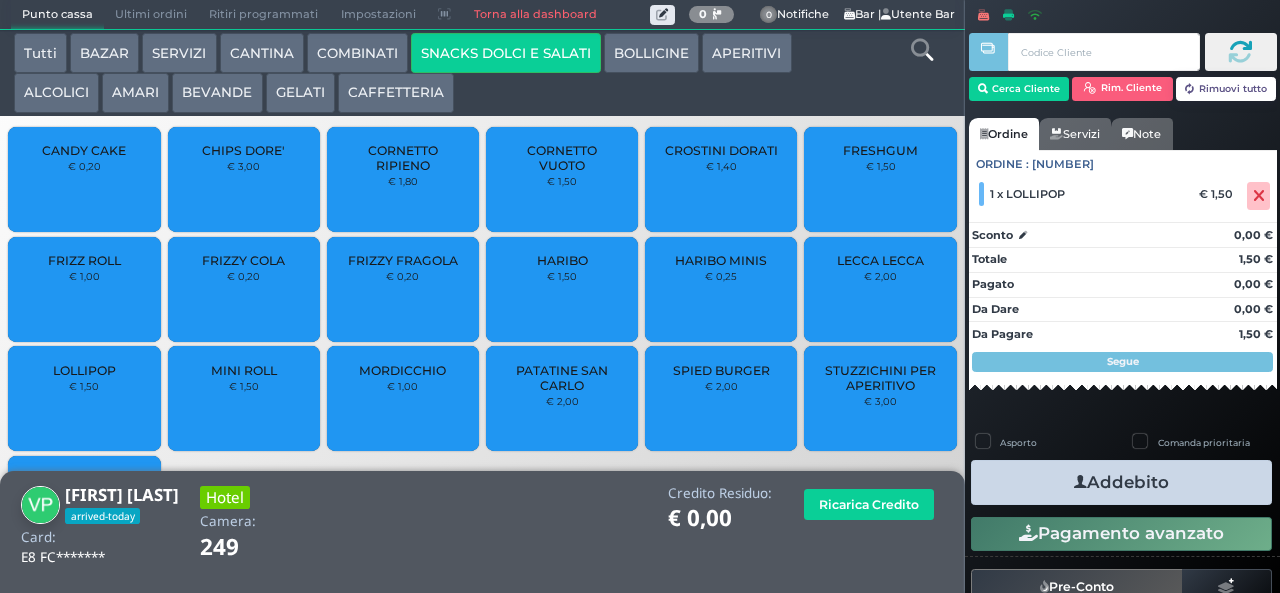 click on "Addebito" at bounding box center (1121, 482) 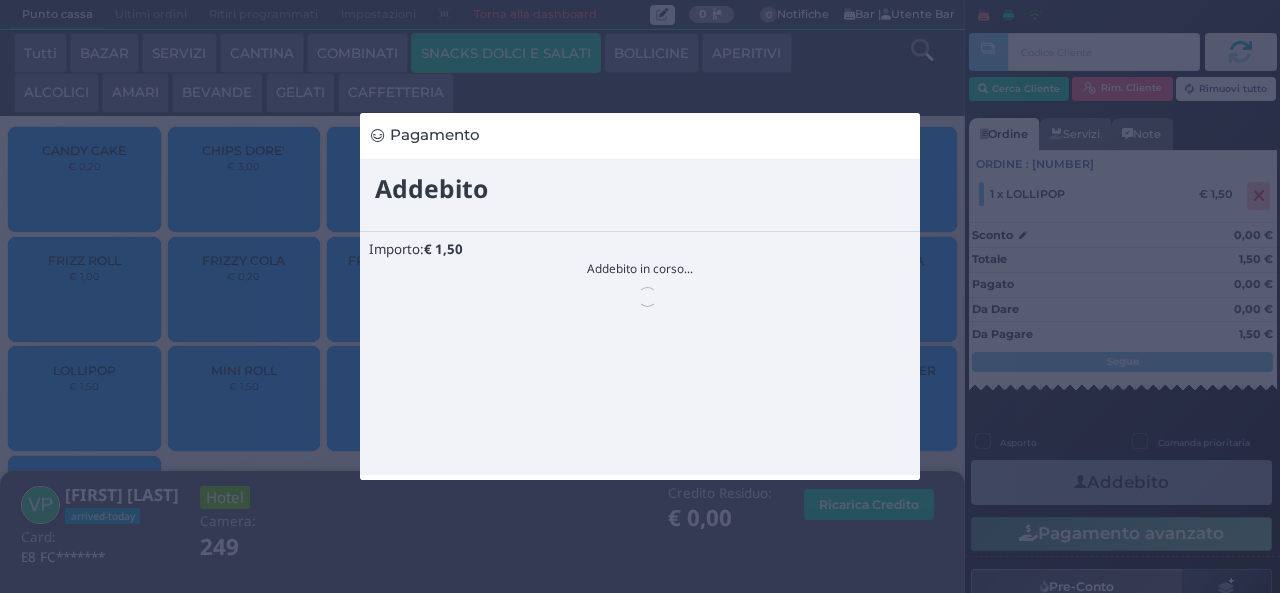 scroll, scrollTop: 0, scrollLeft: 0, axis: both 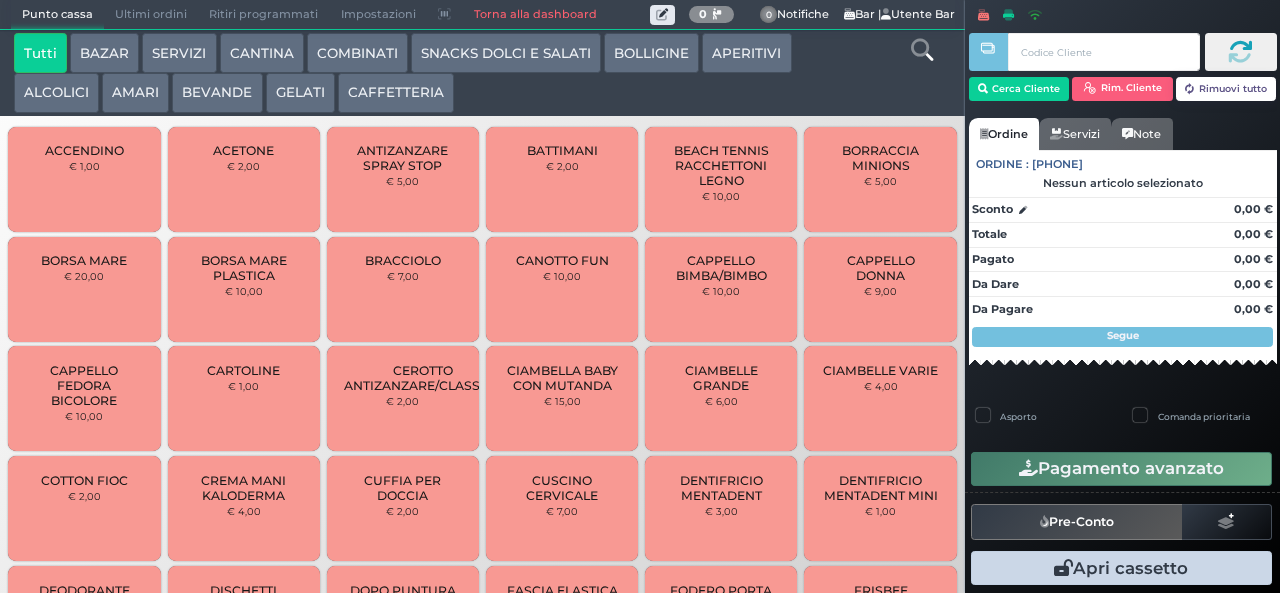 click on "CAFFETTERIA" at bounding box center (396, 93) 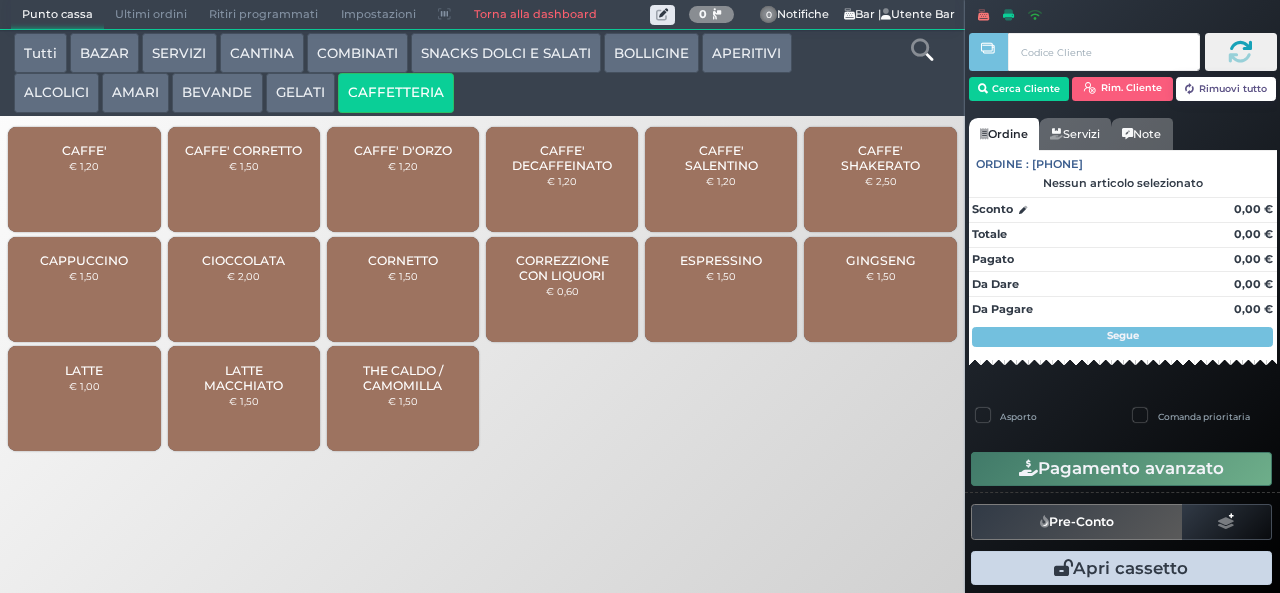 click on "CORREZZIONE CON LIQUORI" at bounding box center (562, 268) 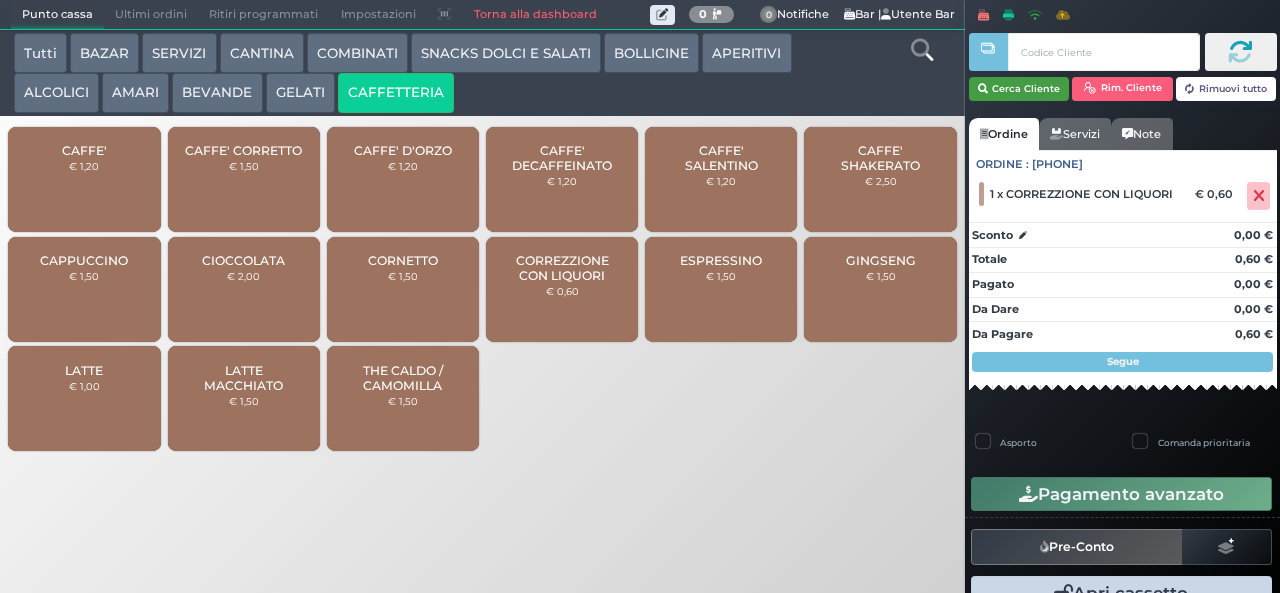 click on "Cerca Cliente" at bounding box center (1019, 89) 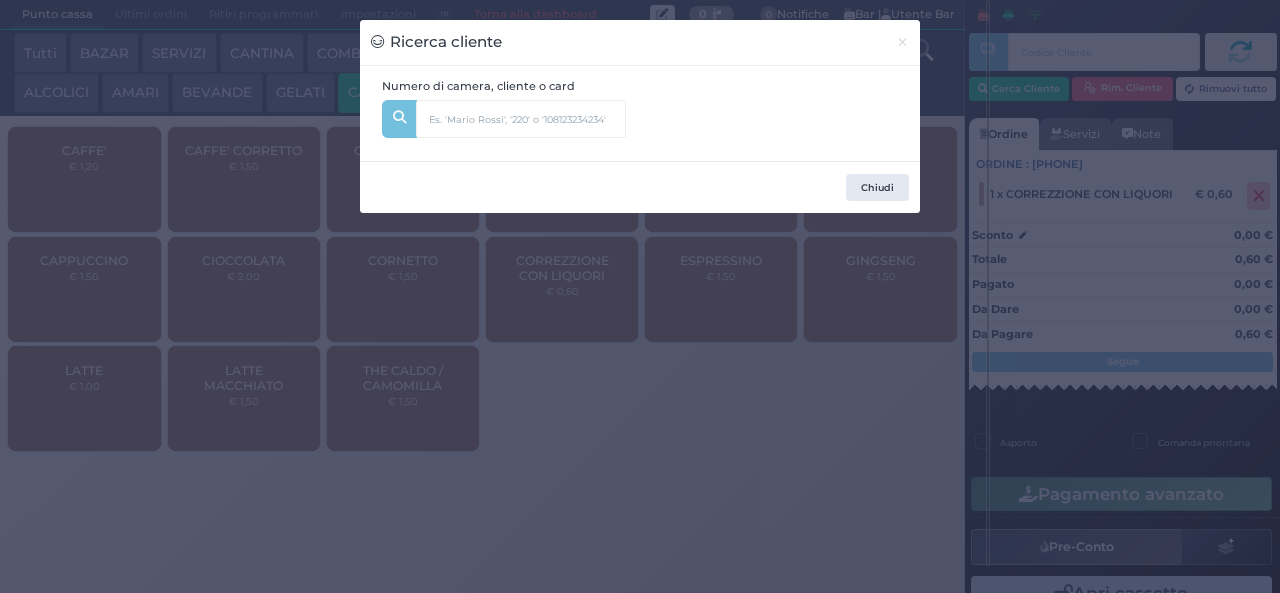 click on "Numero di camera, cliente o card" at bounding box center [640, 113] 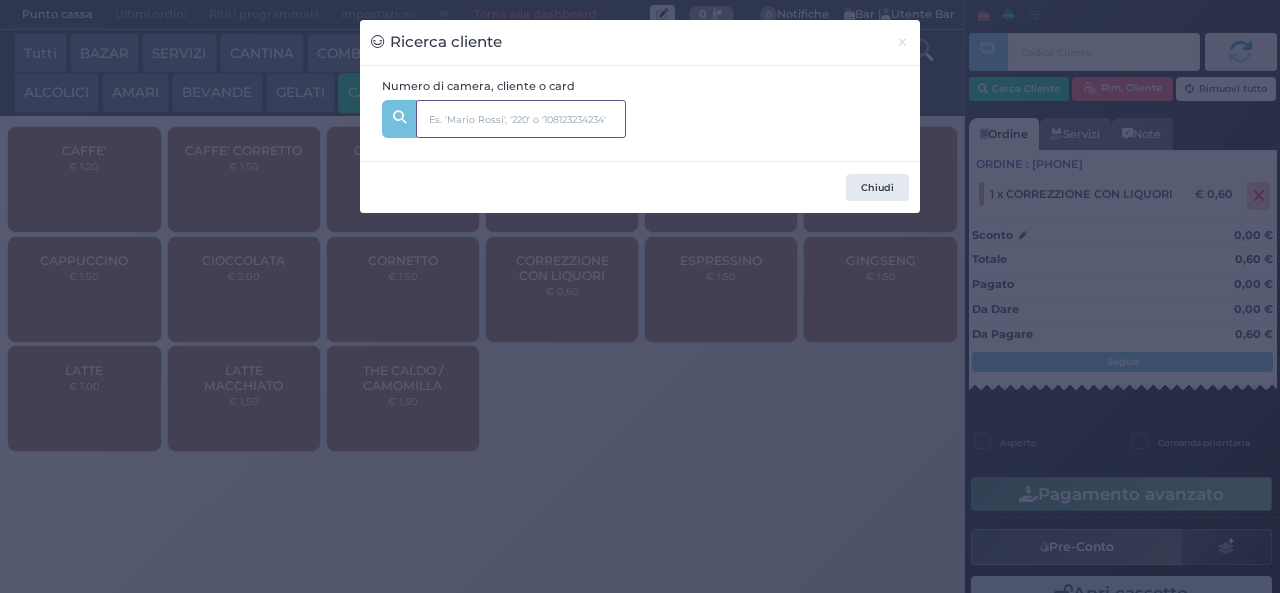 click at bounding box center [521, 119] 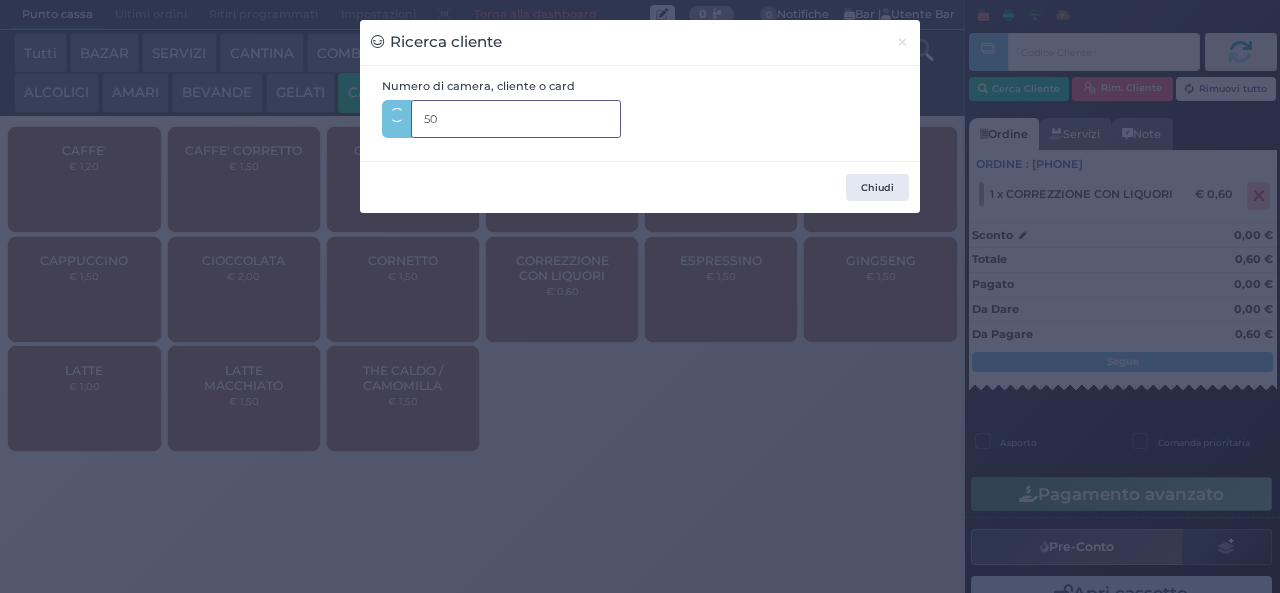 type on "509" 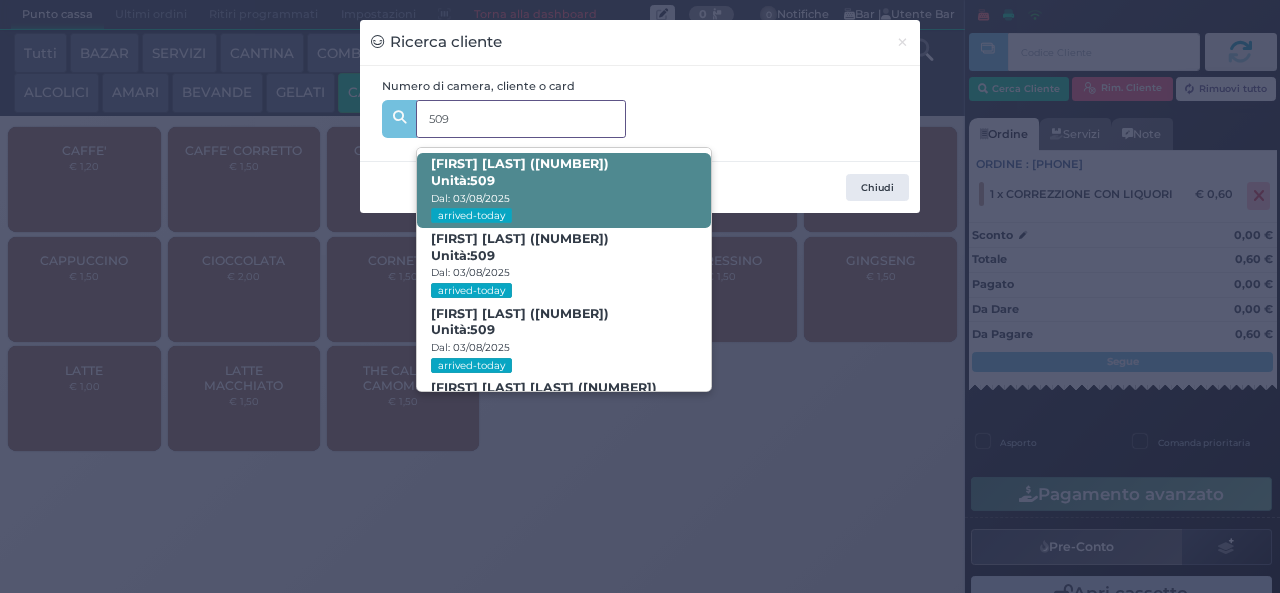 click on "ASIA COFONE (8) Unità:  509 Dal: 03/08/2025 arrived-today" at bounding box center [563, 190] 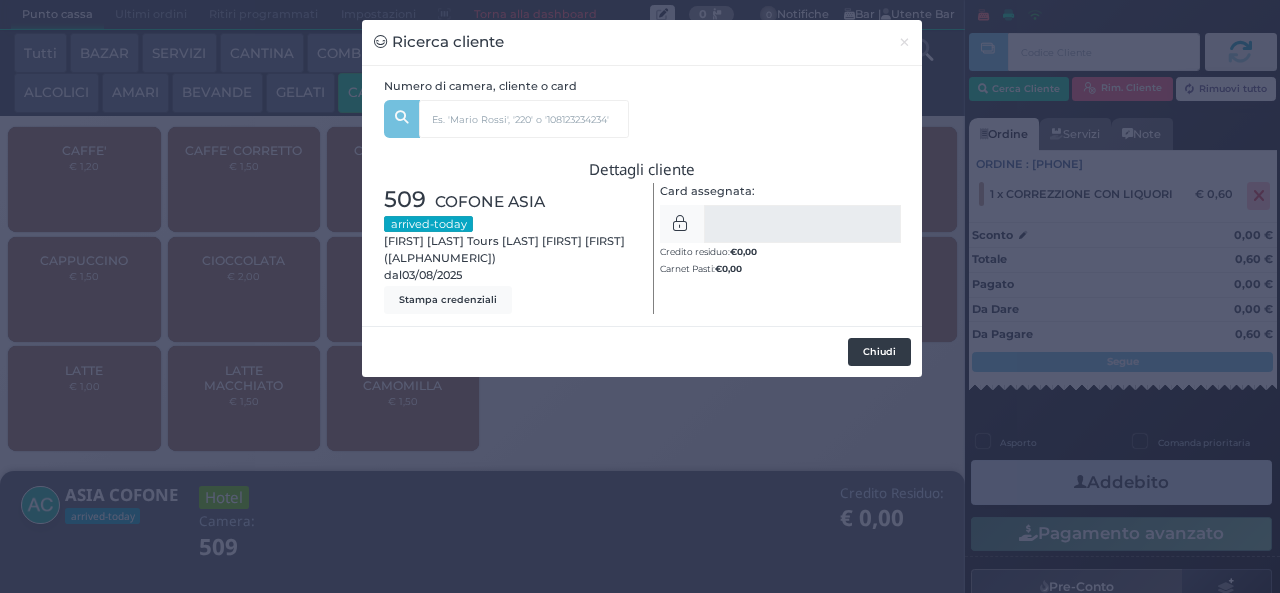 click on "Chiudi" at bounding box center (879, 352) 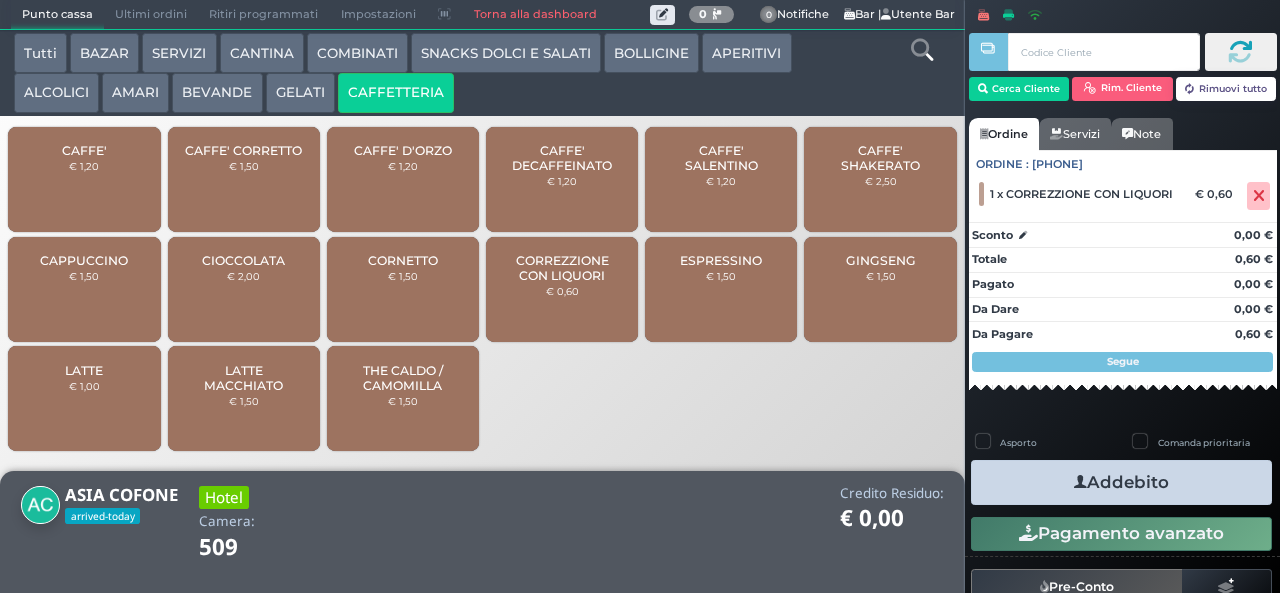 click at bounding box center [1080, 482] 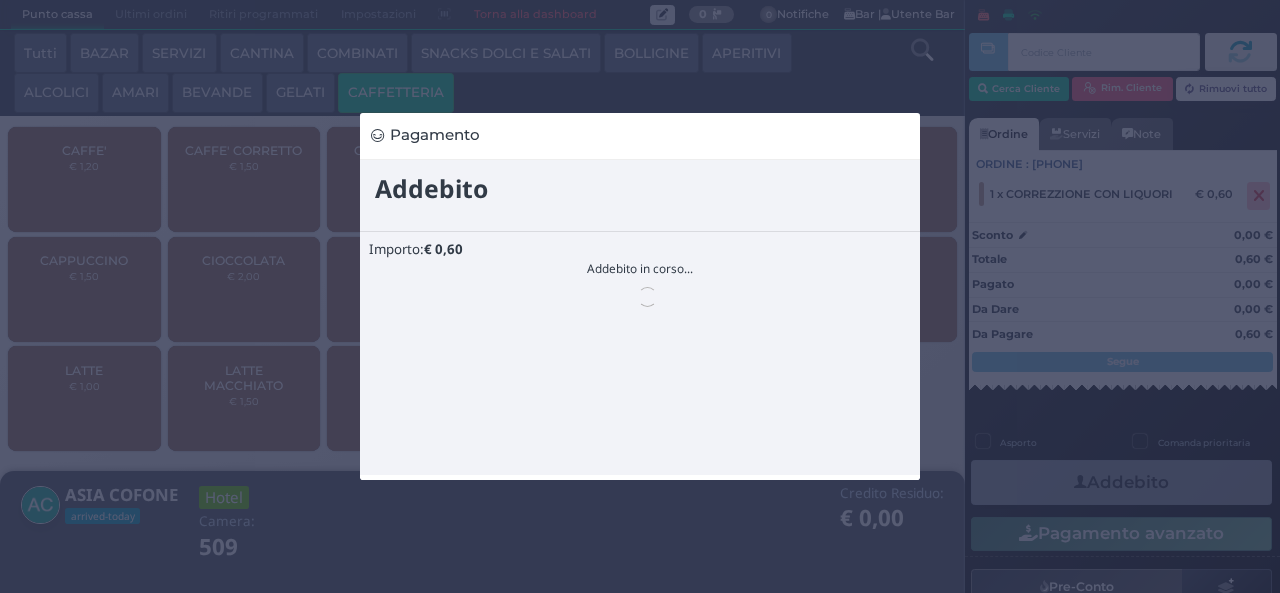 scroll, scrollTop: 0, scrollLeft: 0, axis: both 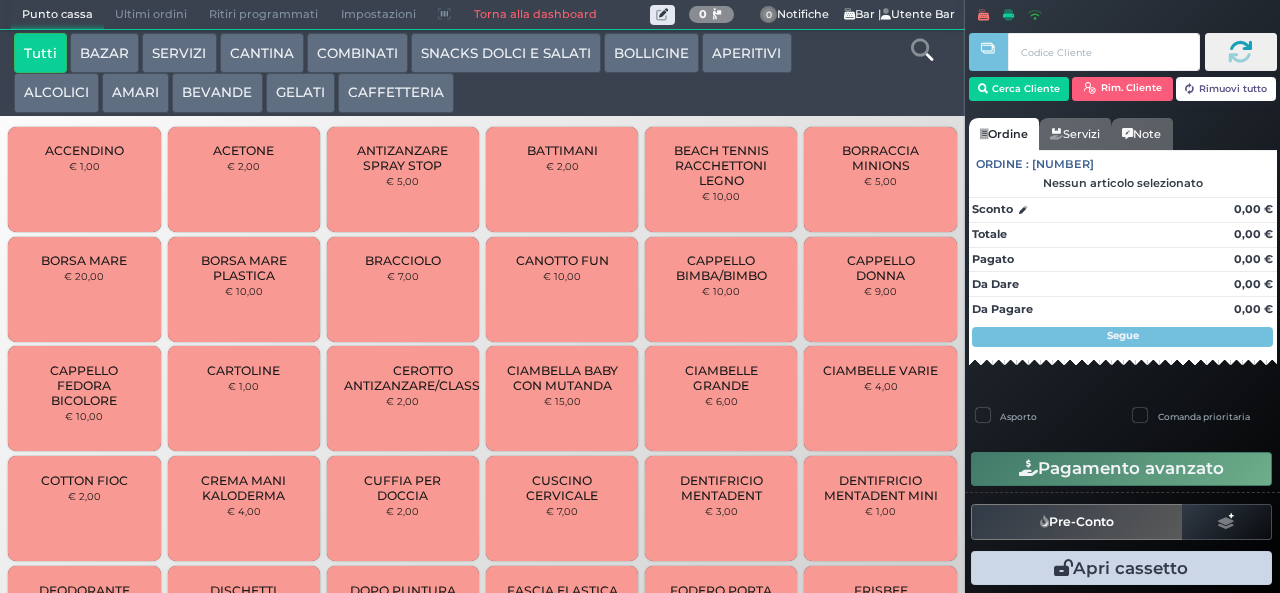click on "GELATI" at bounding box center [300, 93] 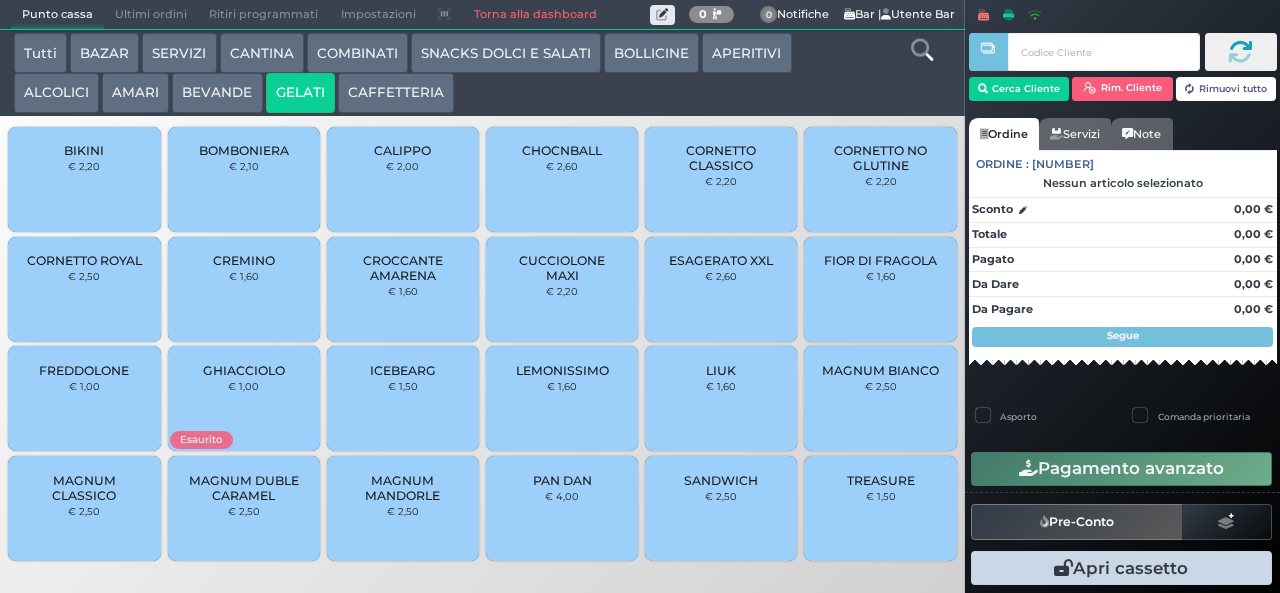 click on "CHOCNBALL
€ 2,60" at bounding box center [562, 179] 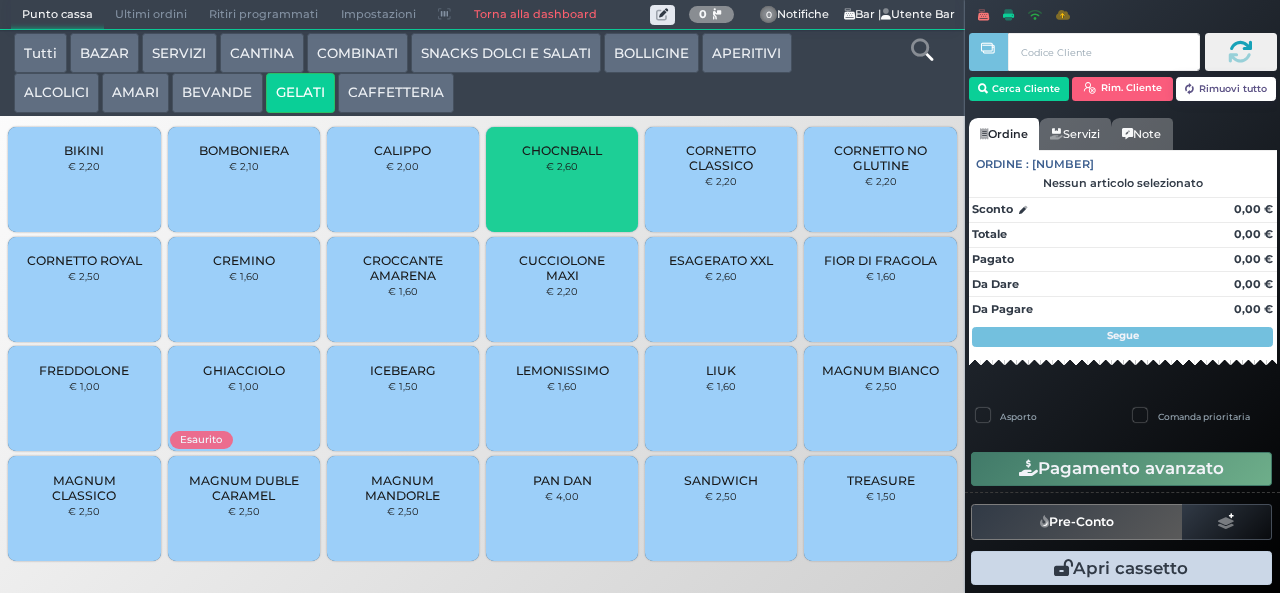 click on "SNACKS DOLCI E SALATI" at bounding box center [506, 53] 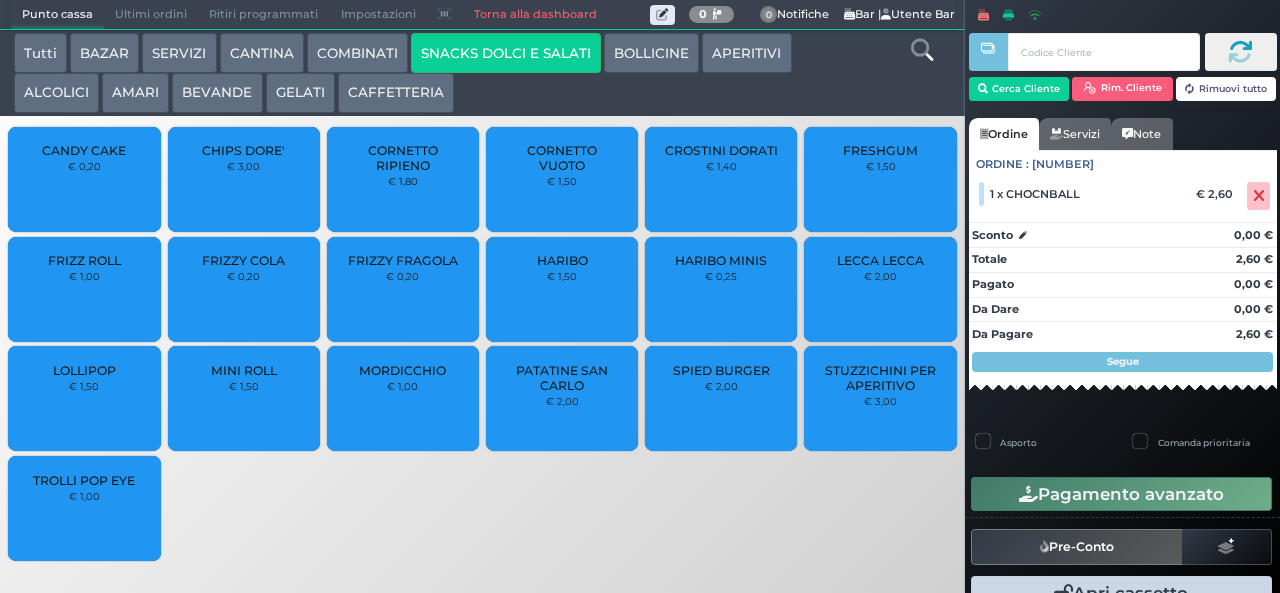 click on "BEVANDE" at bounding box center (217, 93) 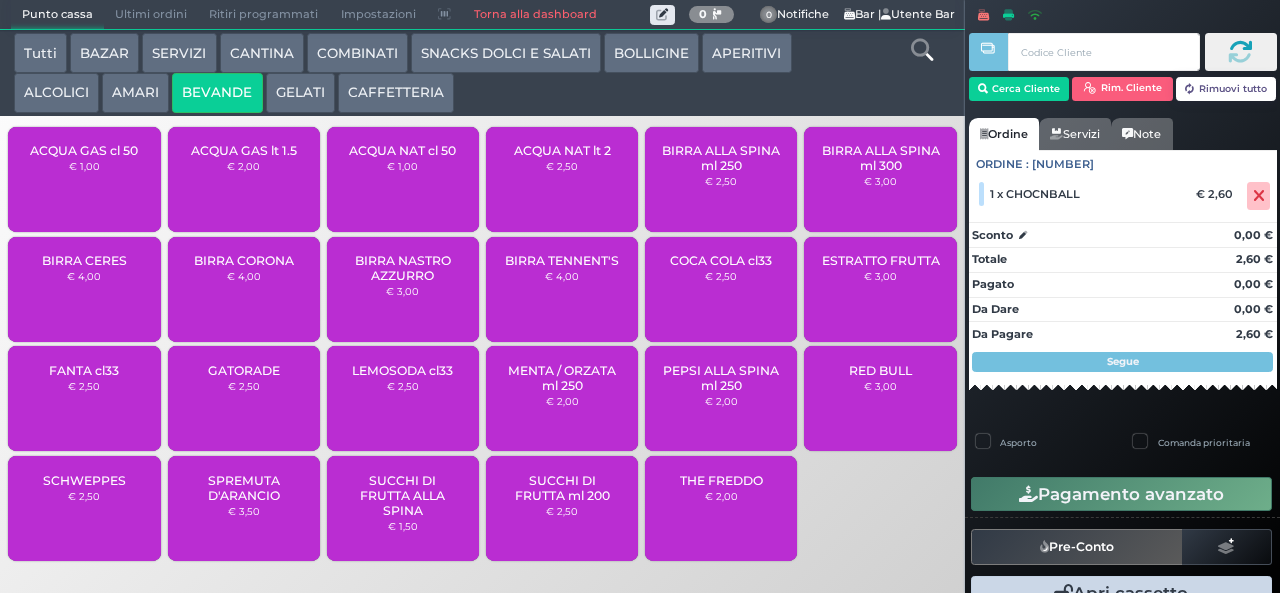 click on "COCA COLA cl33
€ 2,50" at bounding box center (721, 289) 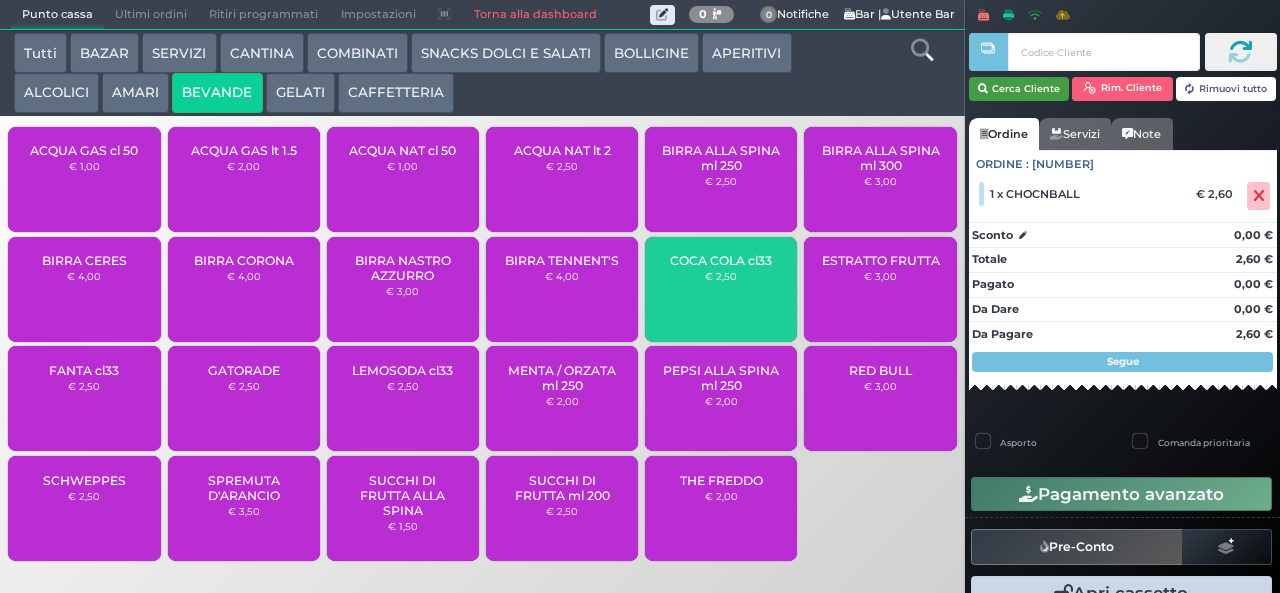 click on "Cerca Cliente" at bounding box center (1019, 89) 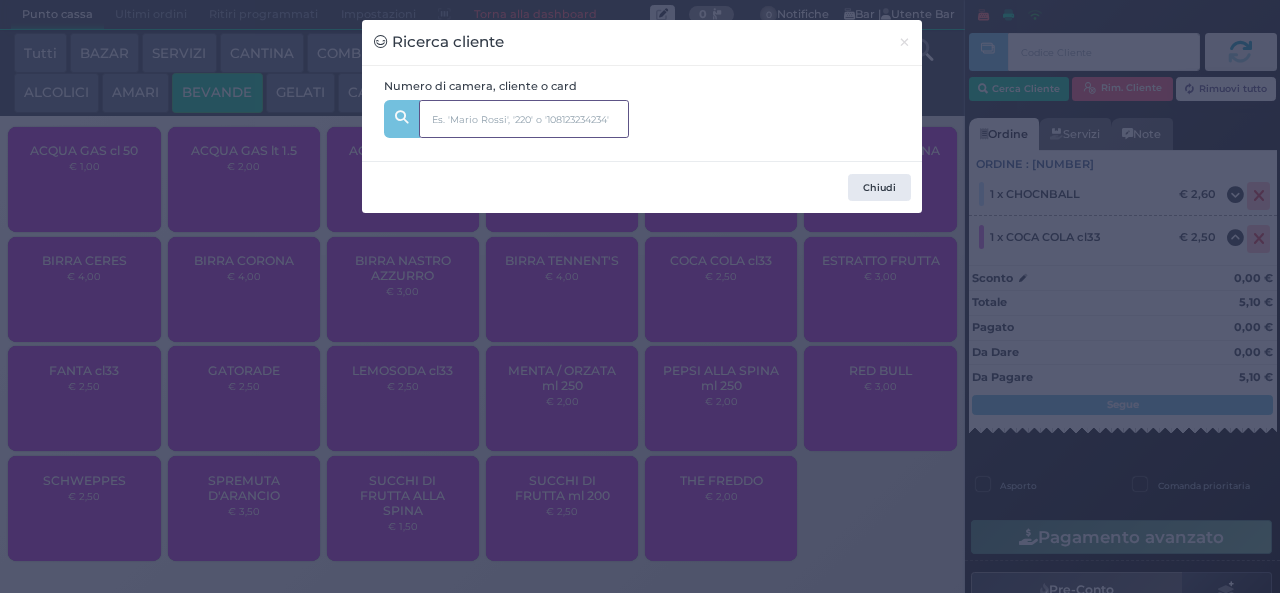 click at bounding box center (524, 119) 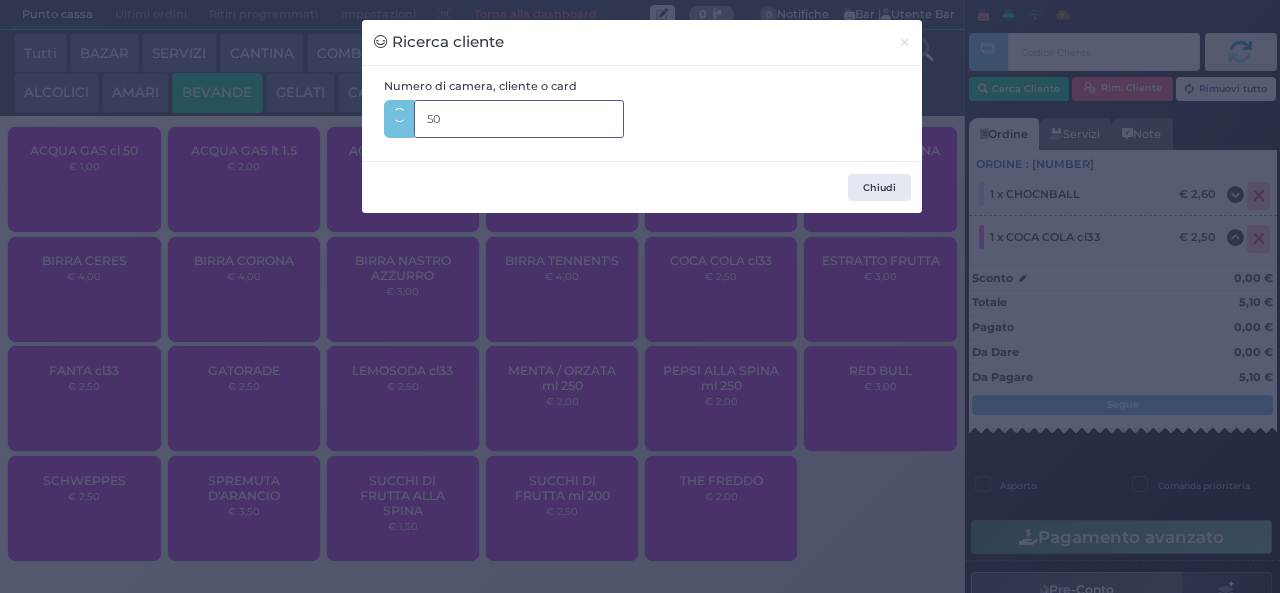 type on "507" 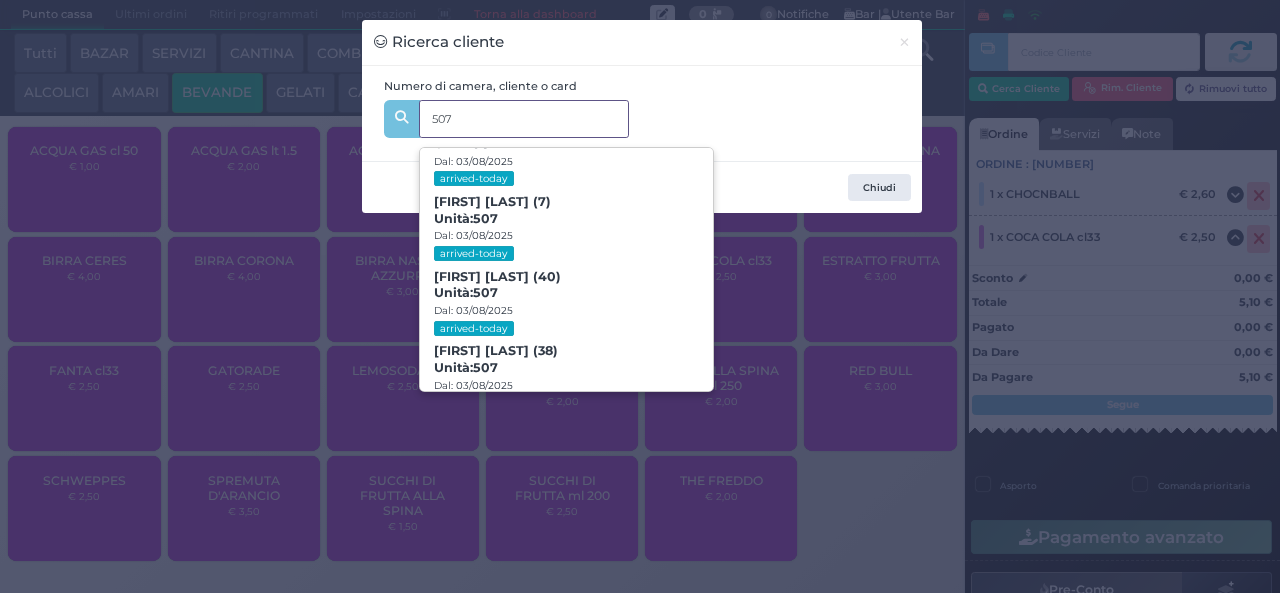 scroll, scrollTop: 91, scrollLeft: 0, axis: vertical 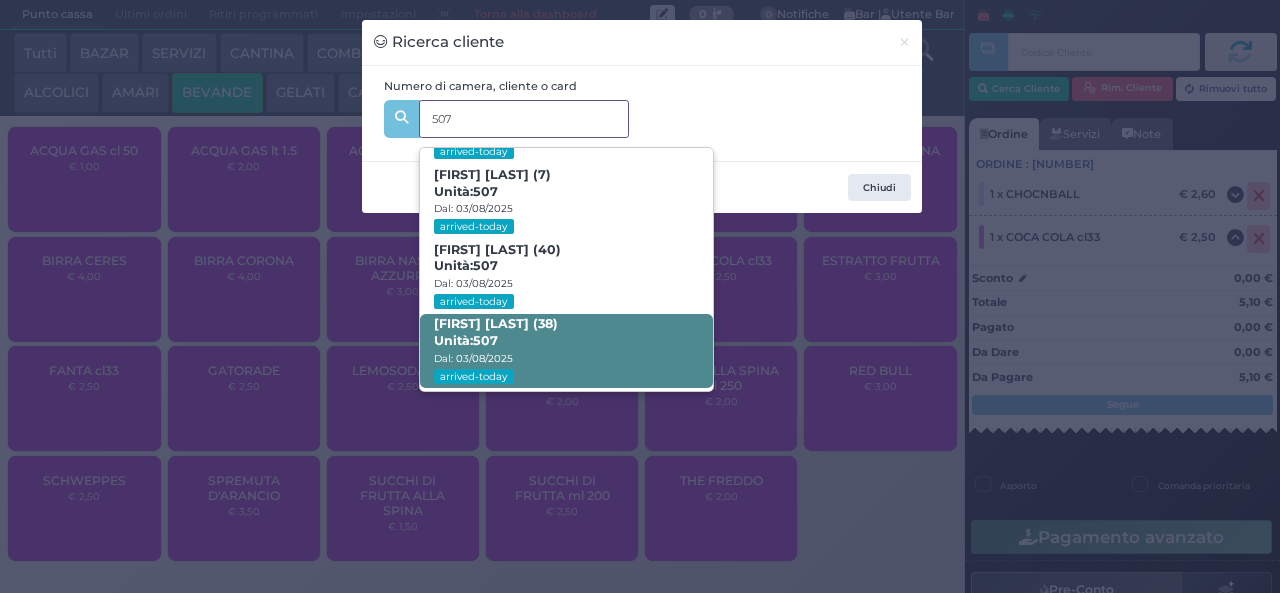 click on "Giancarlo Montefusco (38) Unità:  507 Dal: 03/08/2025 arrived-today" at bounding box center (566, 351) 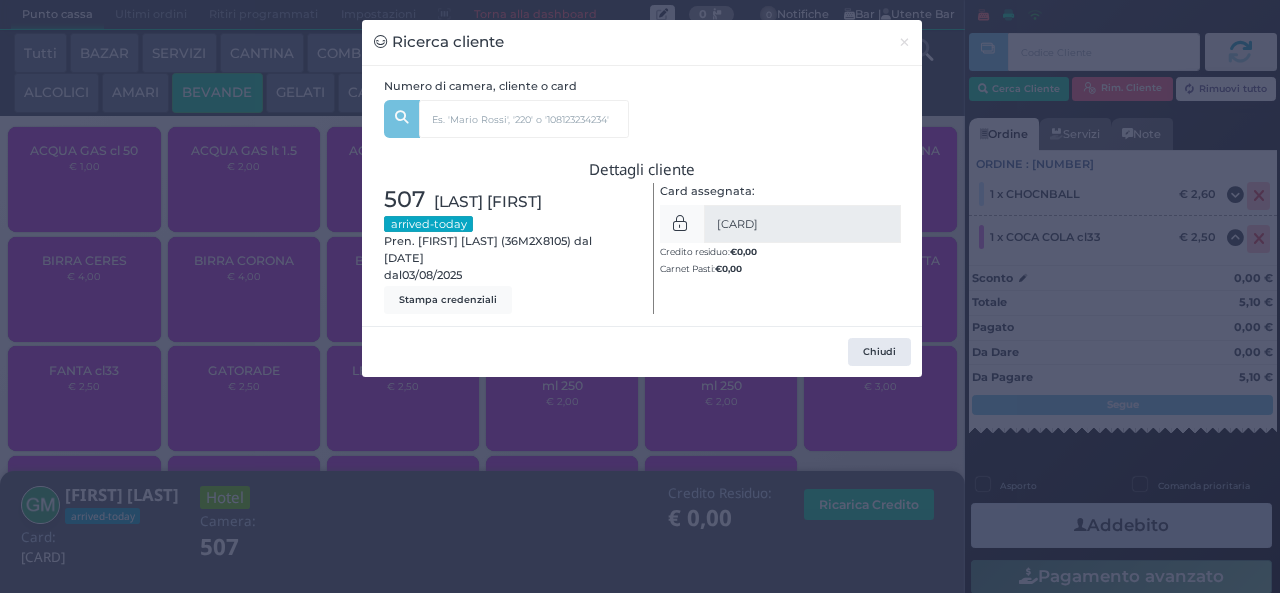 click on "Ricerca cliente
×
Numero di camera, cliente o card
507 Enea Montefusco (1) Unità:  507 Dal: 03/08/2025 arrived-today Cloé Evelyne Montefusco (7) Unità:  507 Dal: 03/08/2025 arrived-today Melanie Noll (40) Unità:  507 Dal: 03/08/2025 arrived-today Giancarlo Montefusco (38) Unità:  507 Dal: 03/08/2025 arrived-today
Dettagli cliente
507
Montefusco Giancarlo
arrived-today
Pren. Giancarlo Montefusco  (36M2X8105)  dal  03/08/2025
Stampa credenziali
Card assegnata:
07 3f 46 67
€" at bounding box center (640, 296) 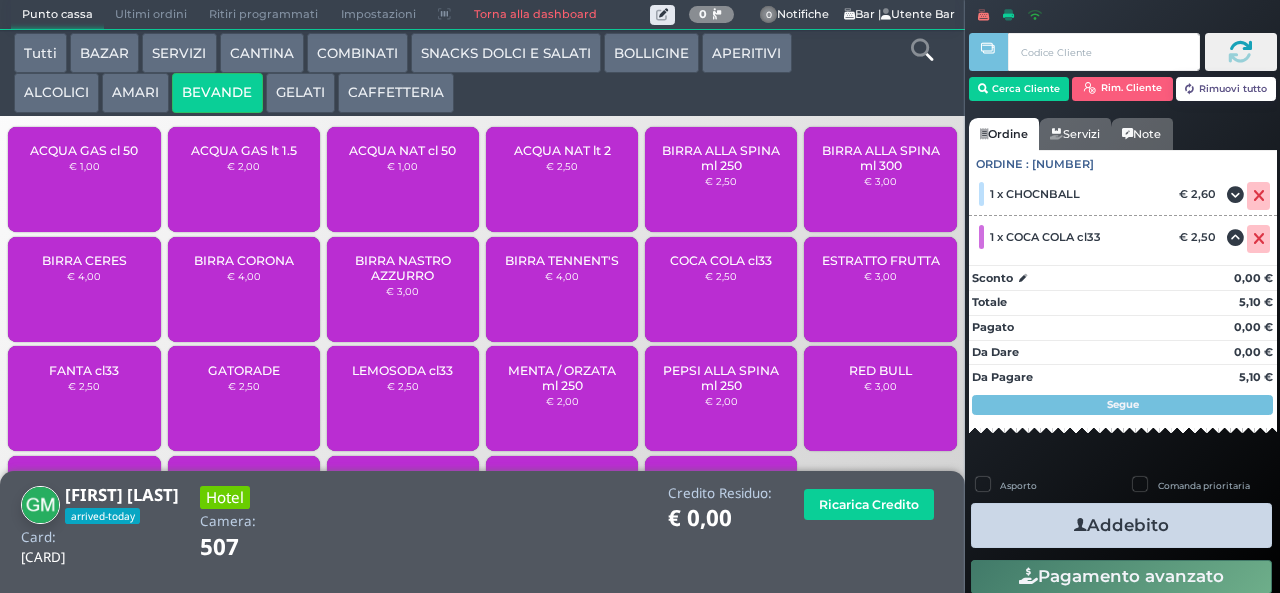 click at bounding box center [1080, 525] 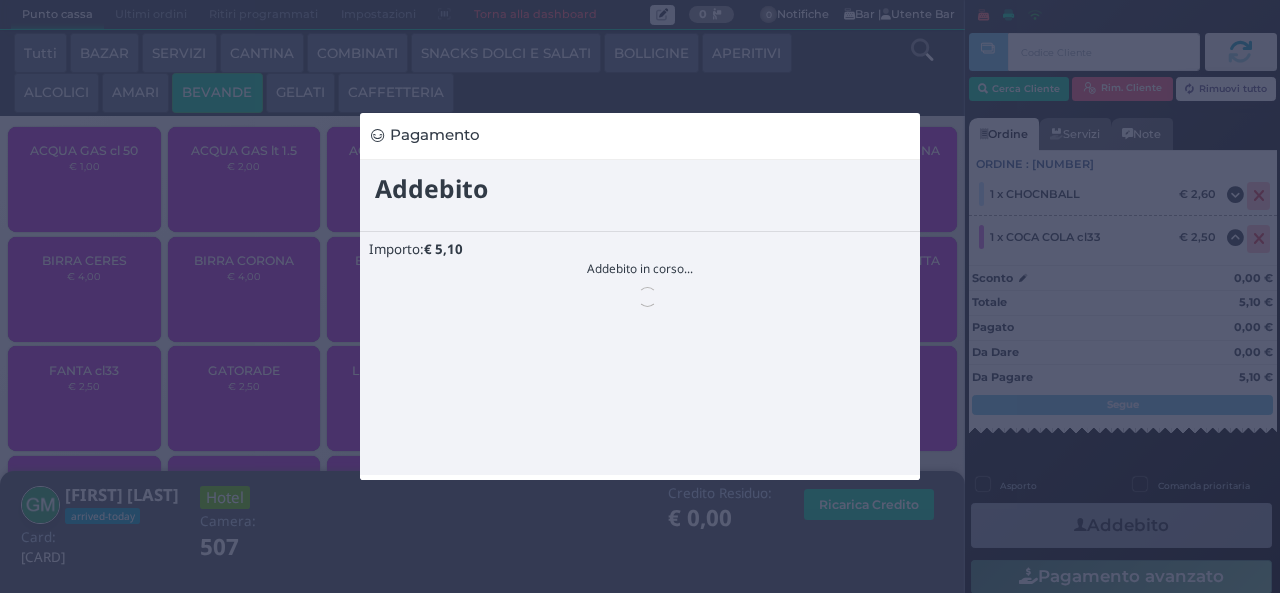 scroll, scrollTop: 0, scrollLeft: 0, axis: both 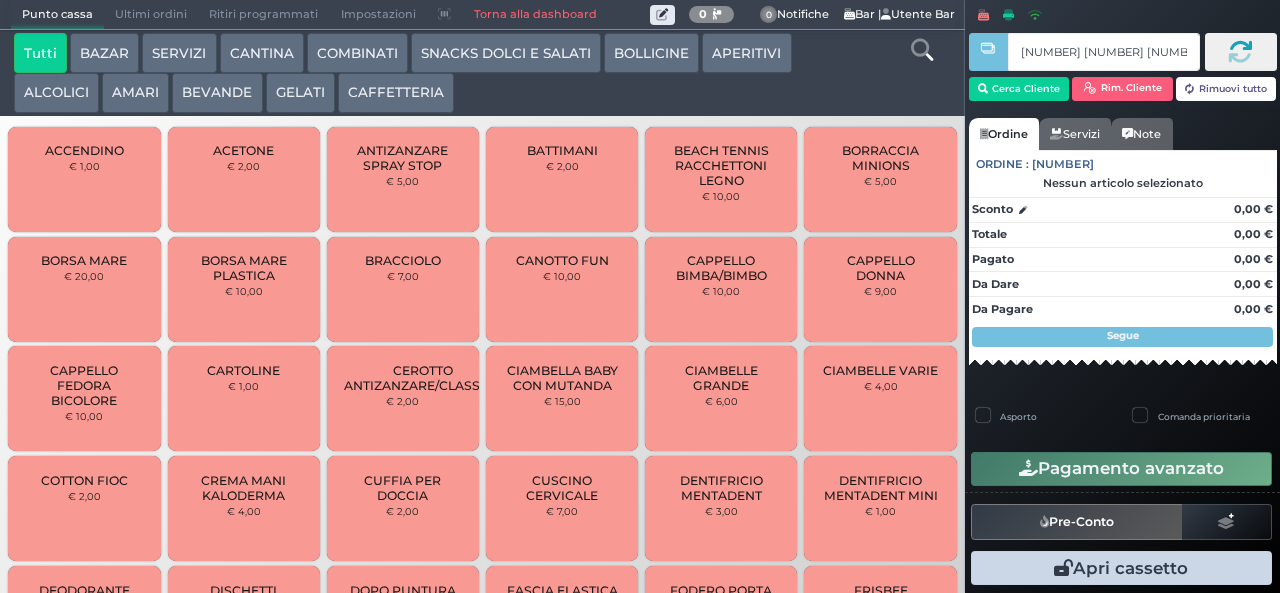 type on "[NUMBER] [NUMBER] [NUMBER] [NUMBER]" 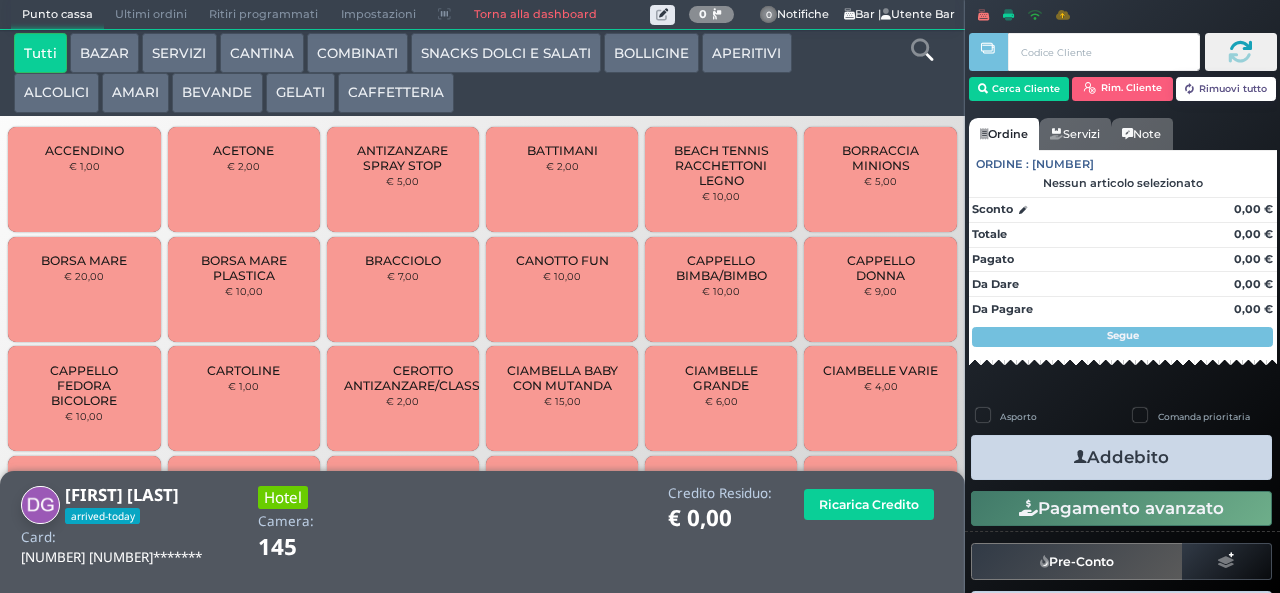 click on "ALCOLICI" at bounding box center [56, 93] 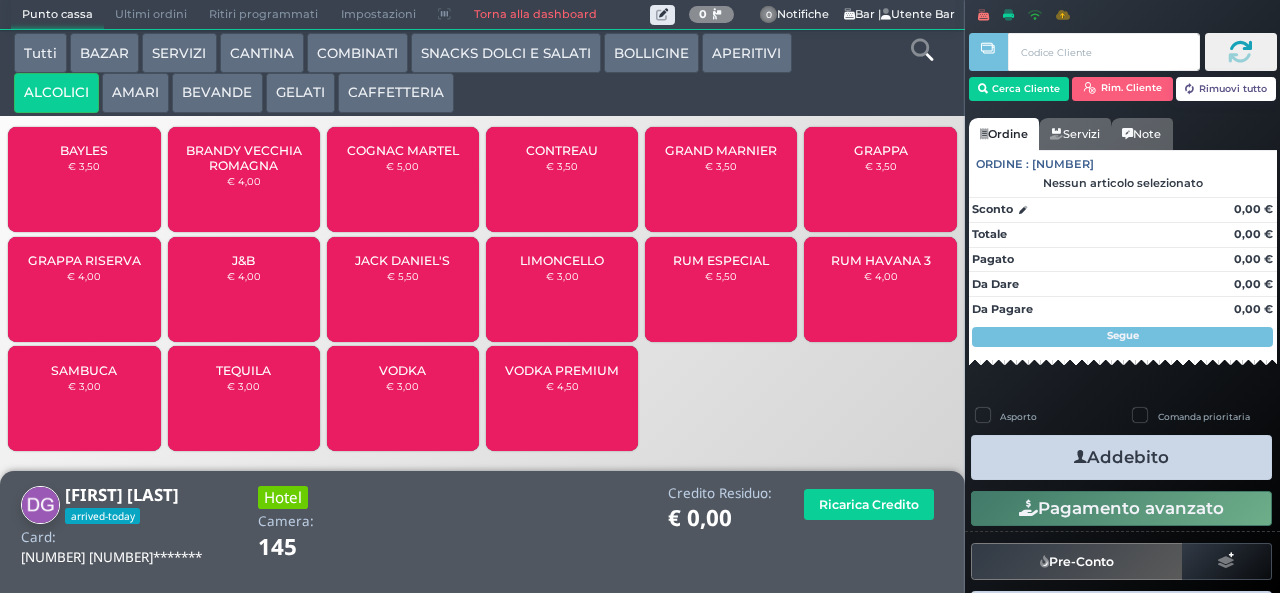 click on "AMARI" at bounding box center [135, 93] 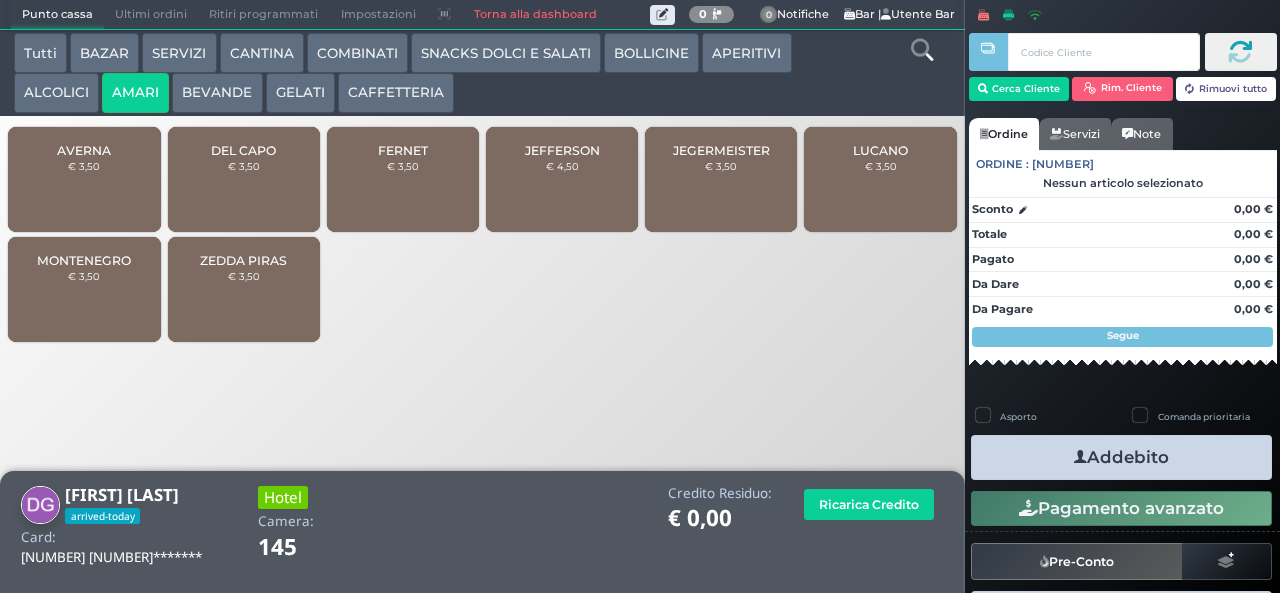 click on "ZEDDA PIRAS
€ 3,50" at bounding box center (244, 289) 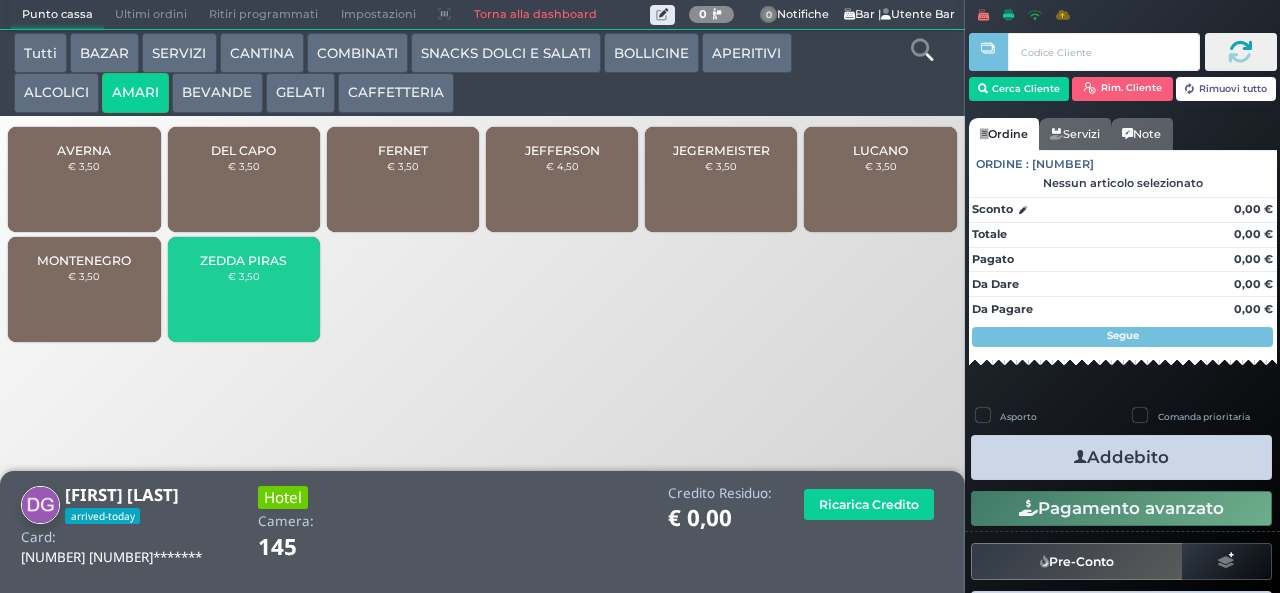 click on "ZEDDA PIRAS
€ 3,50" at bounding box center (244, 289) 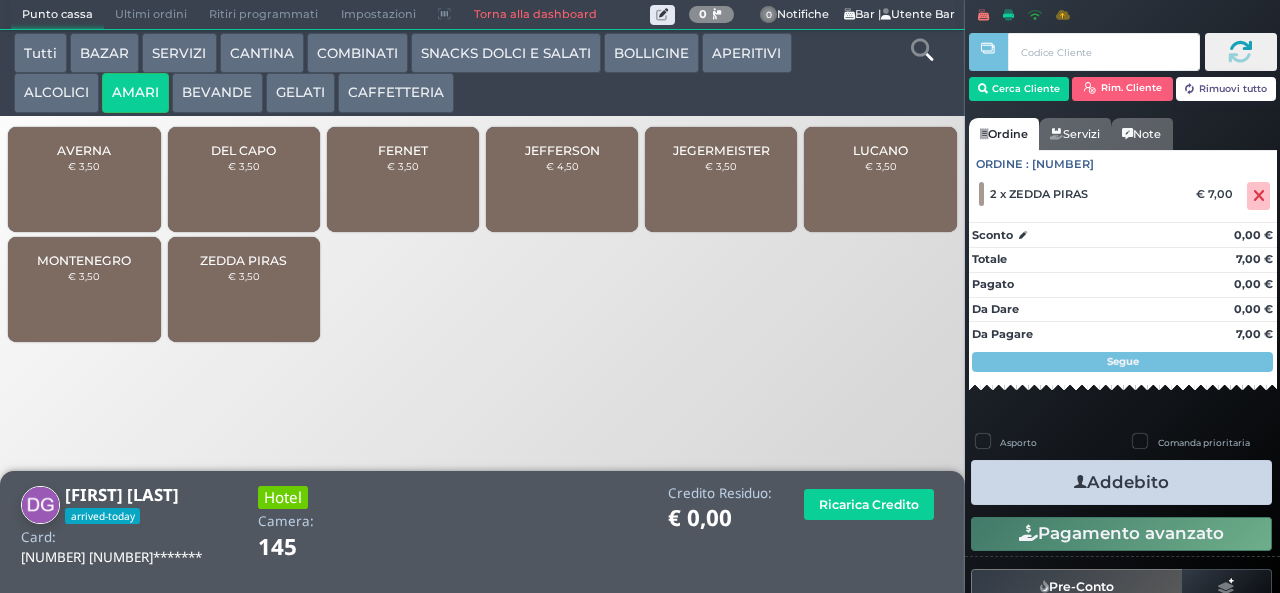 click on "Addebito" at bounding box center (1121, 482) 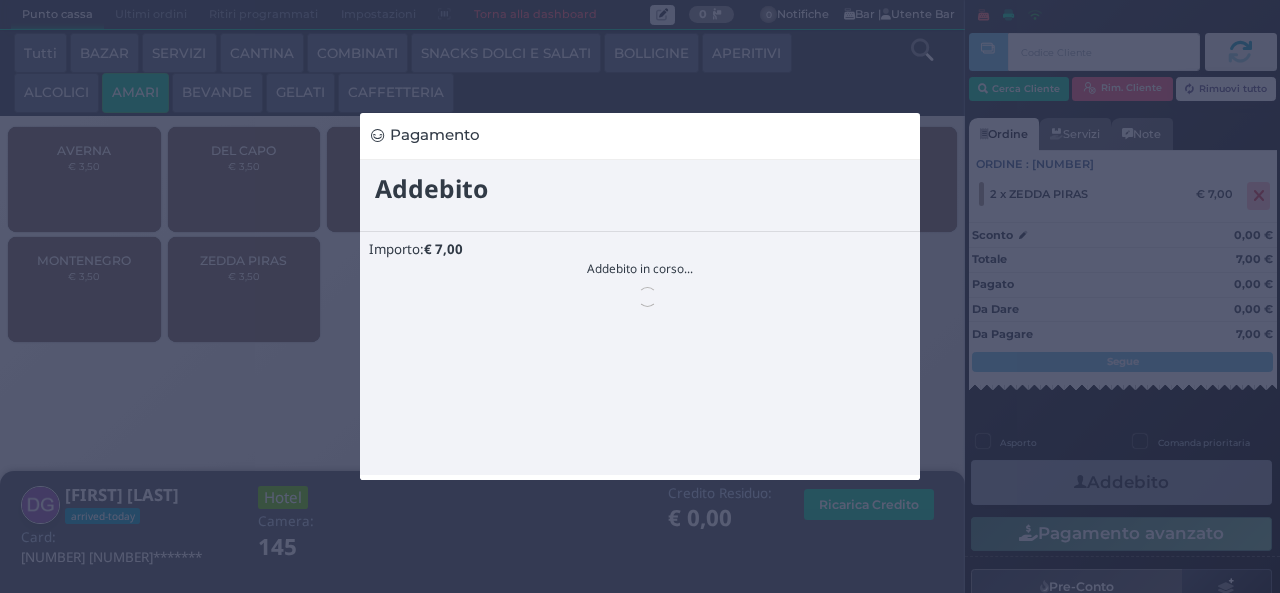 scroll, scrollTop: 0, scrollLeft: 0, axis: both 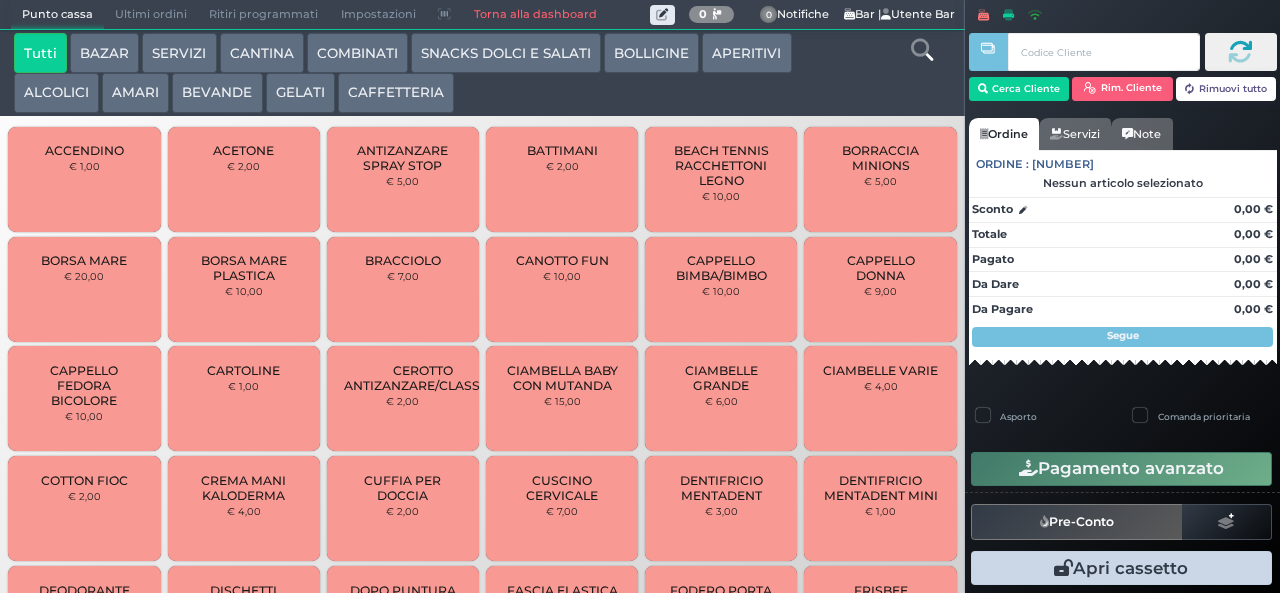 click on "AMARI" at bounding box center (135, 93) 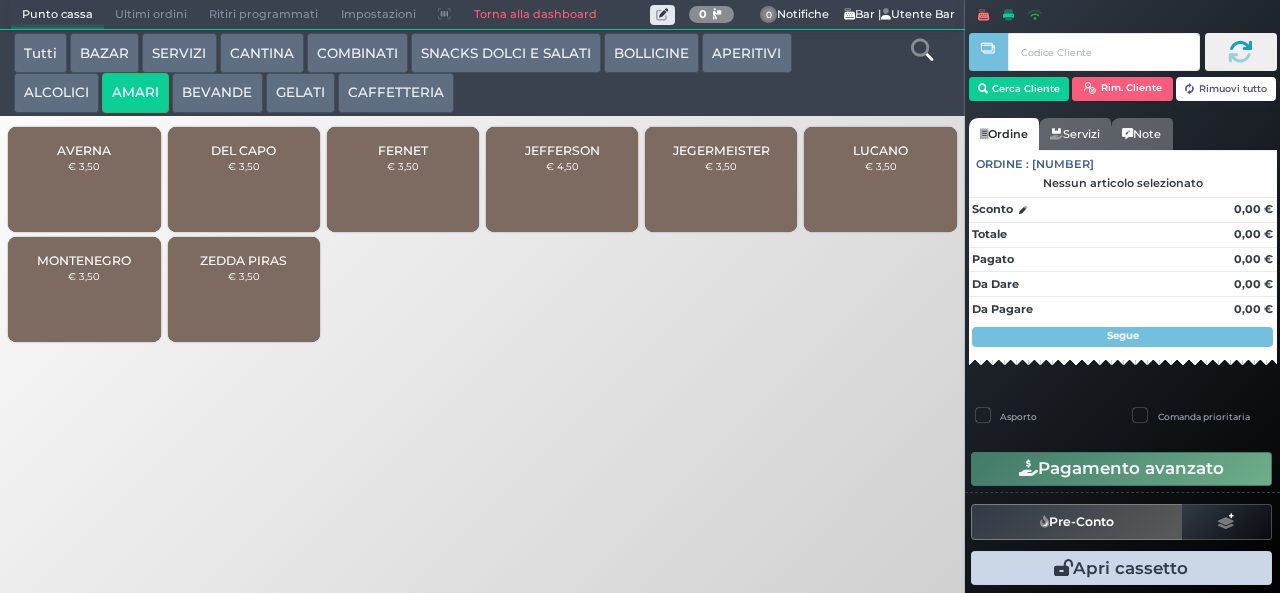 click on "DEL CAPO
€ 3,50" at bounding box center (244, 179) 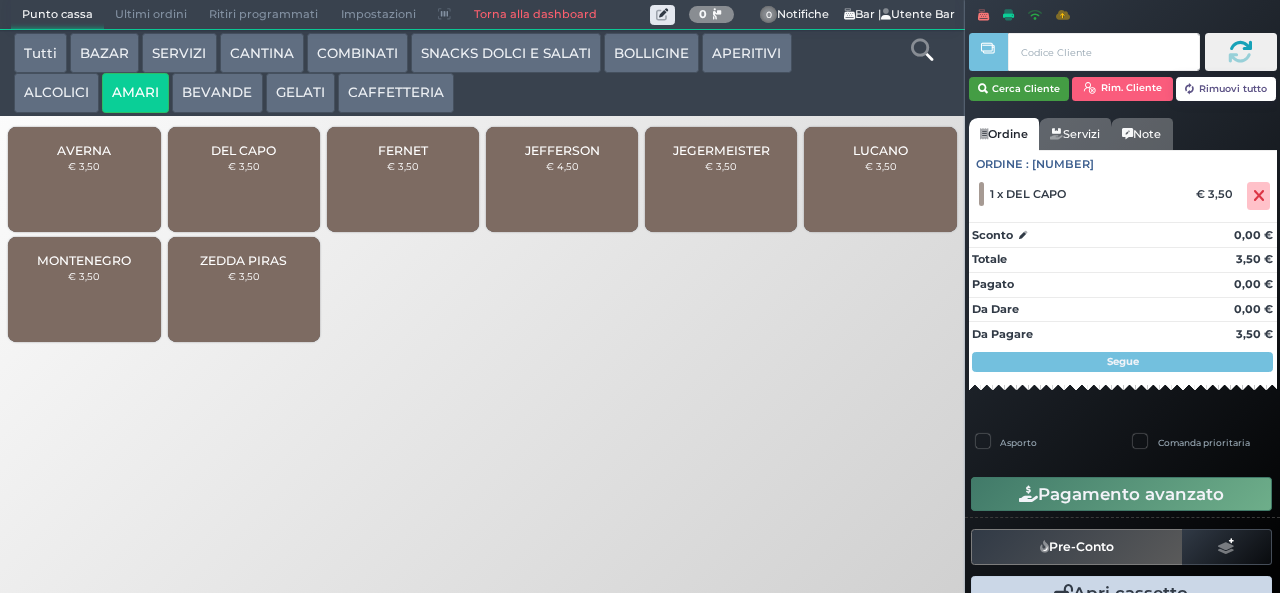 click on "Cerca Cliente" at bounding box center (1019, 89) 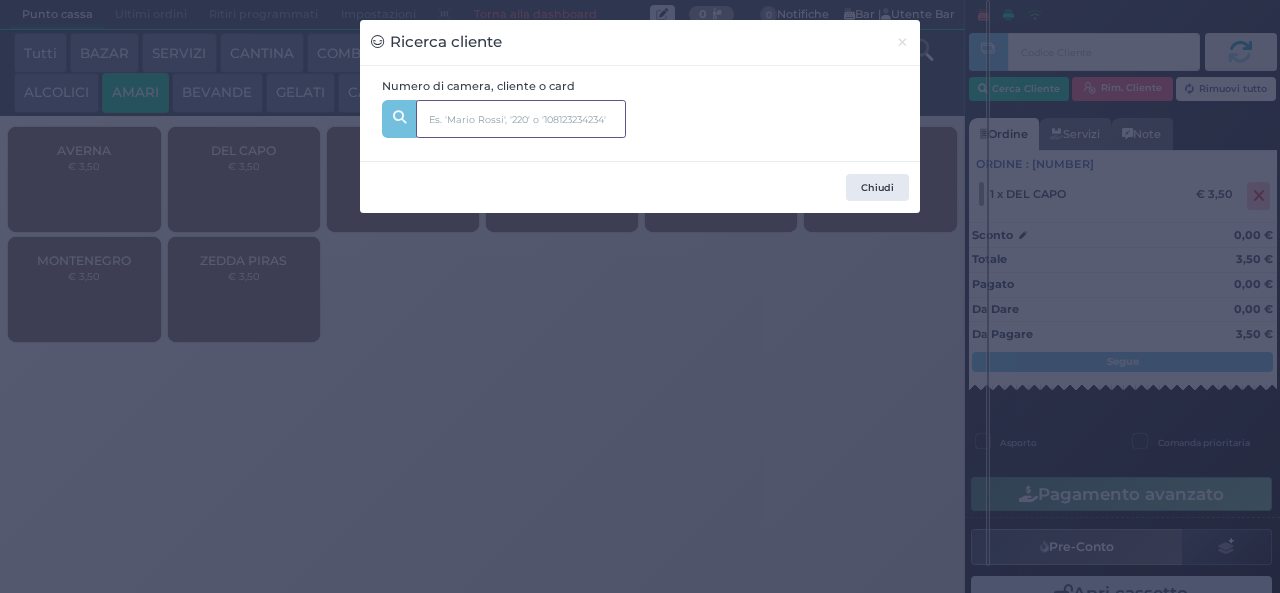 click at bounding box center [521, 119] 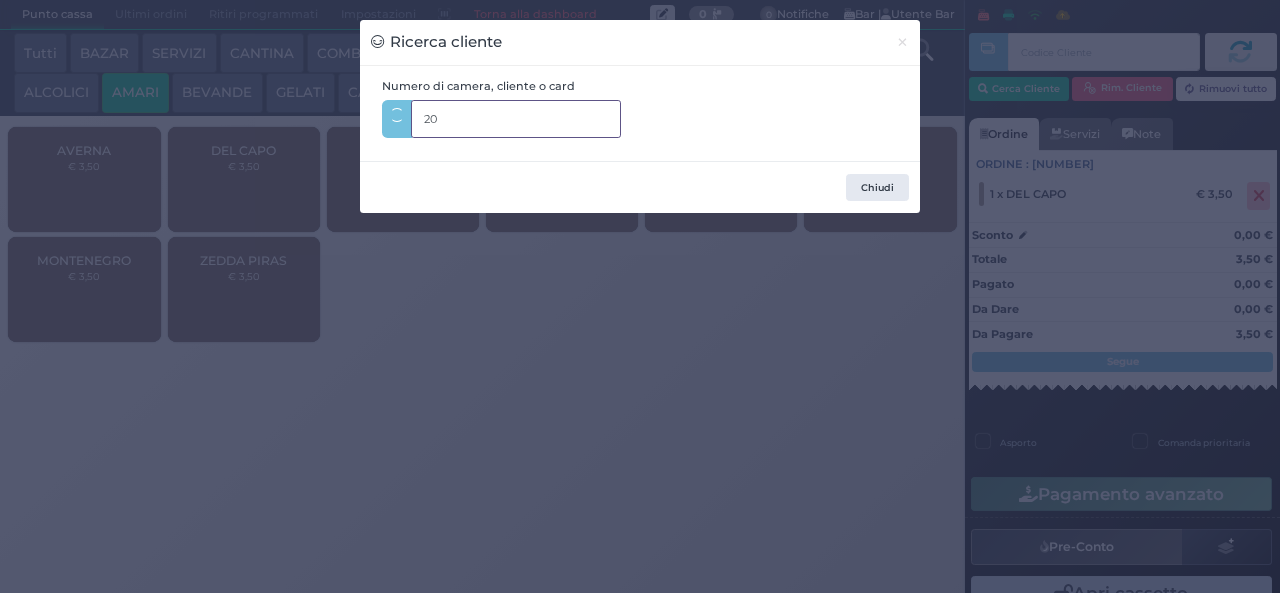 type on "204" 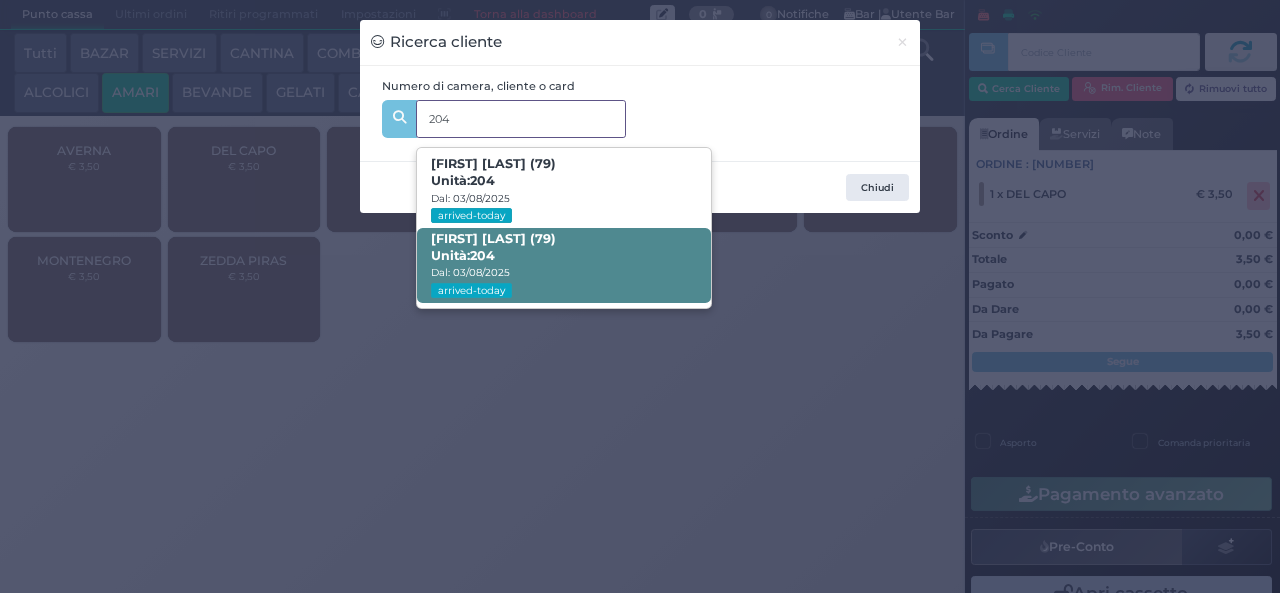 click on "Valerio Vittoni (79) Unità:  204 Dal: 03/08/2025 arrived-today" at bounding box center (563, 265) 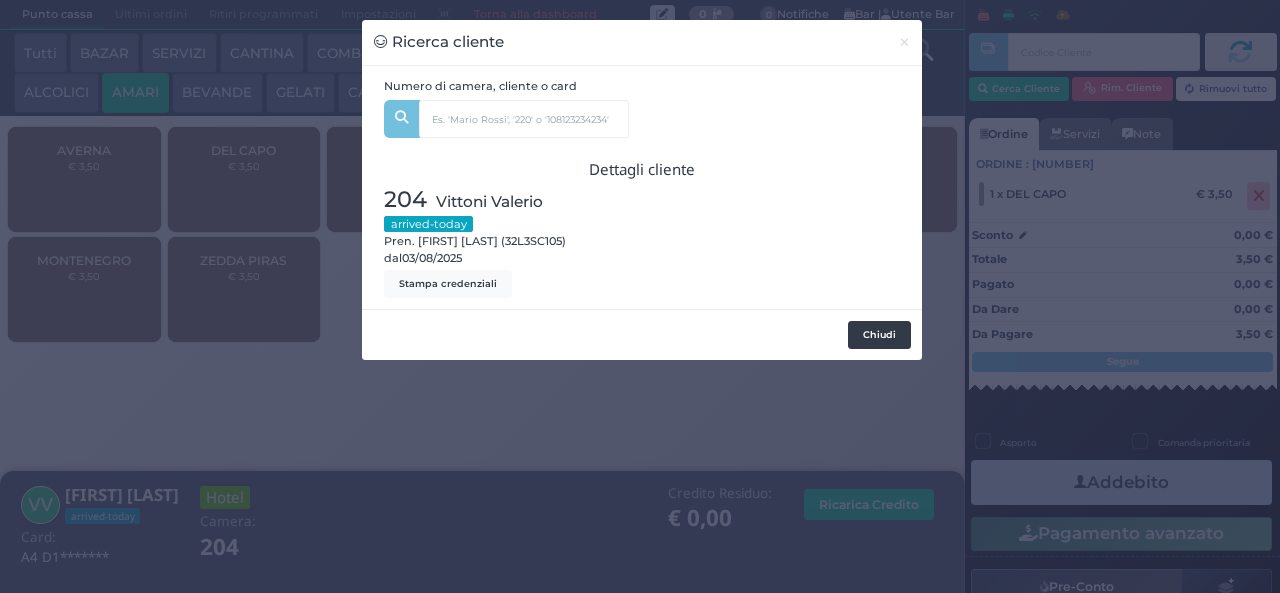 click on "Chiudi" at bounding box center [879, 335] 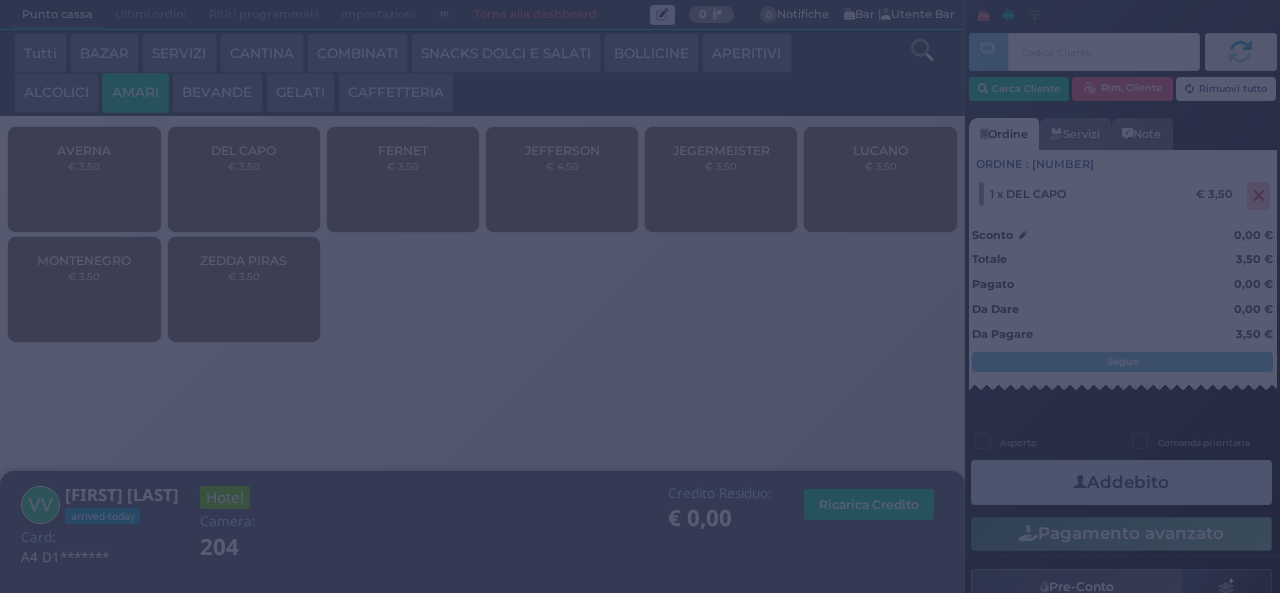 click on "Addebito" at bounding box center (1121, 482) 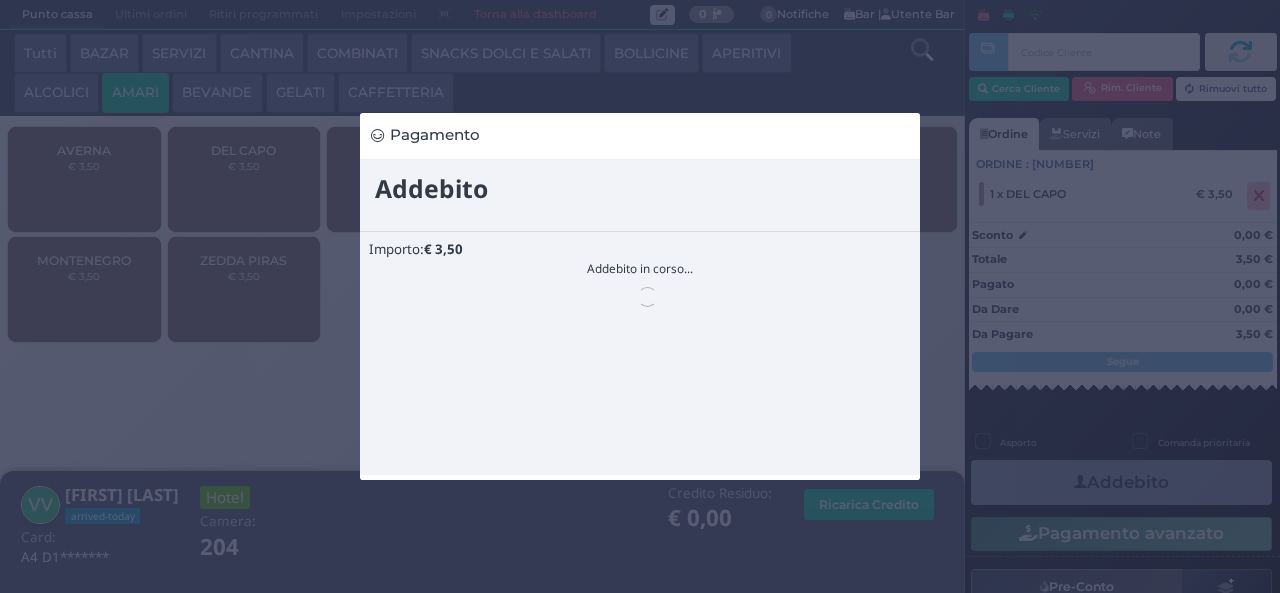 scroll, scrollTop: 0, scrollLeft: 0, axis: both 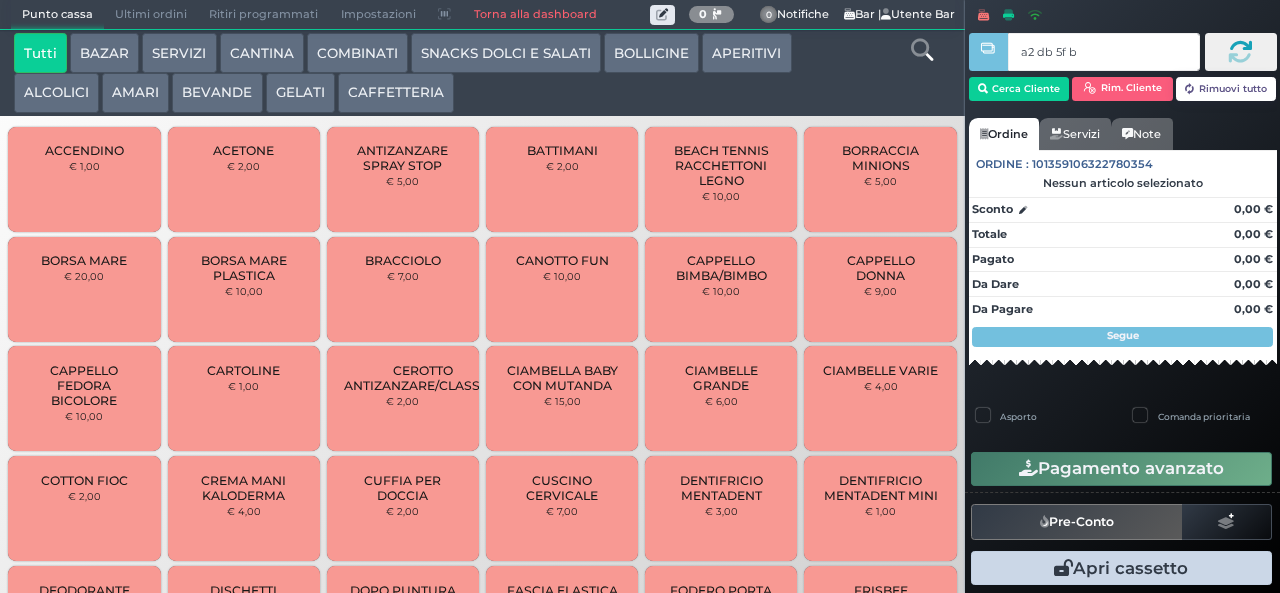type on "a2 db 5f bb" 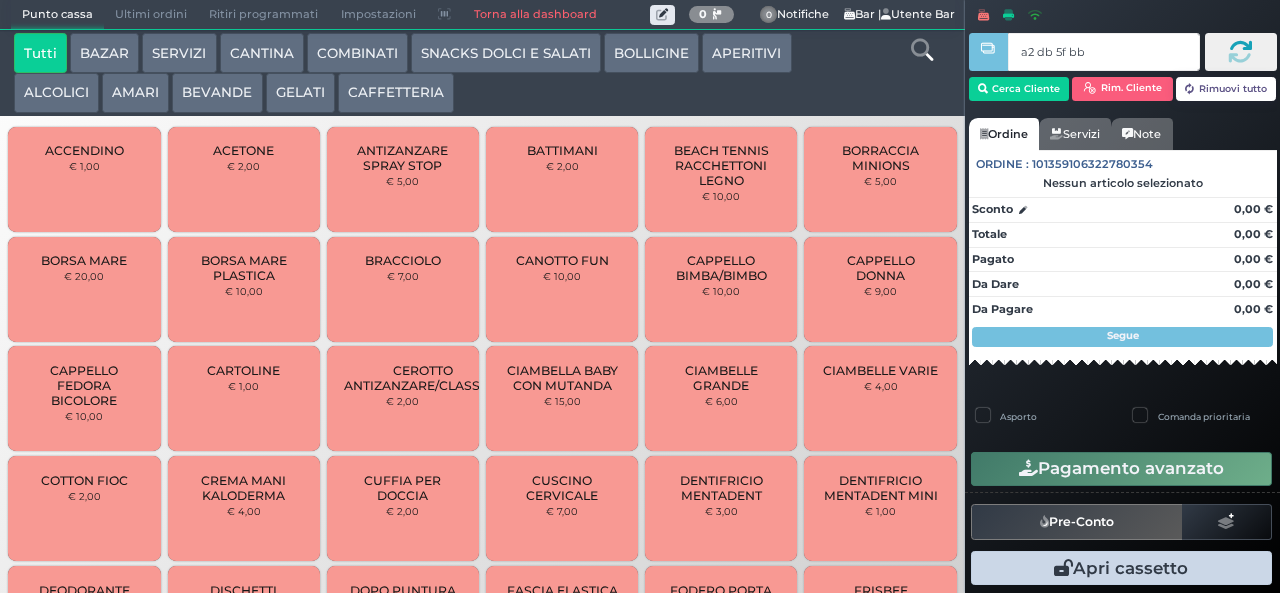 type 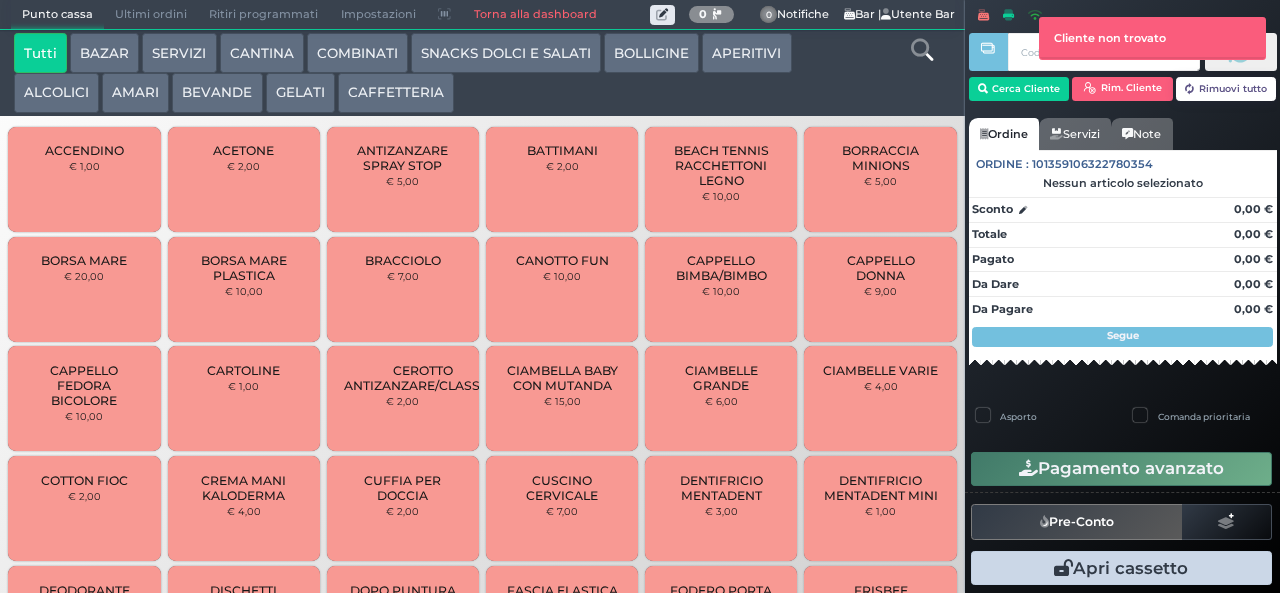 click on "AMARI" at bounding box center [135, 93] 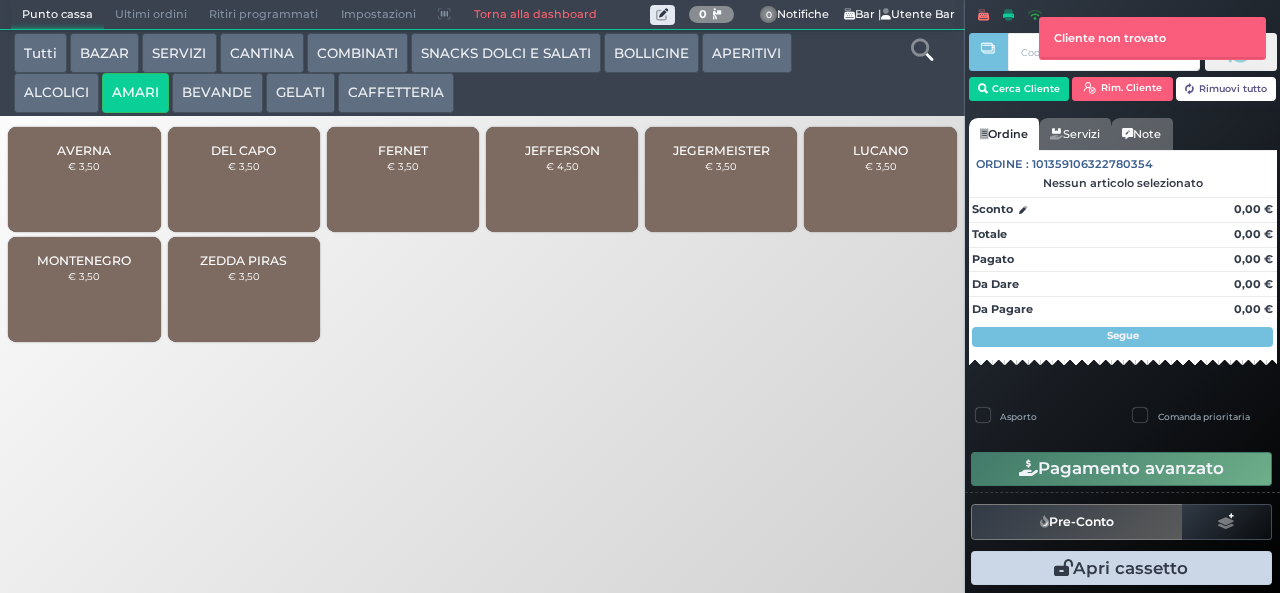 click on "ALCOLICI" at bounding box center (56, 93) 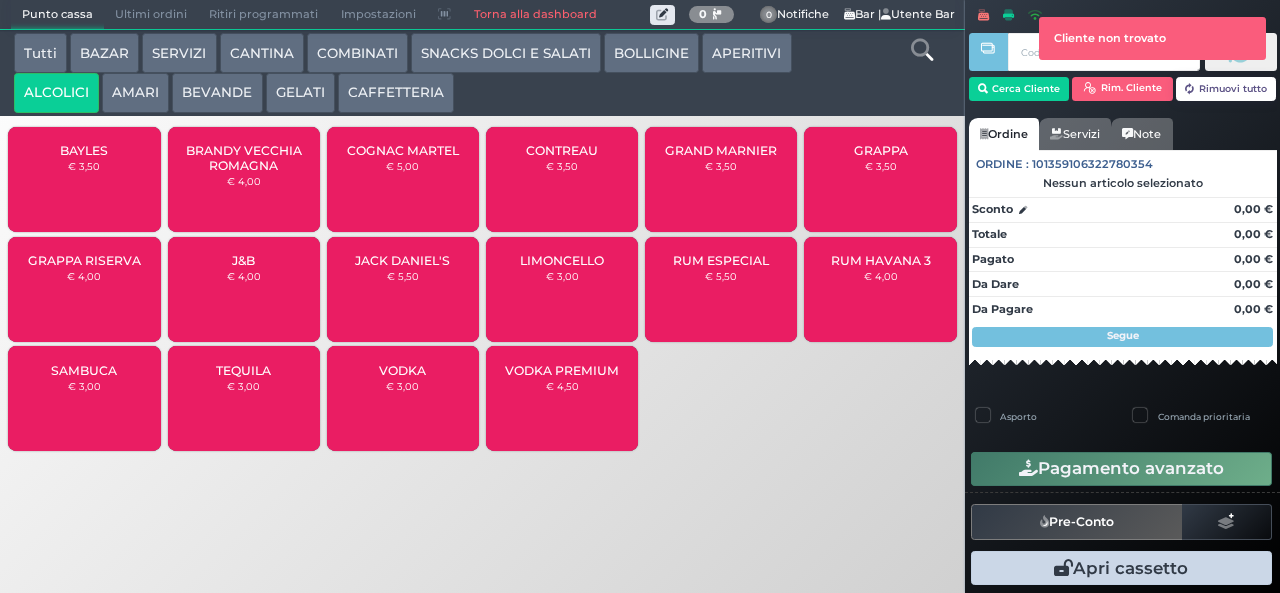 type 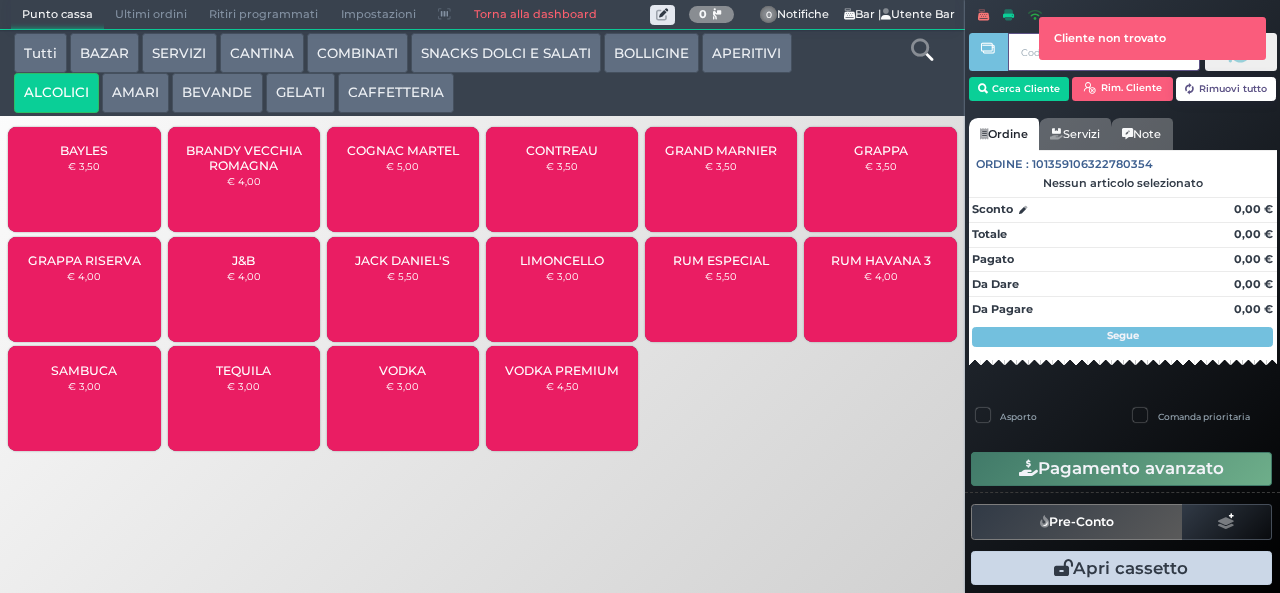 type 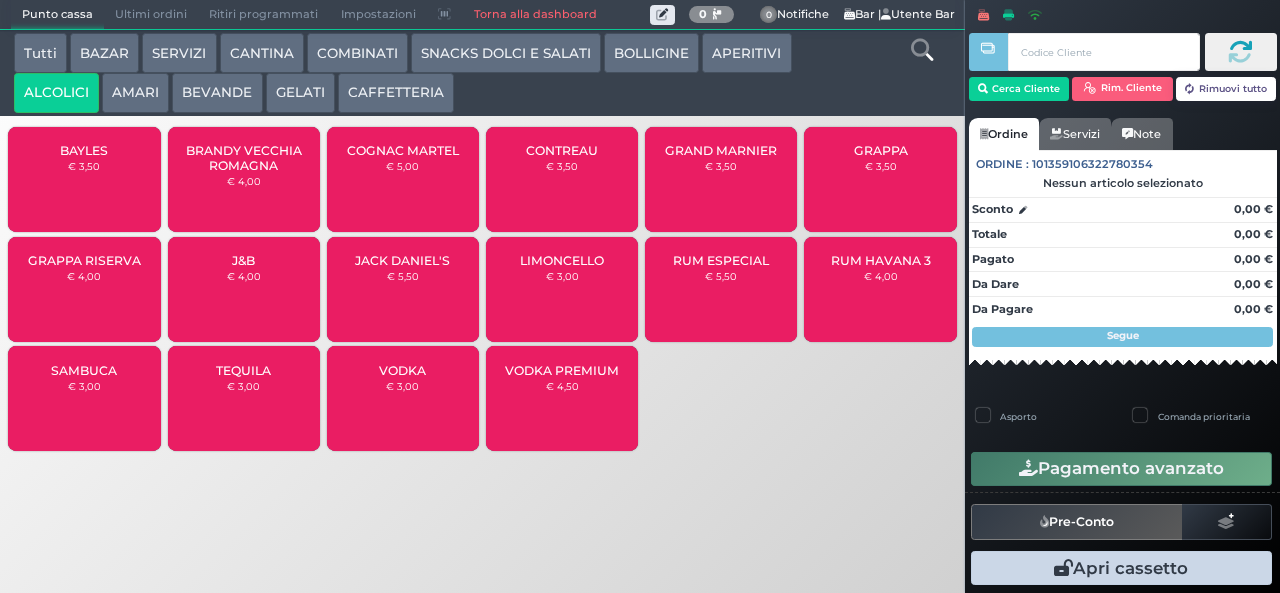 click on "GRAPPA" at bounding box center [881, 150] 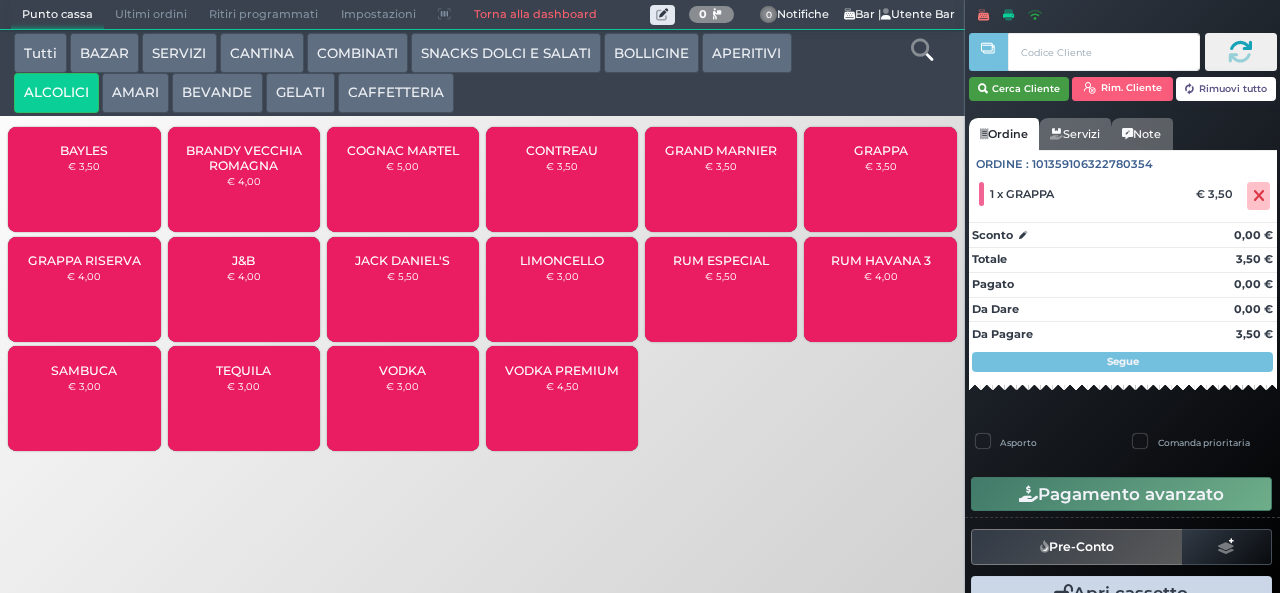 click on "Cerca Cliente" at bounding box center [1019, 89] 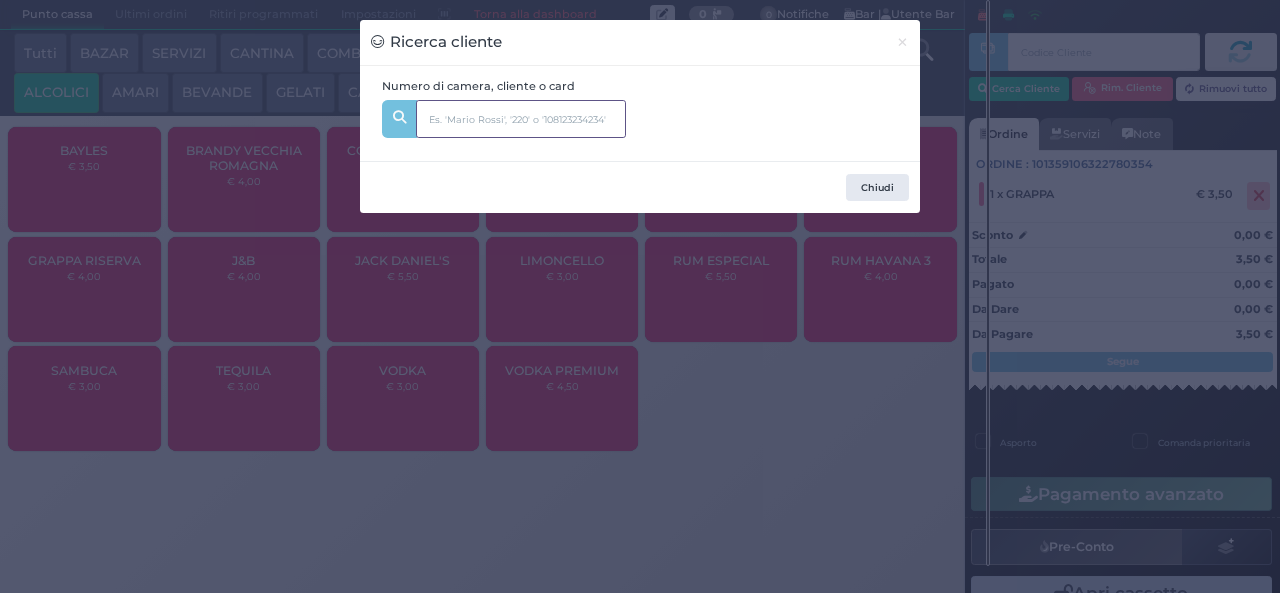 click at bounding box center (521, 119) 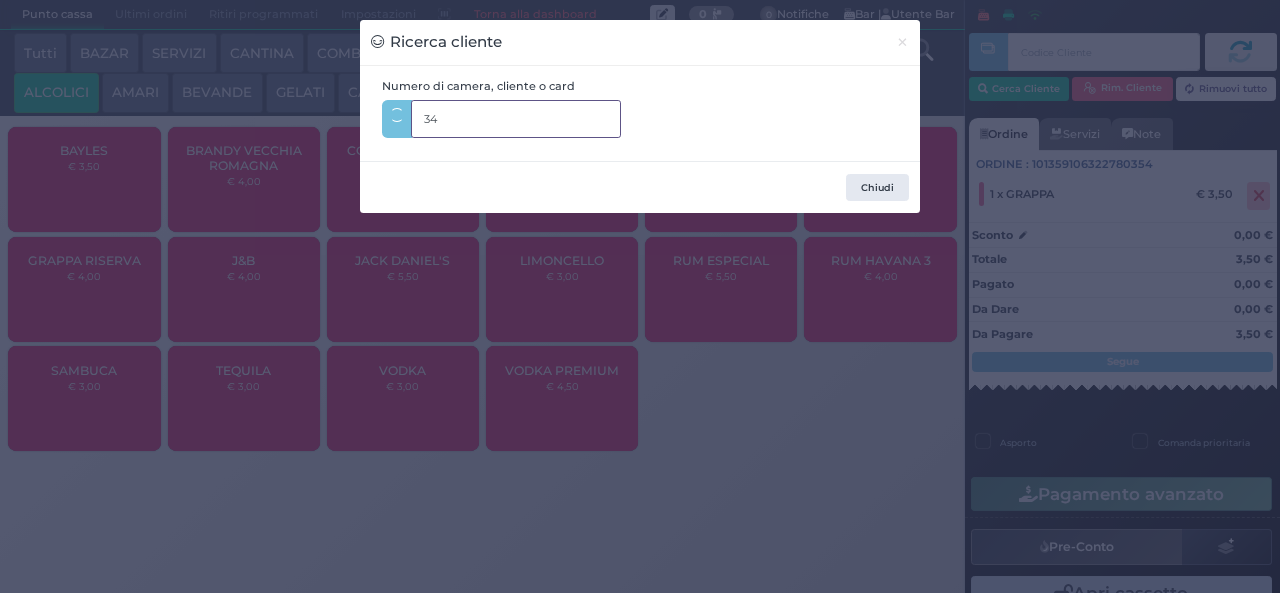 type on "348" 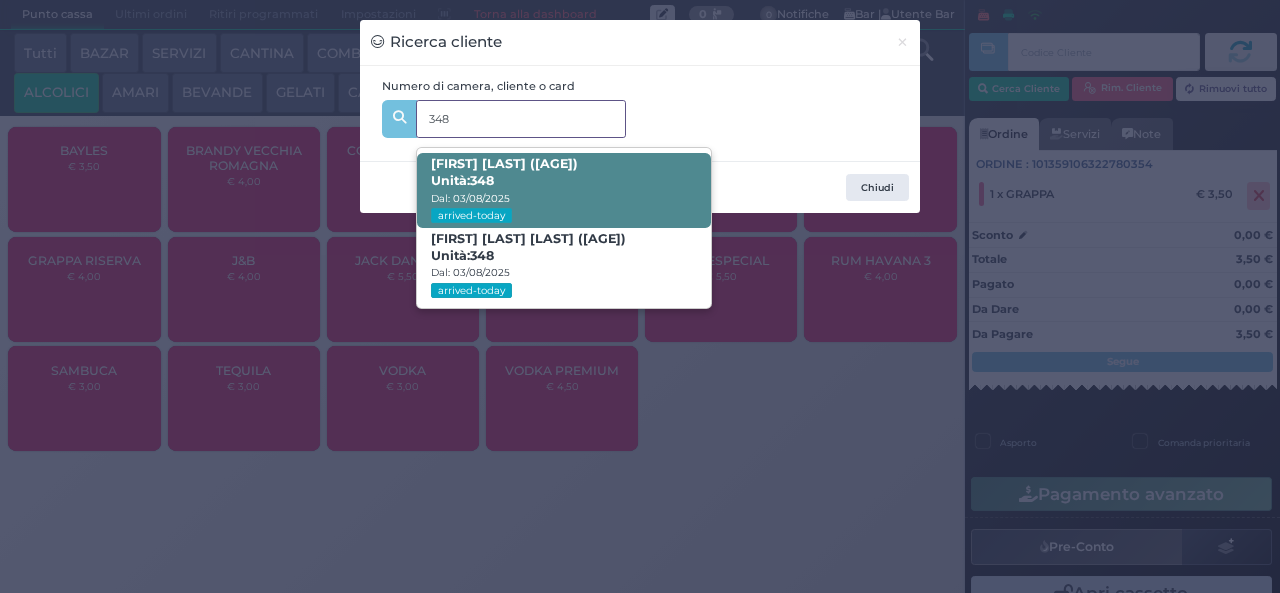 click on "Paola Fiore (49) Unità:  348 Dal: 03/08/2025 arrived-today" at bounding box center (563, 190) 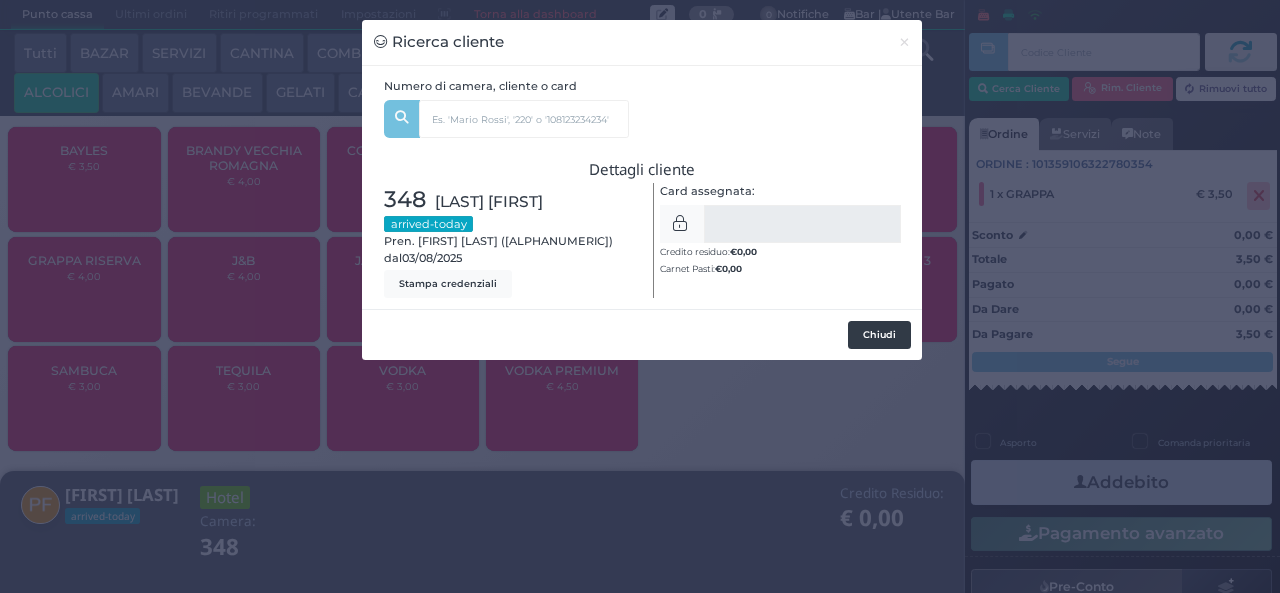 click on "Chiudi" at bounding box center (879, 335) 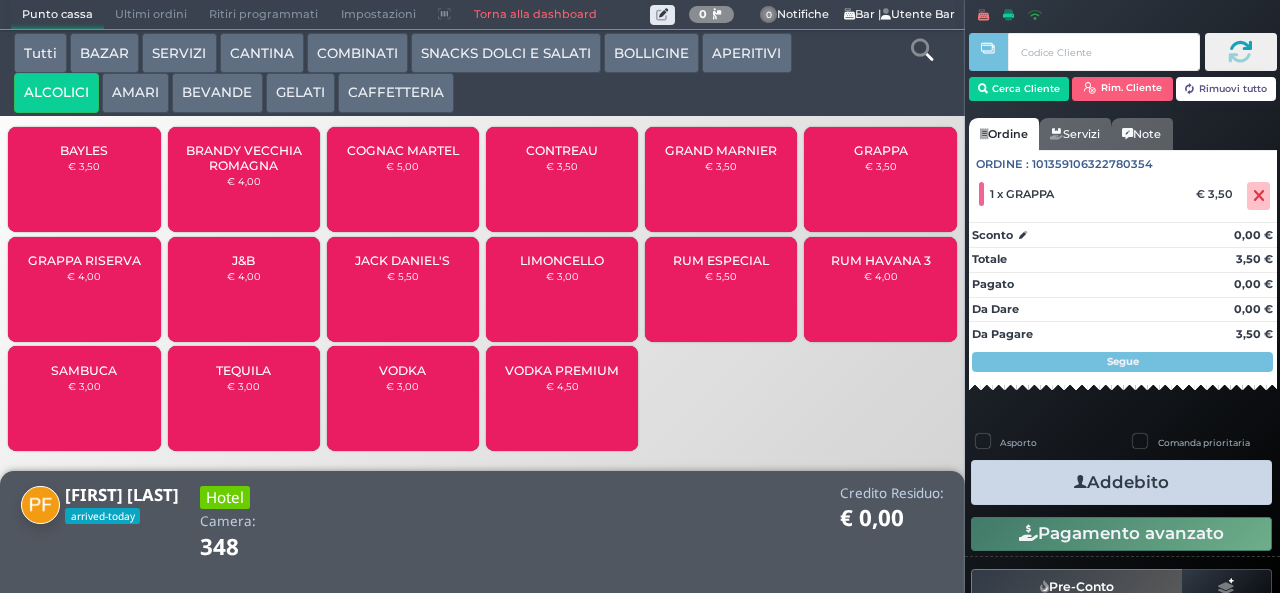 click on "Addebito" at bounding box center (1121, 482) 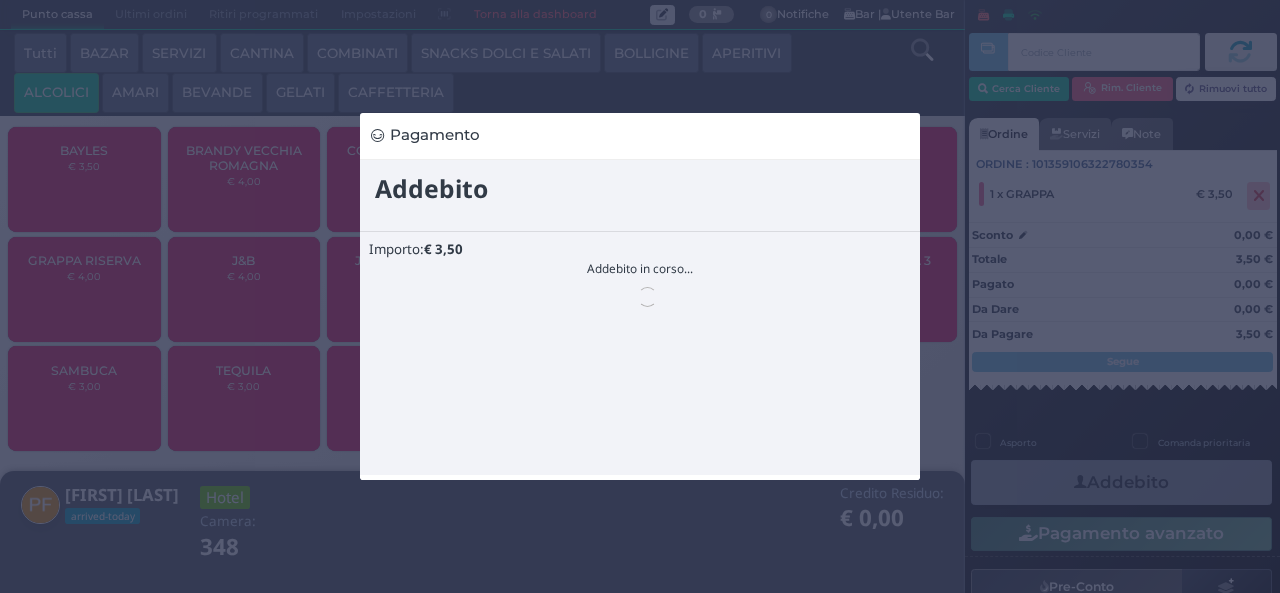 scroll, scrollTop: 0, scrollLeft: 0, axis: both 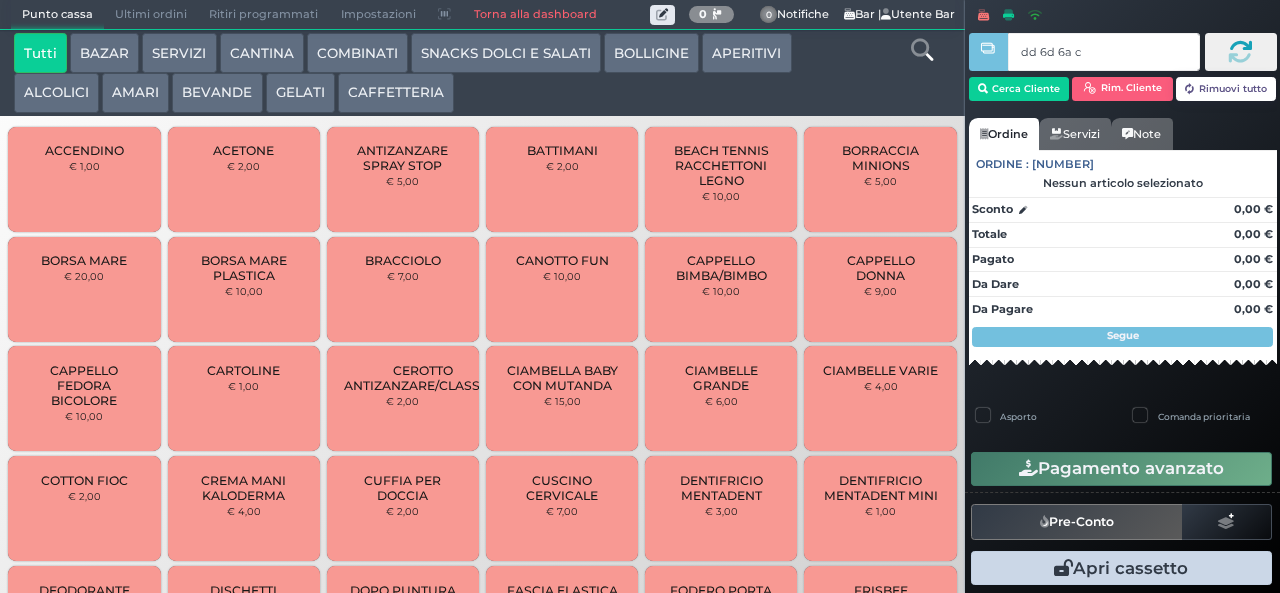 type on "dd 6d 6a c3" 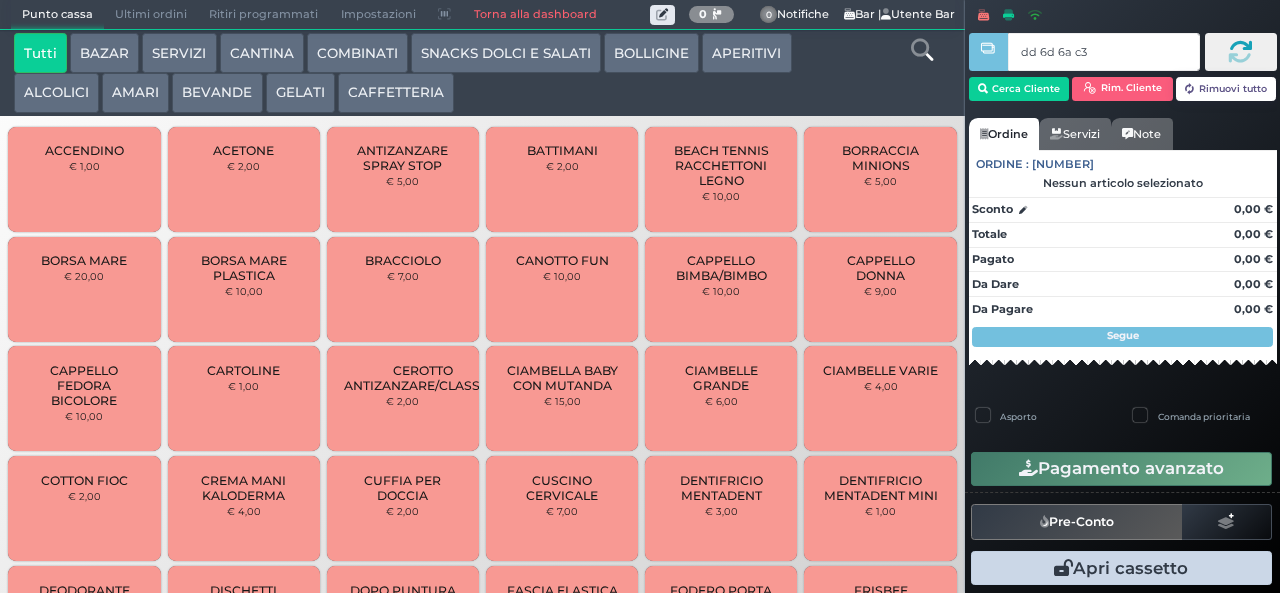 type 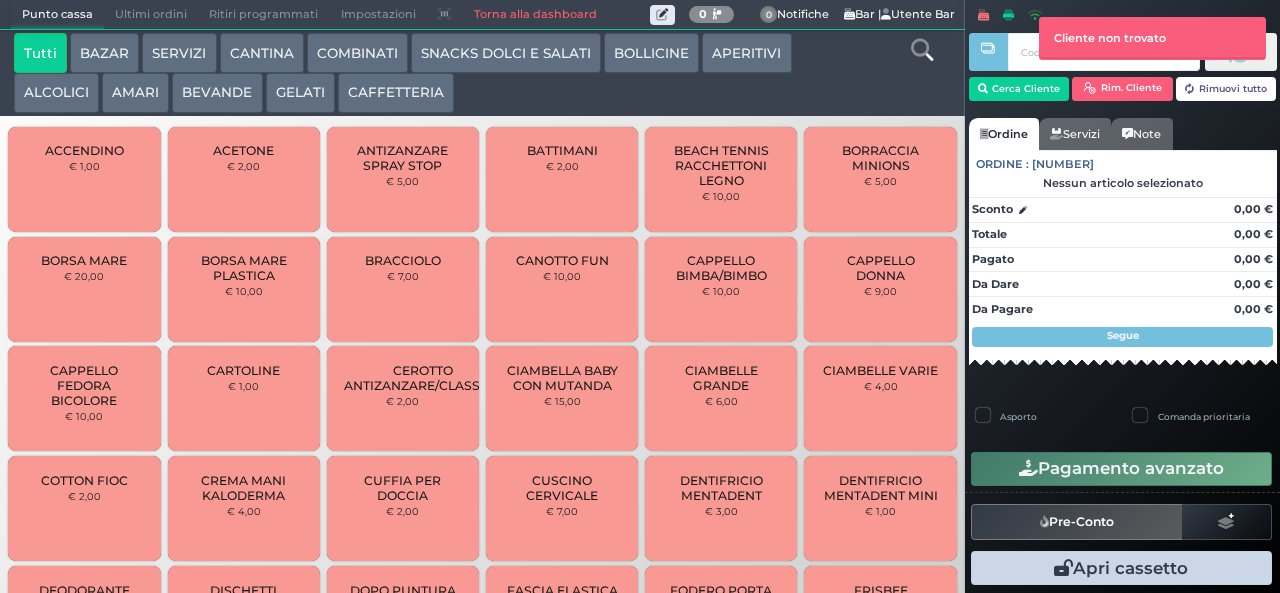 click on "AMARI" at bounding box center [135, 93] 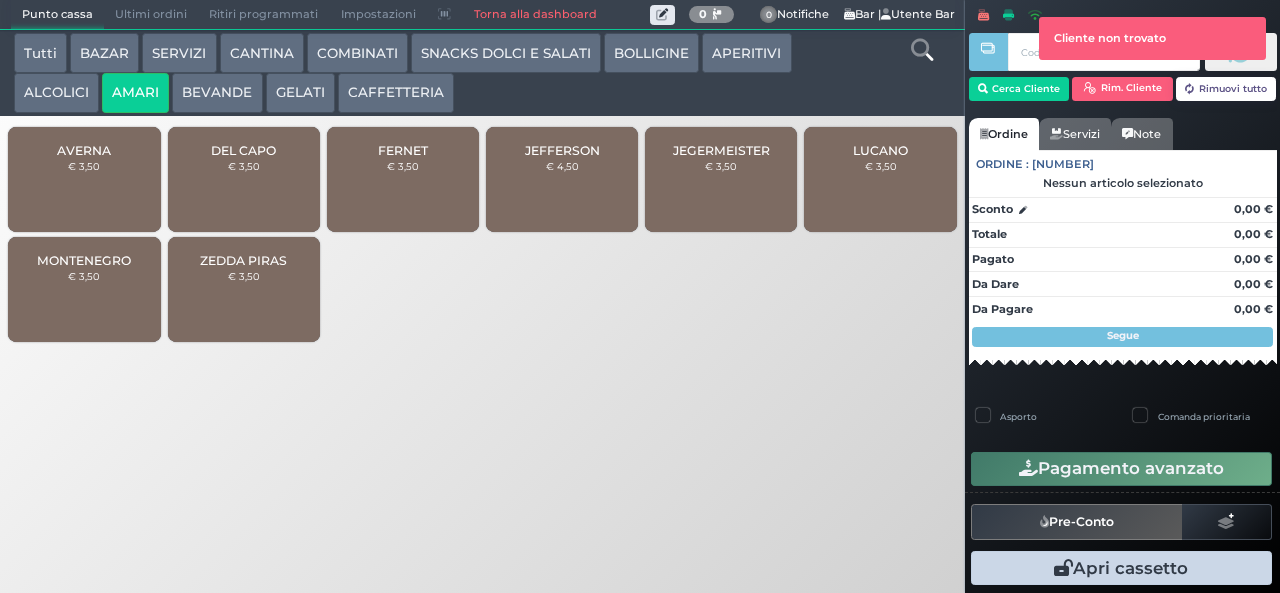 click on "FERNET" at bounding box center (403, 150) 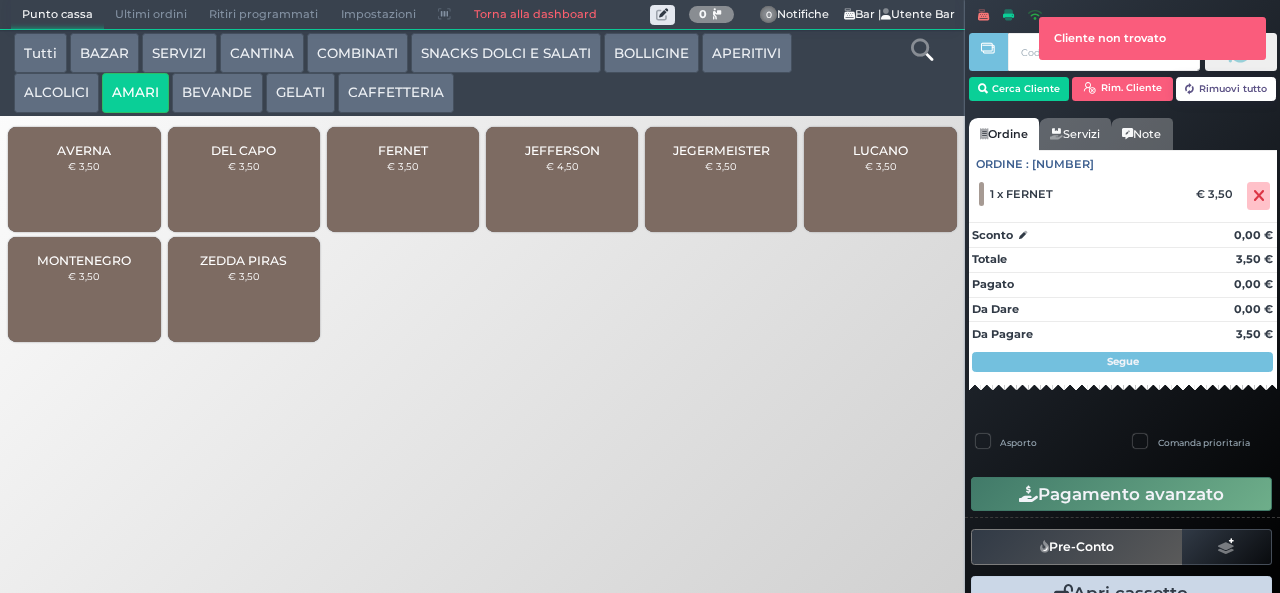 click on "GELATI" at bounding box center (300, 93) 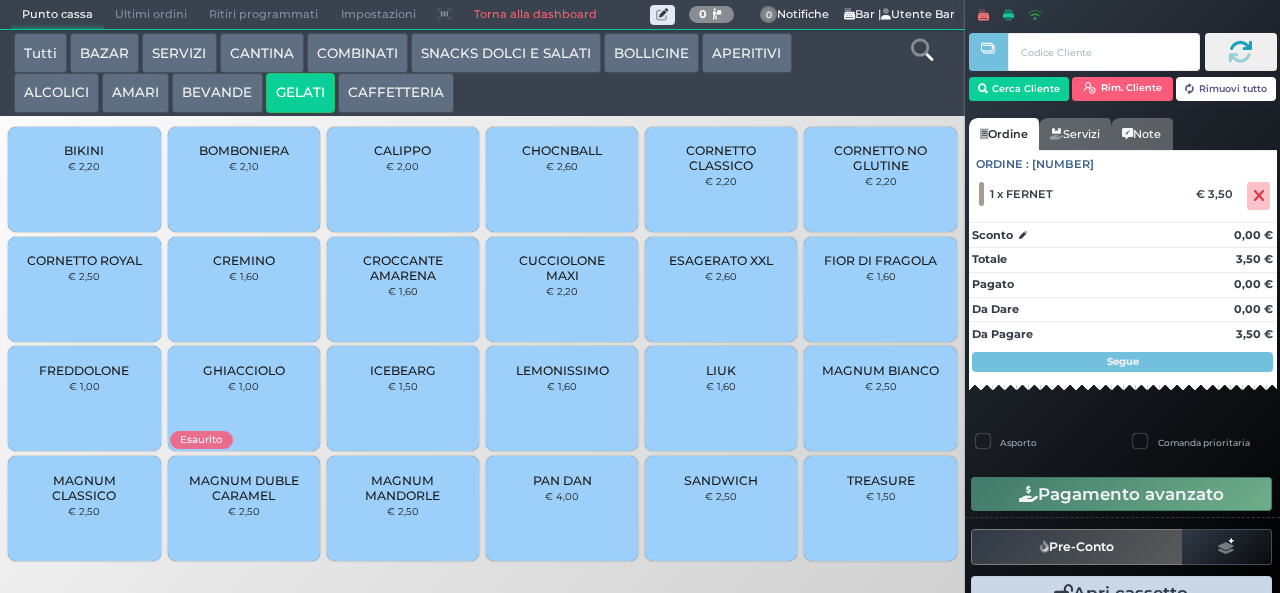click on "BEVANDE" at bounding box center [217, 93] 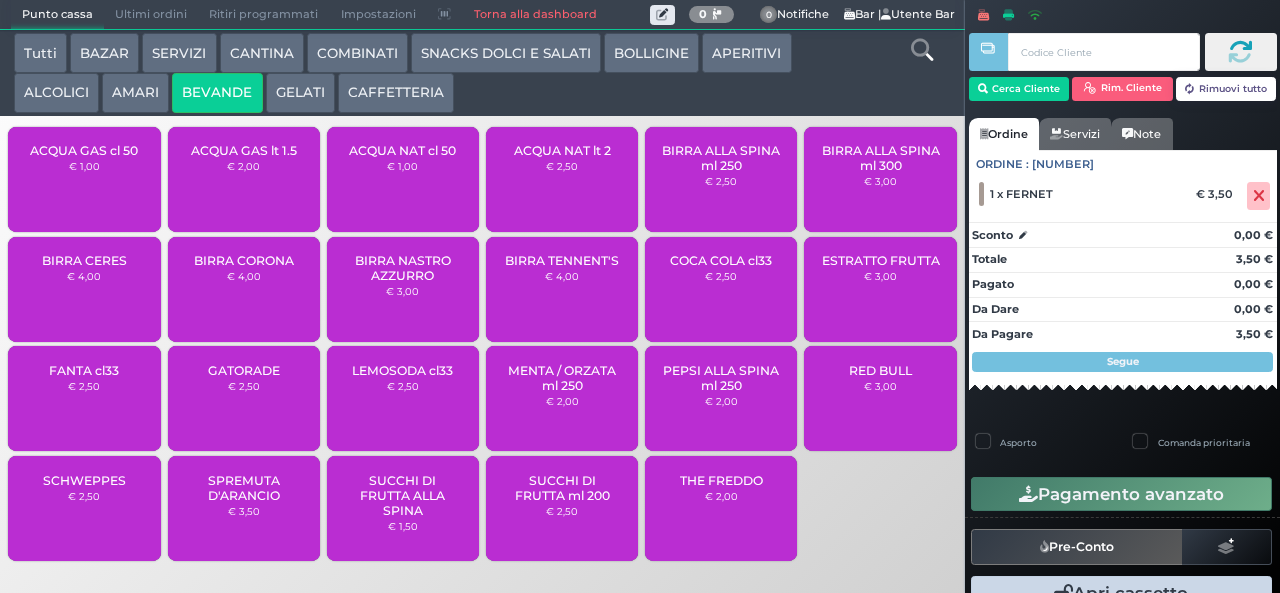 click on "COCA COLA cl33" at bounding box center [721, 260] 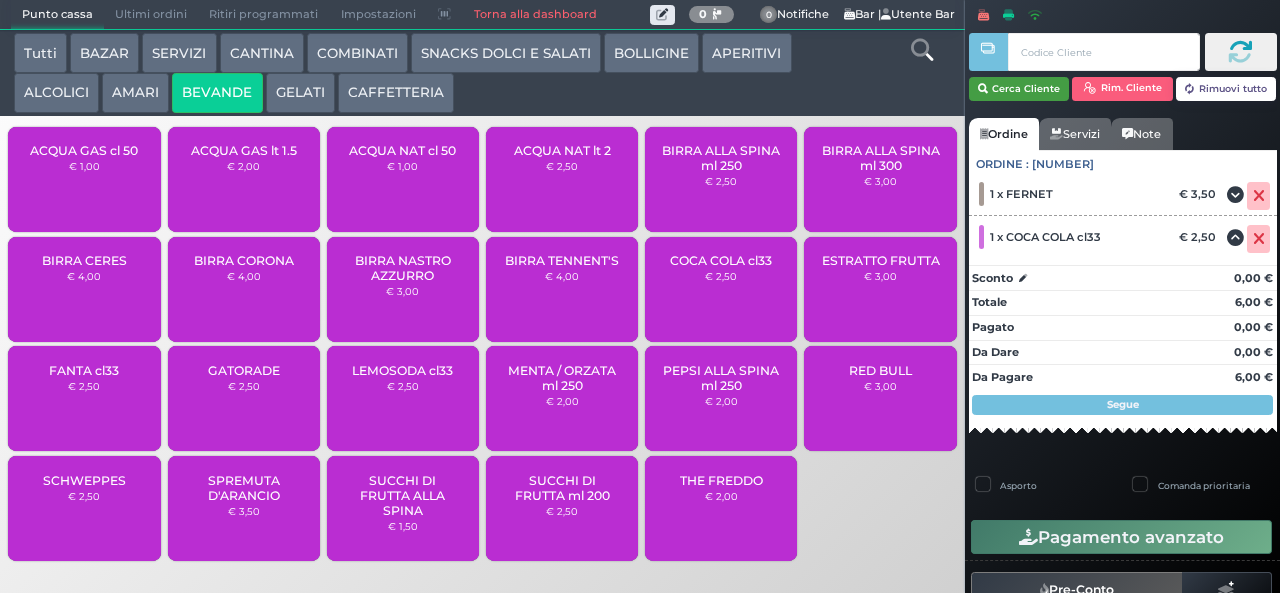 click on "Cerca Cliente" at bounding box center [1019, 89] 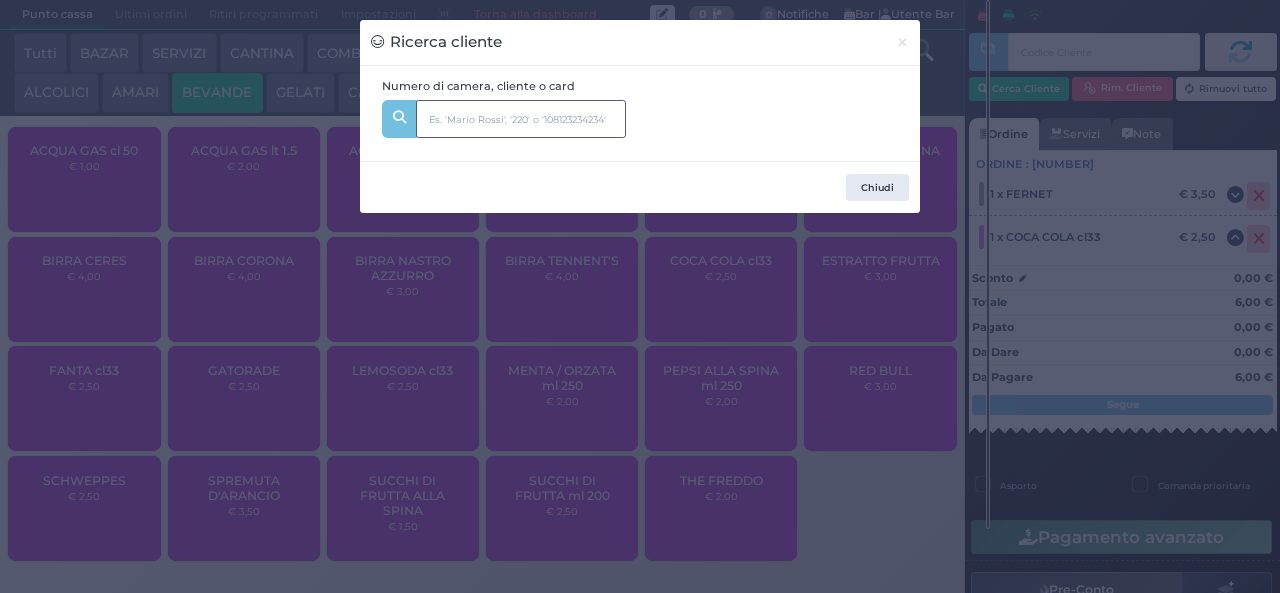 click at bounding box center (521, 119) 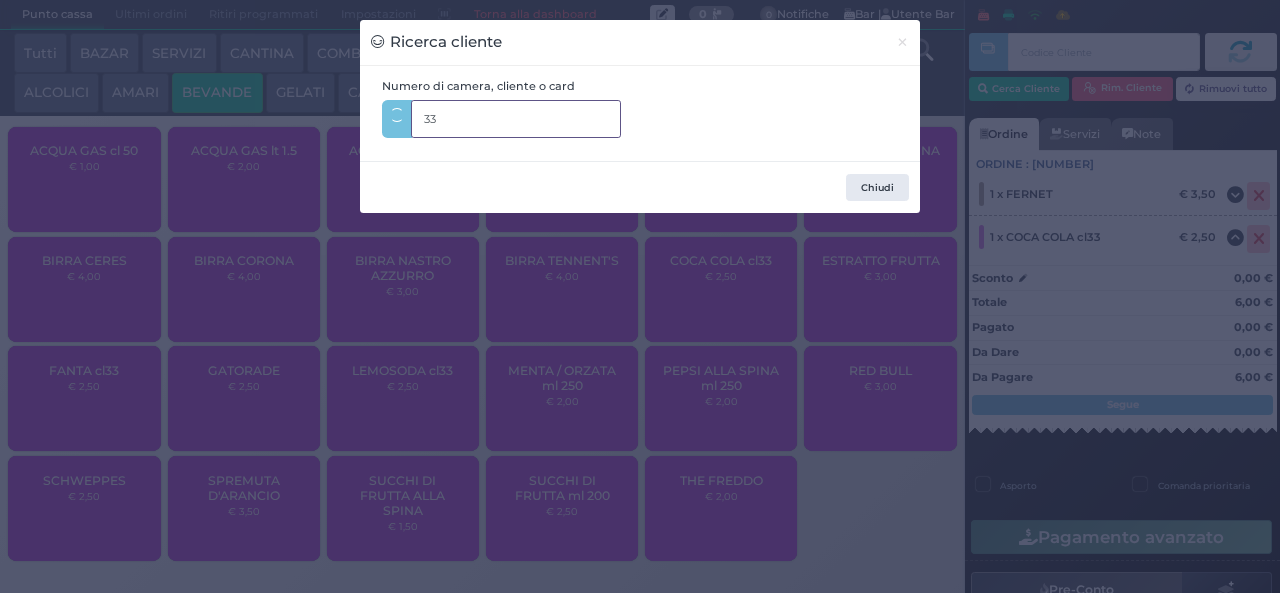 type on "336" 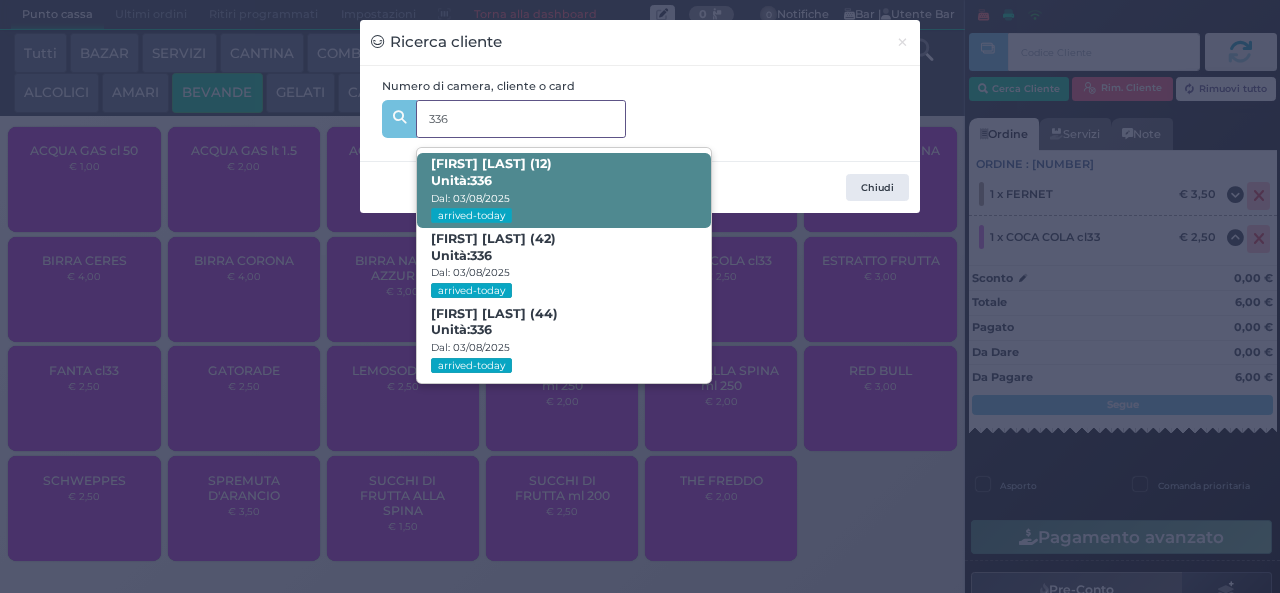 click on "Lucrezia  Bocchini (12) Unità:  336 Dal: 03/08/2025 arrived-today" at bounding box center [563, 190] 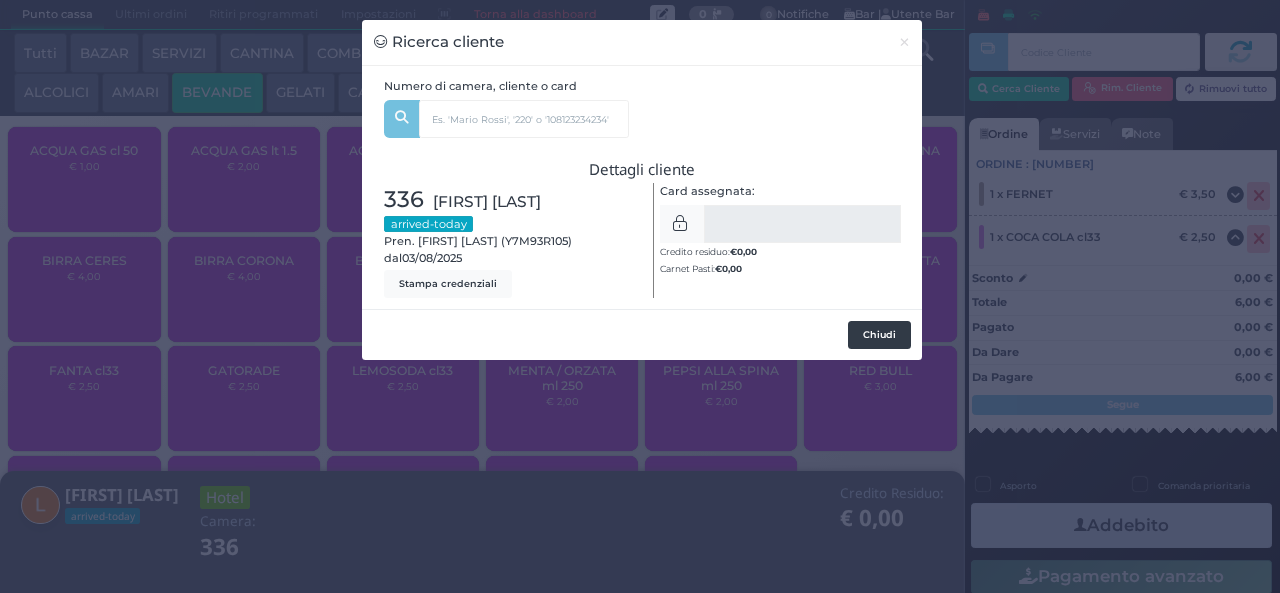 click on "Chiudi" at bounding box center [879, 335] 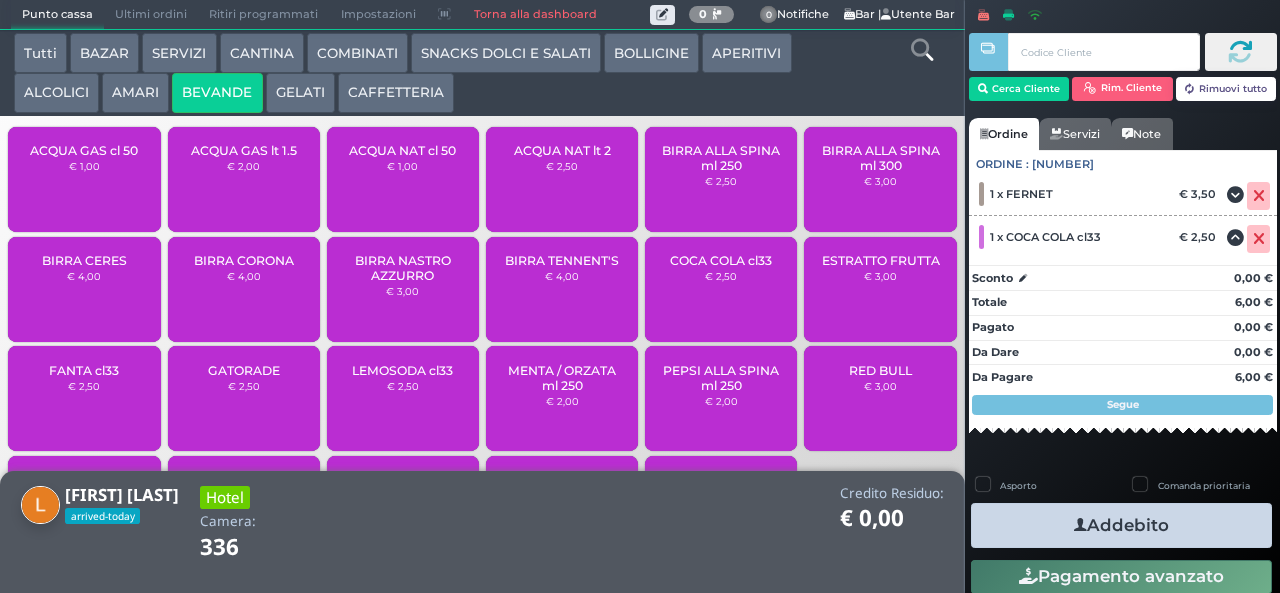 click on "Addebito" at bounding box center (1121, 525) 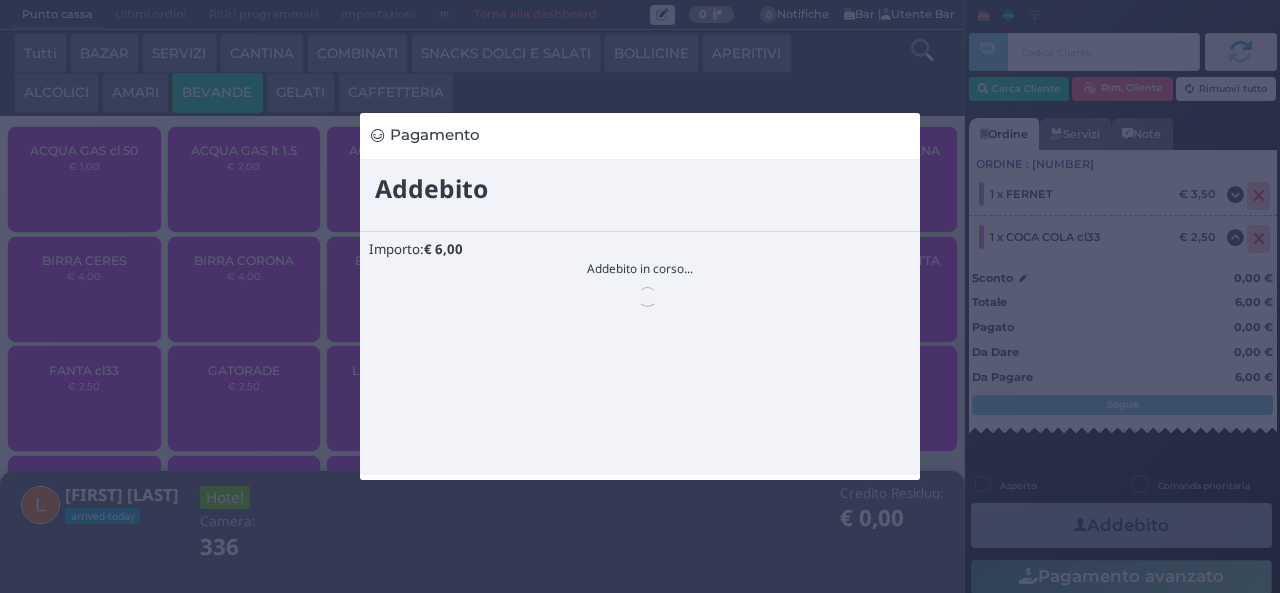 scroll, scrollTop: 0, scrollLeft: 0, axis: both 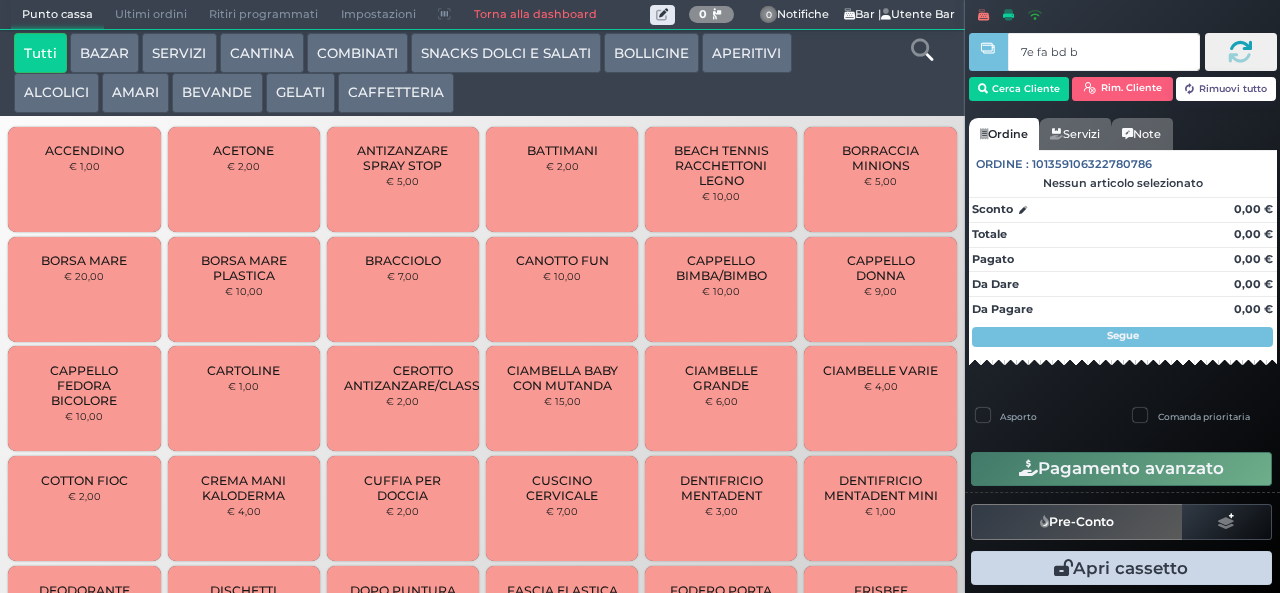 type on "7e fa bd b9" 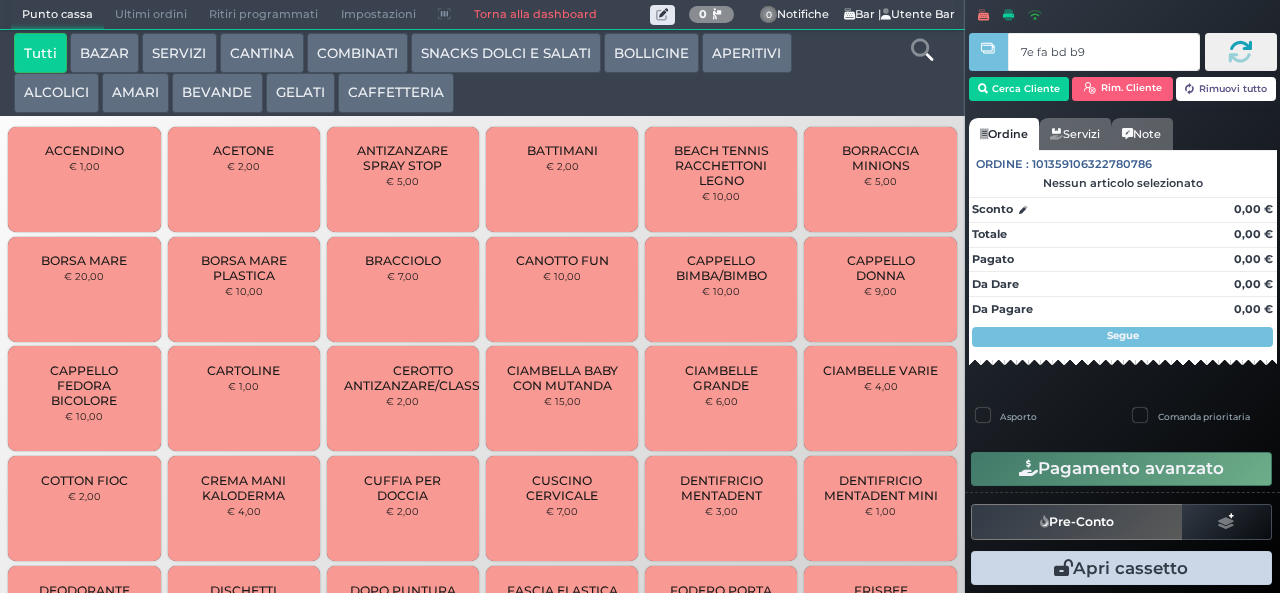type 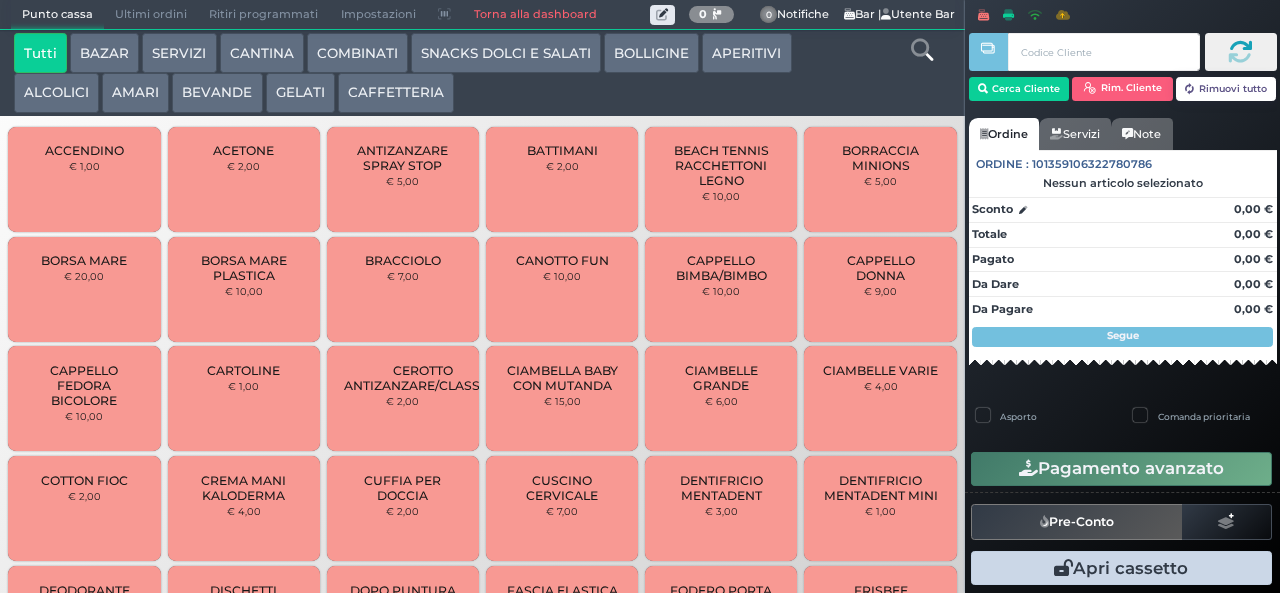 click at bounding box center [0, 0] 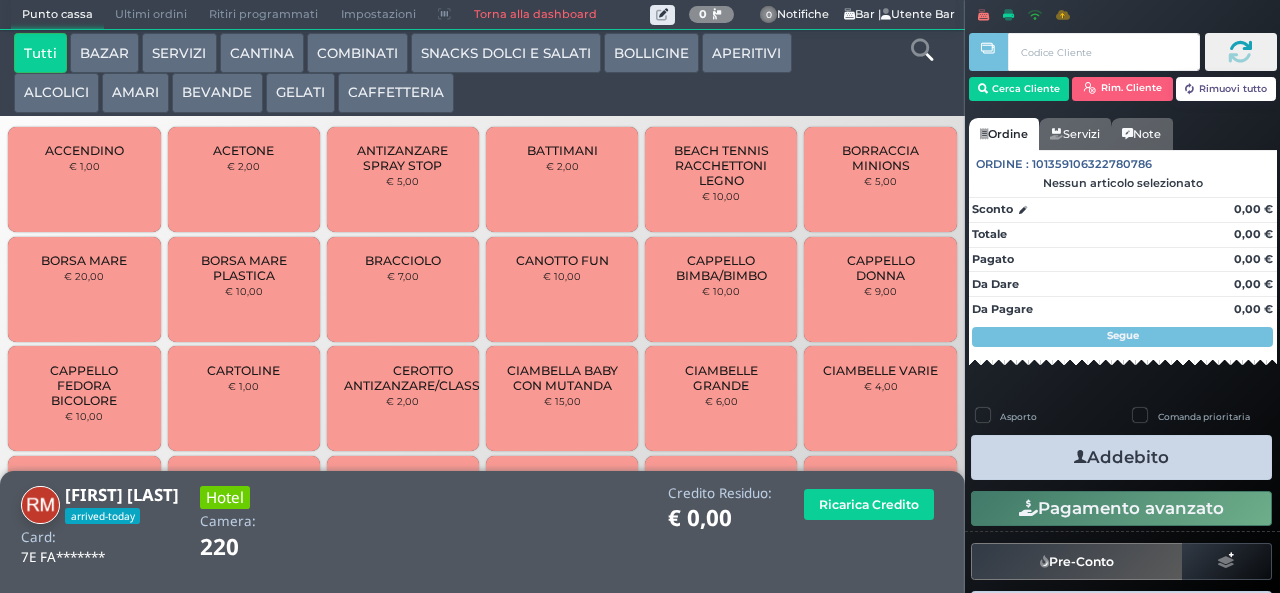 click on "ALCOLICI" at bounding box center [56, 93] 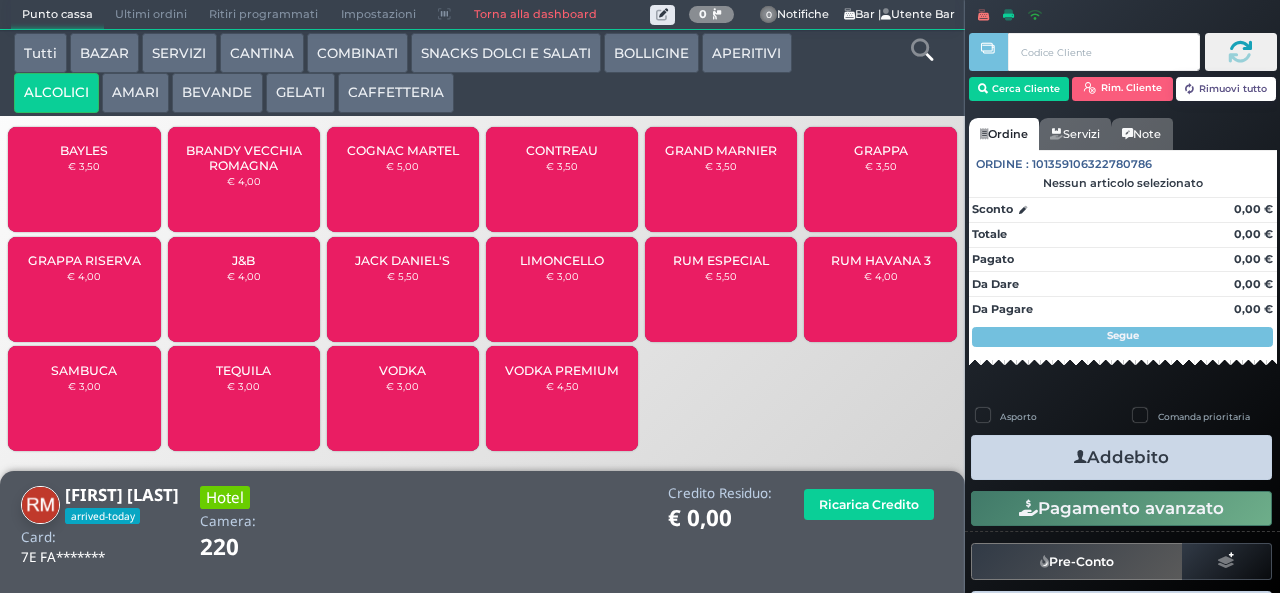 click on "CAFFETTERIA" at bounding box center [396, 93] 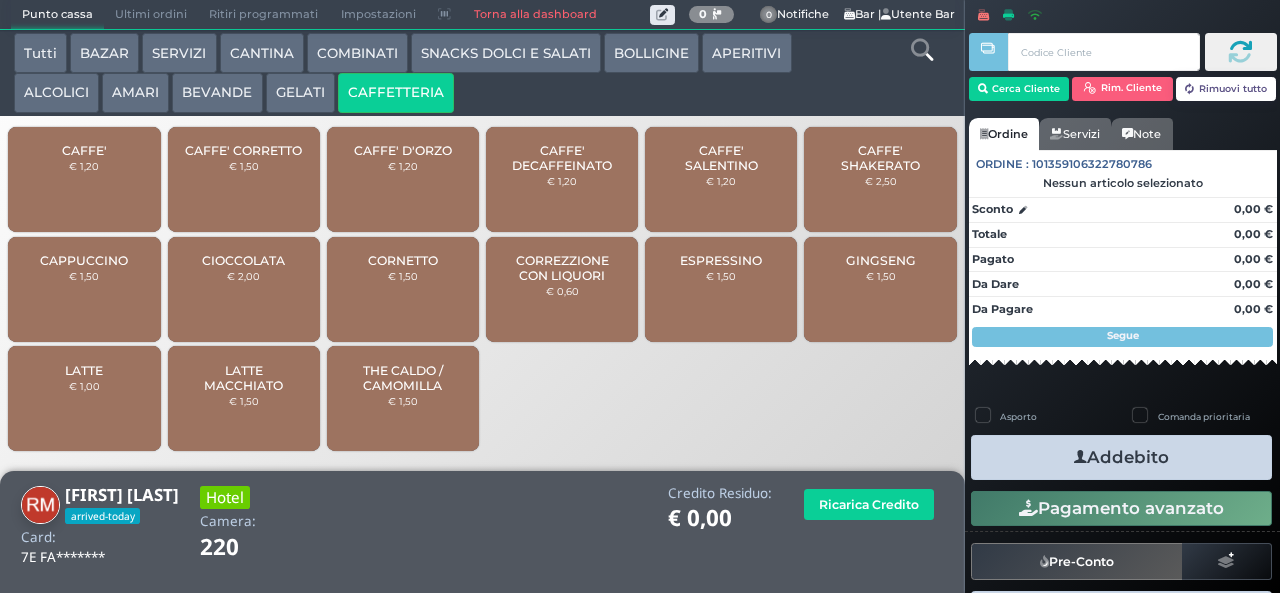 click on "CORREZZIONE CON LIQUORI" at bounding box center [562, 268] 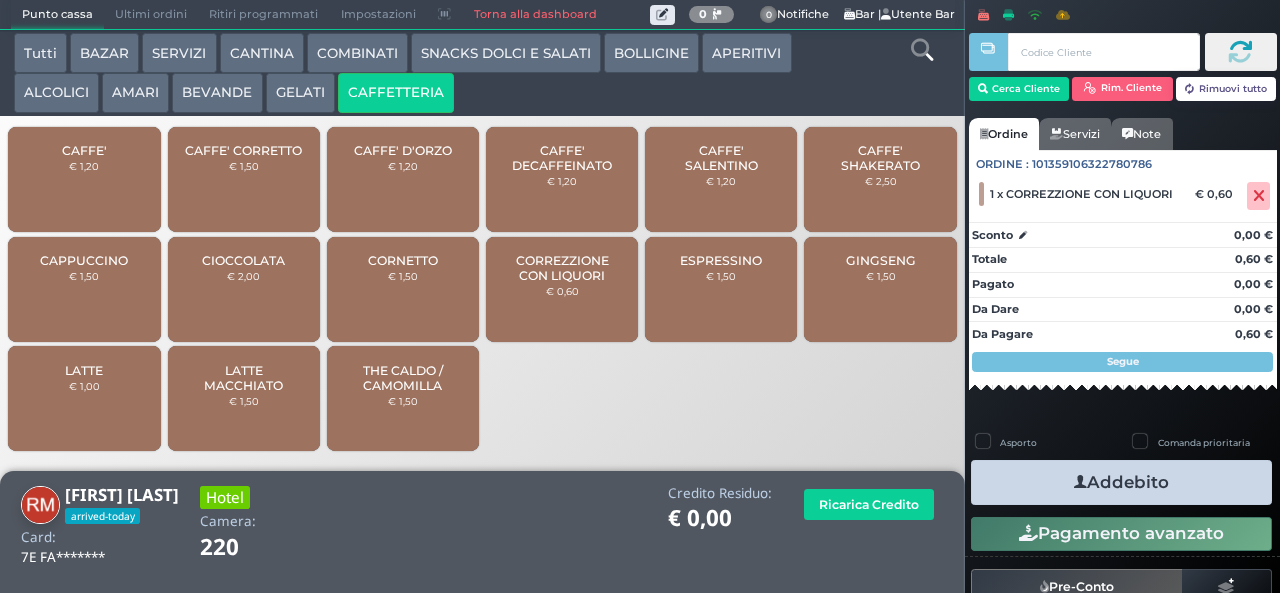 click at bounding box center [1080, 482] 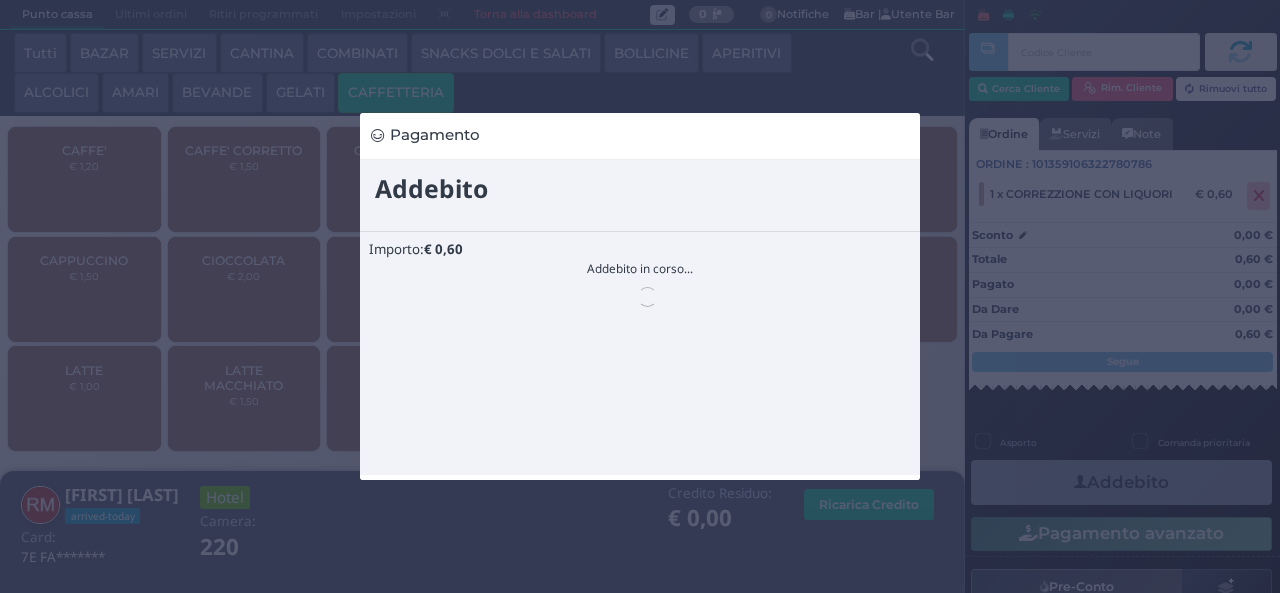 scroll, scrollTop: 0, scrollLeft: 0, axis: both 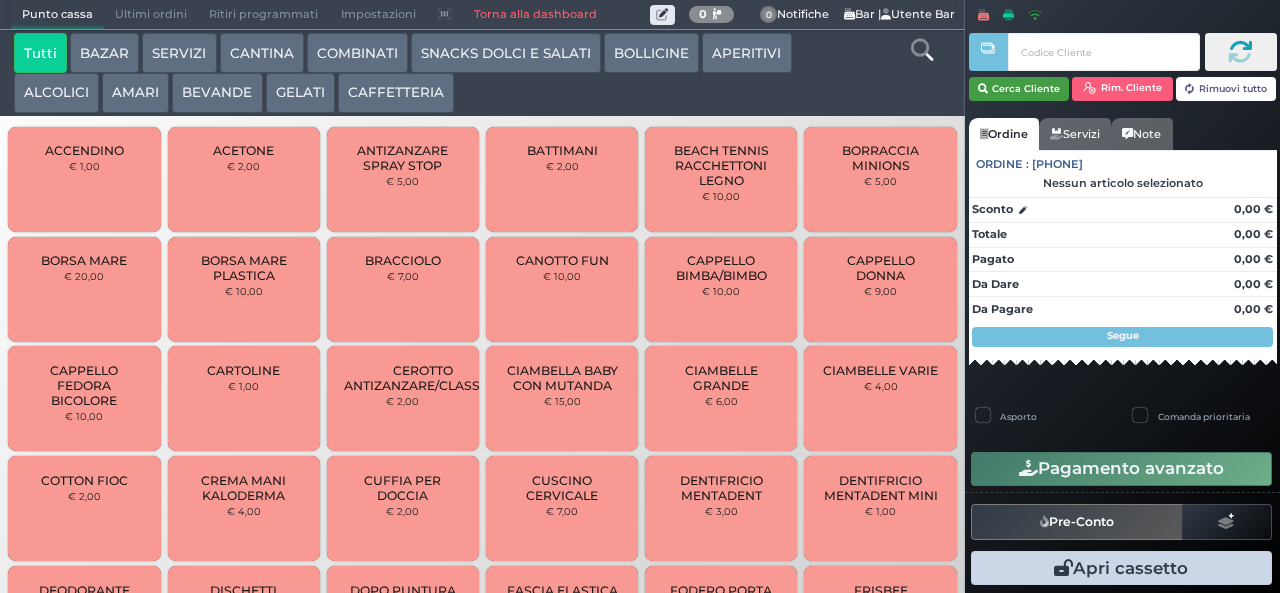 click on "Cerca Cliente" at bounding box center [1019, 89] 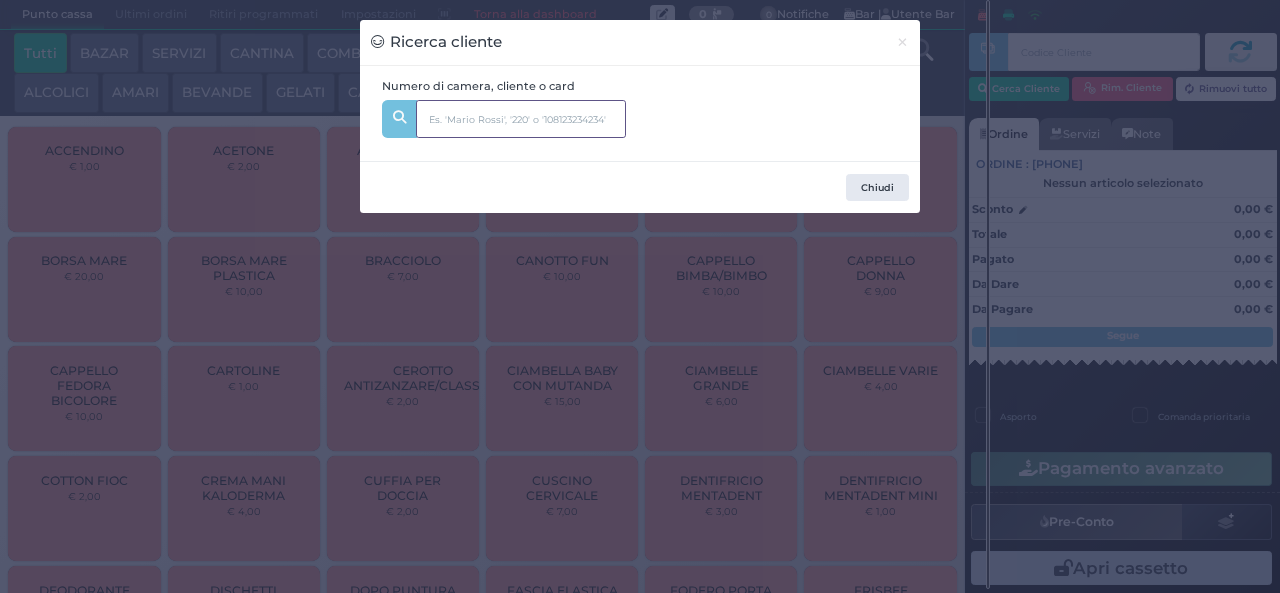 click at bounding box center (521, 119) 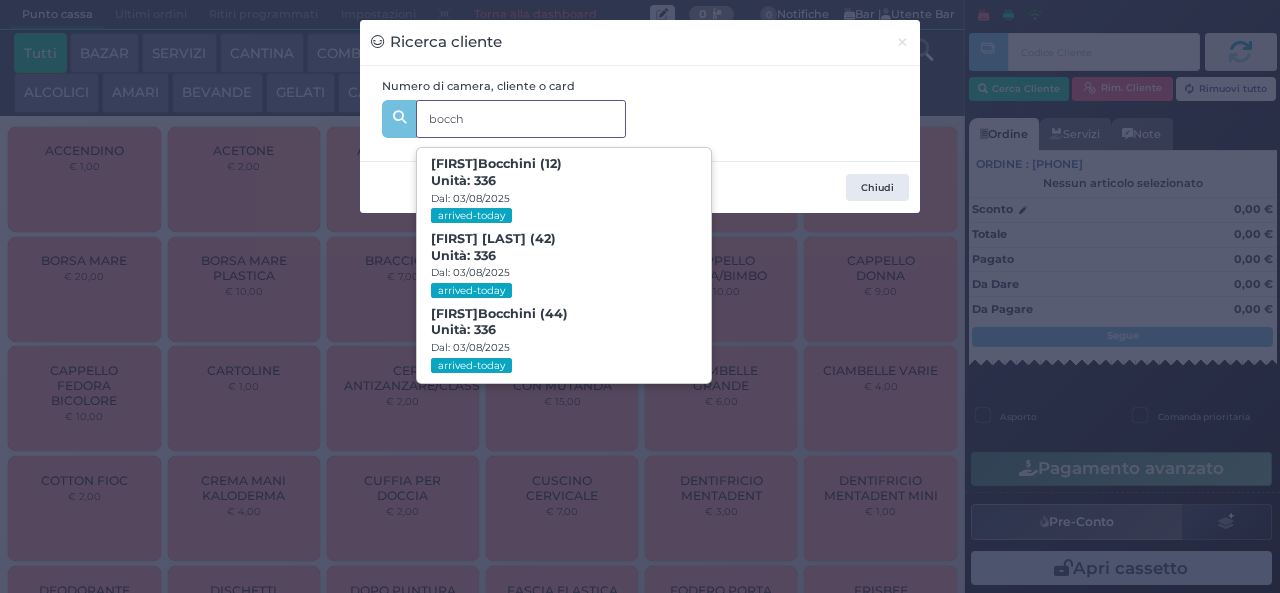 type on "bocch" 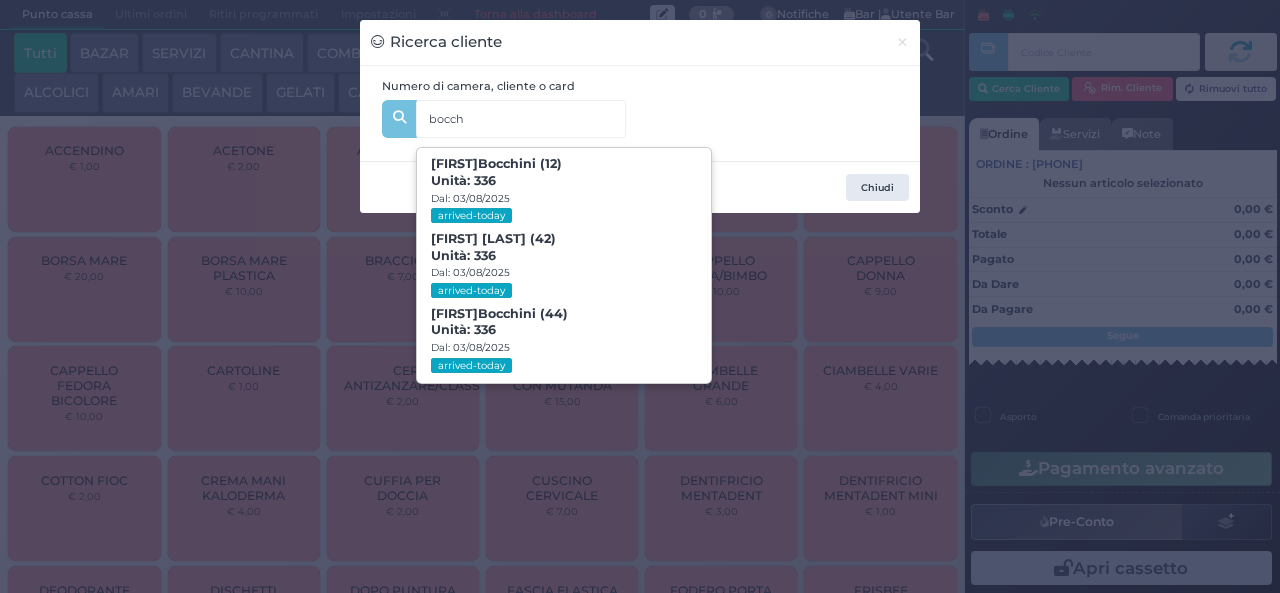 click on "Ricerca cliente
×
Numero di camera, cliente o card
bocch bocch Lucrezia   Bocch ini (12) Unità: 336 Dal: 03/08/2025 arrived-today Sara  Borghi (42) Unità: 336 Dal: 03/08/2025 arrived-today Enrico  Bocch ini (44) Unità: 336 Dal: 03/08/2025 arrived-today
Chiudi" at bounding box center [640, 296] 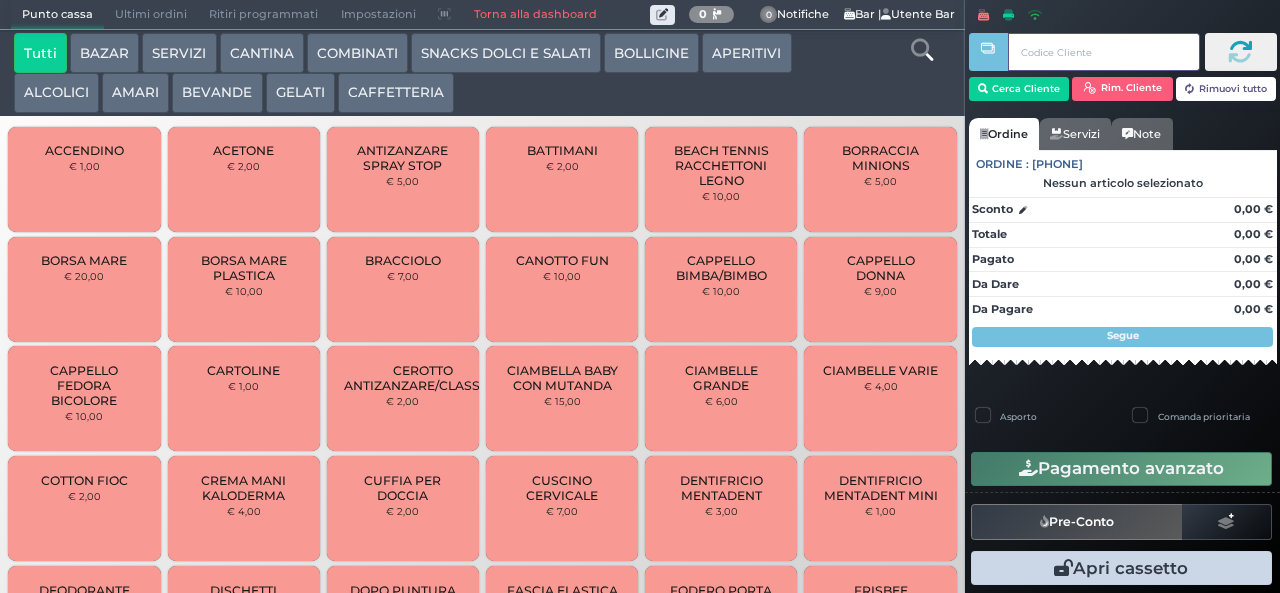 type 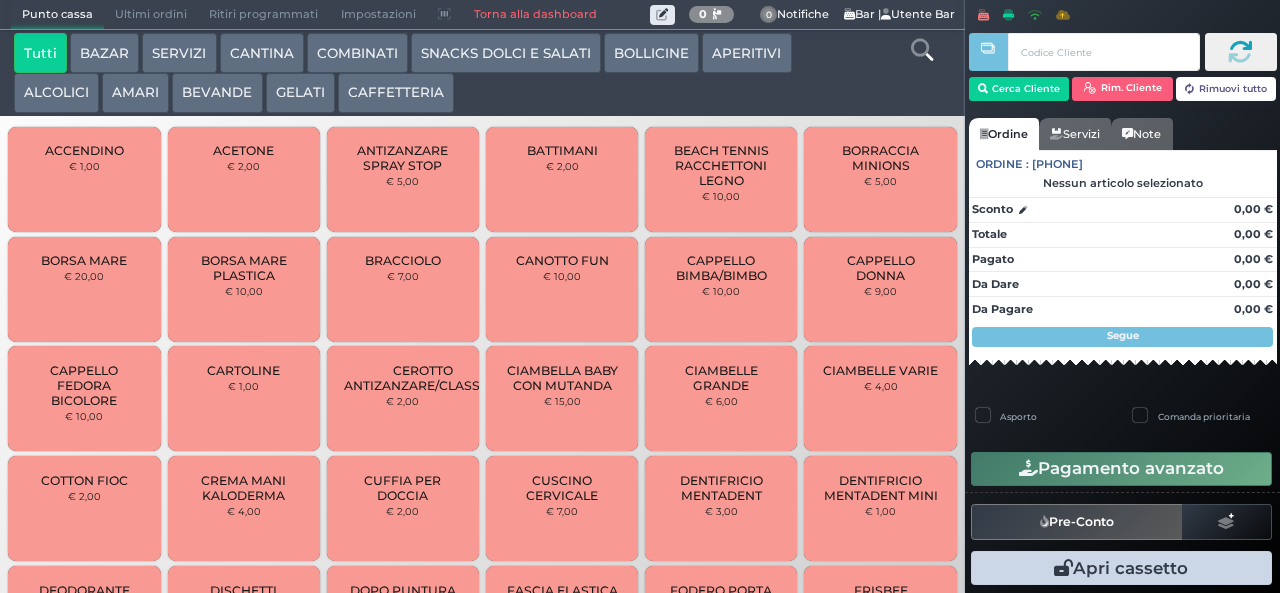 click on "SNACKS DOLCI E SALATI" at bounding box center (506, 53) 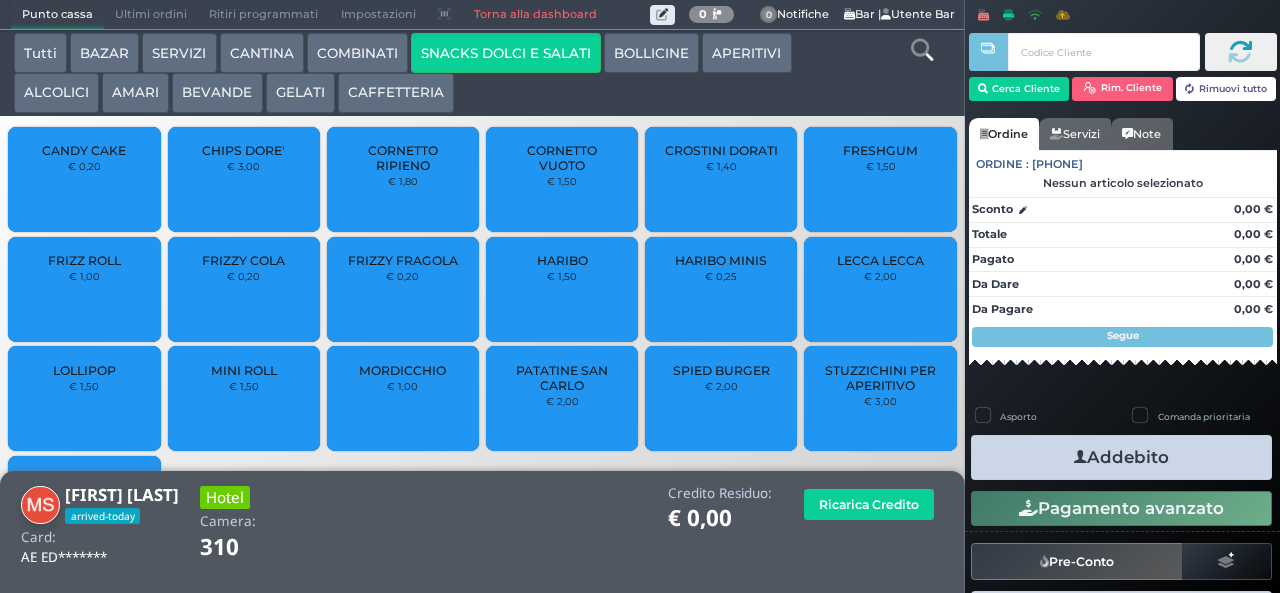 click on "MINI ROLL
€ 1,50" at bounding box center [244, 398] 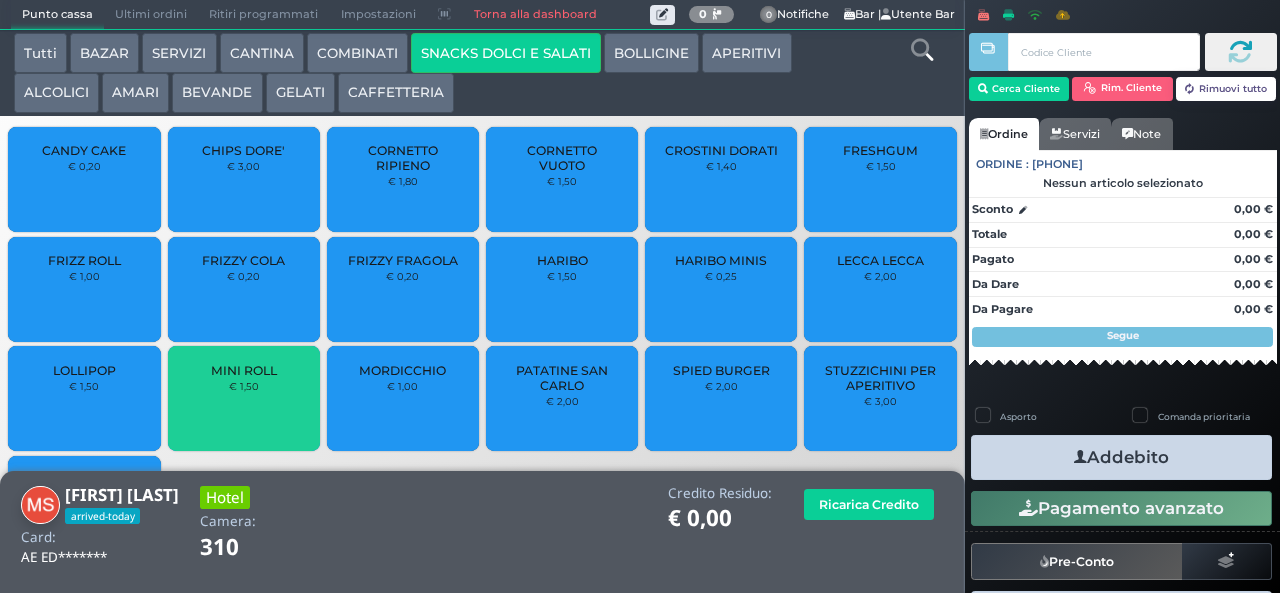 click on "MINI ROLL
€ 1,50" at bounding box center [244, 398] 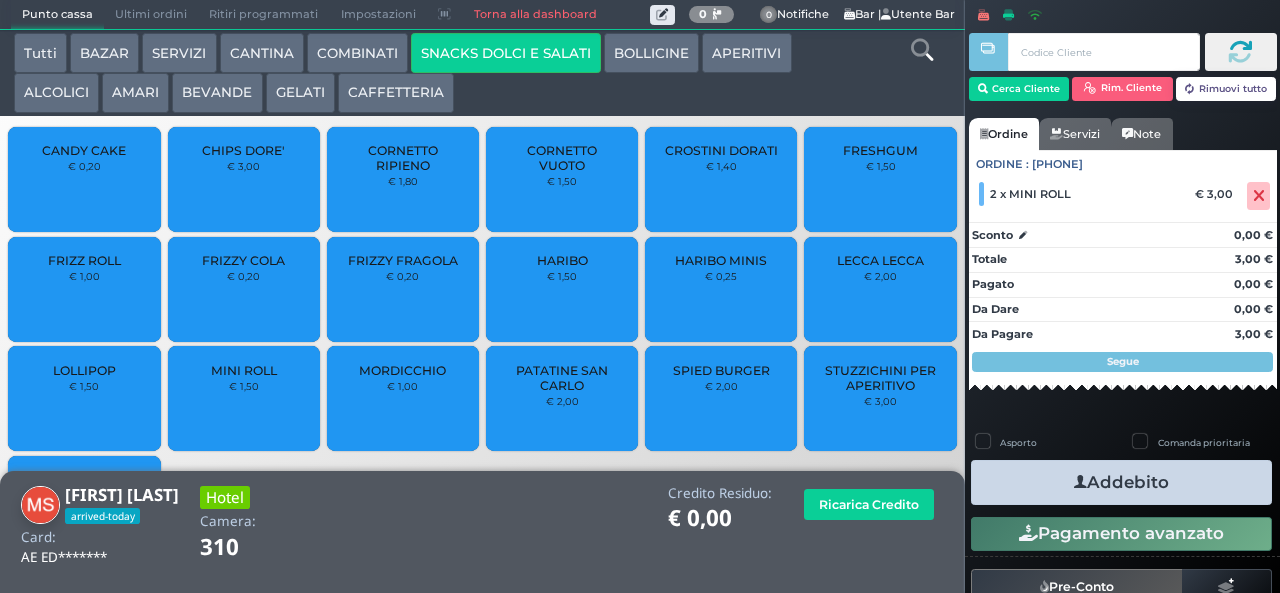 click on "Addebito" at bounding box center [1121, 482] 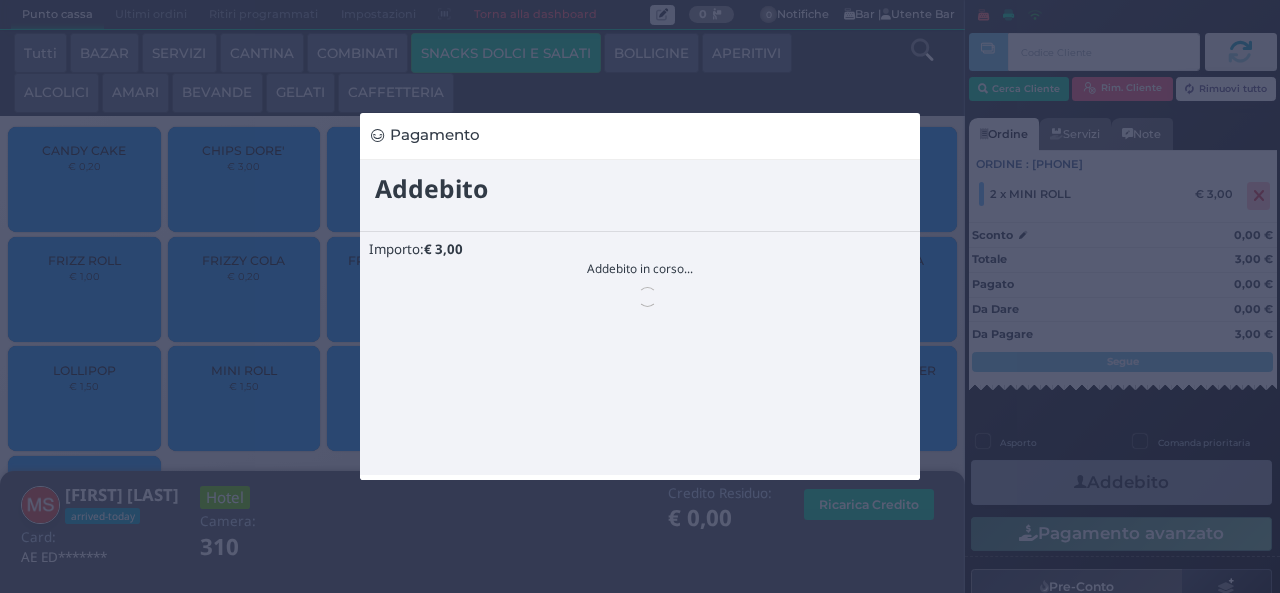 scroll, scrollTop: 0, scrollLeft: 0, axis: both 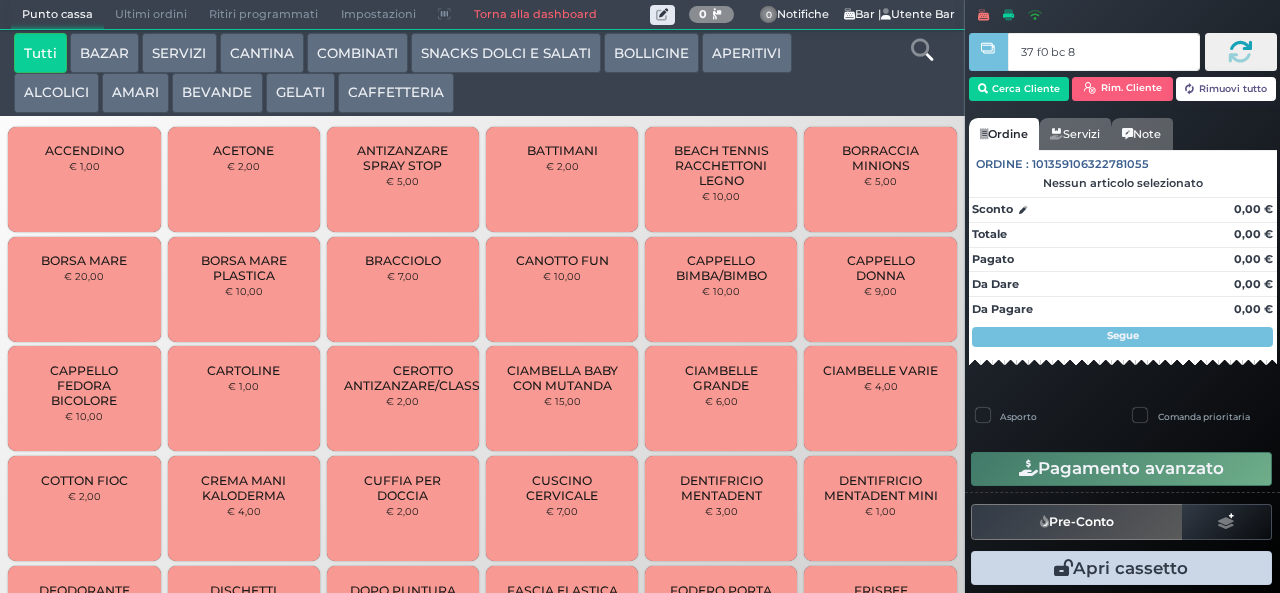 type on "37 f0 bc 8b" 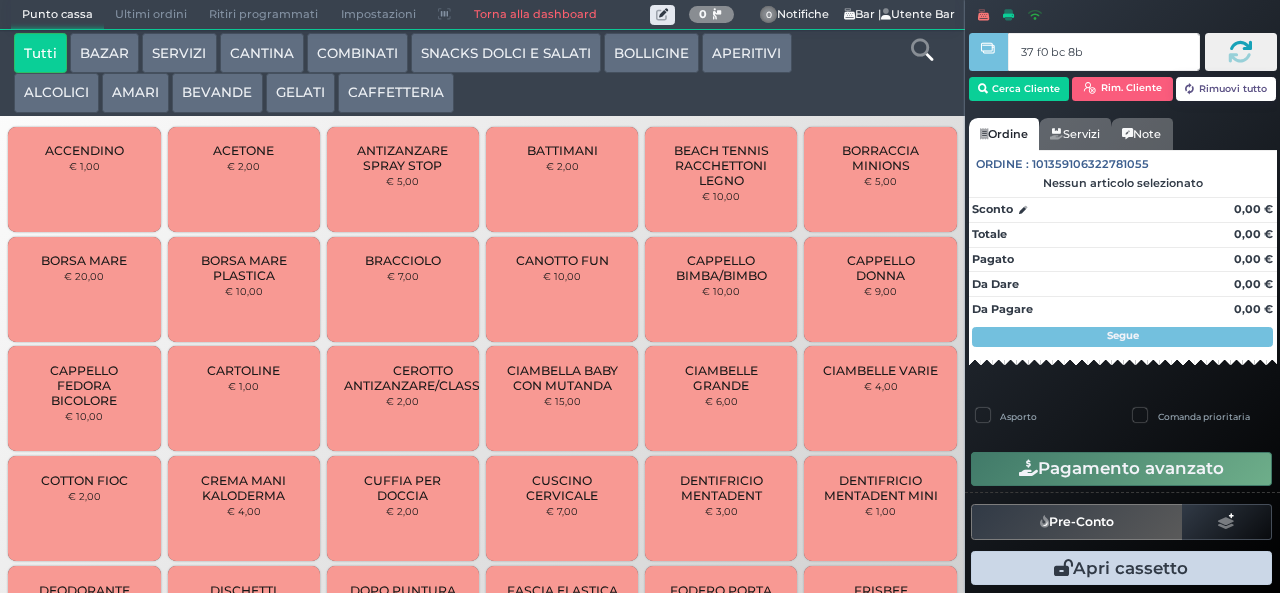 type 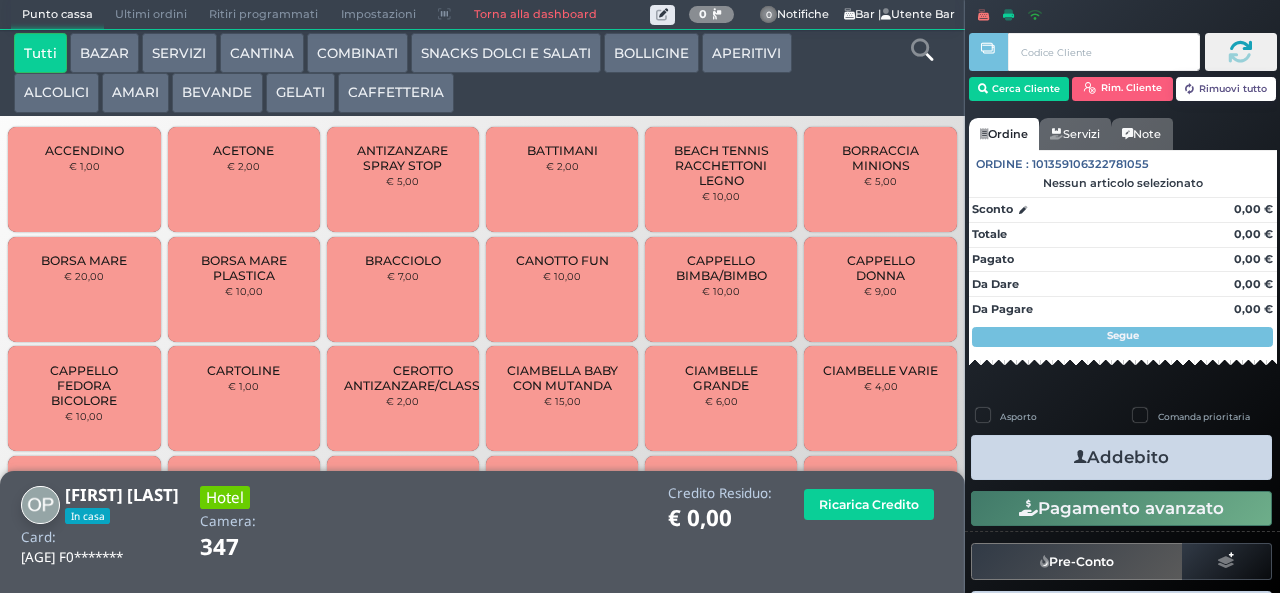 click on "CAFFETTERIA" at bounding box center [396, 93] 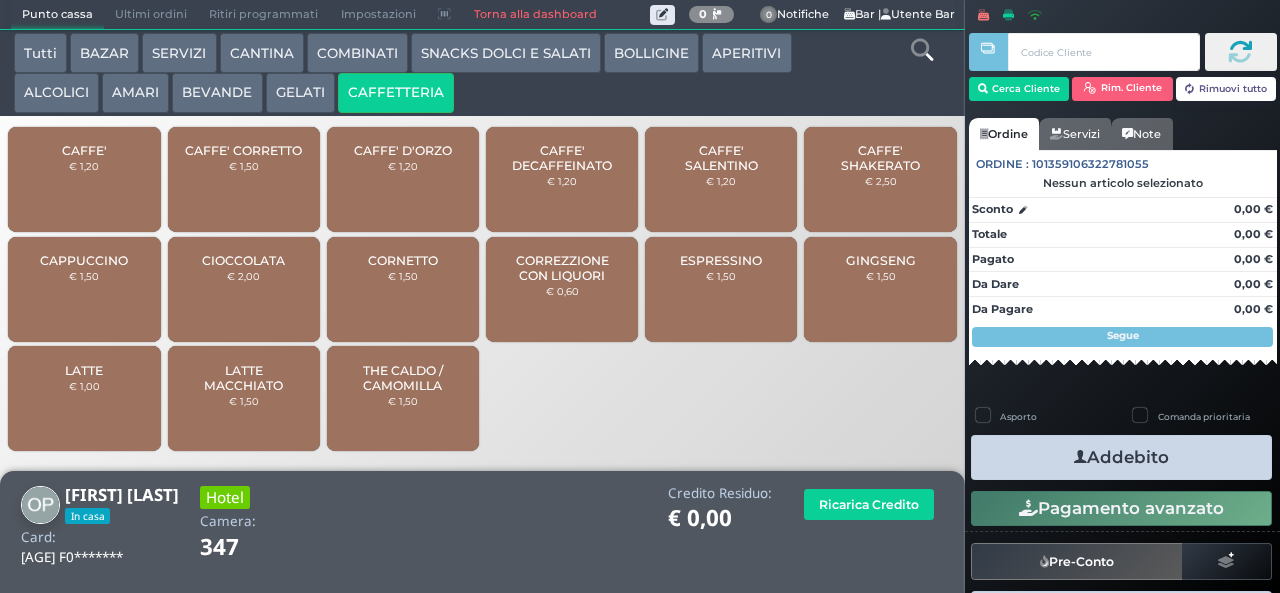 click on "BEVANDE" at bounding box center (217, 93) 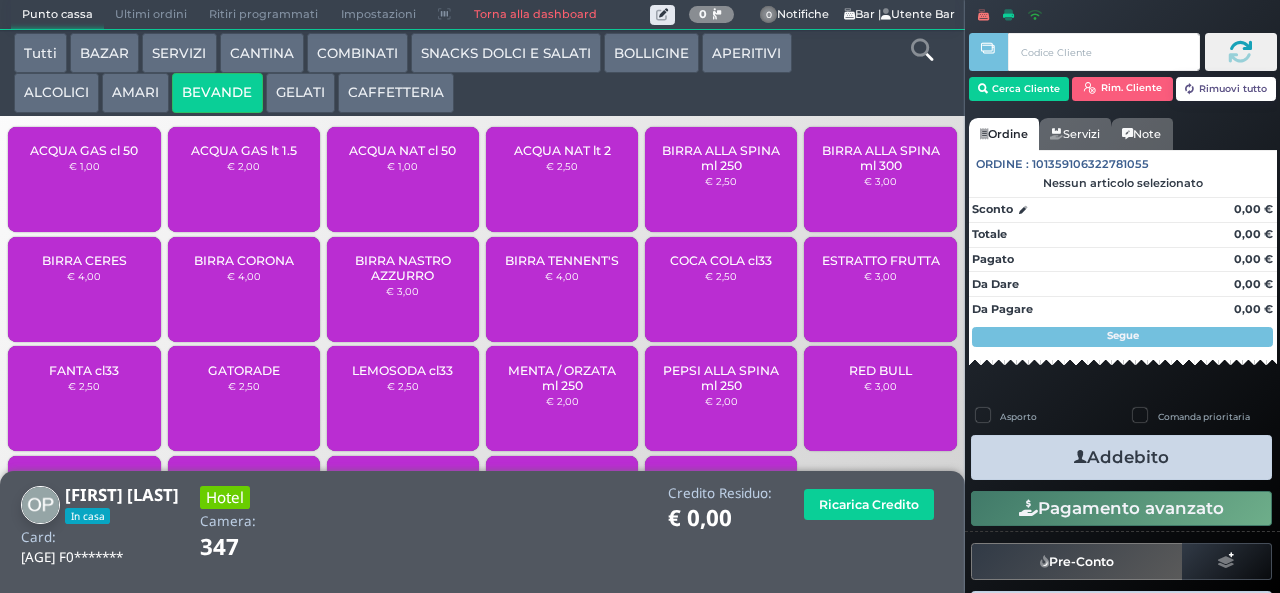 click on "SNACKS DOLCI E SALATI" at bounding box center [506, 53] 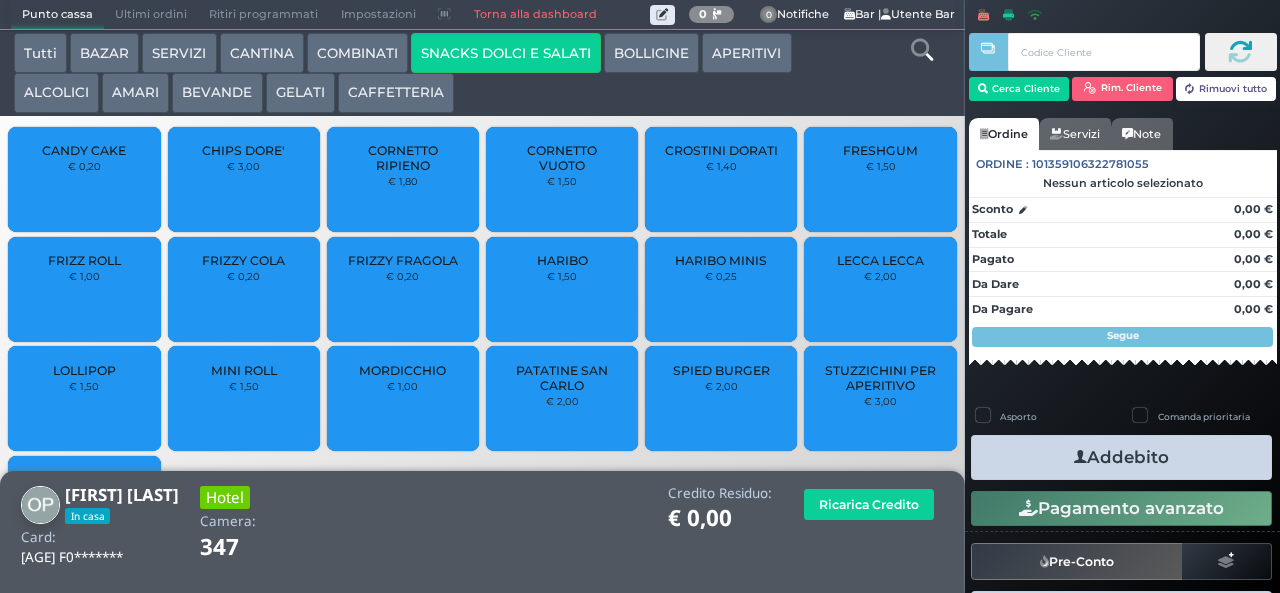 click on "COMBINATI" at bounding box center [357, 53] 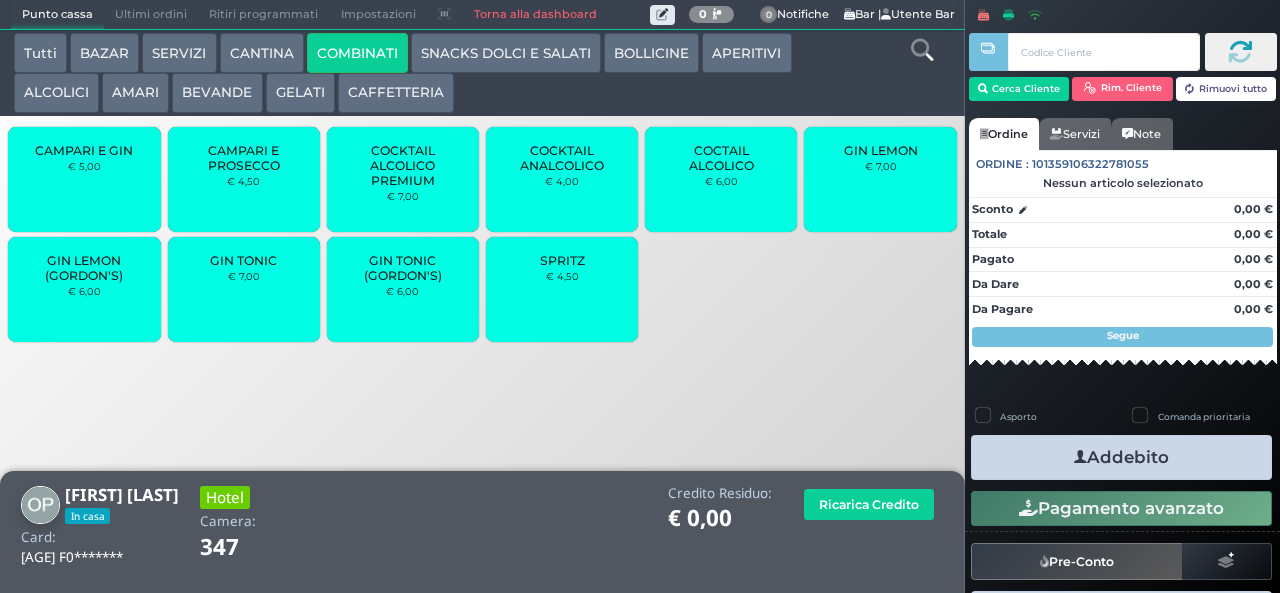 click on "SPRITZ" at bounding box center [562, 260] 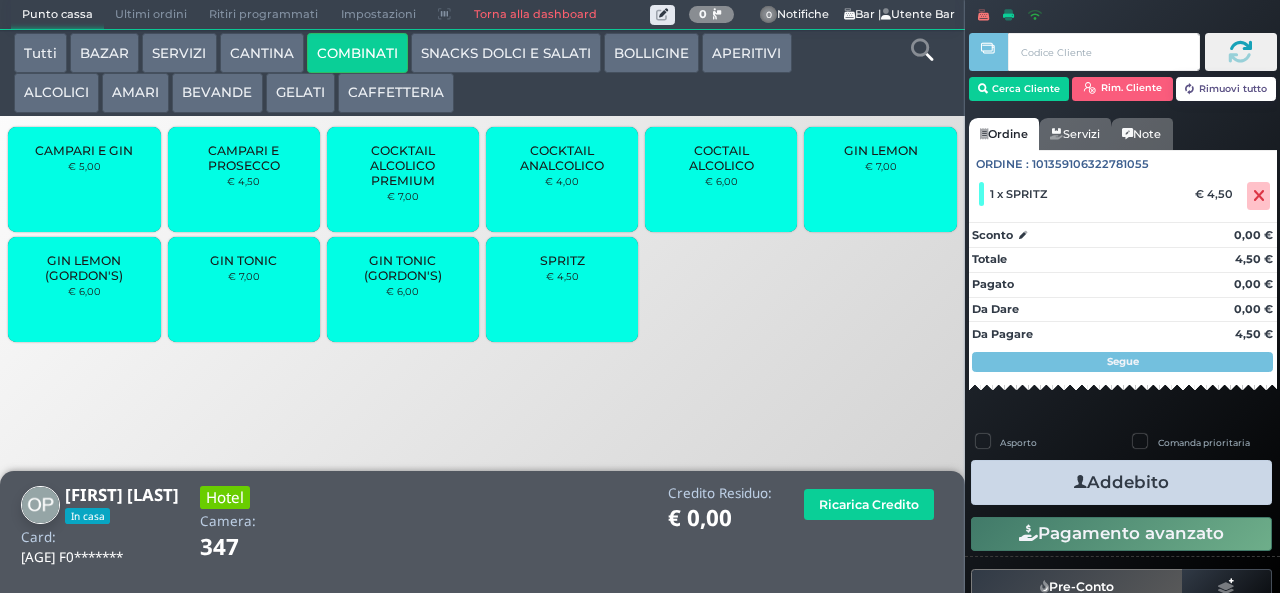 click on "GIN LEMON" at bounding box center (881, 150) 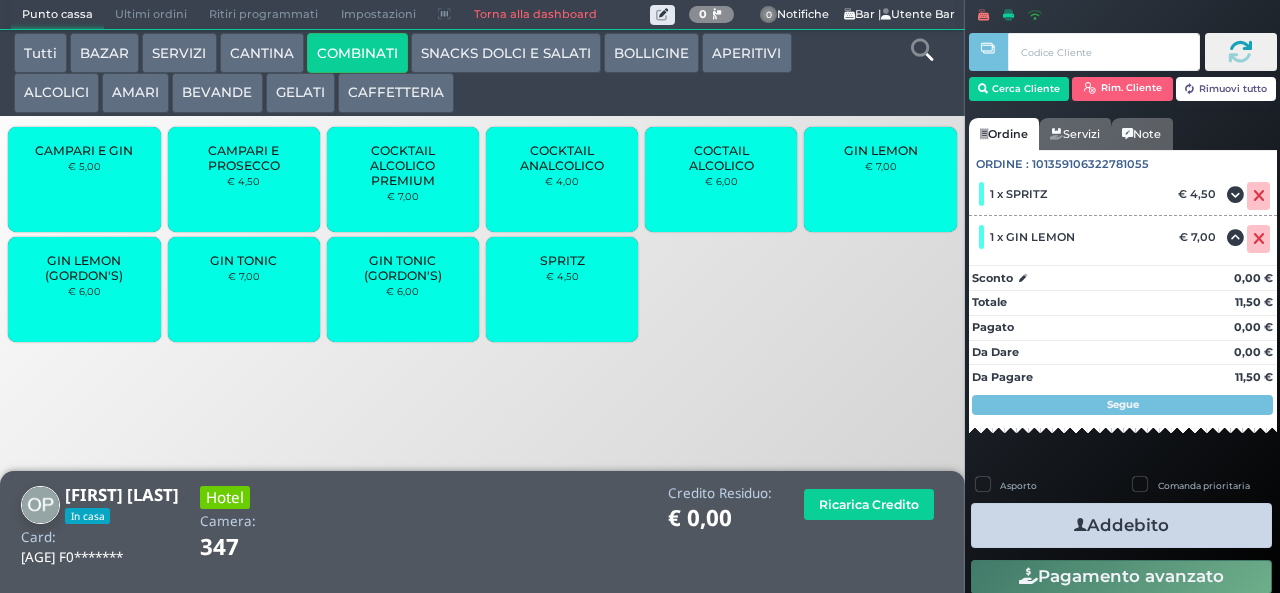 click on "Addebito" at bounding box center (1121, 525) 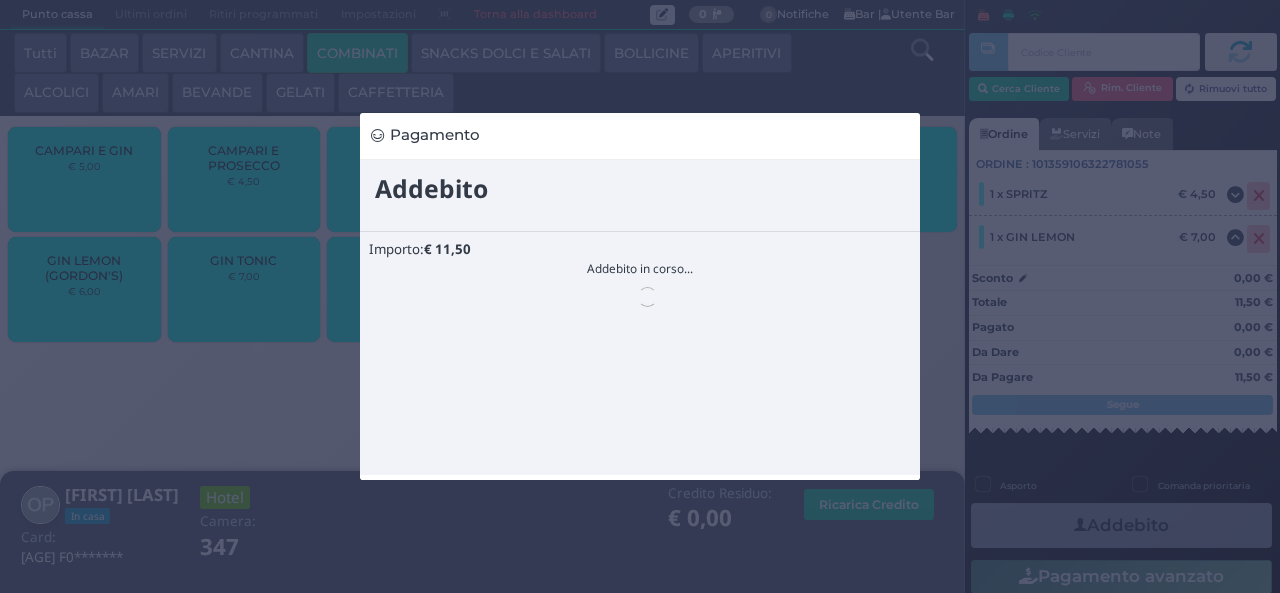 scroll, scrollTop: 0, scrollLeft: 0, axis: both 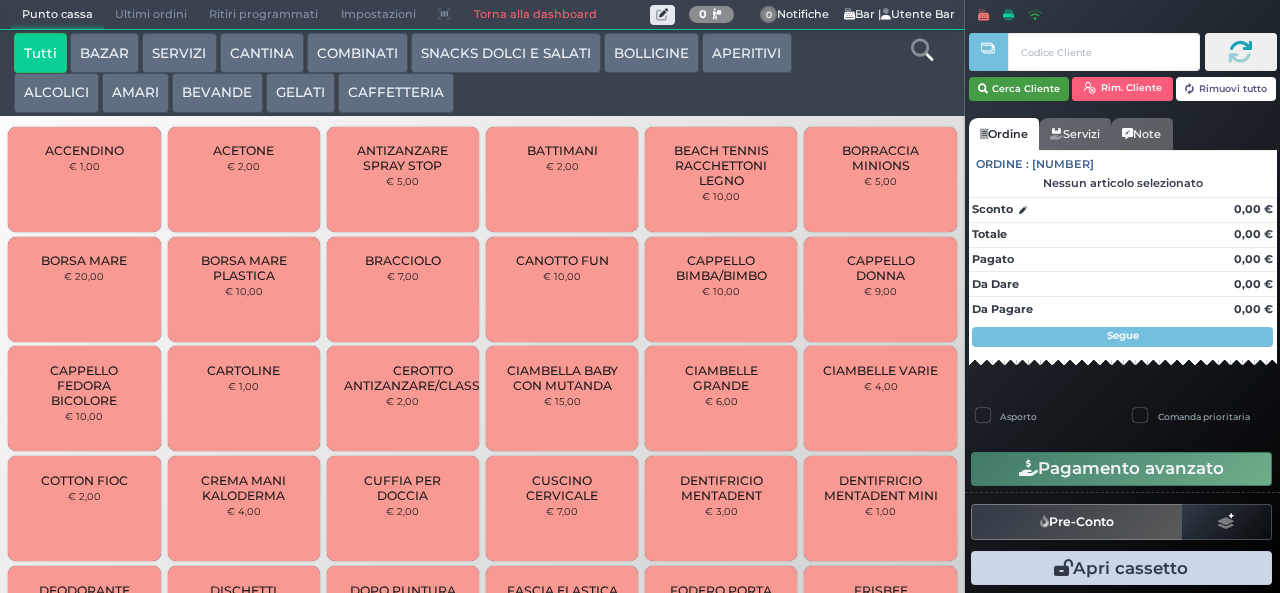 click on "Cerca Cliente" at bounding box center [1019, 89] 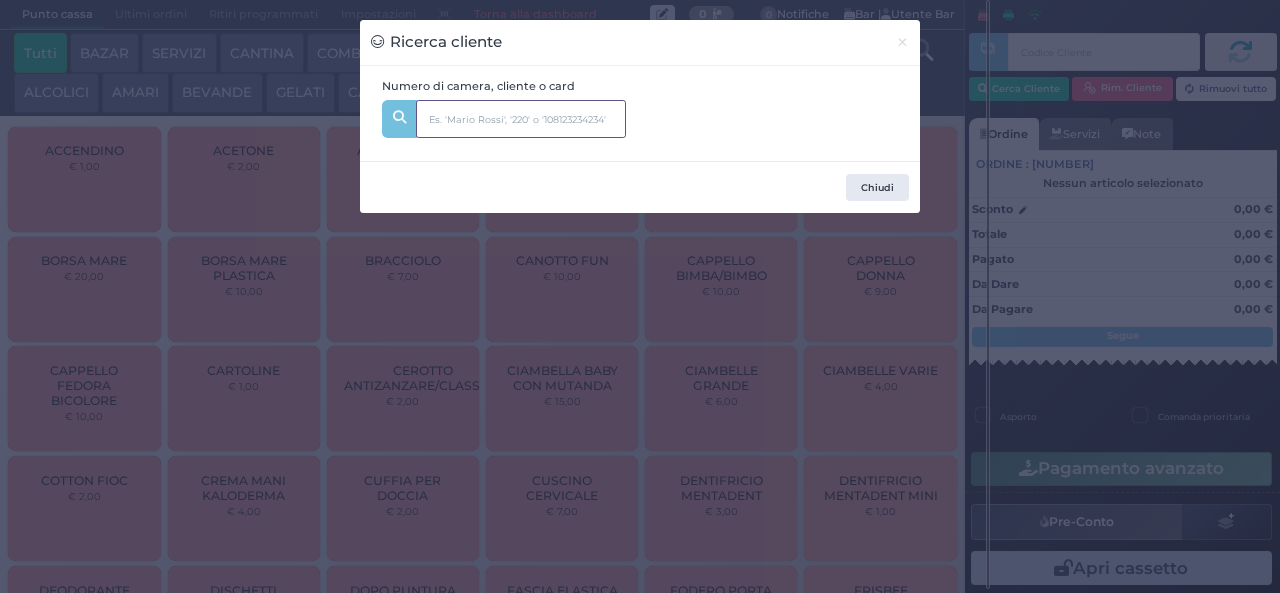 click at bounding box center (521, 119) 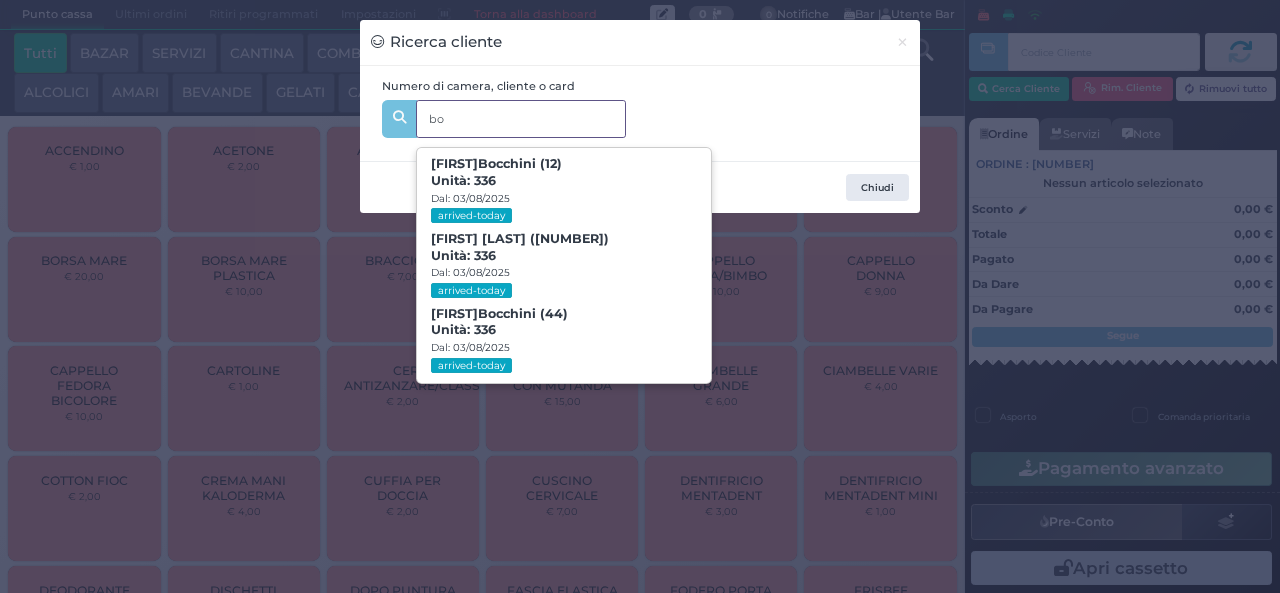 type on "b" 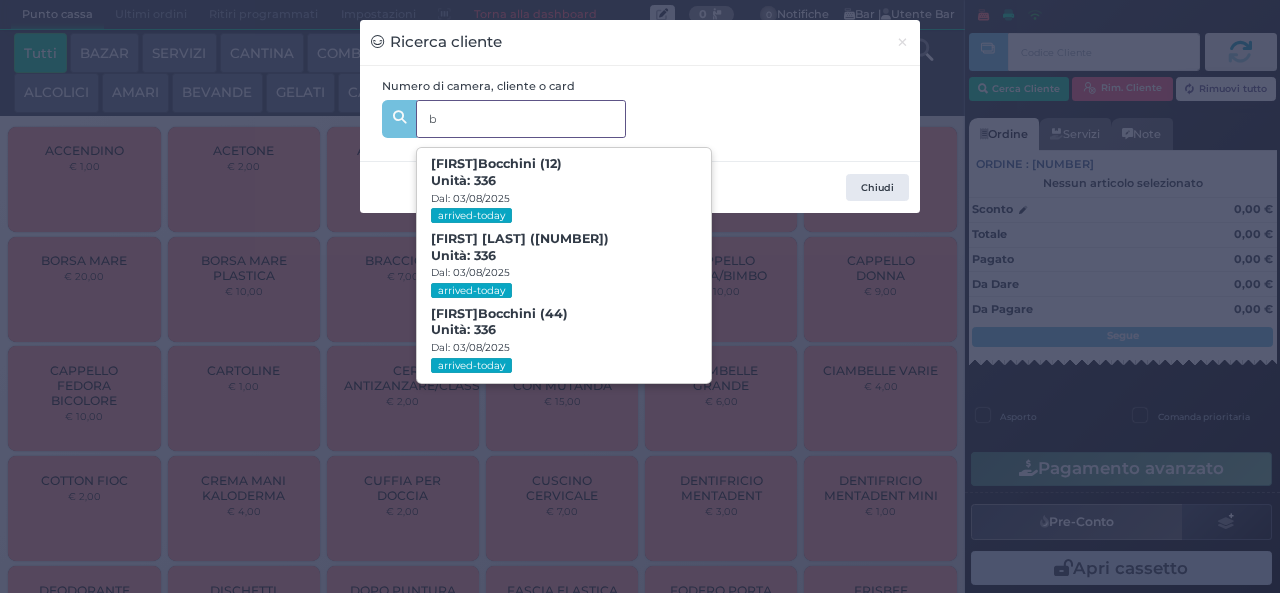 type 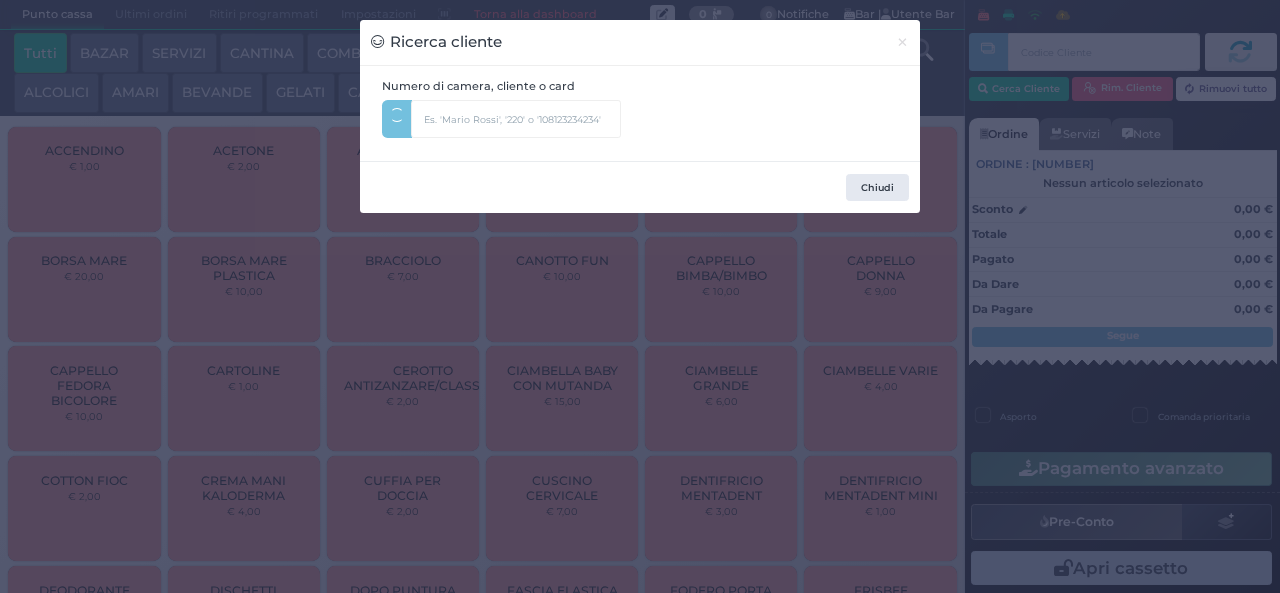 click on "Ricerca cliente
×
Numero di camera, cliente o card
bo
Chiudi" at bounding box center [640, 296] 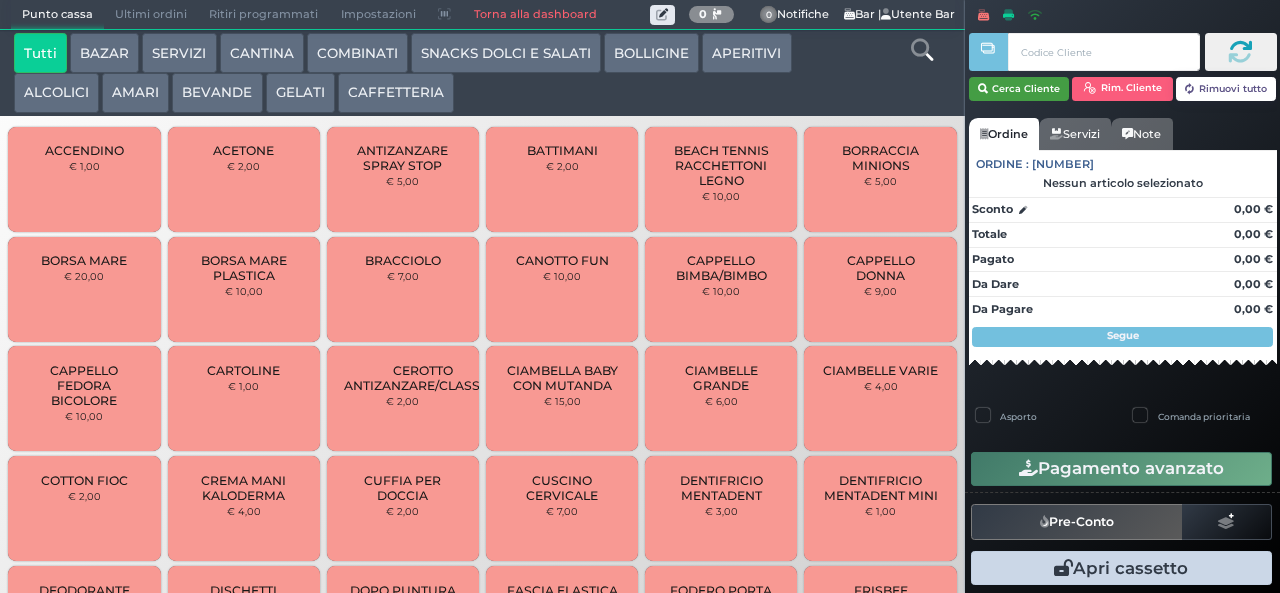 click on "Cerca Cliente" at bounding box center [1019, 89] 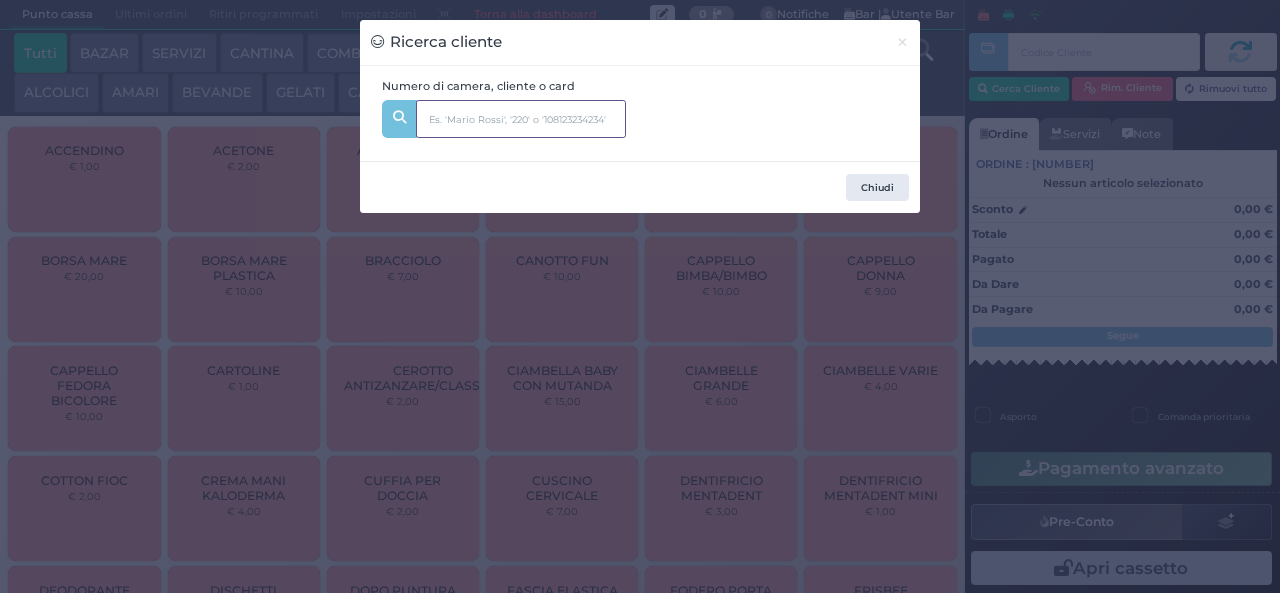click at bounding box center [521, 119] 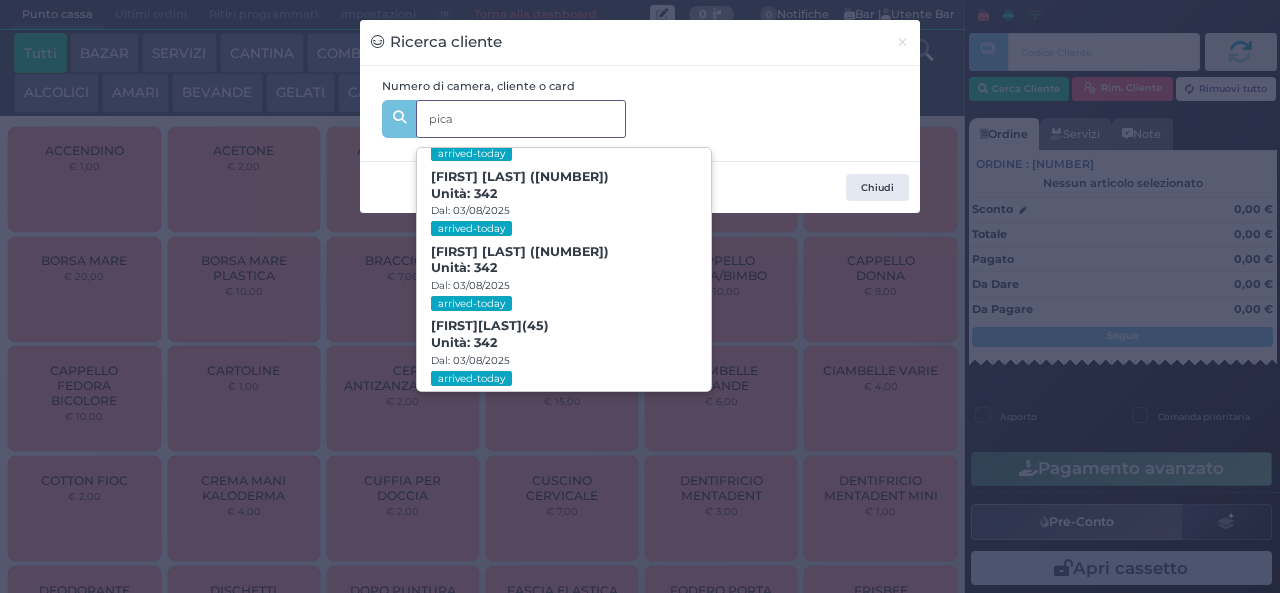 scroll, scrollTop: 91, scrollLeft: 0, axis: vertical 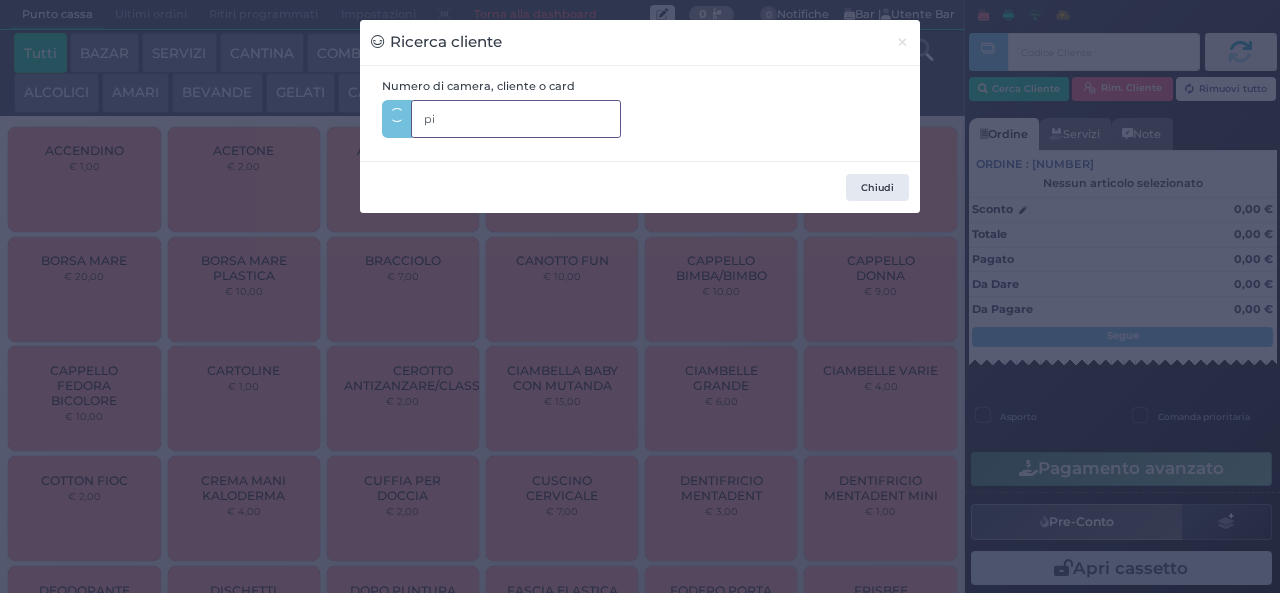 type on "p" 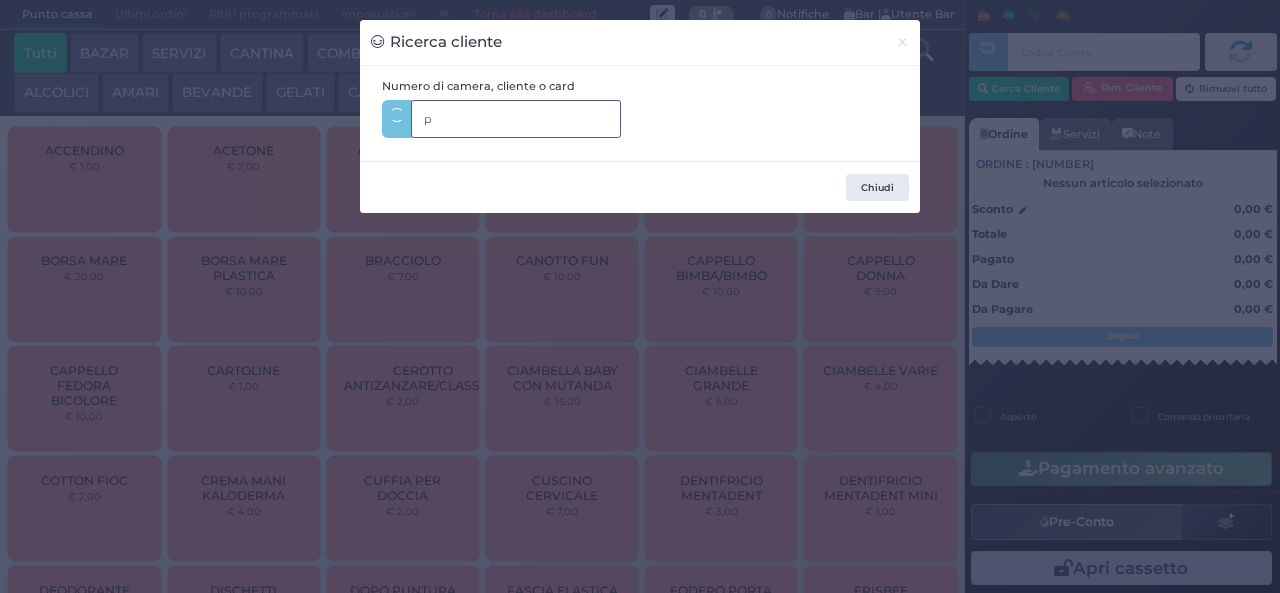 type 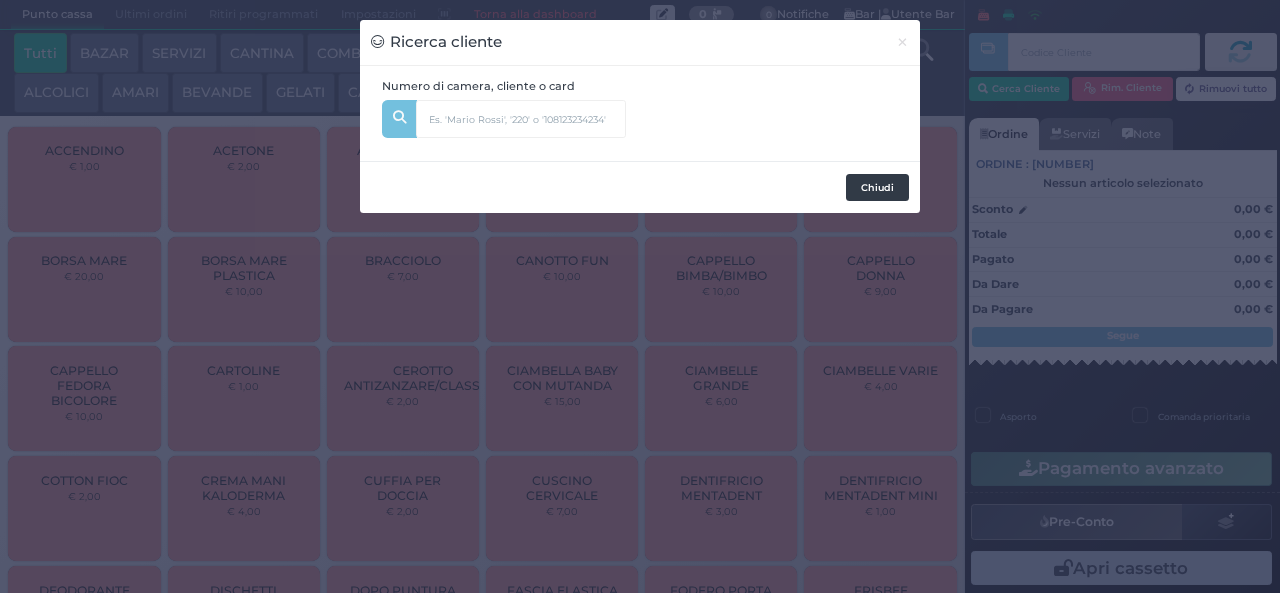 click on "Chiudi" at bounding box center (877, 188) 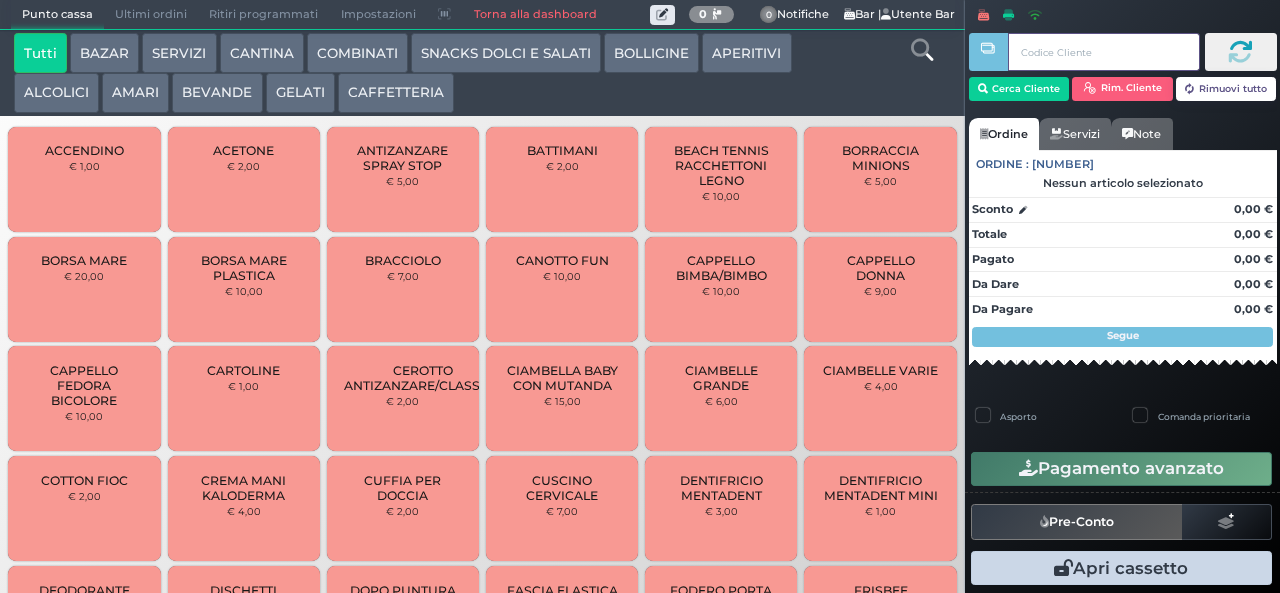 type 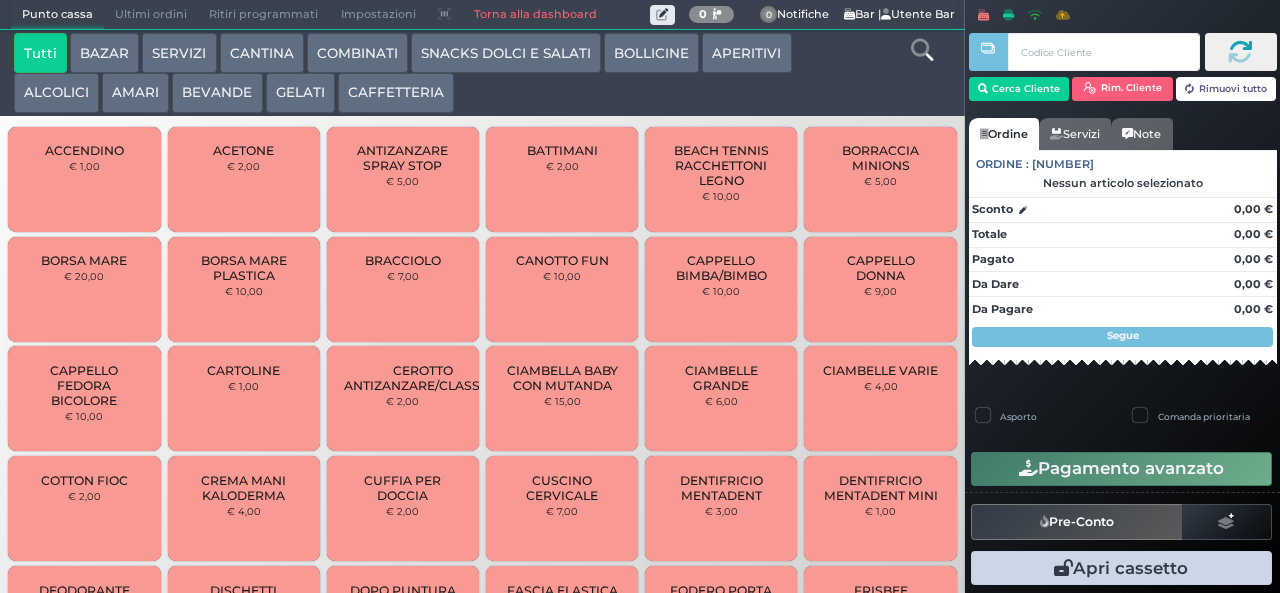 click at bounding box center [0, 0] 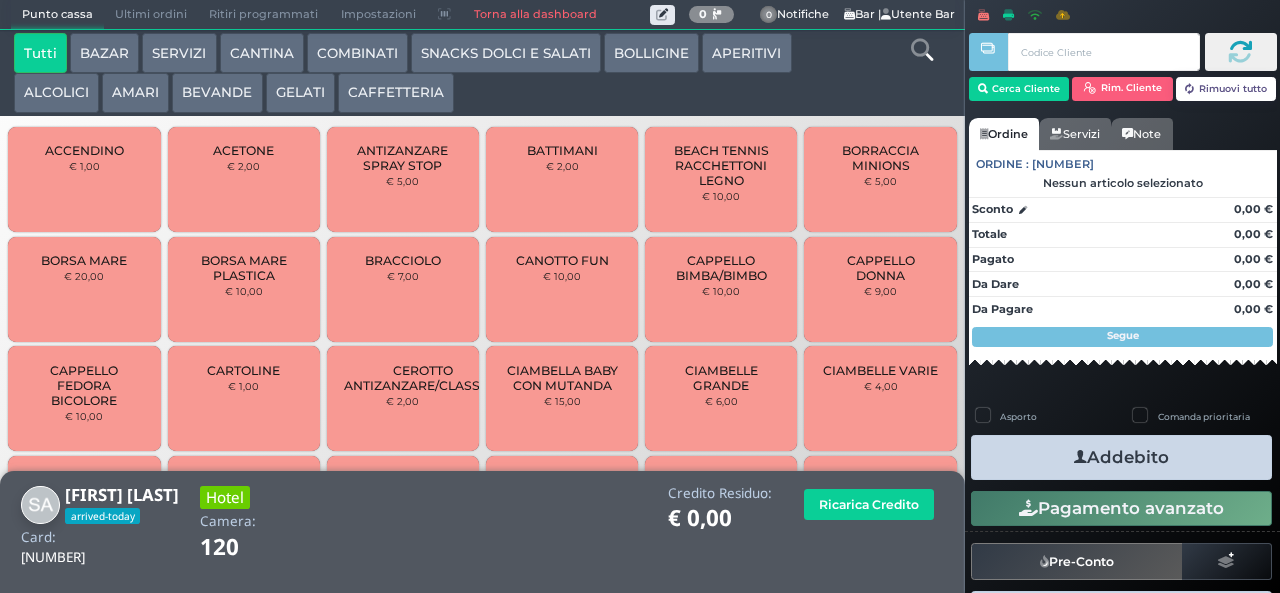 click on "BEVANDE" at bounding box center [217, 93] 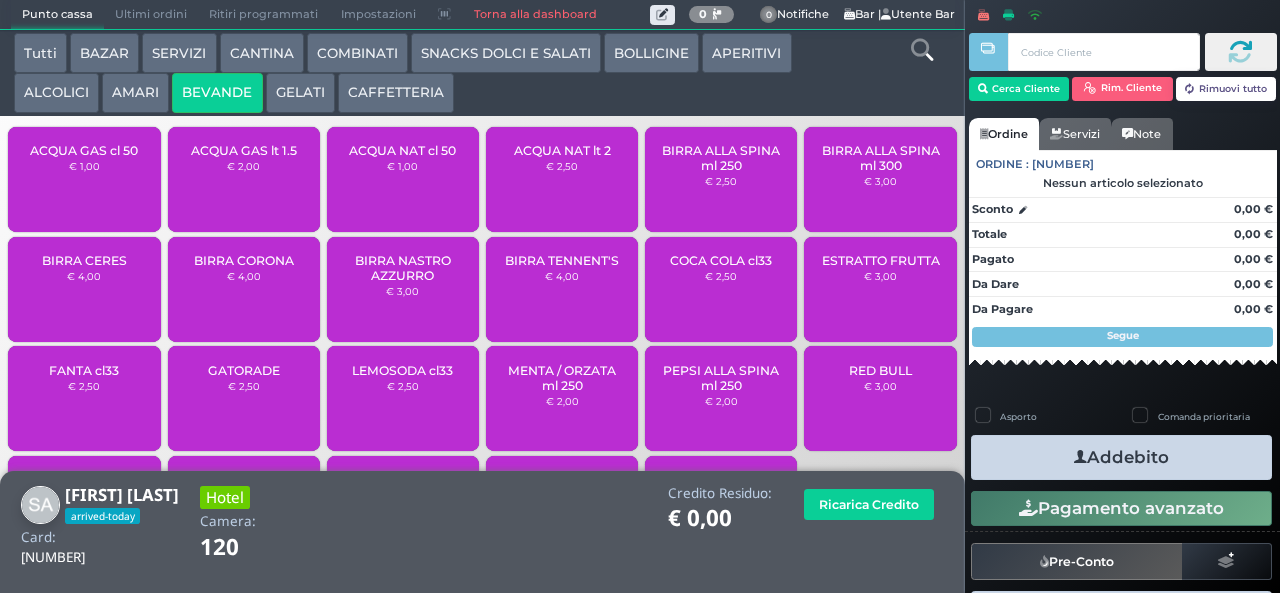 click on "€ 1,00" at bounding box center [402, 166] 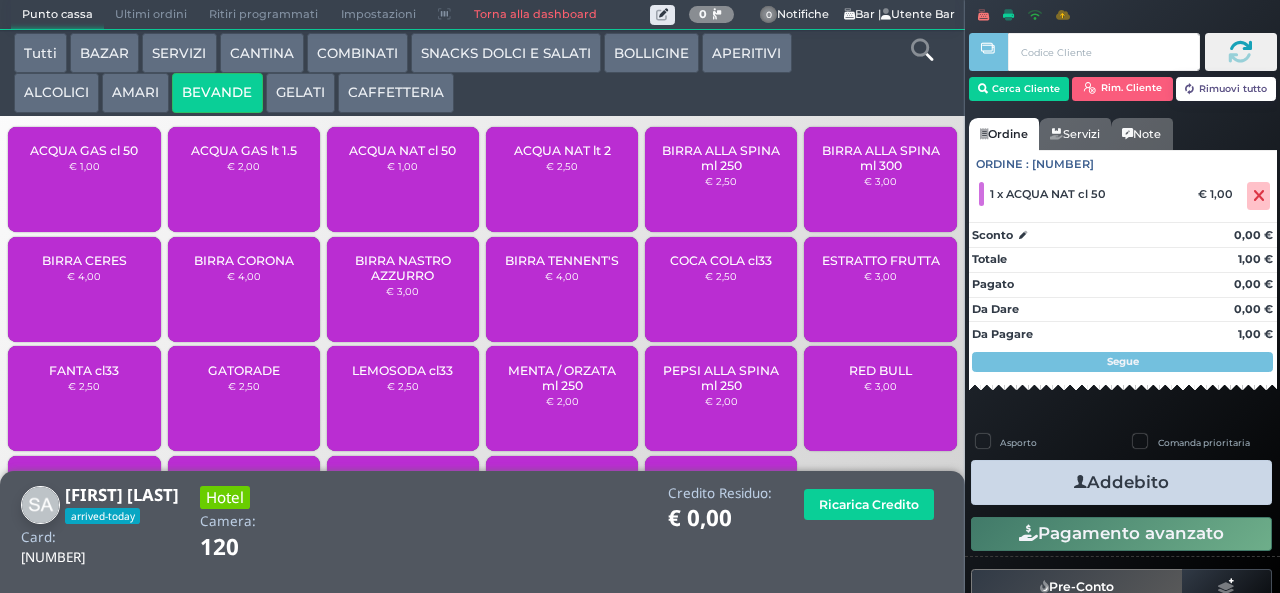 click on "Addebito" at bounding box center (1121, 482) 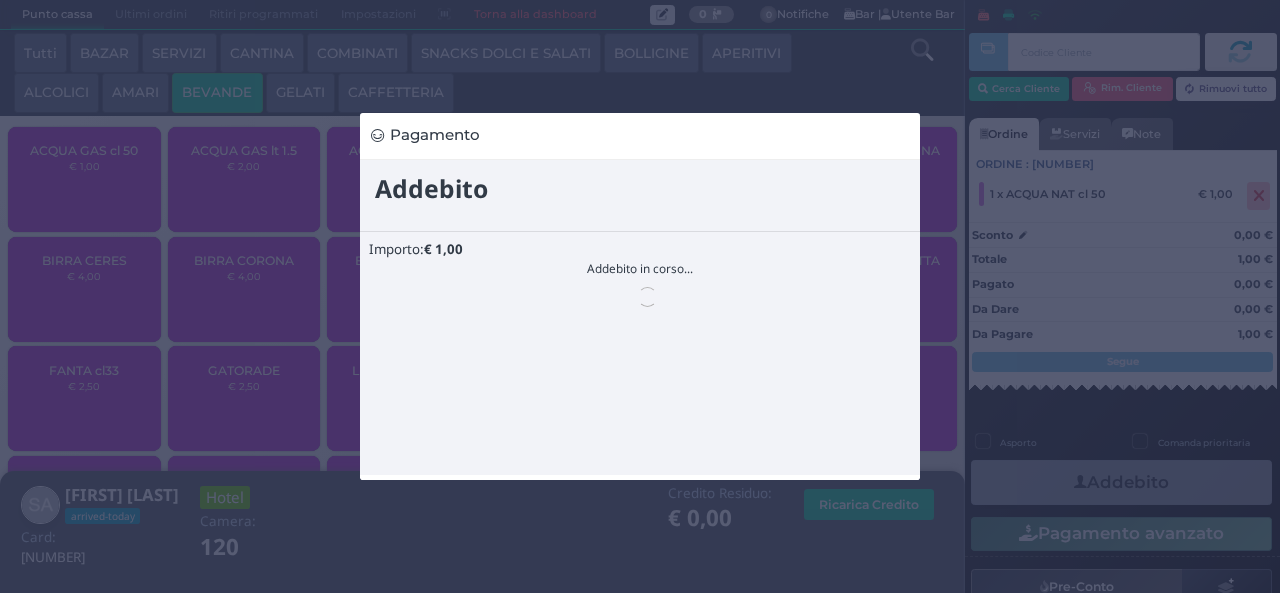 scroll, scrollTop: 0, scrollLeft: 0, axis: both 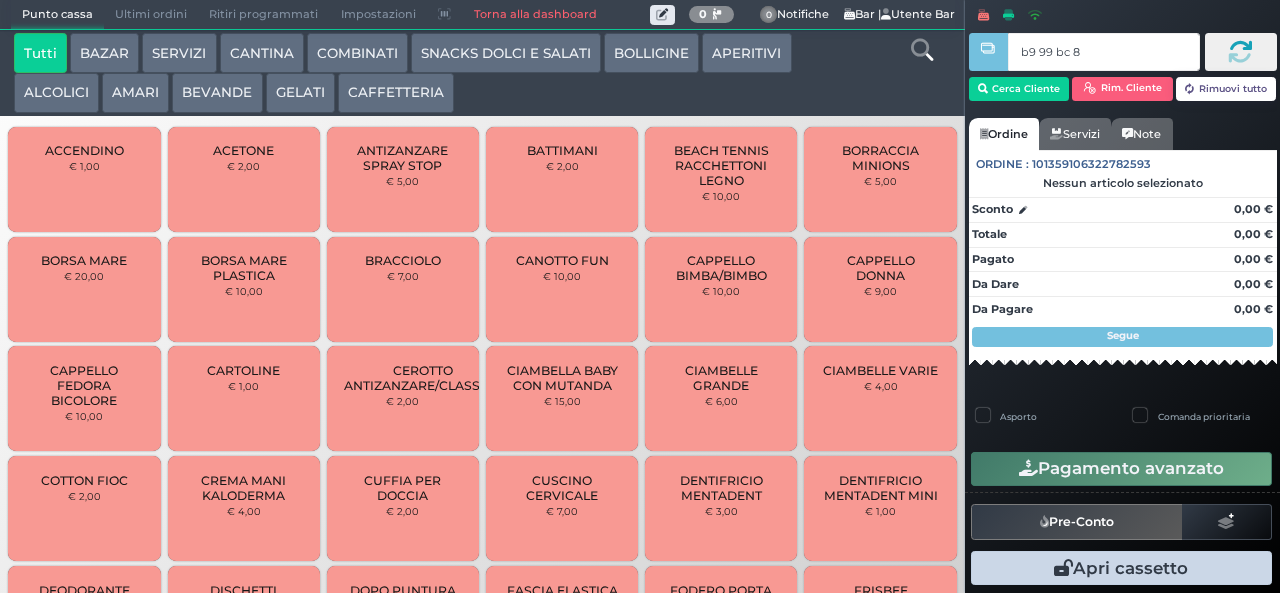 type on "b9 99 bc 8b" 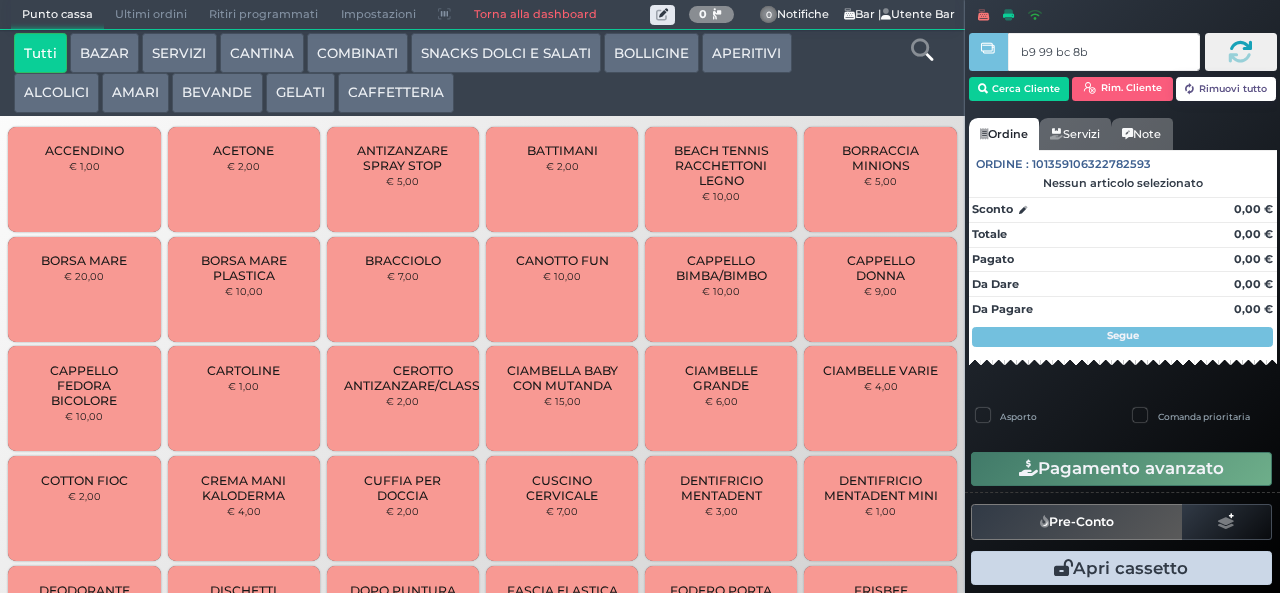 type 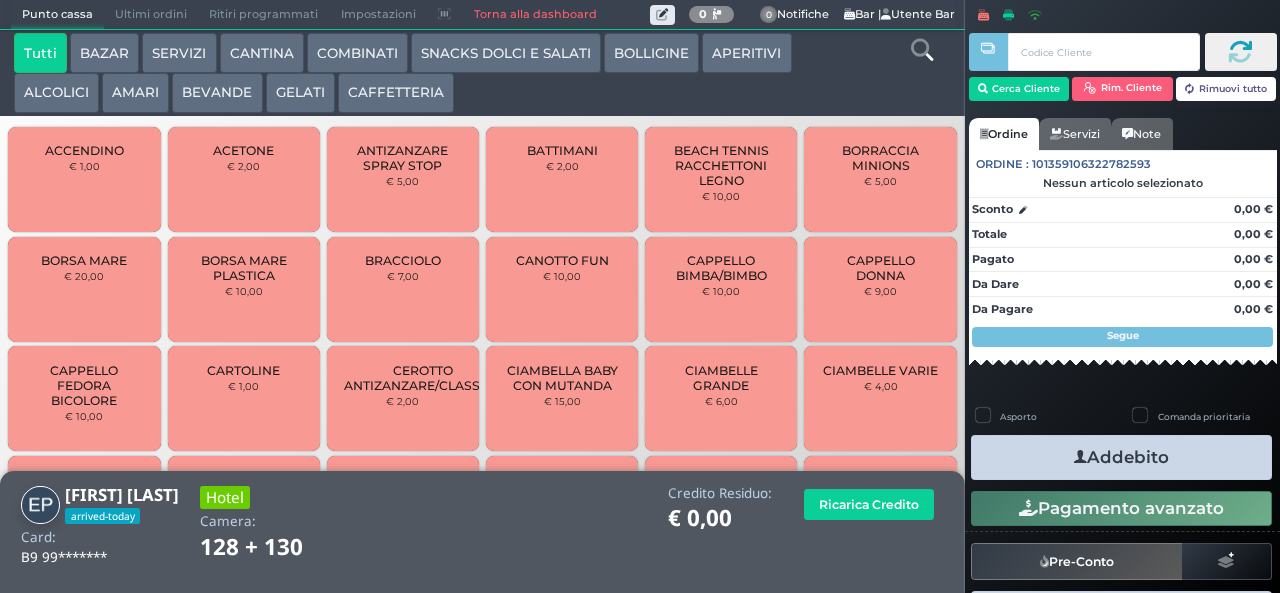 click on "GELATI" at bounding box center (300, 93) 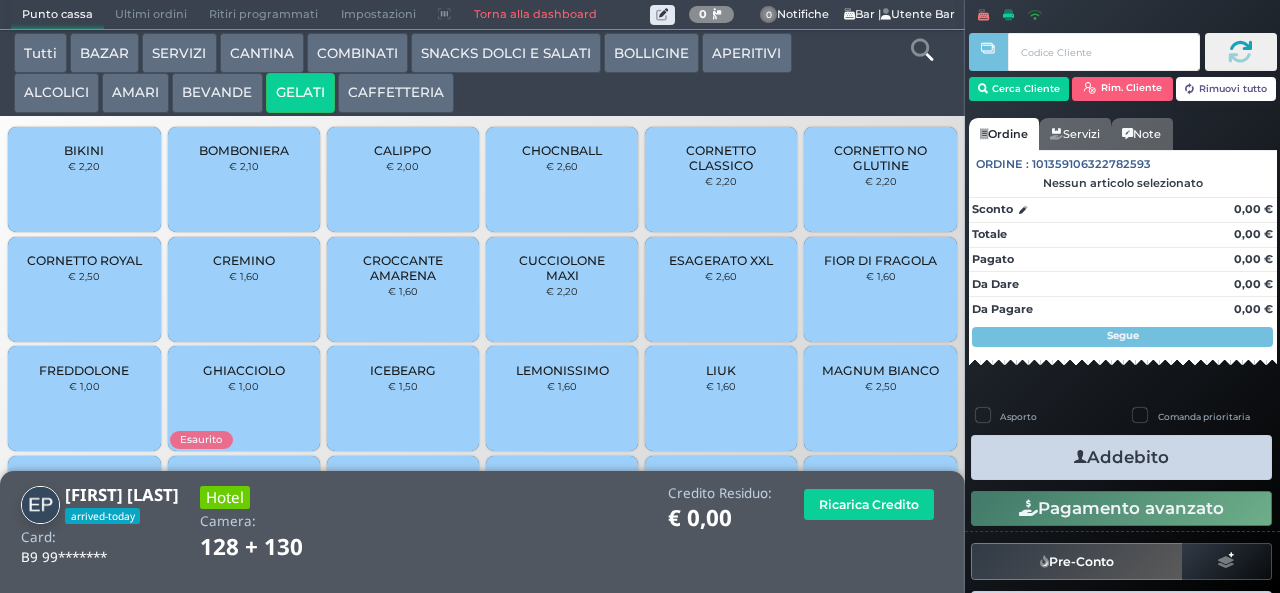 click on "CALIPPO" at bounding box center (402, 150) 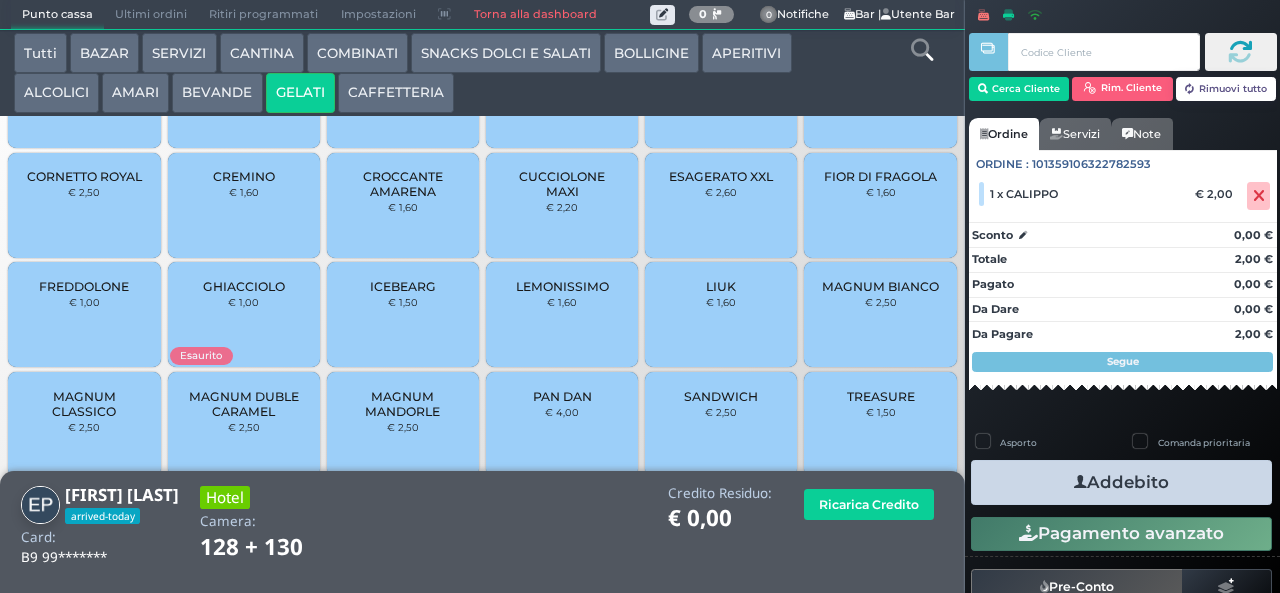 scroll, scrollTop: 133, scrollLeft: 0, axis: vertical 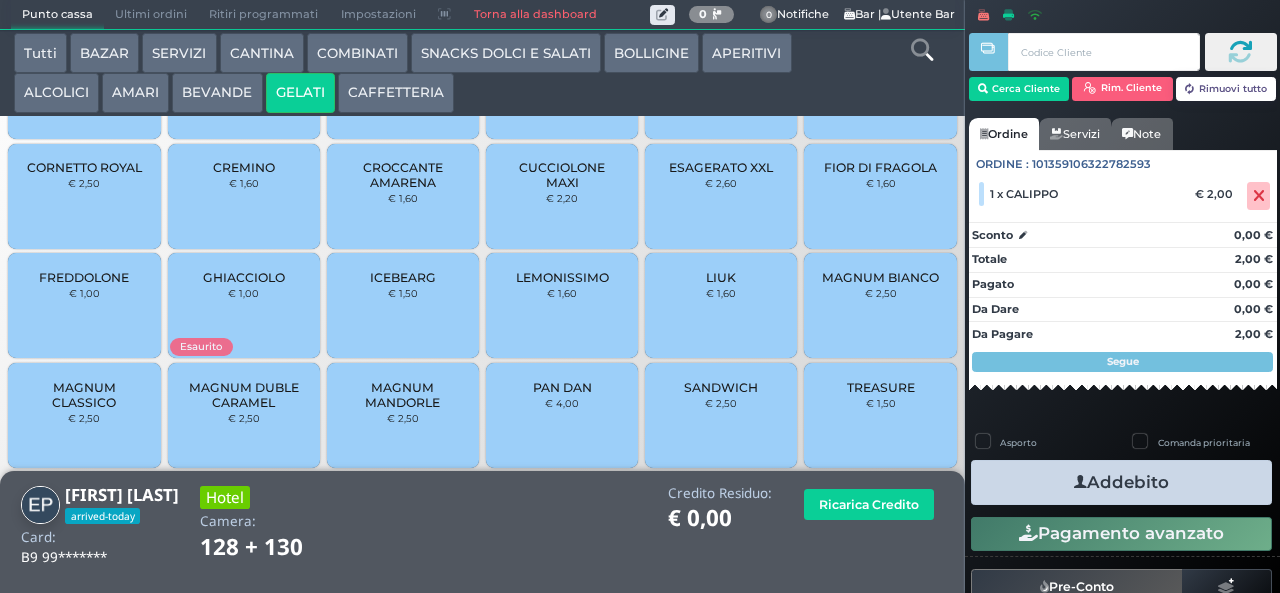 click on "PAN DAN
€ 4,00" at bounding box center (562, 415) 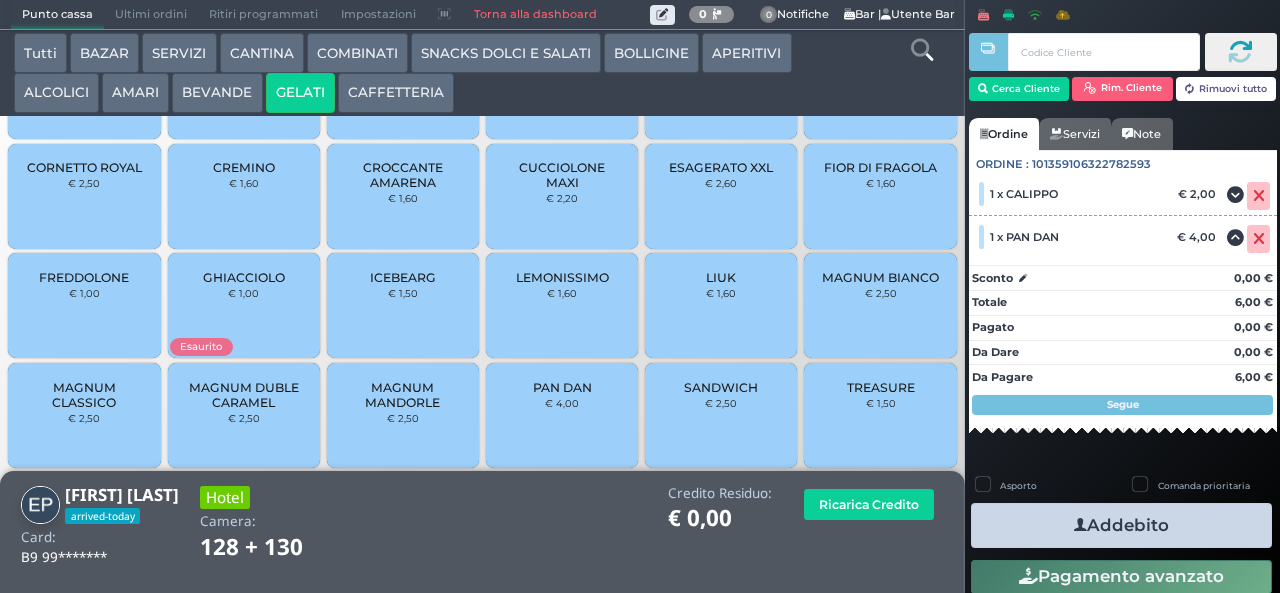 click on "CAFFETTERIA" at bounding box center [396, 93] 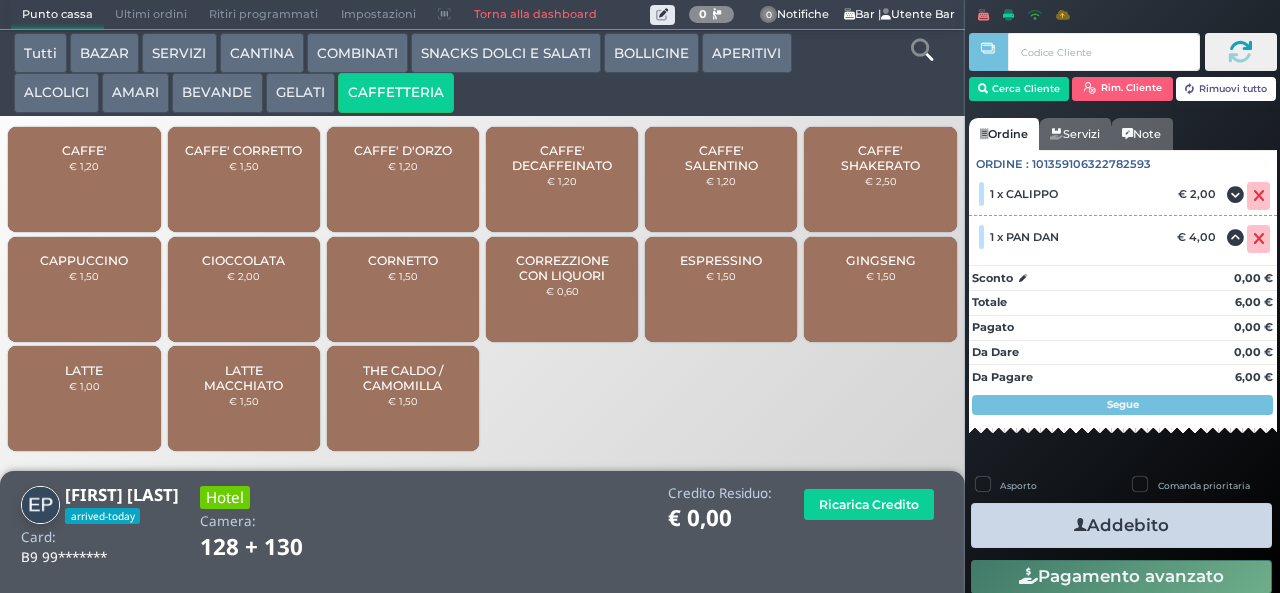 scroll, scrollTop: 0, scrollLeft: 0, axis: both 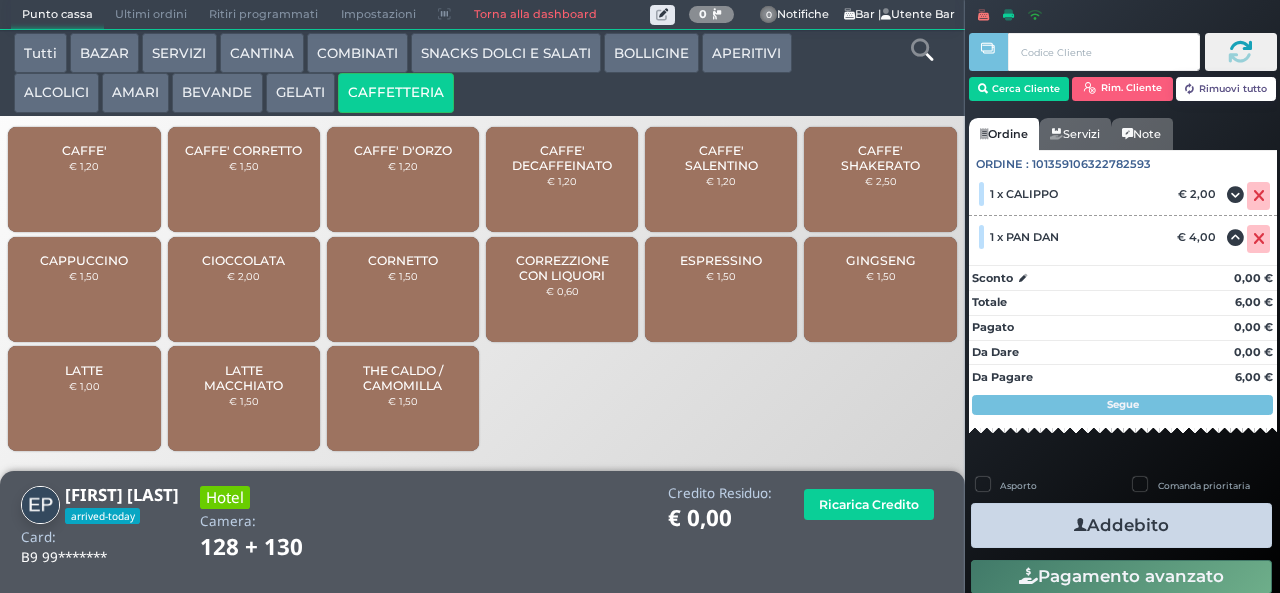 click on "BEVANDE" at bounding box center [217, 93] 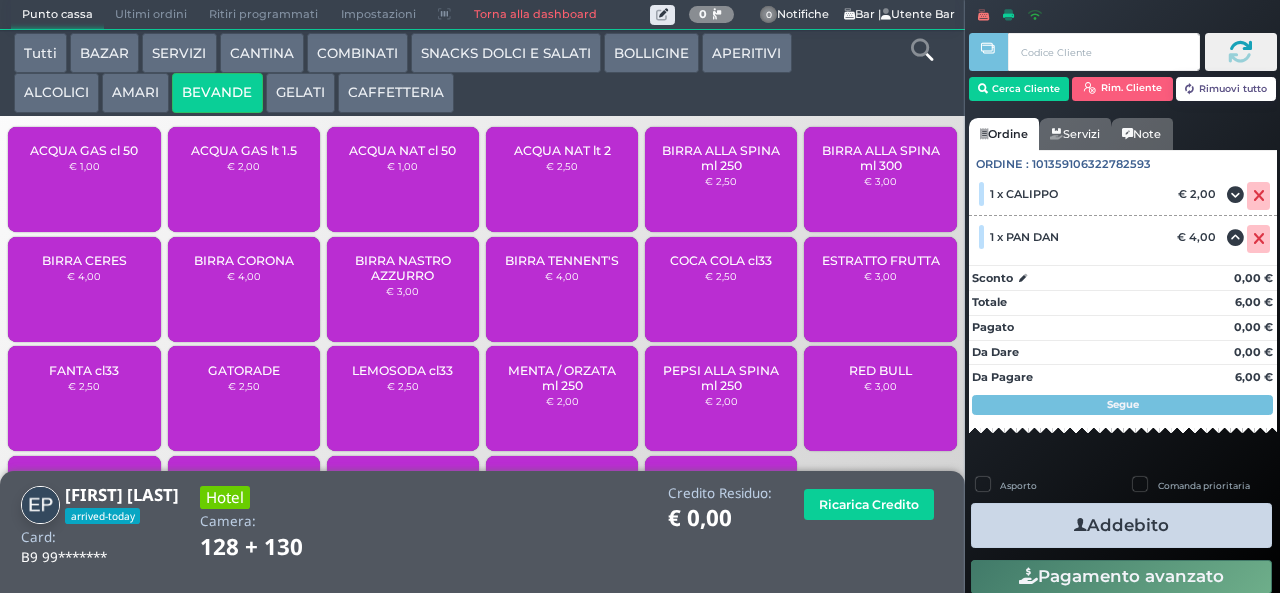 click on "COMBINATI" at bounding box center [357, 53] 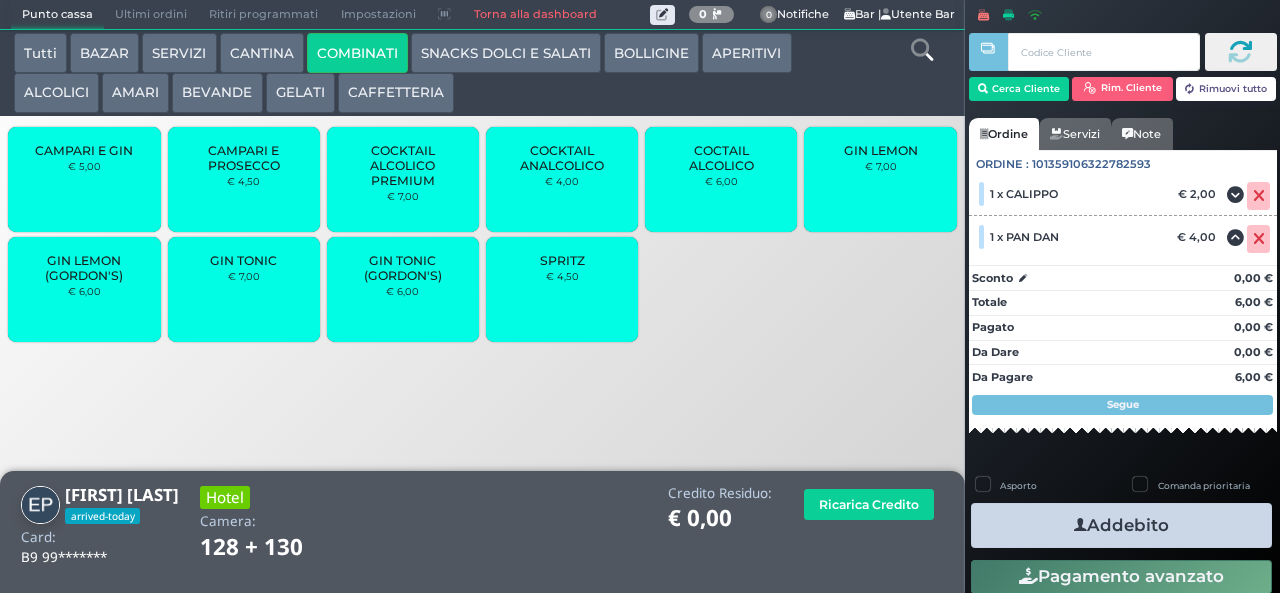 click on "SPRITZ
€ 4,50" at bounding box center (562, 289) 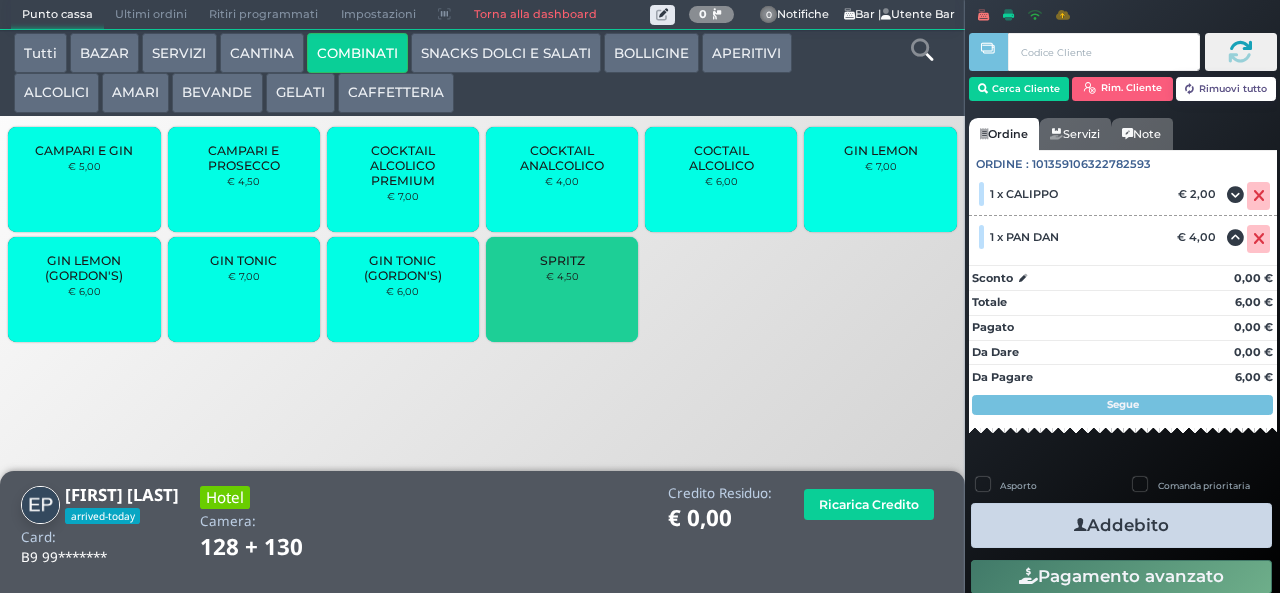 click on "SPRITZ
€ 4,50" at bounding box center (562, 289) 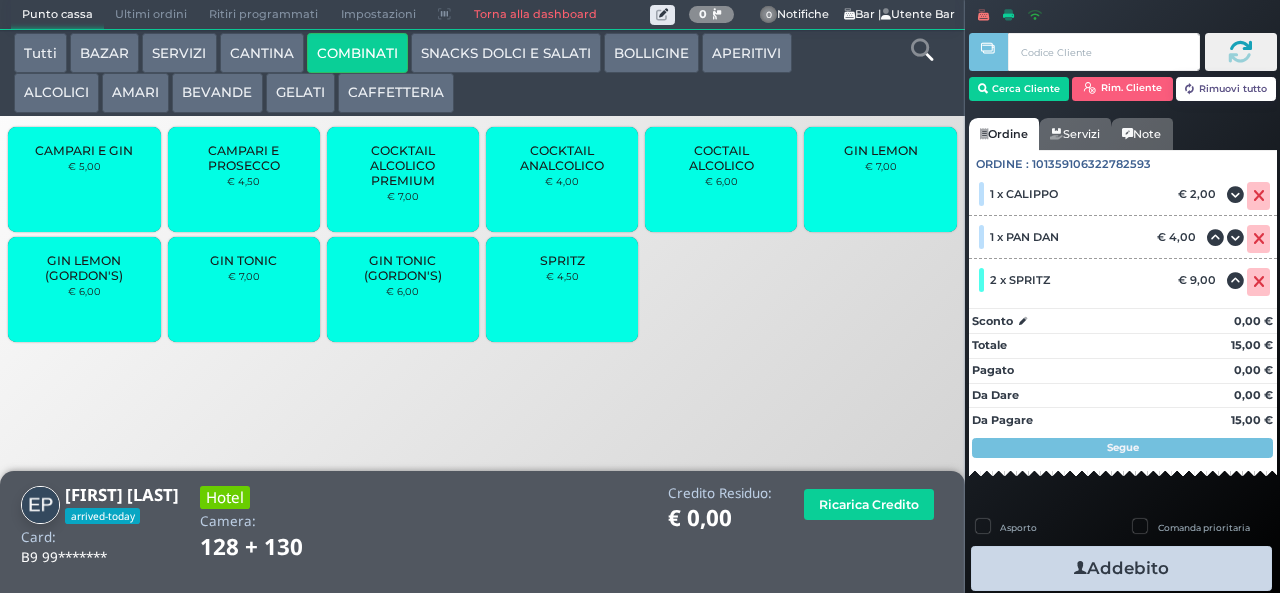 click on "Addebito" at bounding box center (1121, 568) 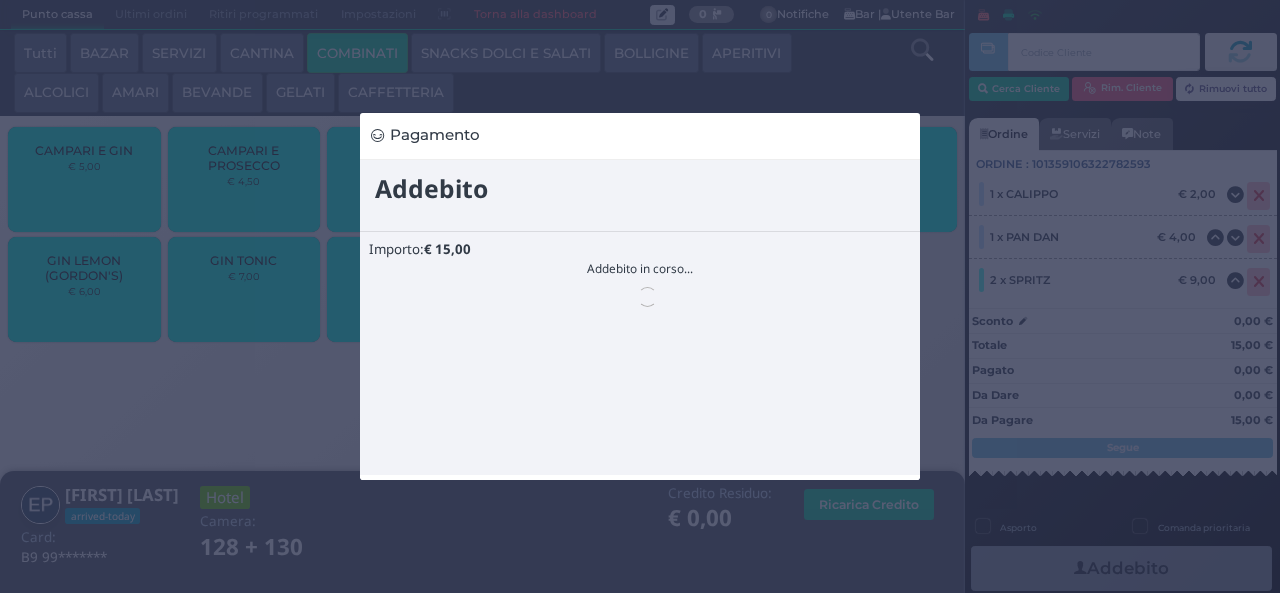 scroll, scrollTop: 0, scrollLeft: 0, axis: both 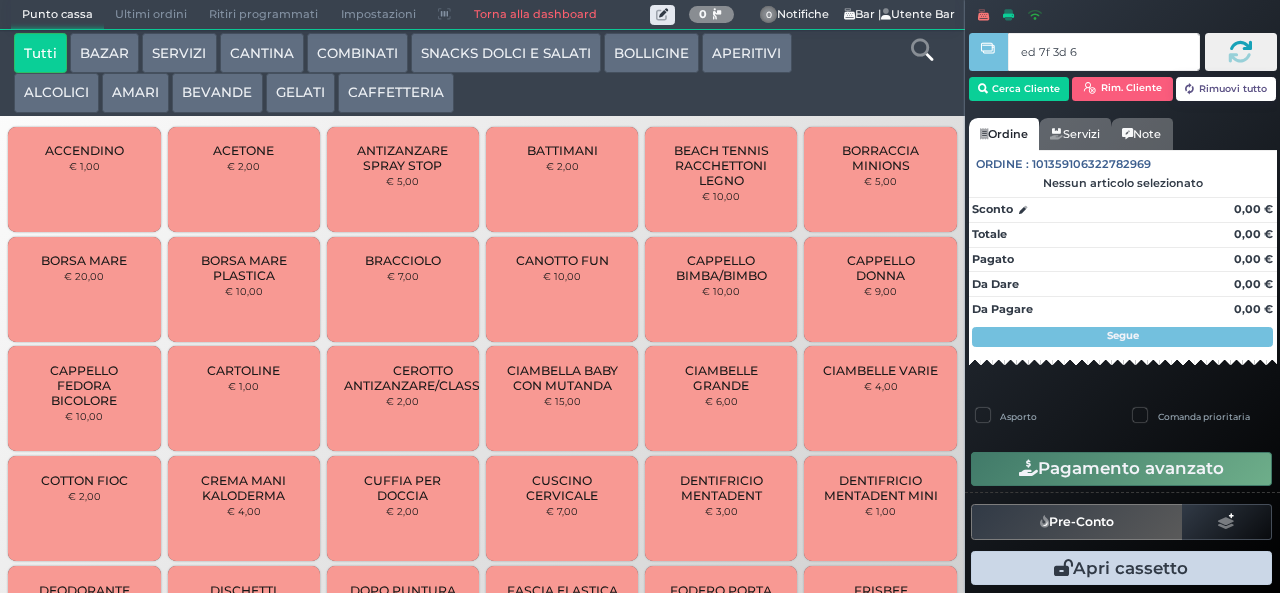 type on "ed 7f 3d 66" 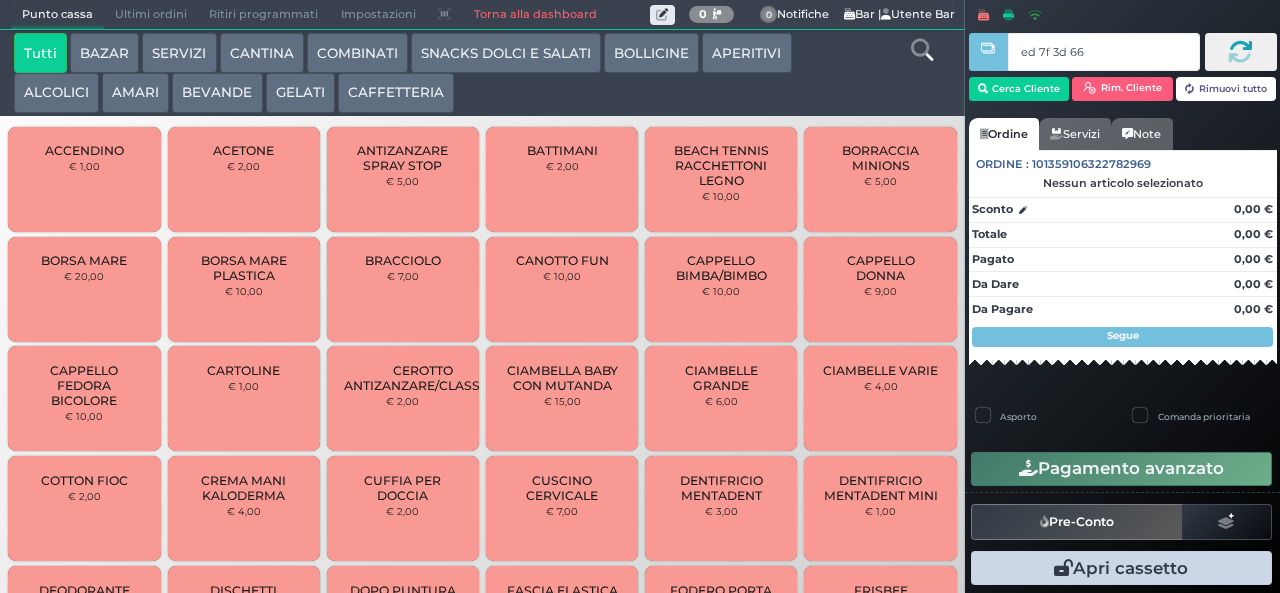 type 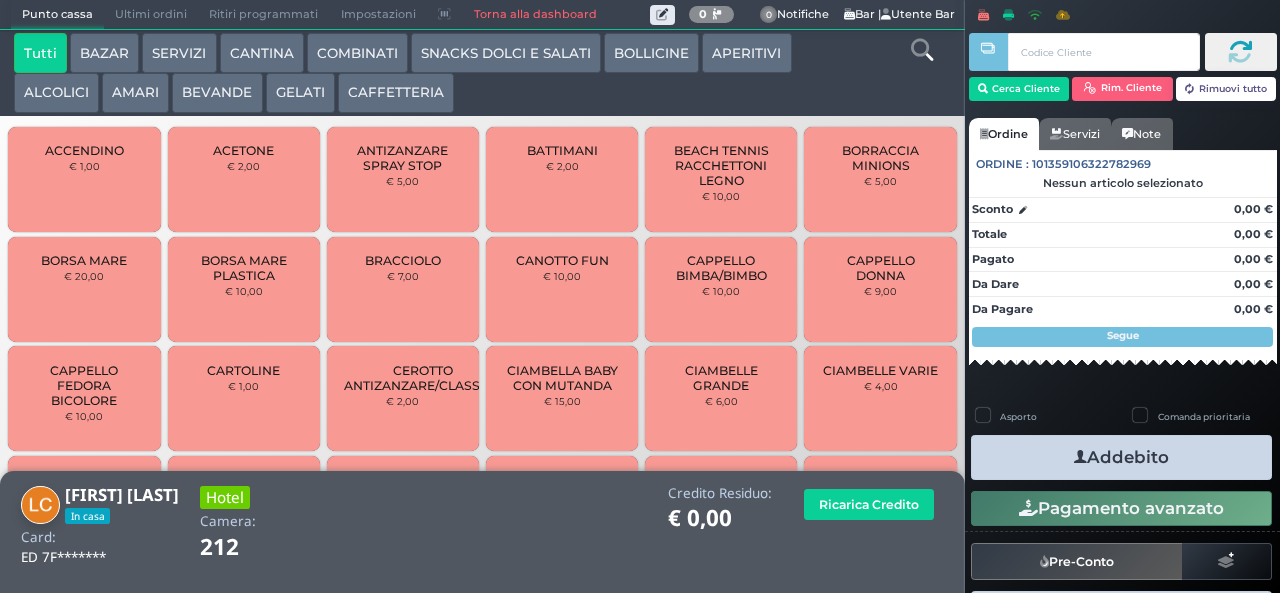click on "AMARI" at bounding box center (135, 93) 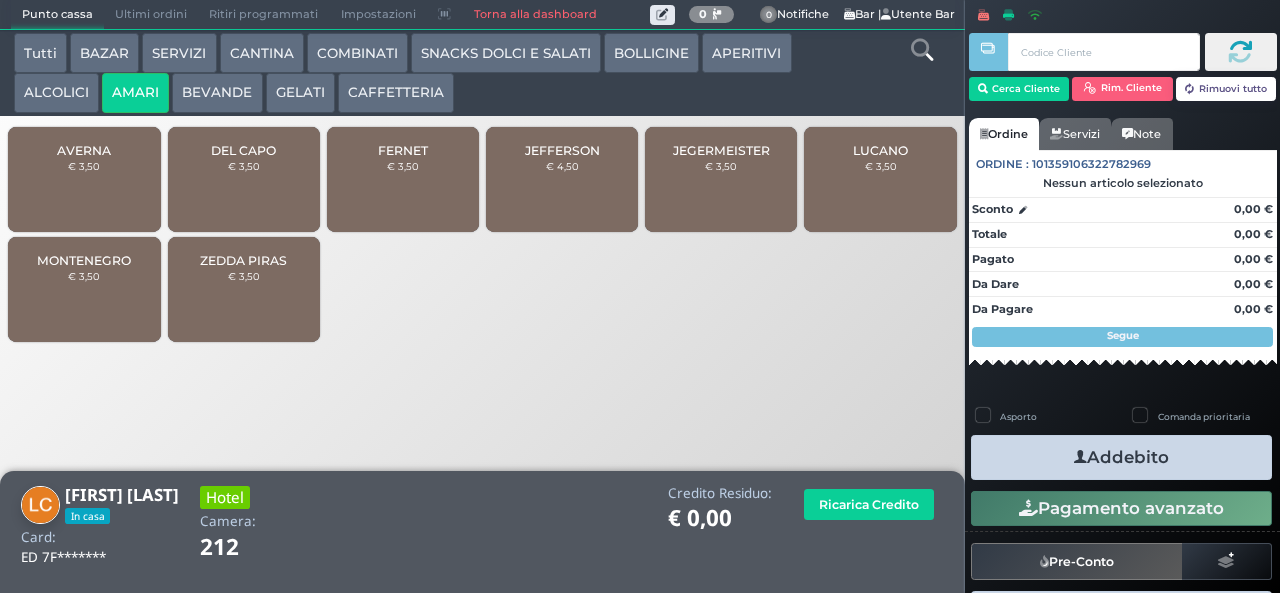 click on "AVERNA
€ 3,50" at bounding box center (84, 179) 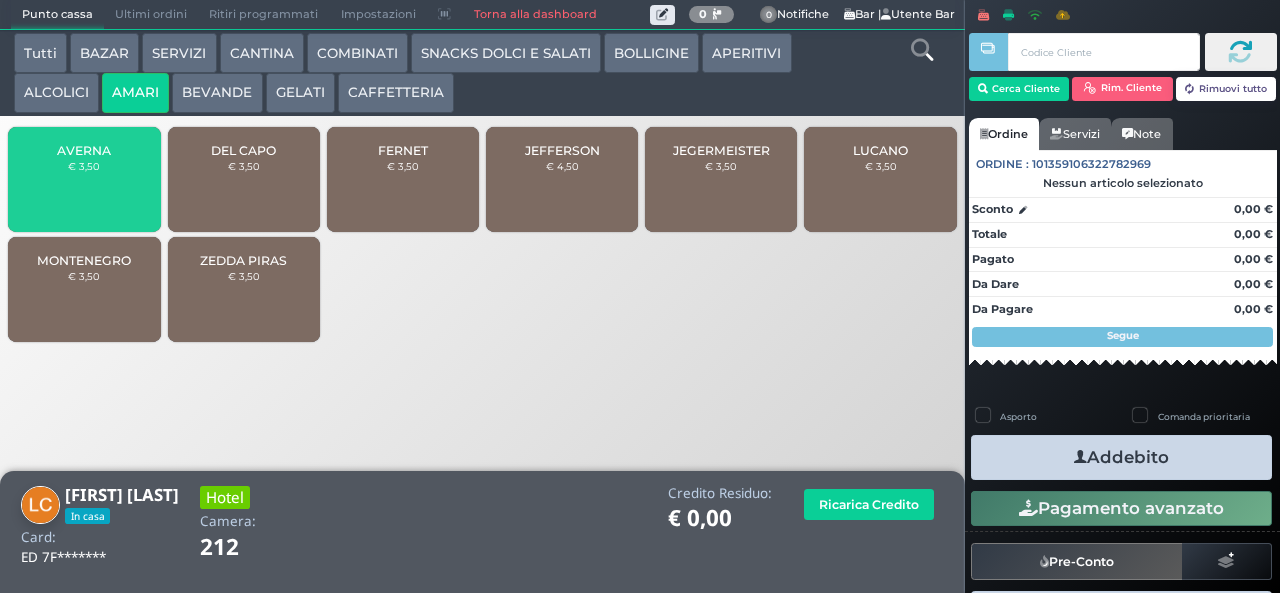 click on "AVERNA
€ 3,50" at bounding box center (84, 179) 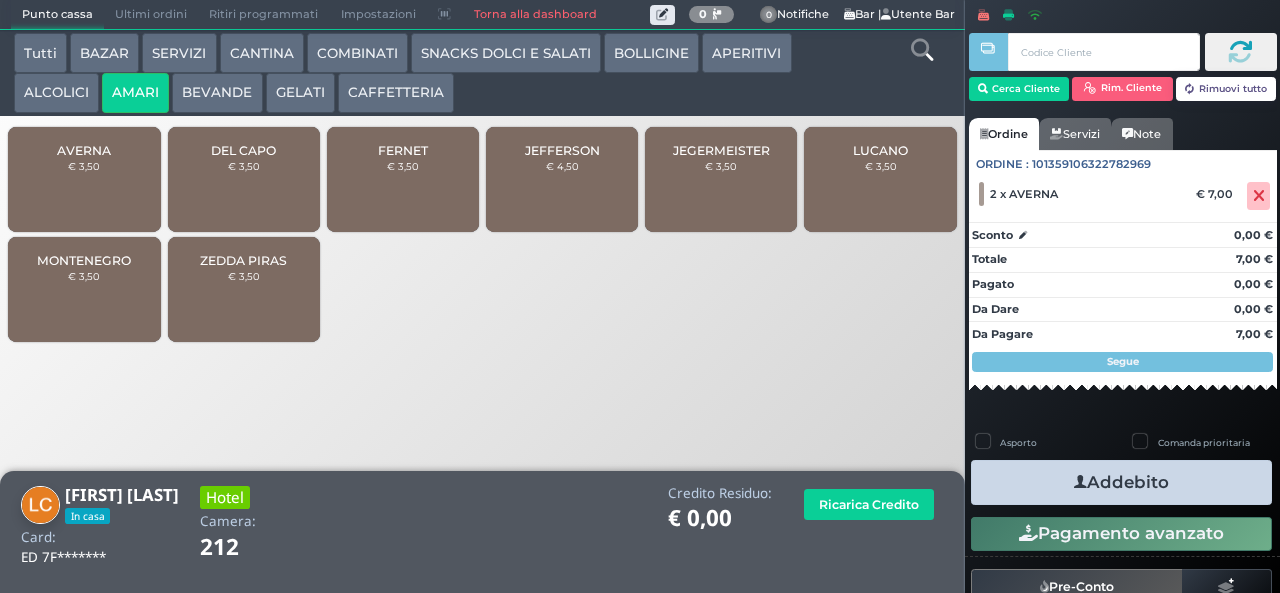 click on "Addebito" at bounding box center [1121, 482] 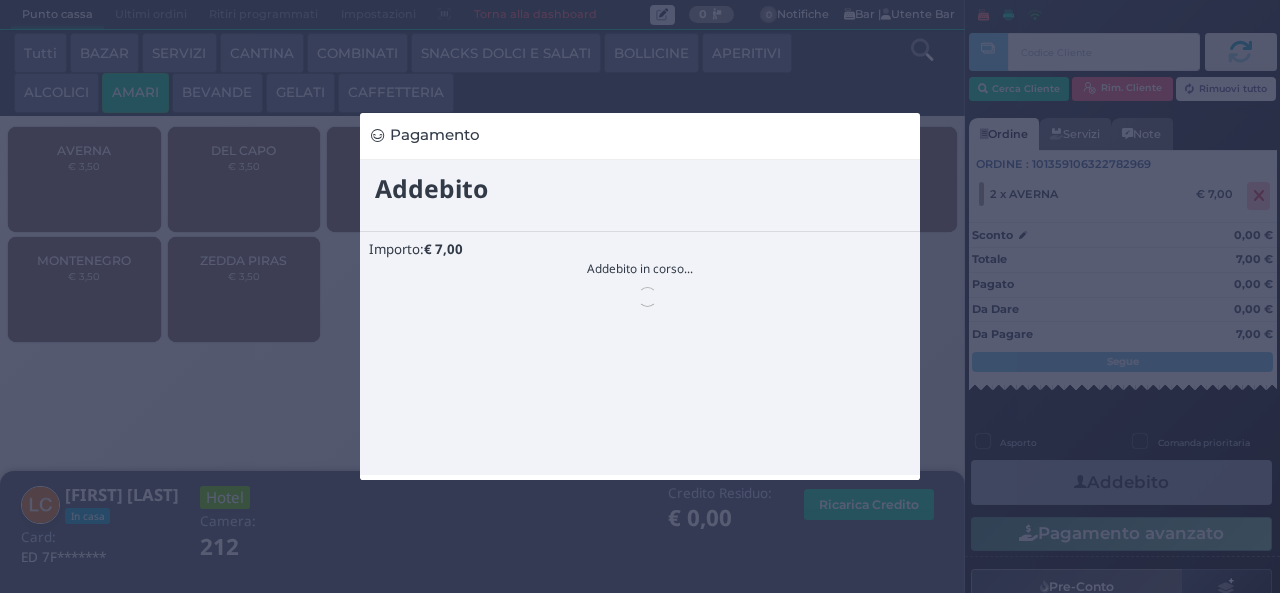 scroll, scrollTop: 0, scrollLeft: 0, axis: both 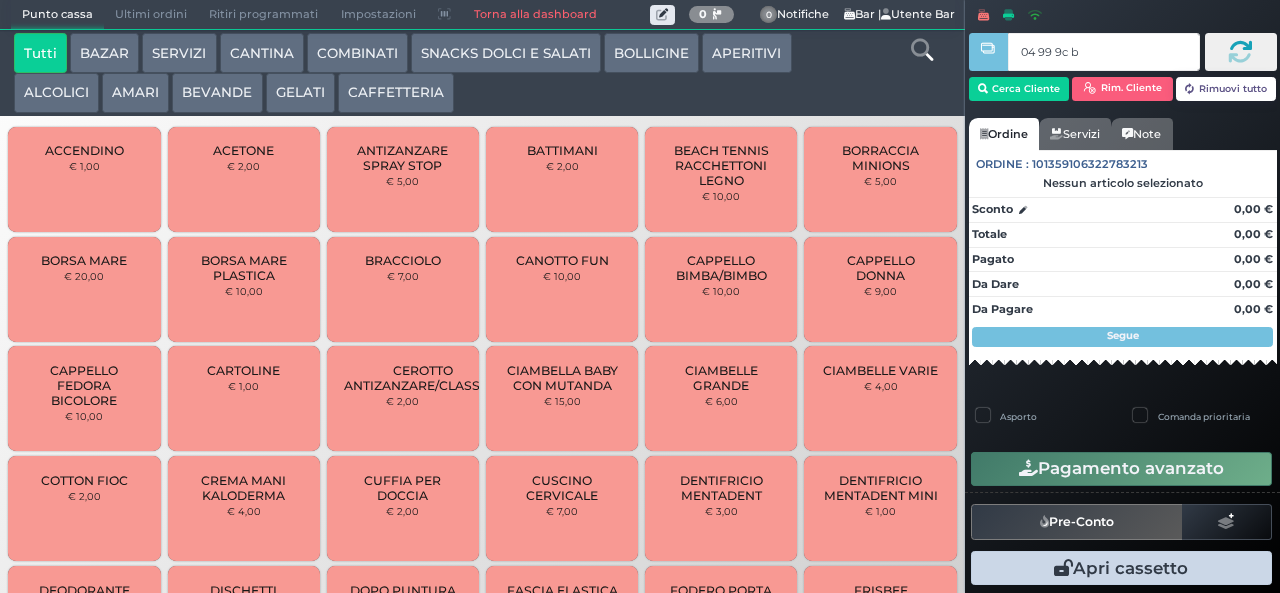 type on "04 99 9c b0" 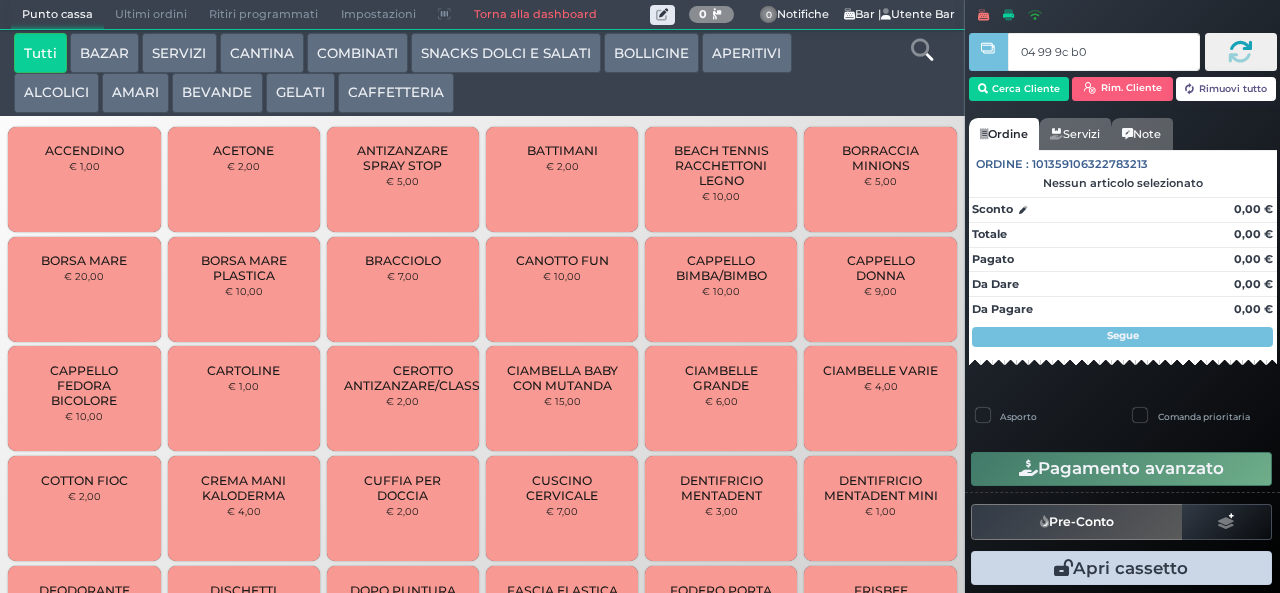 type 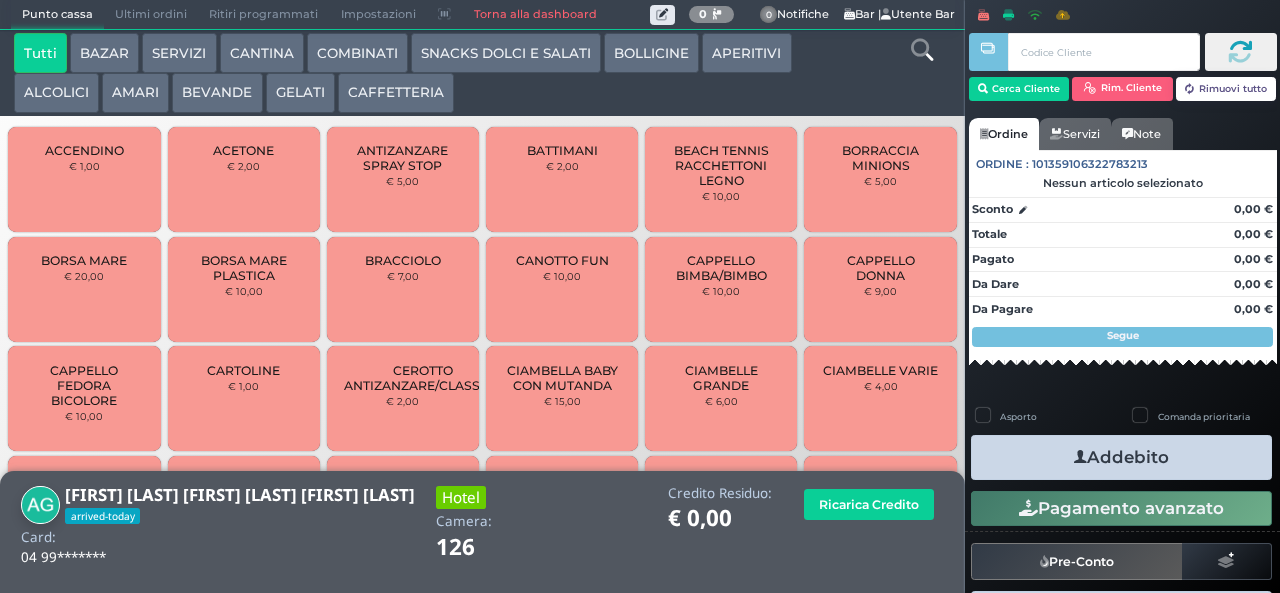click on "SNACKS DOLCI E SALATI" at bounding box center [506, 53] 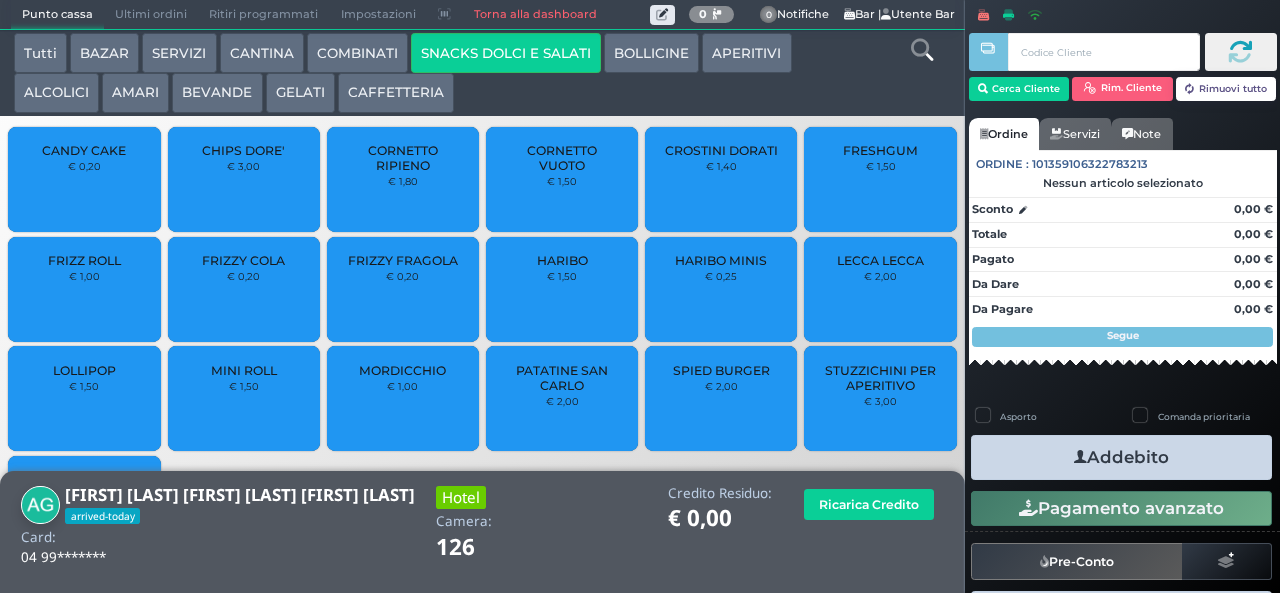 click on "GELATI" at bounding box center (300, 93) 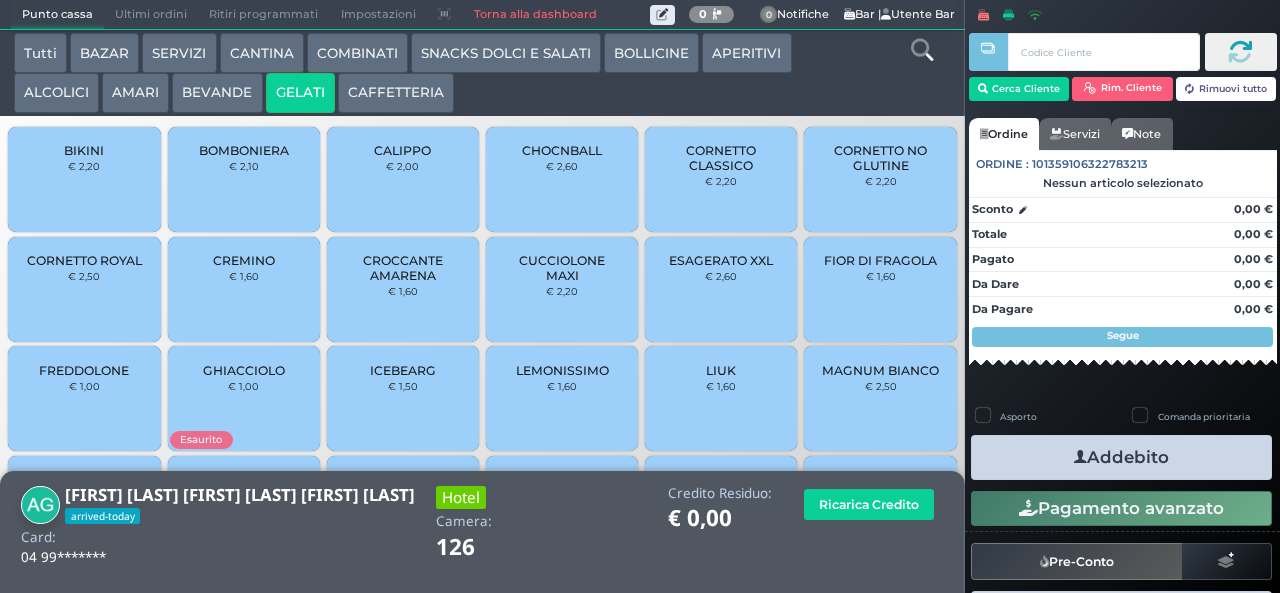 scroll, scrollTop: 133, scrollLeft: 0, axis: vertical 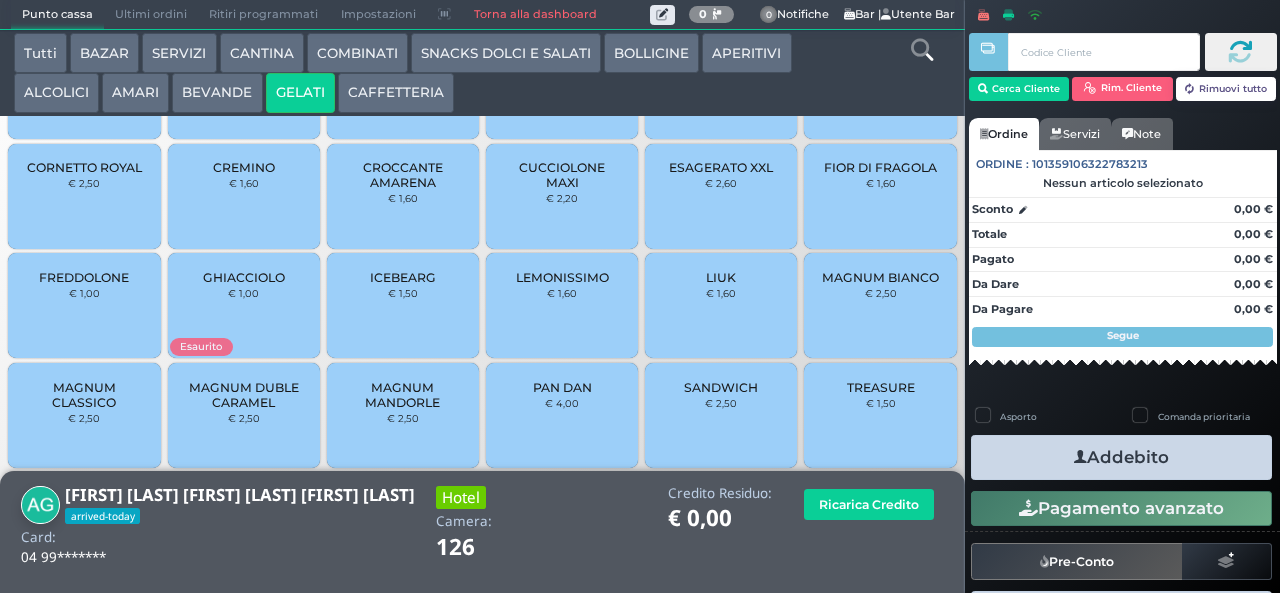 click on "TREASURE" at bounding box center [881, 387] 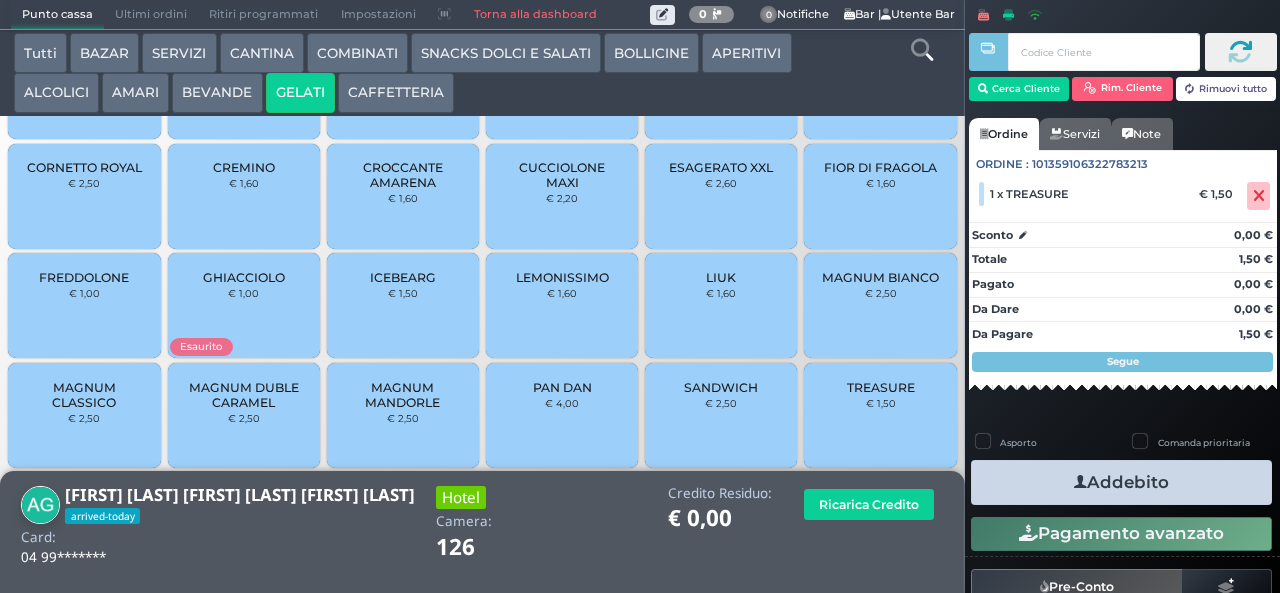 click on "Addebito" at bounding box center [1121, 482] 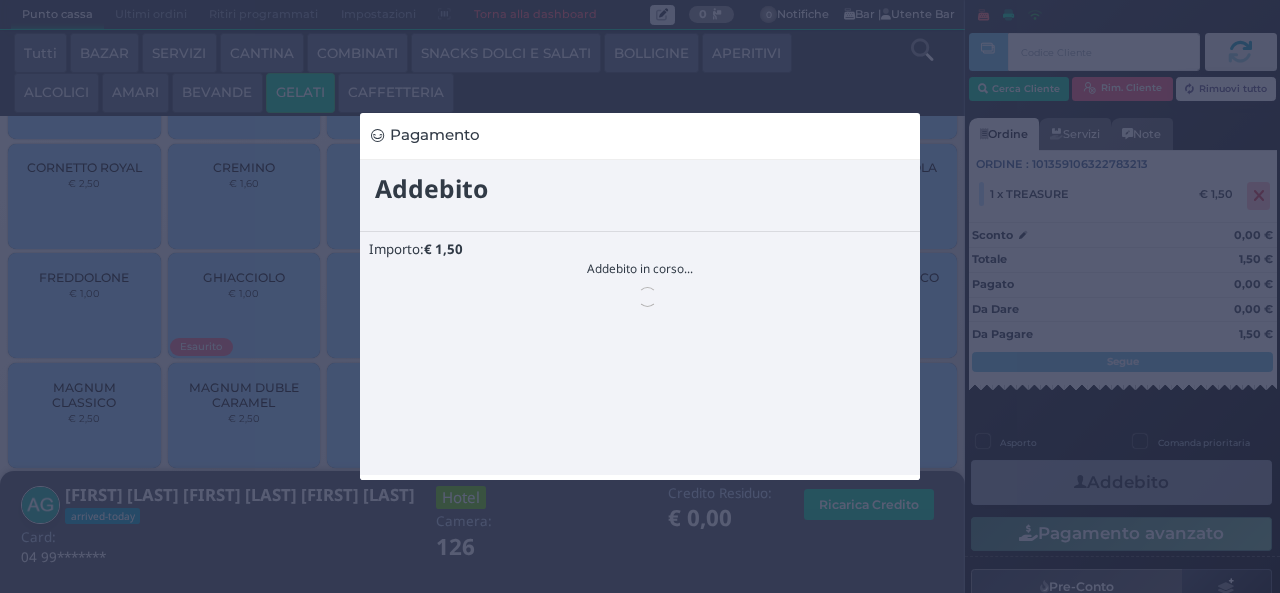 scroll, scrollTop: 0, scrollLeft: 0, axis: both 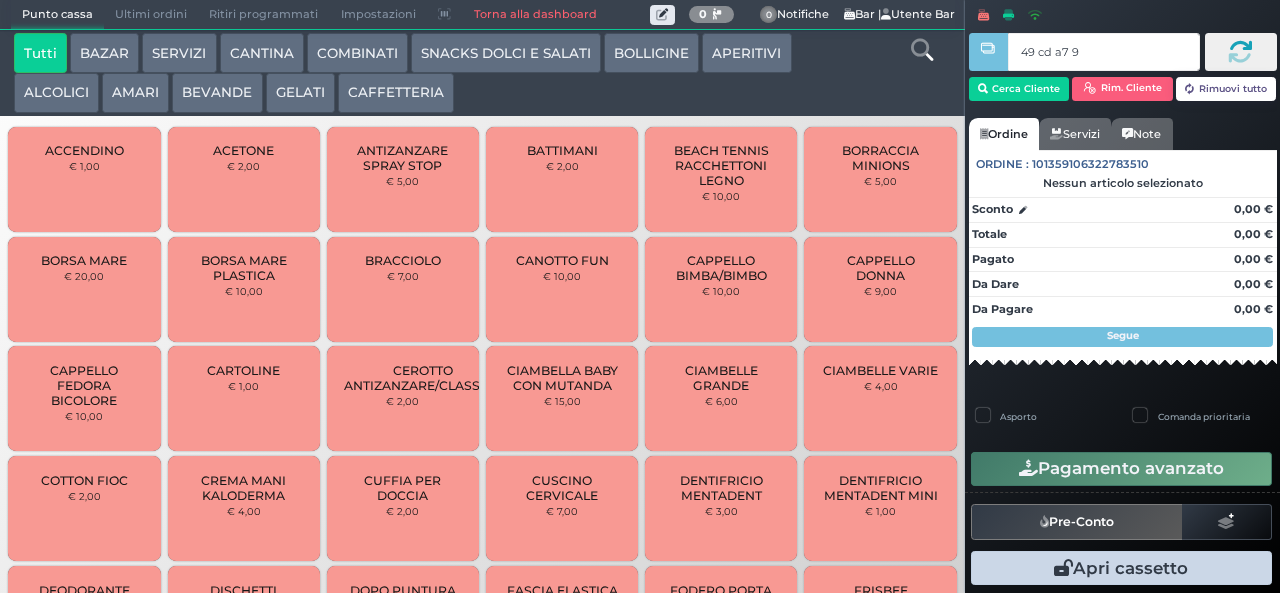 type on "49 cd a7 95" 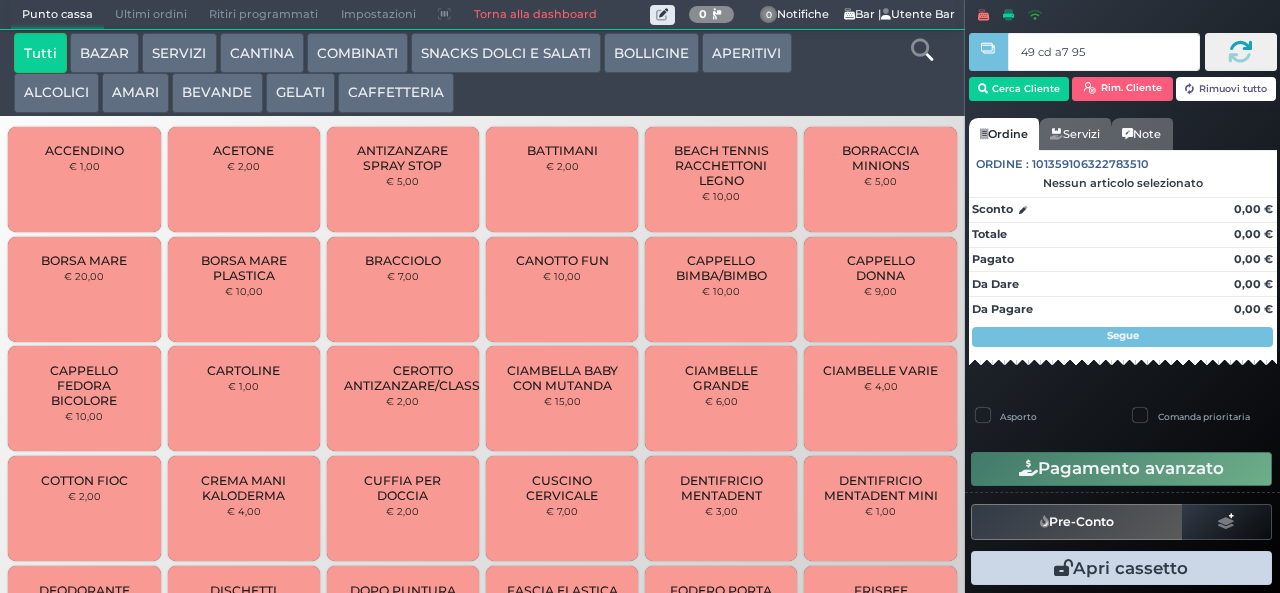type 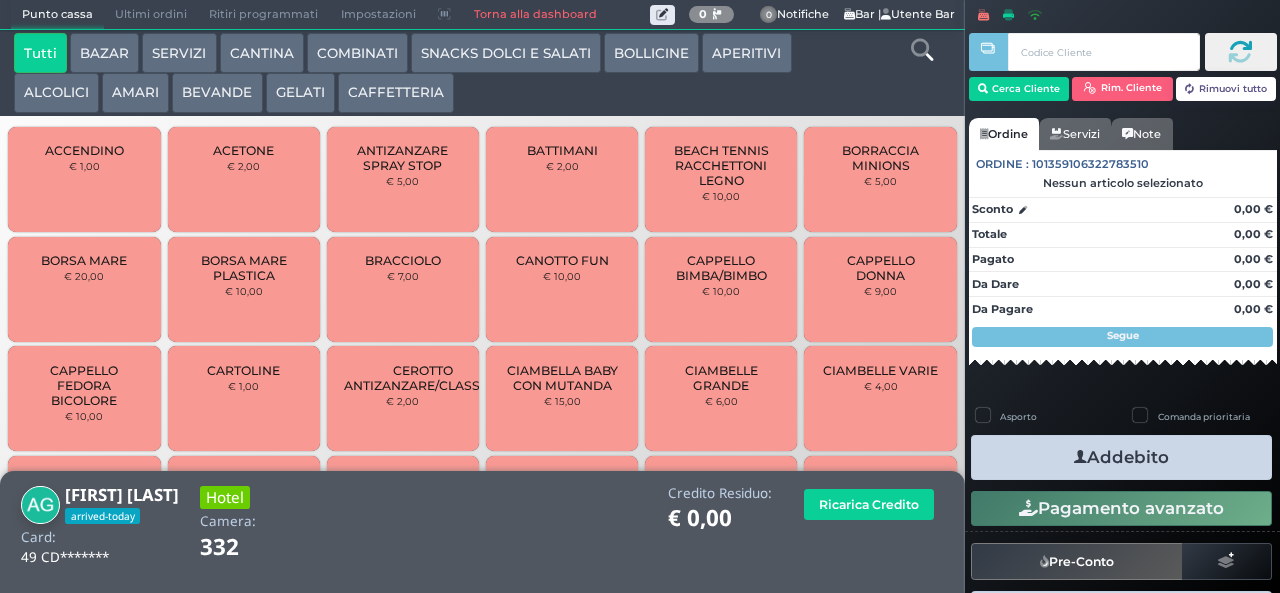 click on "GELATI" at bounding box center [300, 93] 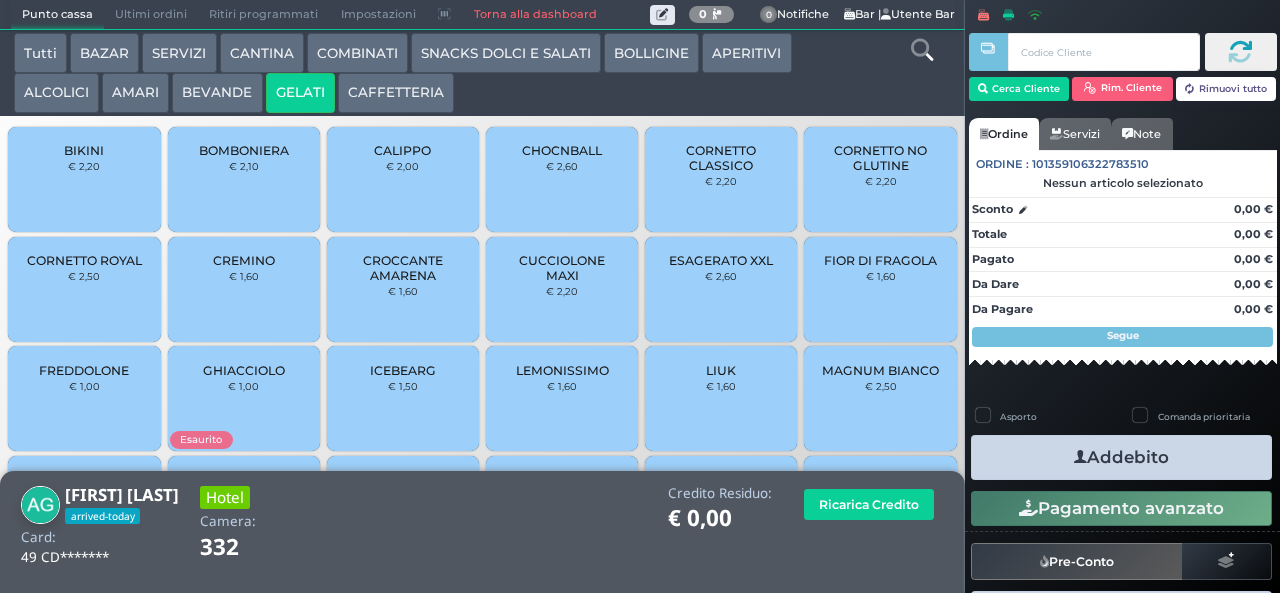 click on "CREMINO
€ 1,60" at bounding box center (244, 289) 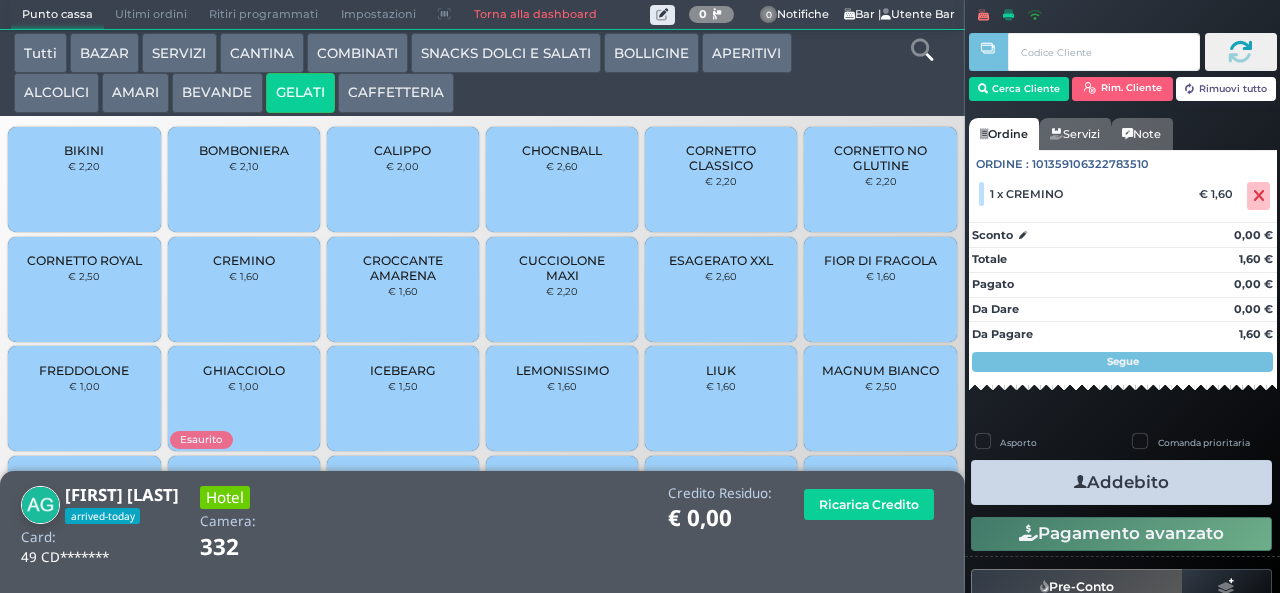 click on "Addebito" at bounding box center [1121, 482] 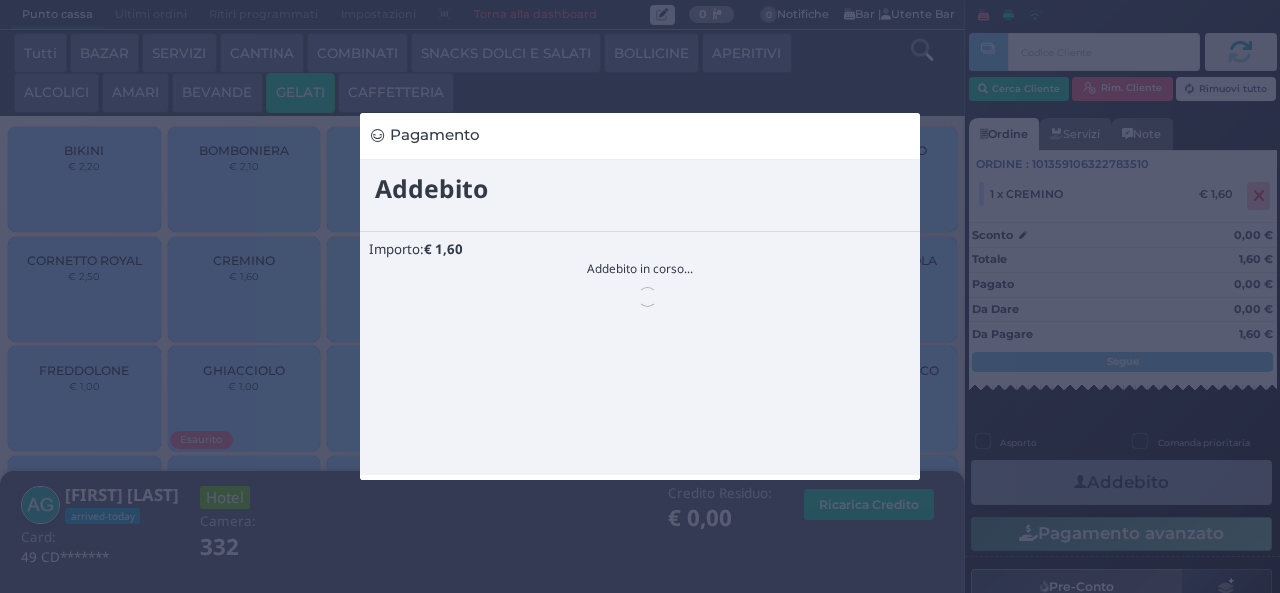 scroll, scrollTop: 0, scrollLeft: 0, axis: both 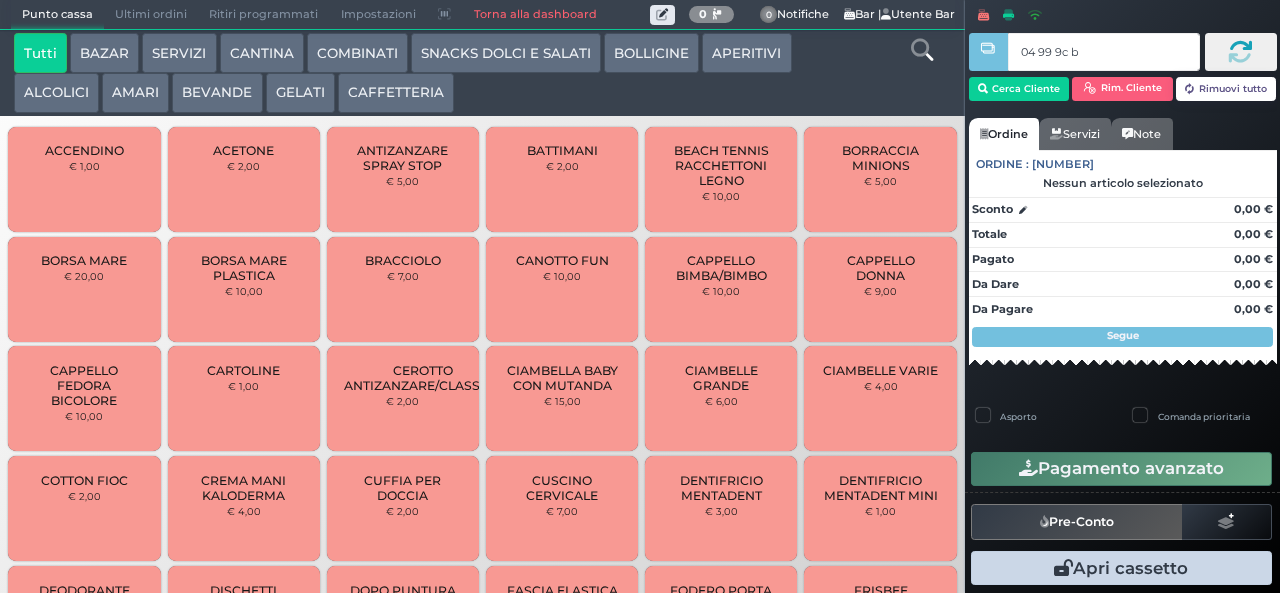 type on "04 99 9c b0" 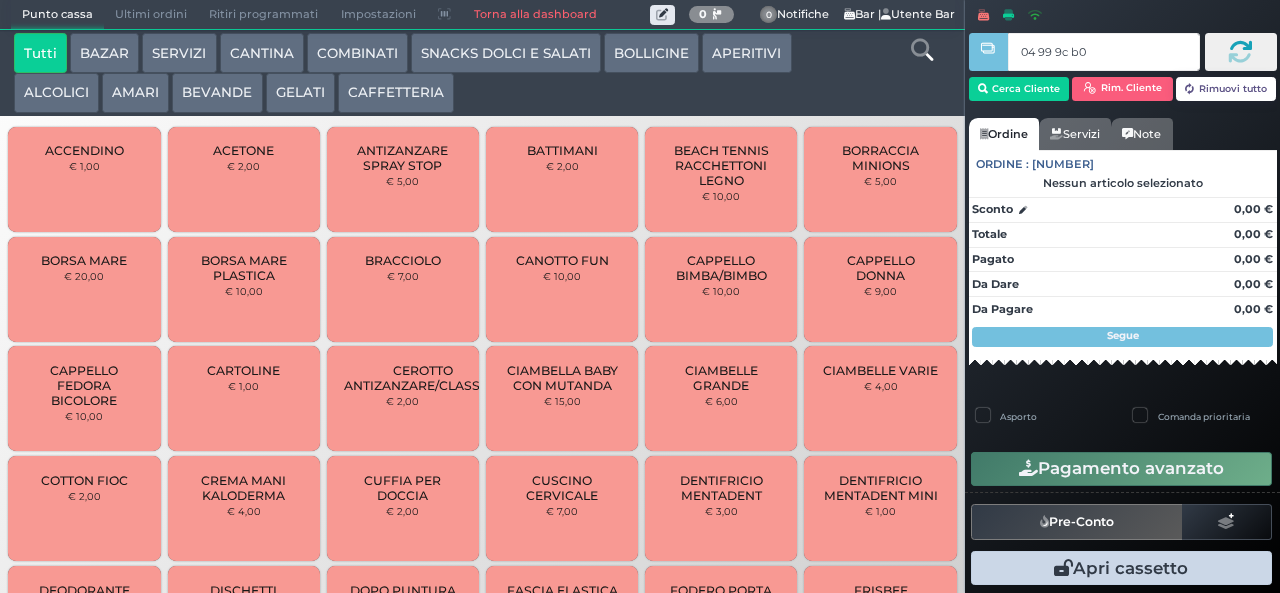 type 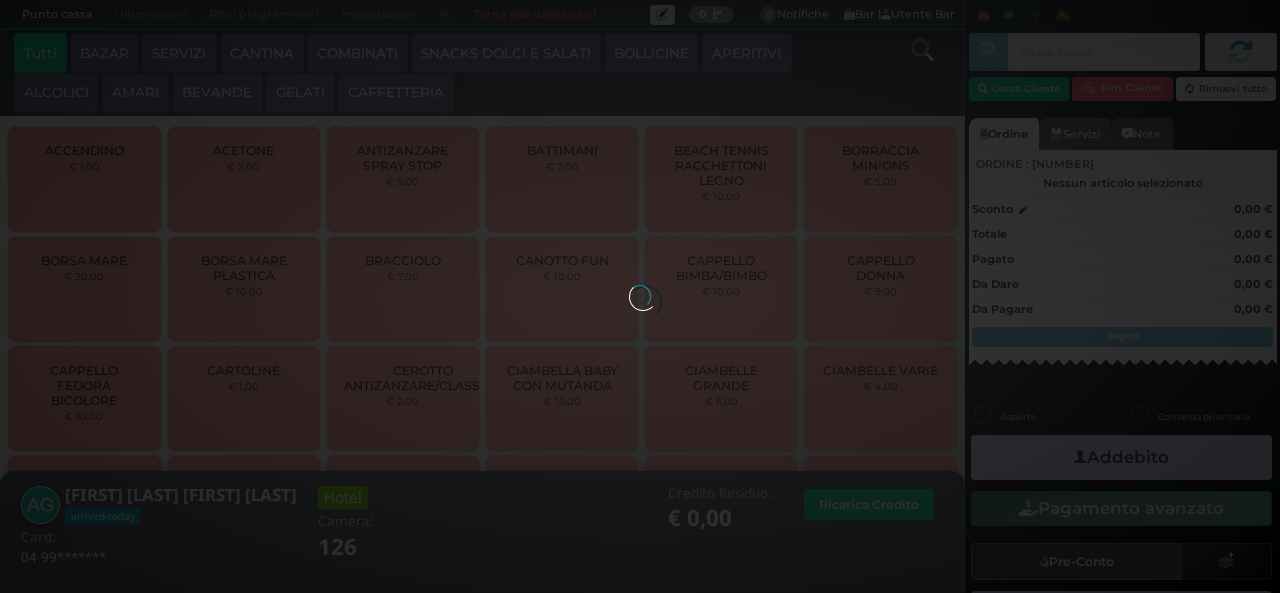 click at bounding box center (640, 296) 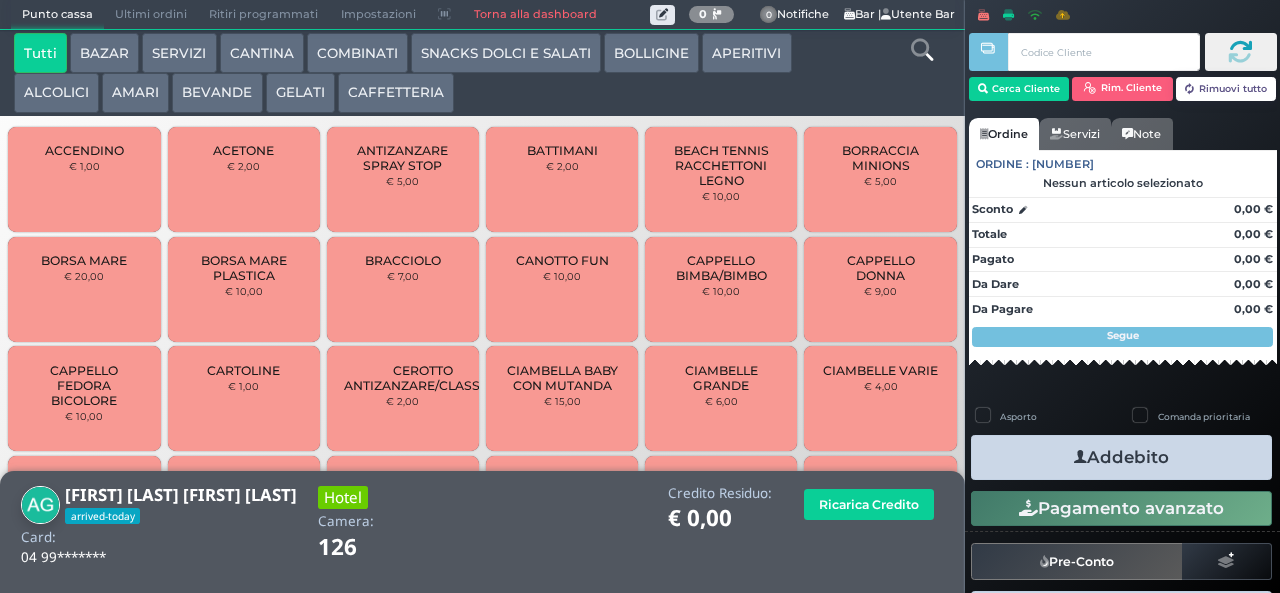 click on "GELATI" at bounding box center (300, 93) 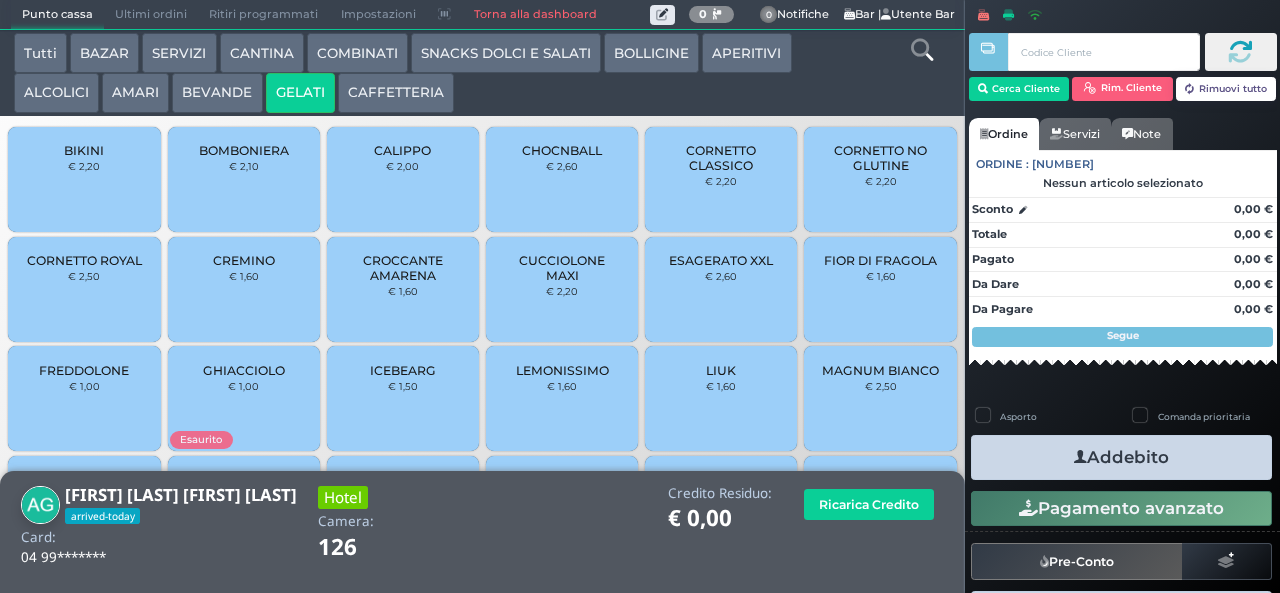 click on "CUCCIOLONE MAXI" at bounding box center [562, 268] 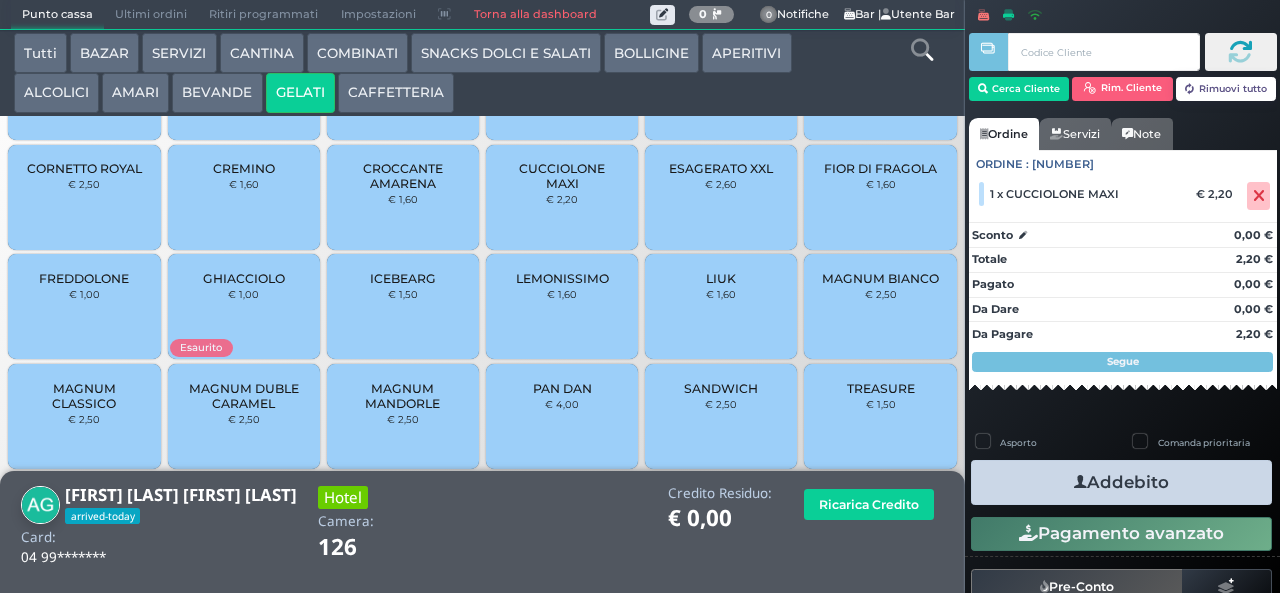 scroll, scrollTop: 133, scrollLeft: 0, axis: vertical 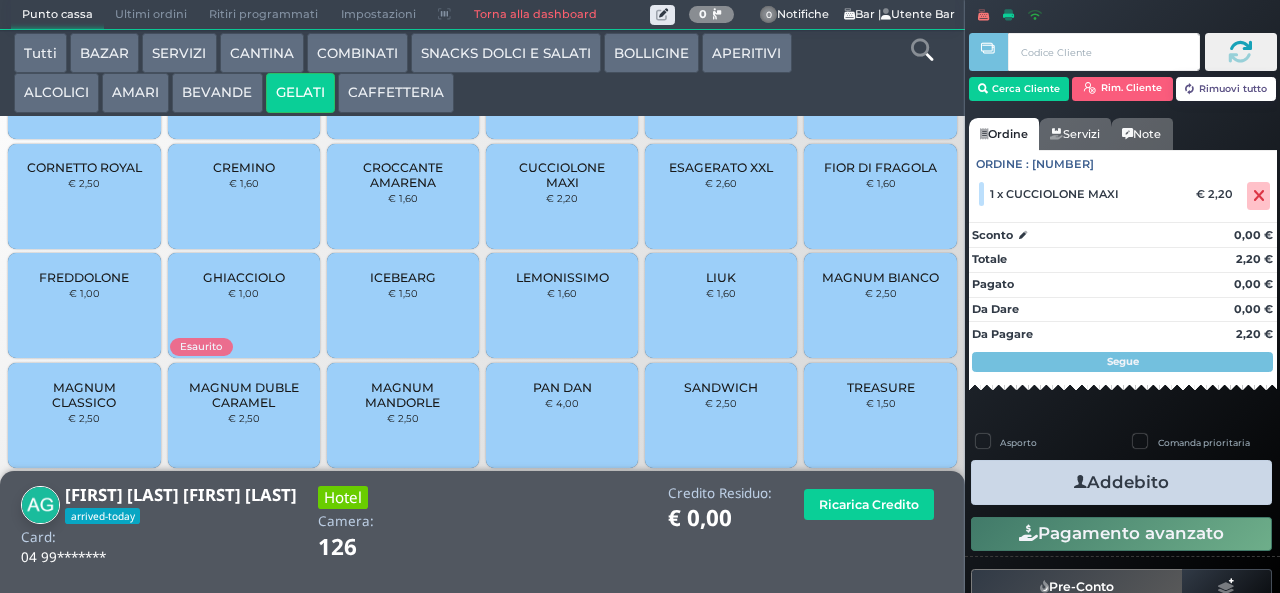 click on "TREASURE" at bounding box center (881, 387) 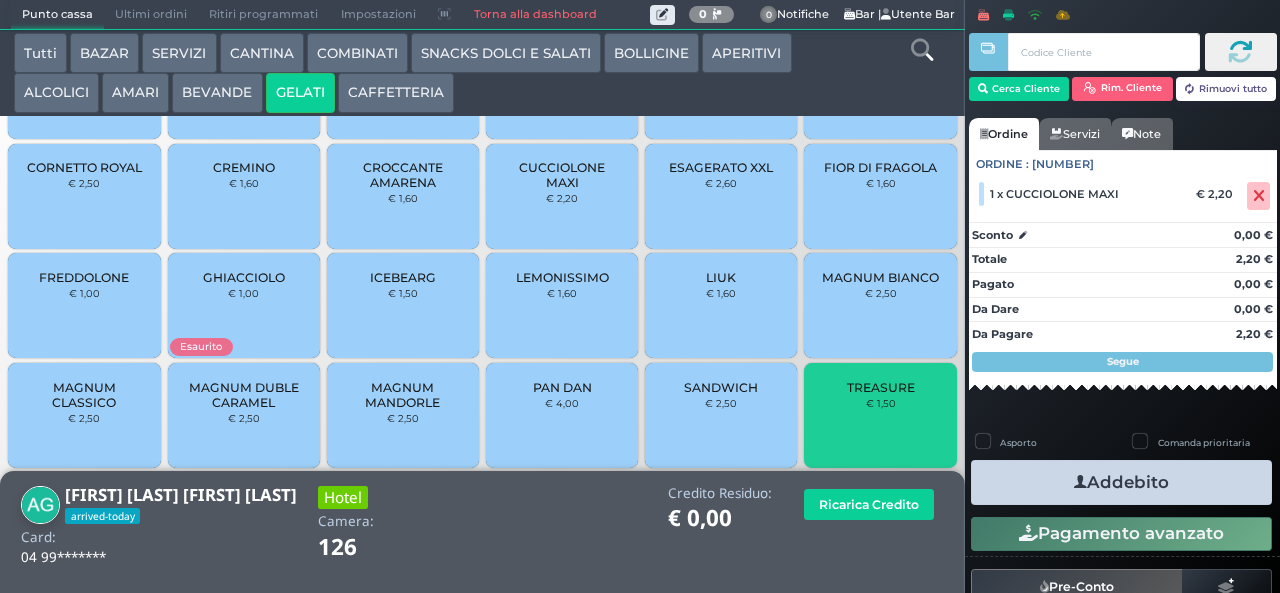 click on "Addebito" at bounding box center [1121, 482] 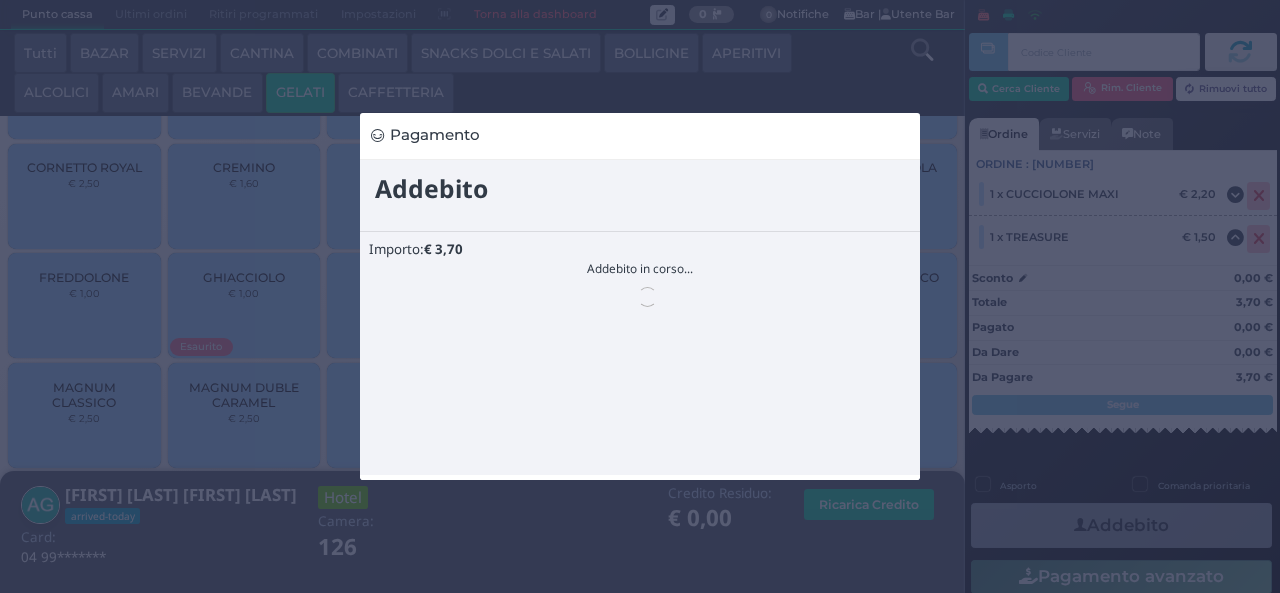 scroll, scrollTop: 0, scrollLeft: 0, axis: both 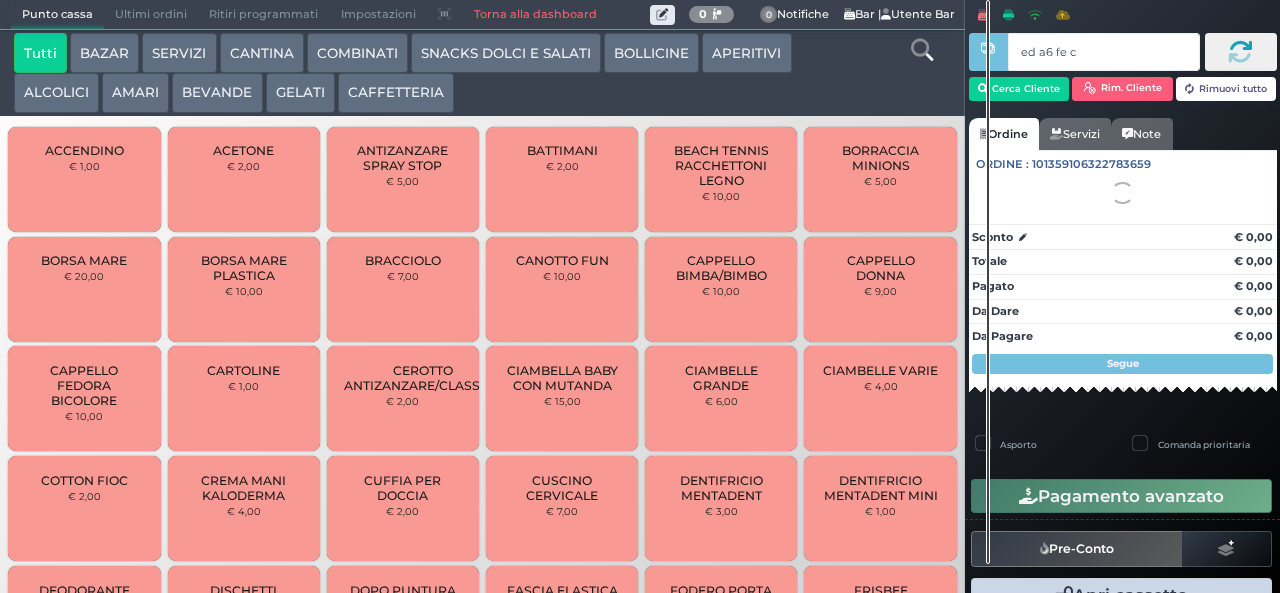 type on "ed a6 fe c2" 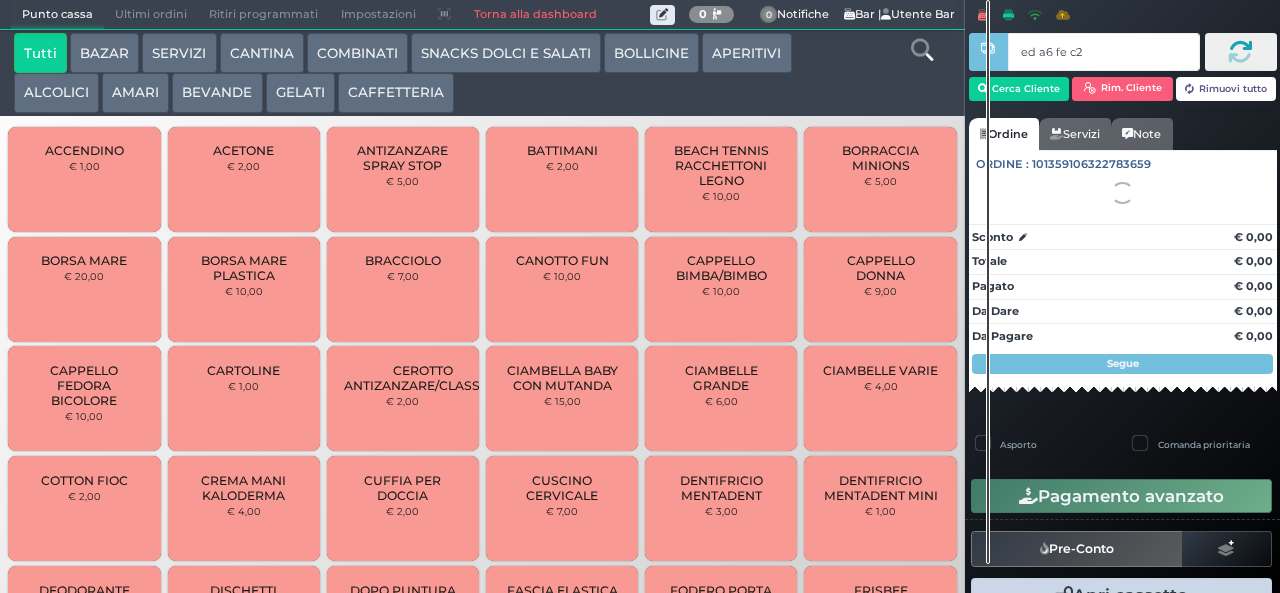 type 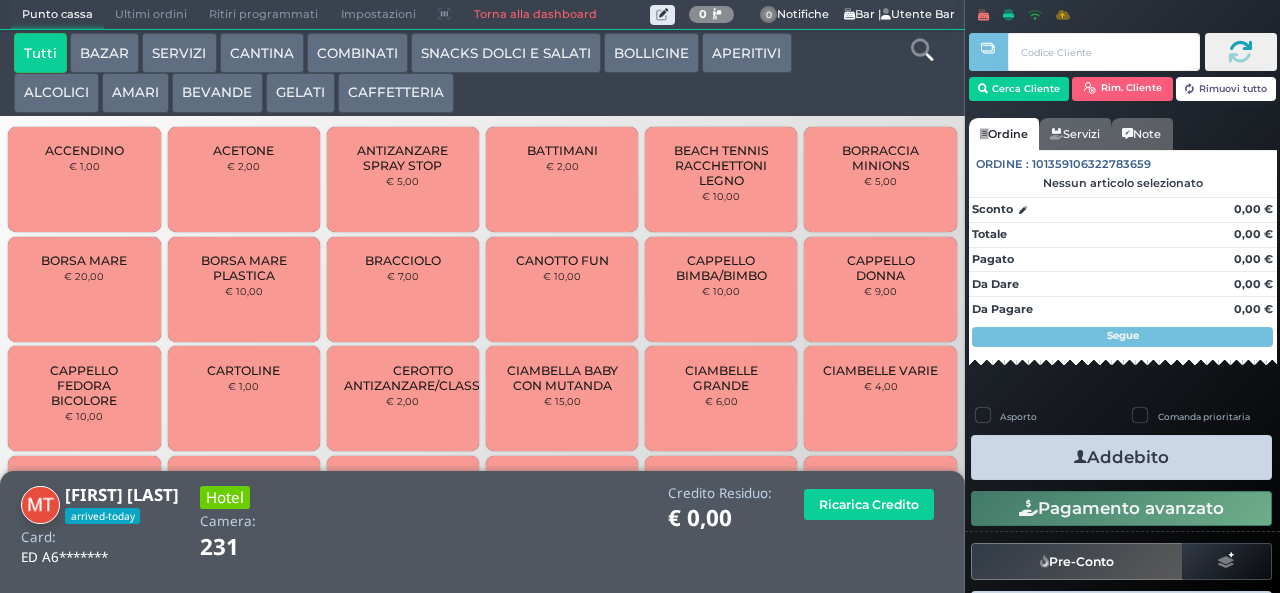 click on "BEVANDE" at bounding box center [217, 93] 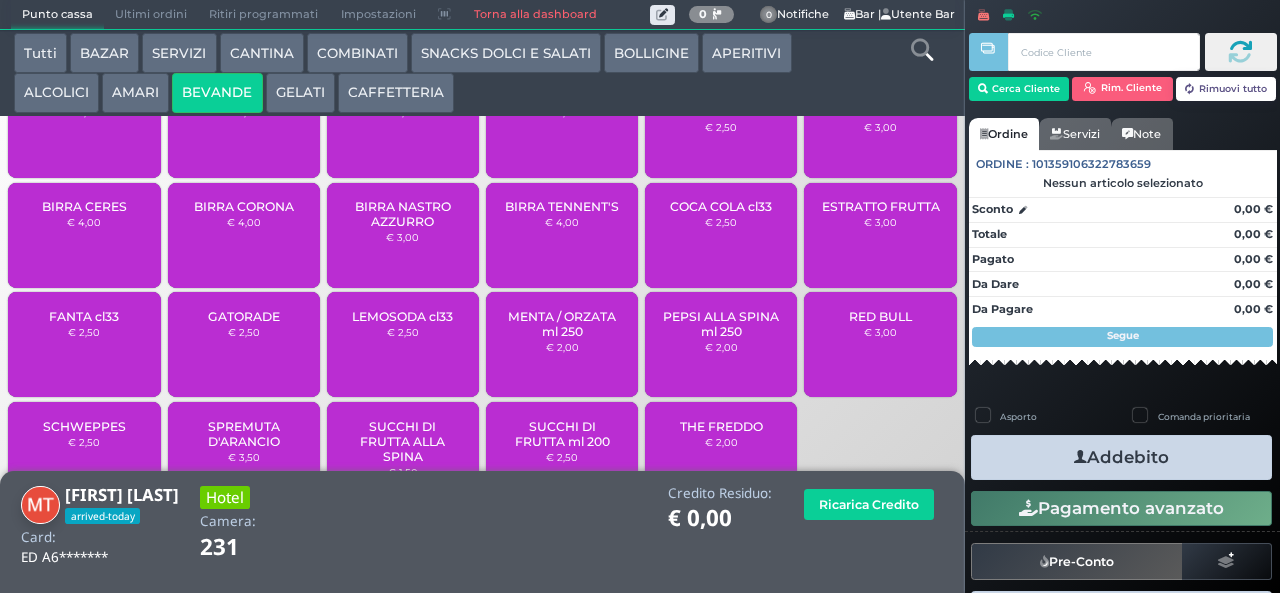 scroll, scrollTop: 93, scrollLeft: 0, axis: vertical 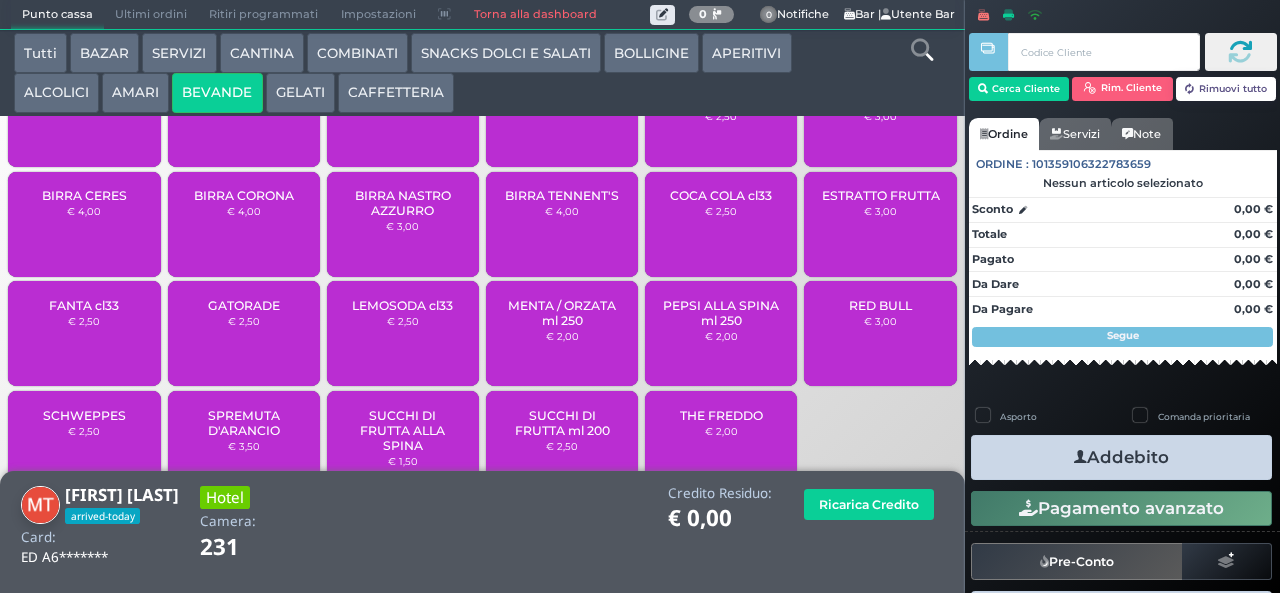 click on "BIRRA CORONA
€ 4,00" at bounding box center (244, 224) 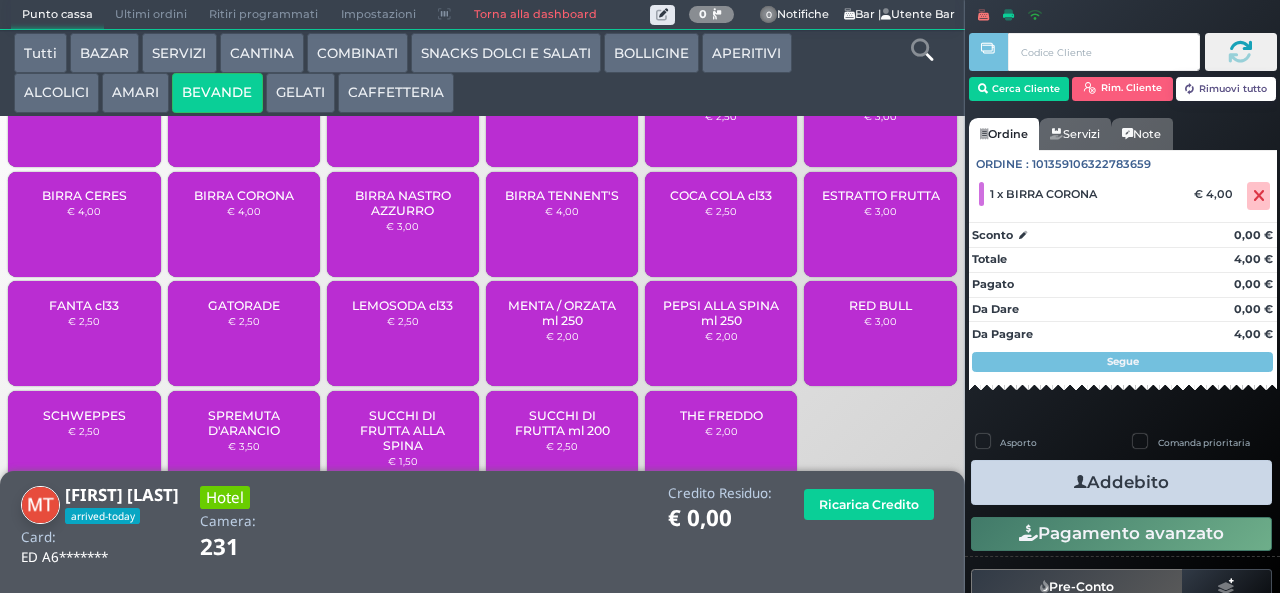click at bounding box center [1080, 482] 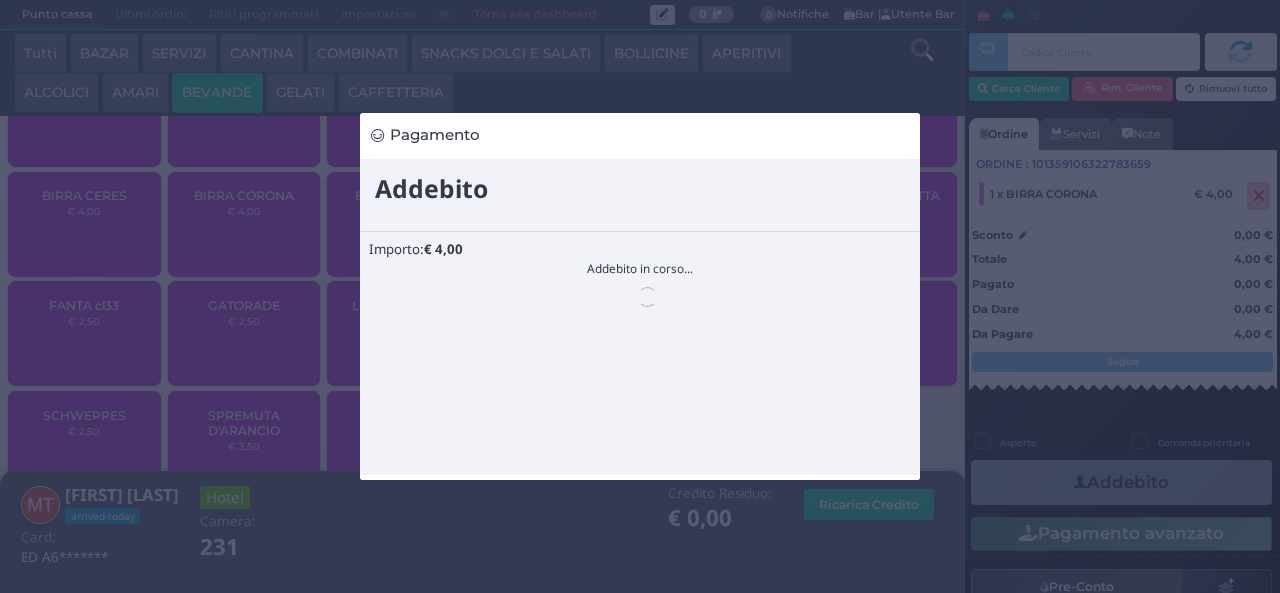 scroll, scrollTop: 0, scrollLeft: 0, axis: both 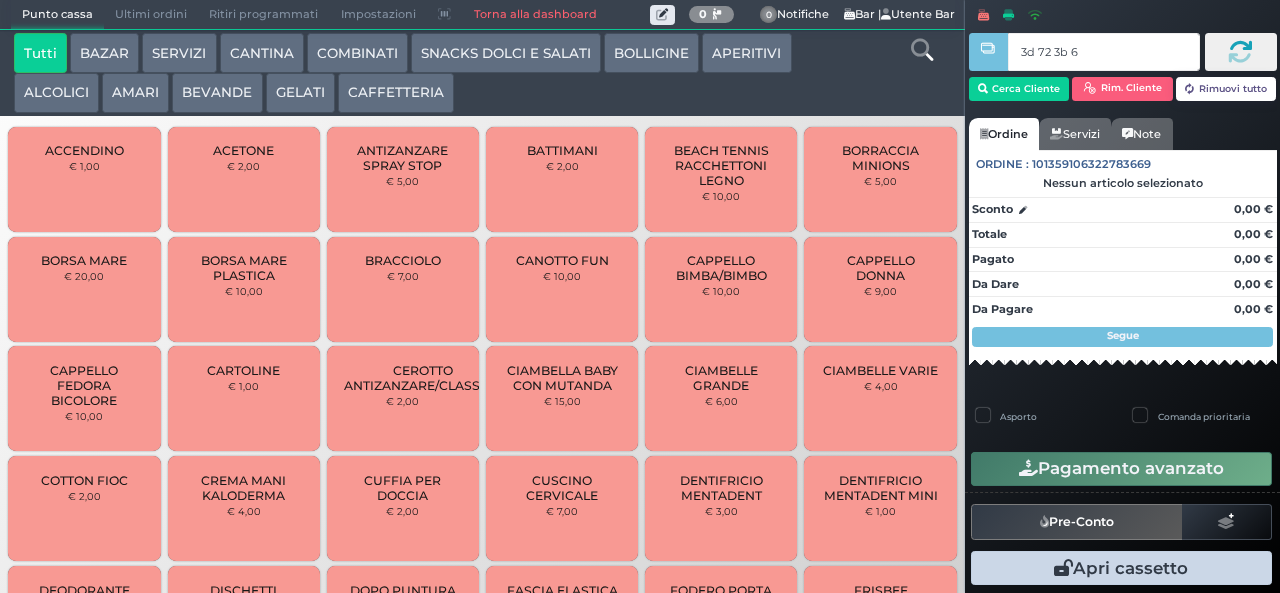 type on "3d 72 3b 67" 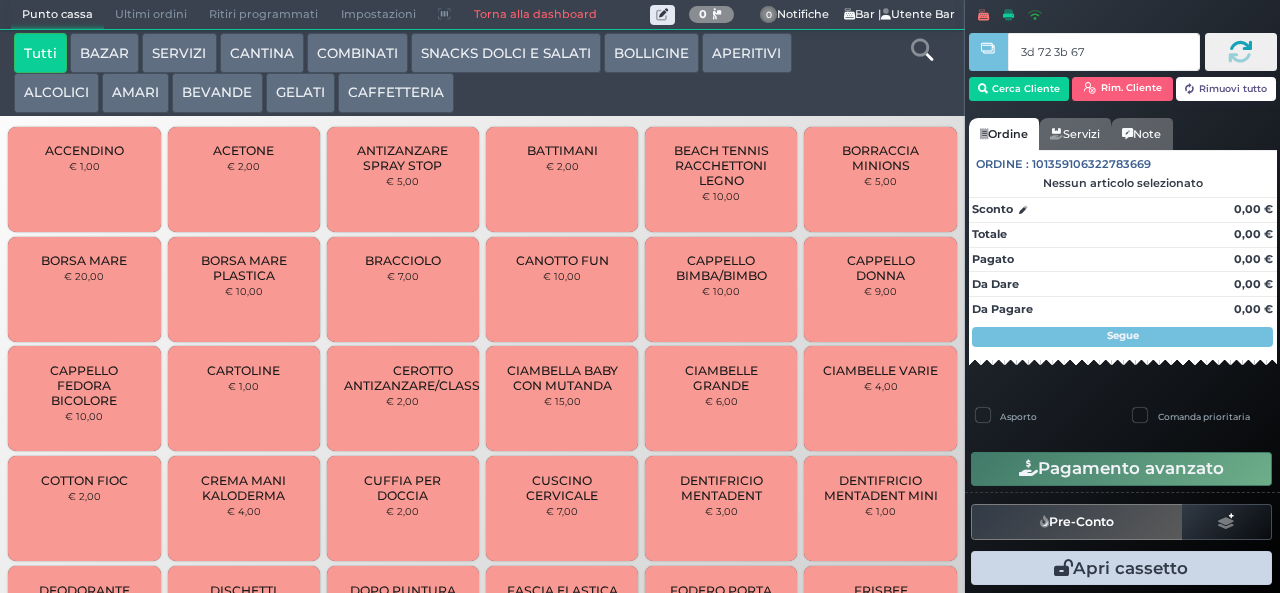 type 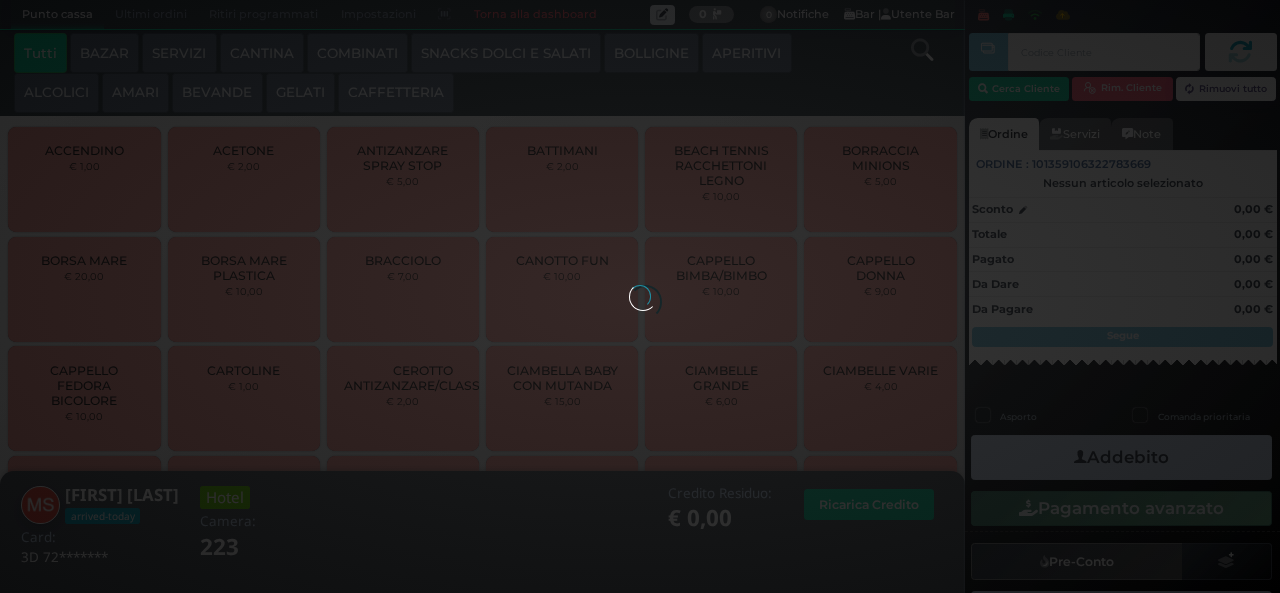 click on "SNACKS DOLCI E SALATI" at bounding box center [506, 53] 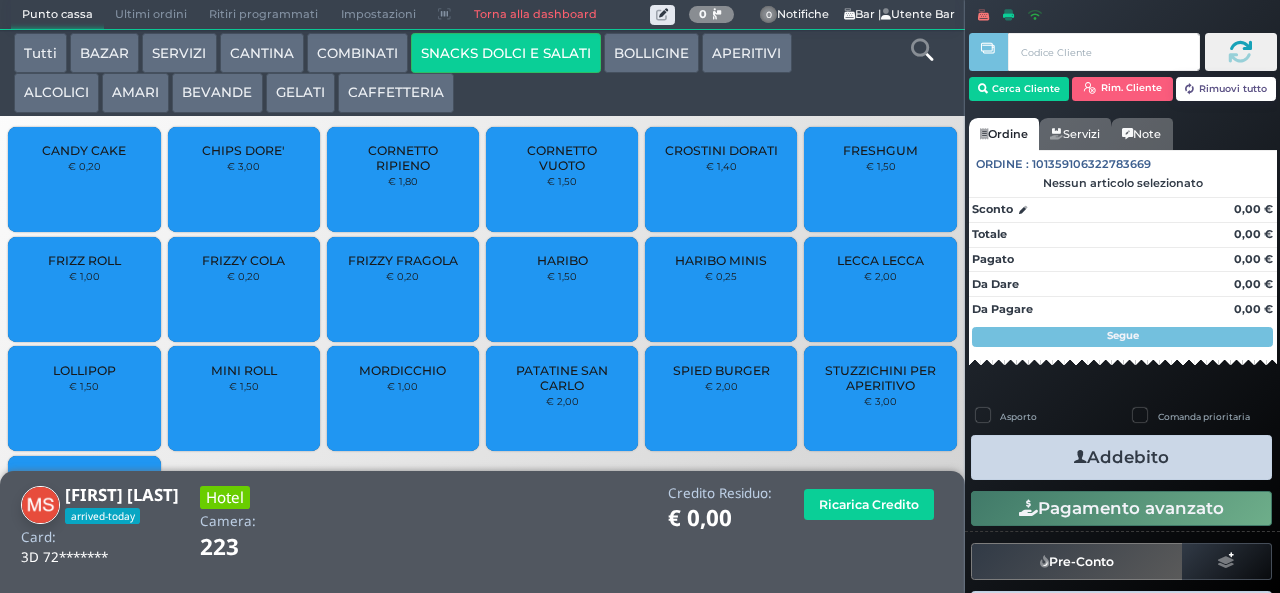 click on "HARIBO MINIS" at bounding box center (721, 260) 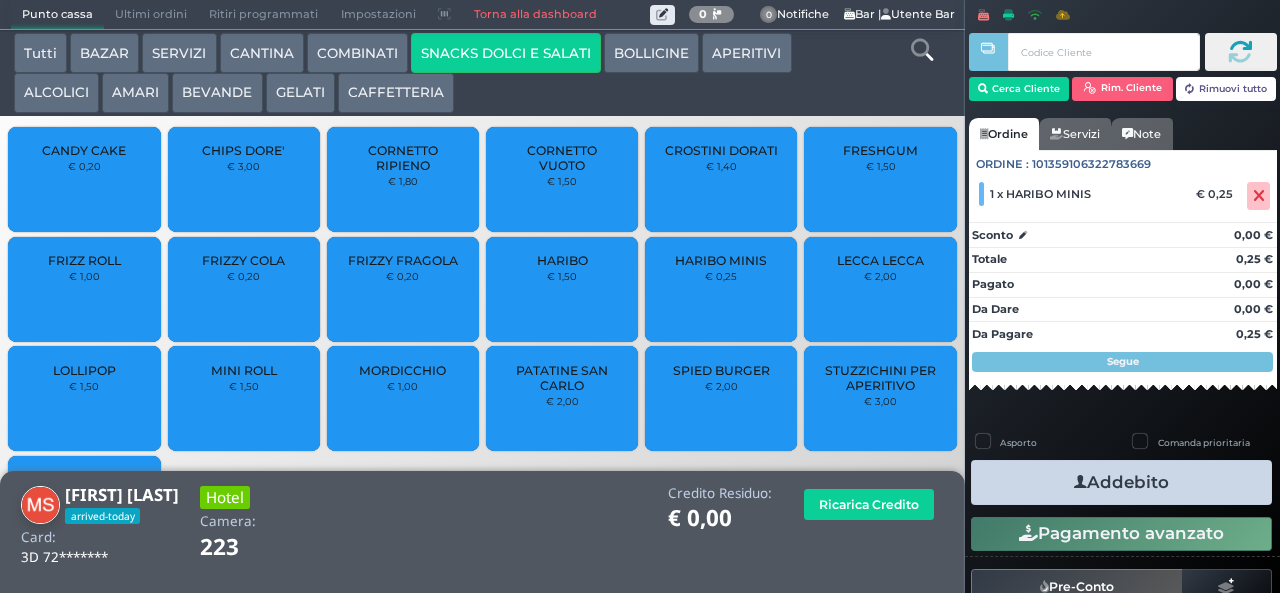 click at bounding box center [1080, 482] 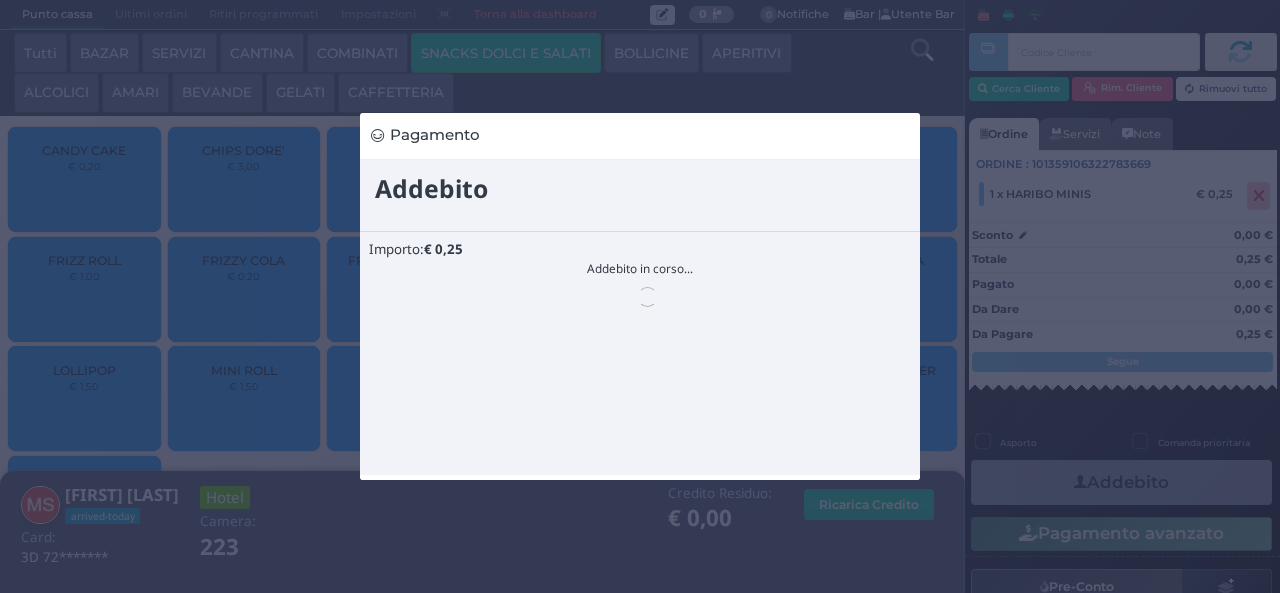 scroll, scrollTop: 0, scrollLeft: 0, axis: both 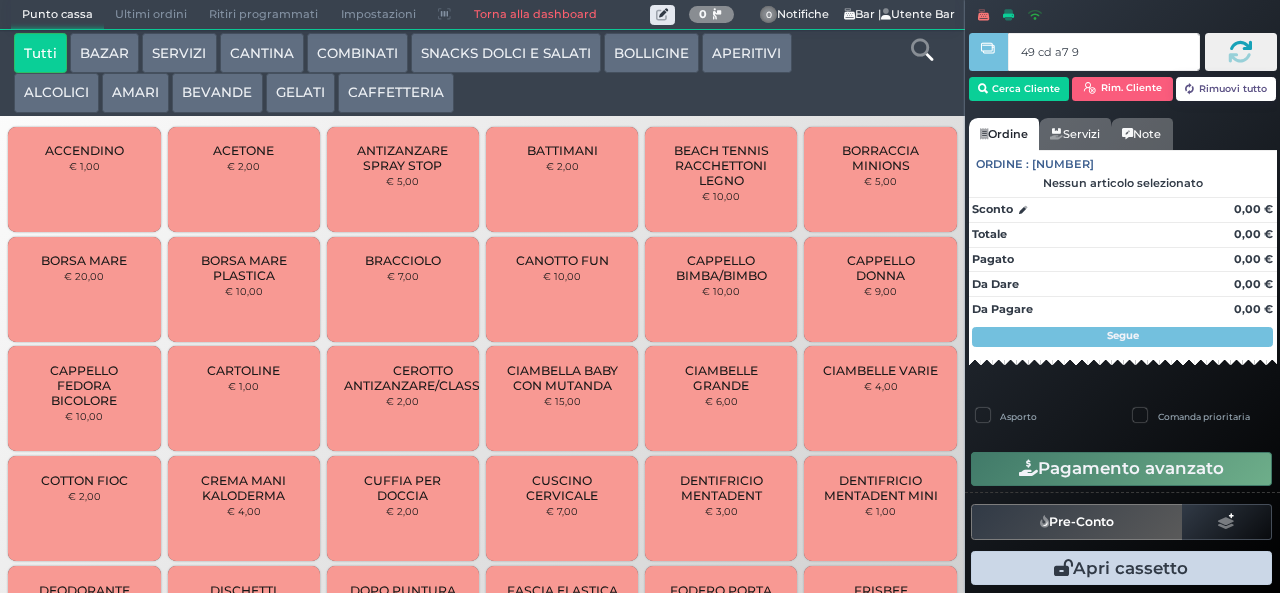 type on "49 cd a7 95" 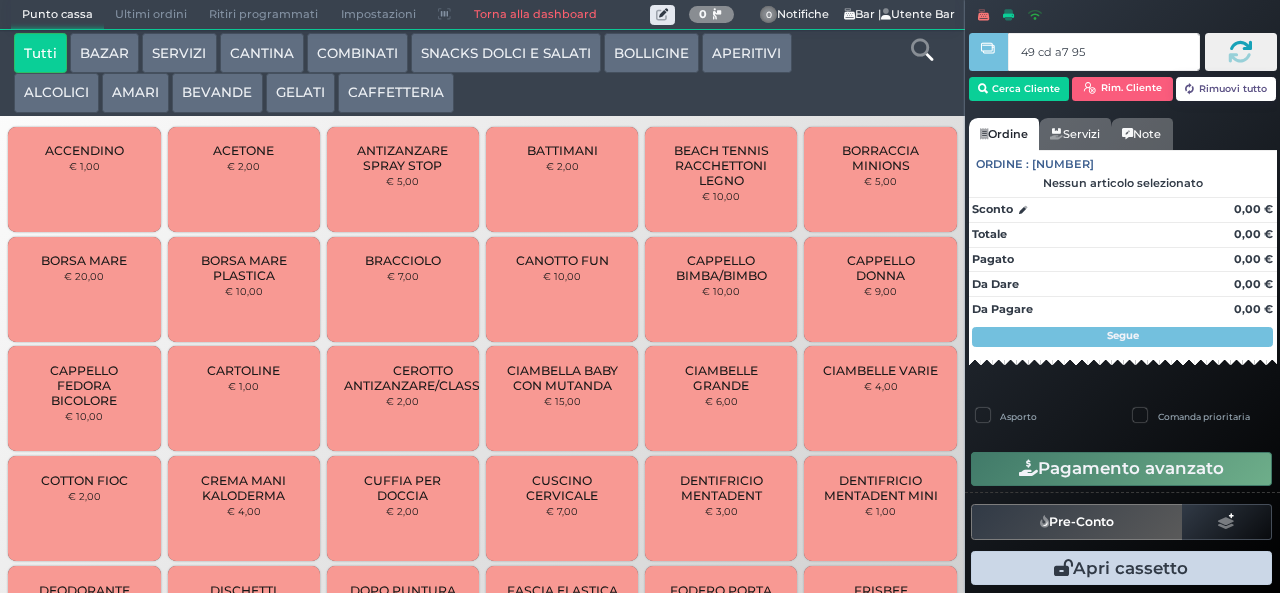 type 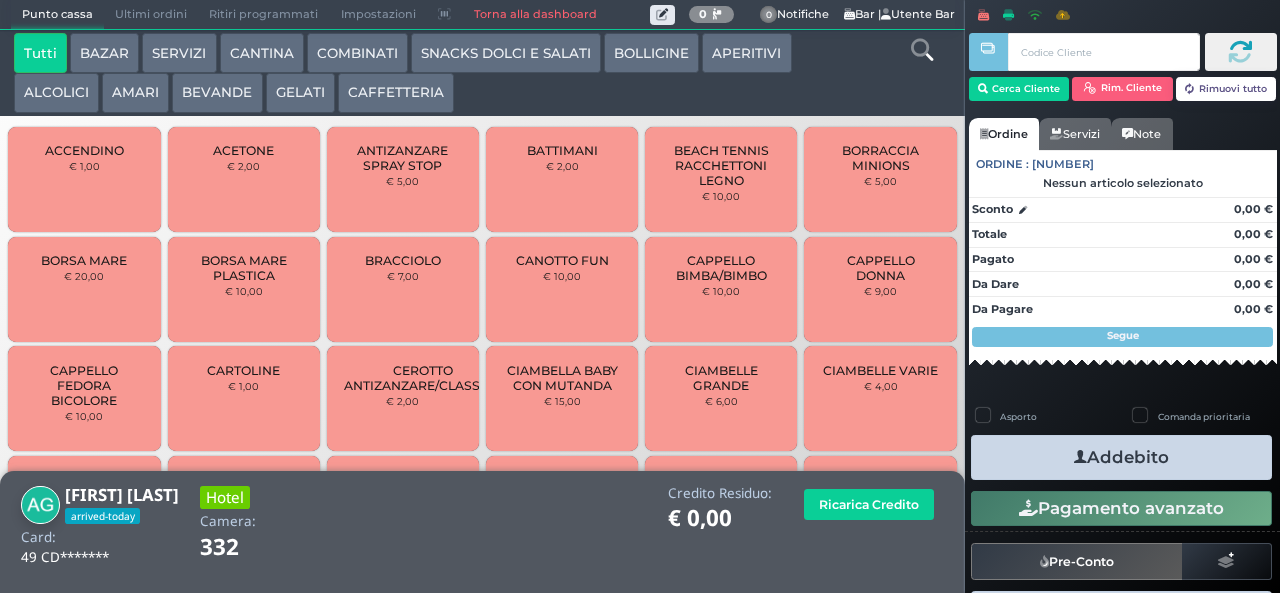 click on "GELATI" at bounding box center (300, 93) 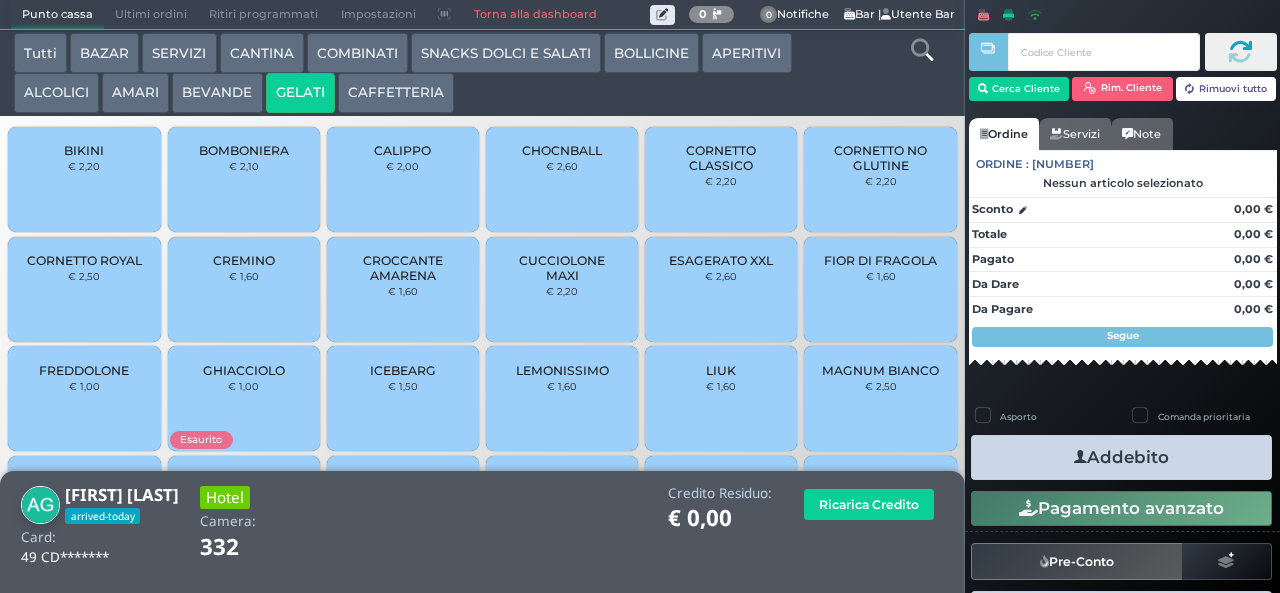 click on "CHOCNBALL" at bounding box center [562, 150] 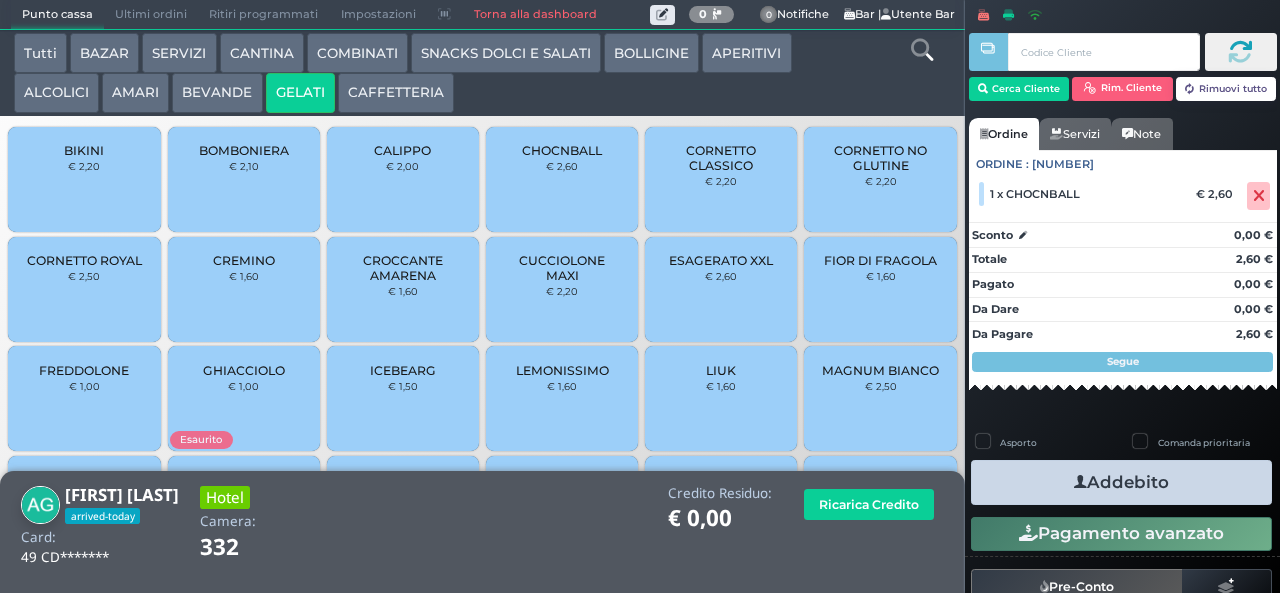 click on "Addebito" at bounding box center (1121, 482) 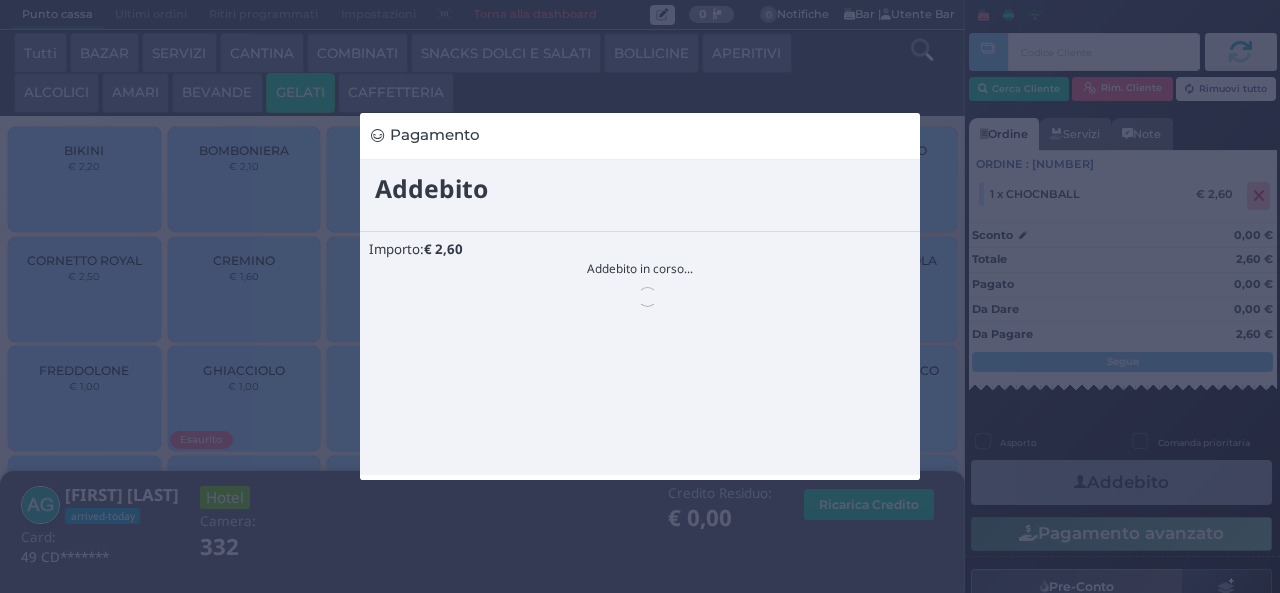 scroll, scrollTop: 0, scrollLeft: 0, axis: both 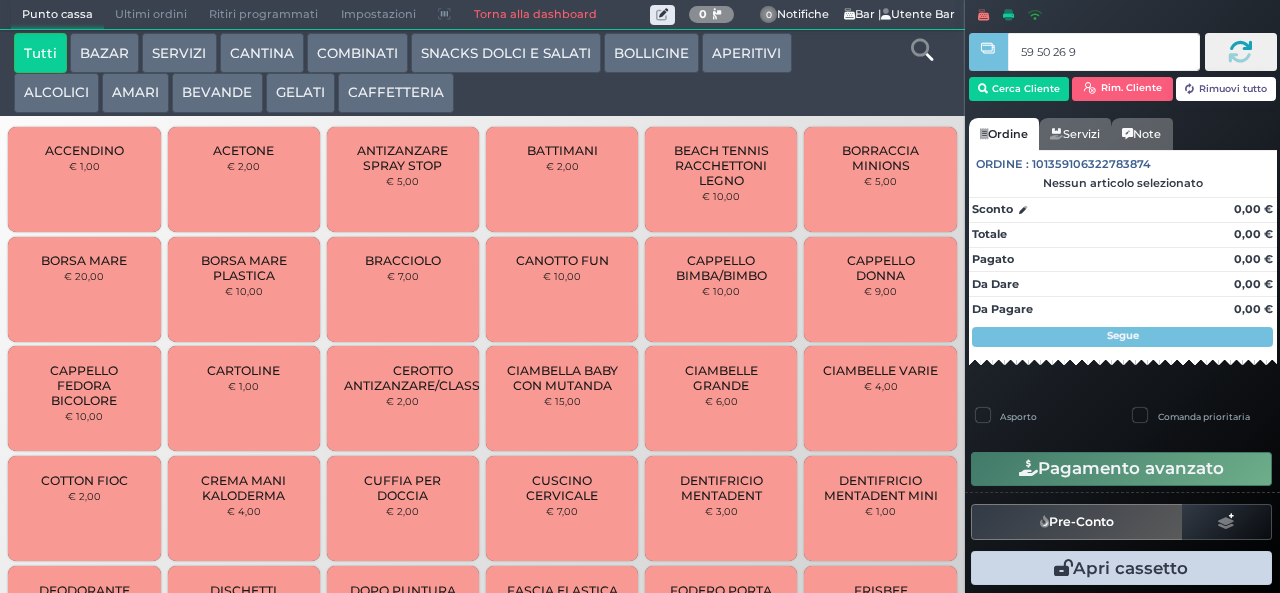 type on "59 50 26 95" 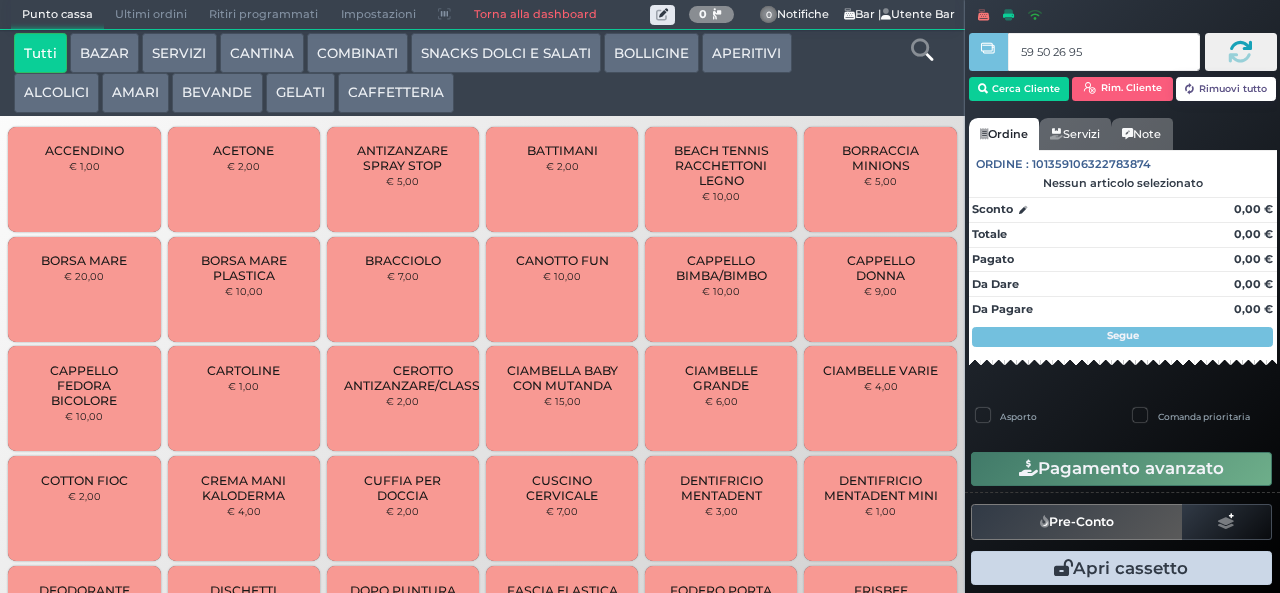 type 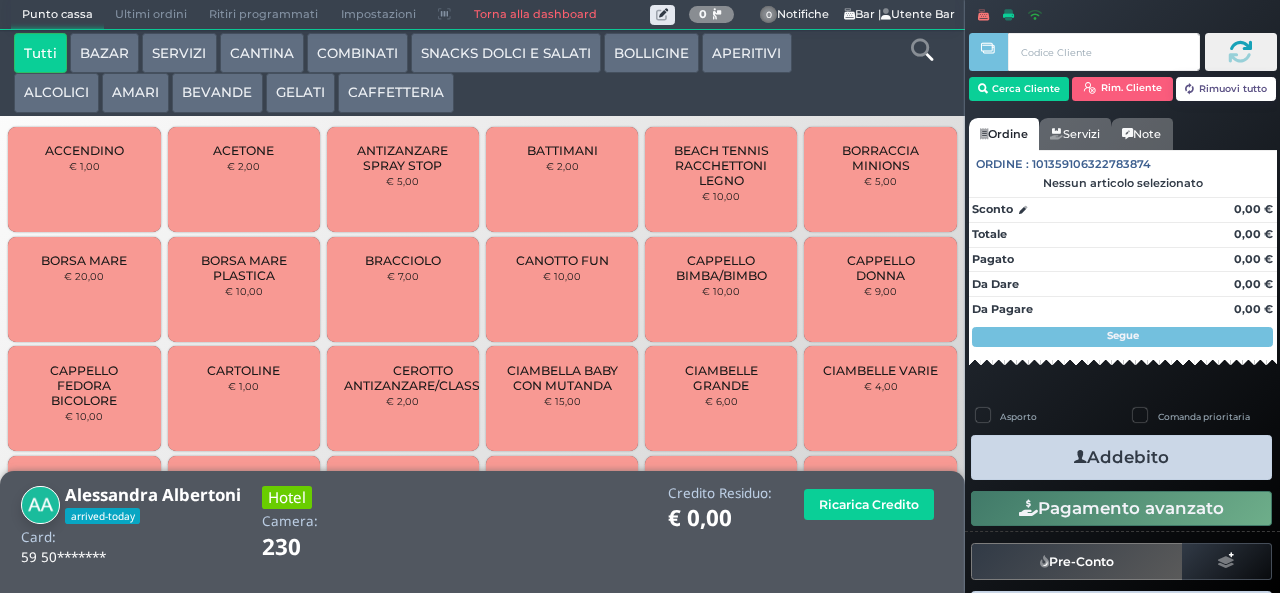 click on "BOLLICINE" at bounding box center (651, 53) 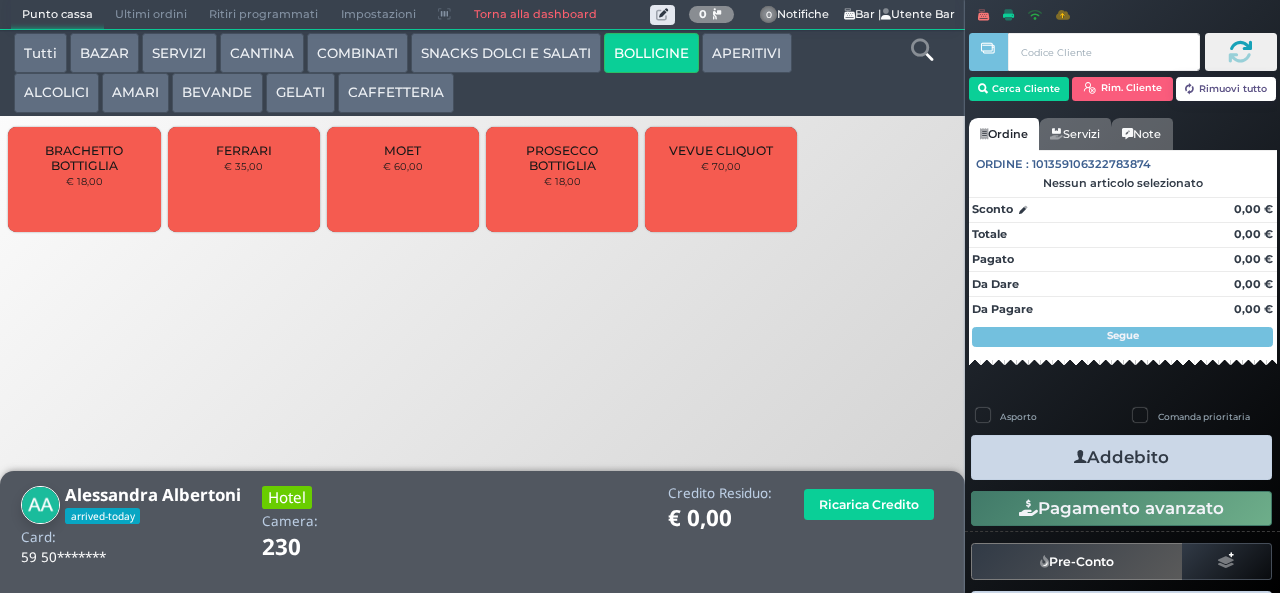 click on "CAFFETTERIA" at bounding box center [396, 93] 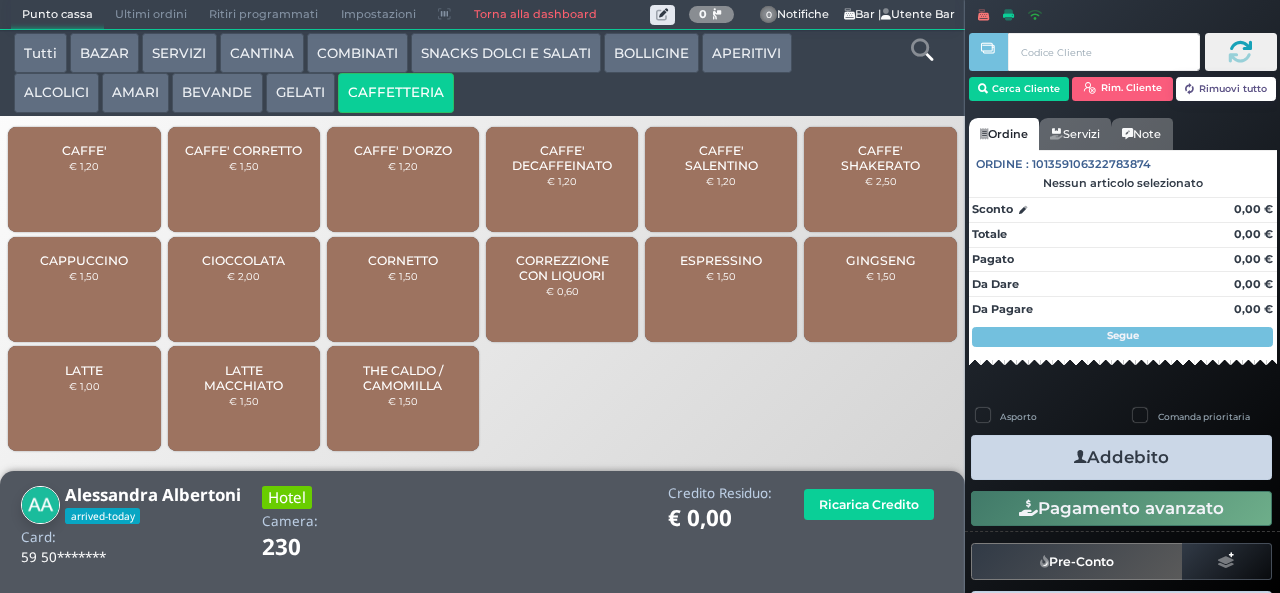 click on "SNACKS DOLCI E SALATI" at bounding box center (506, 53) 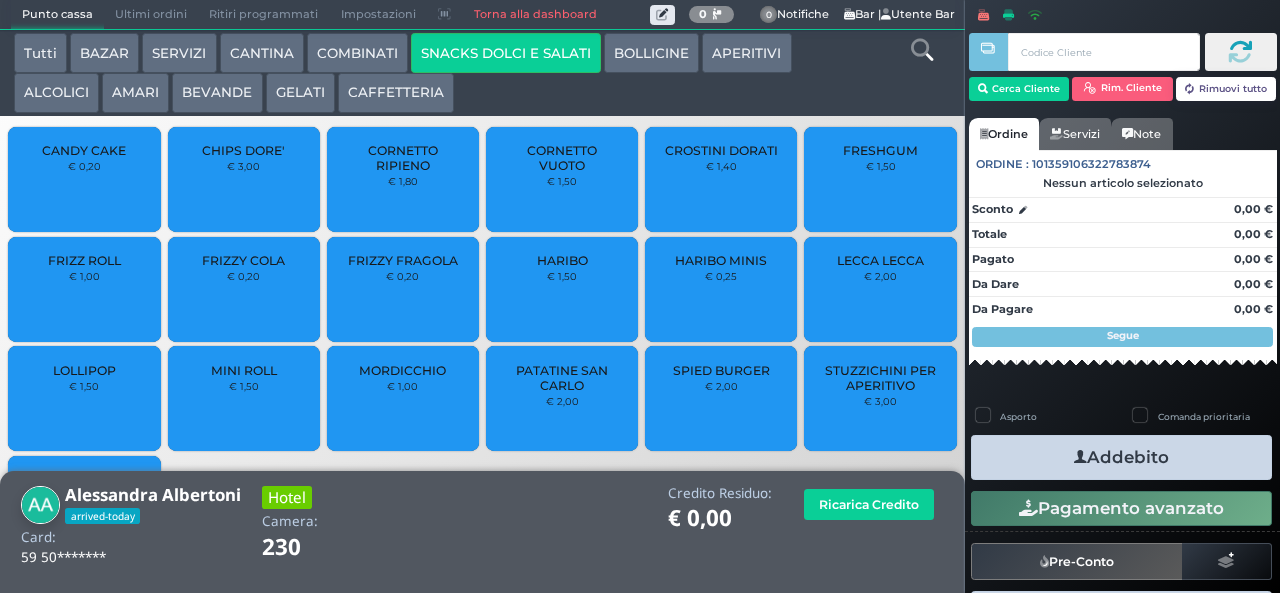click on "COMBINATI" at bounding box center (357, 53) 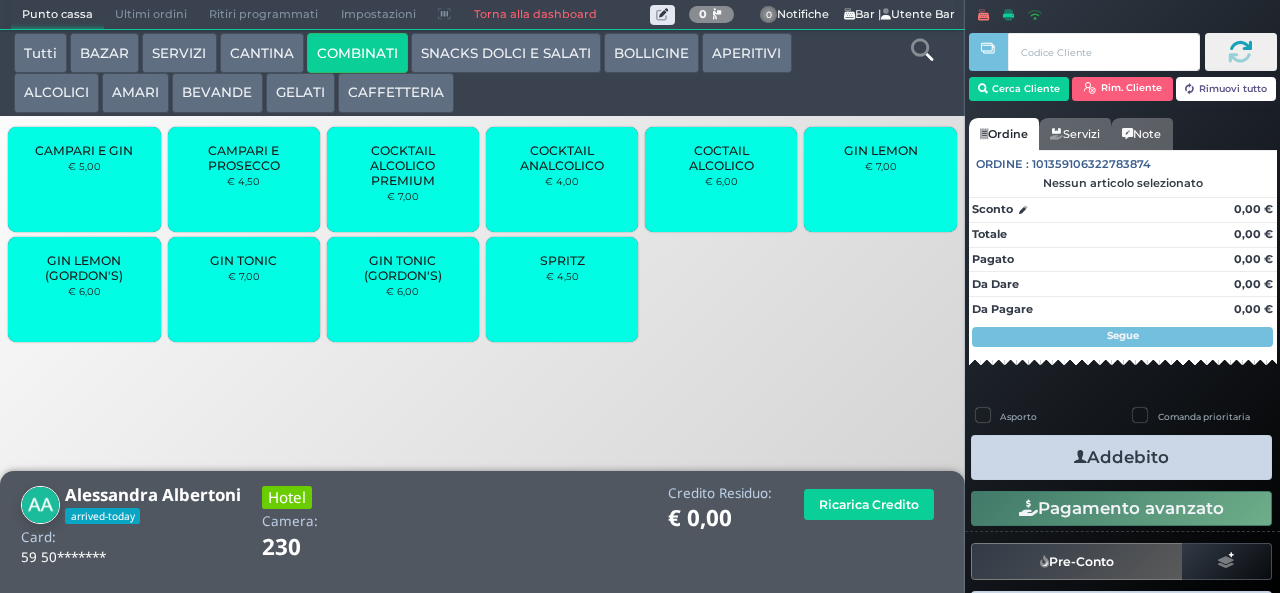 click on "GIN LEMON
€ 7,00" at bounding box center [880, 179] 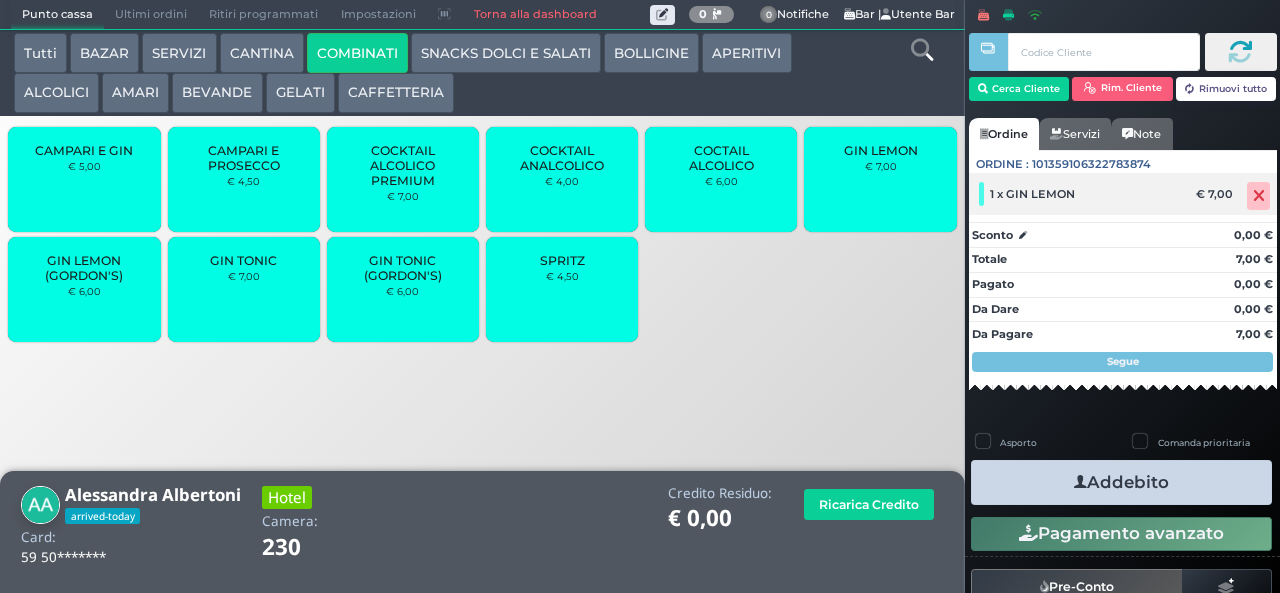 click at bounding box center [1259, 196] 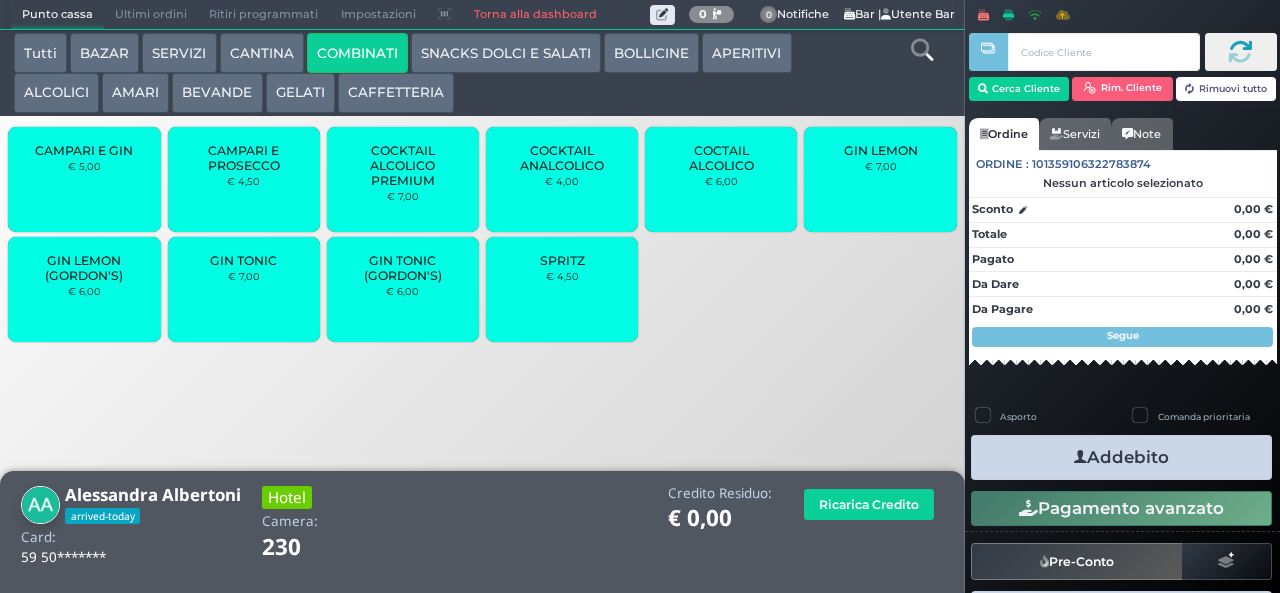 click on "GIN TONIC" at bounding box center (243, 260) 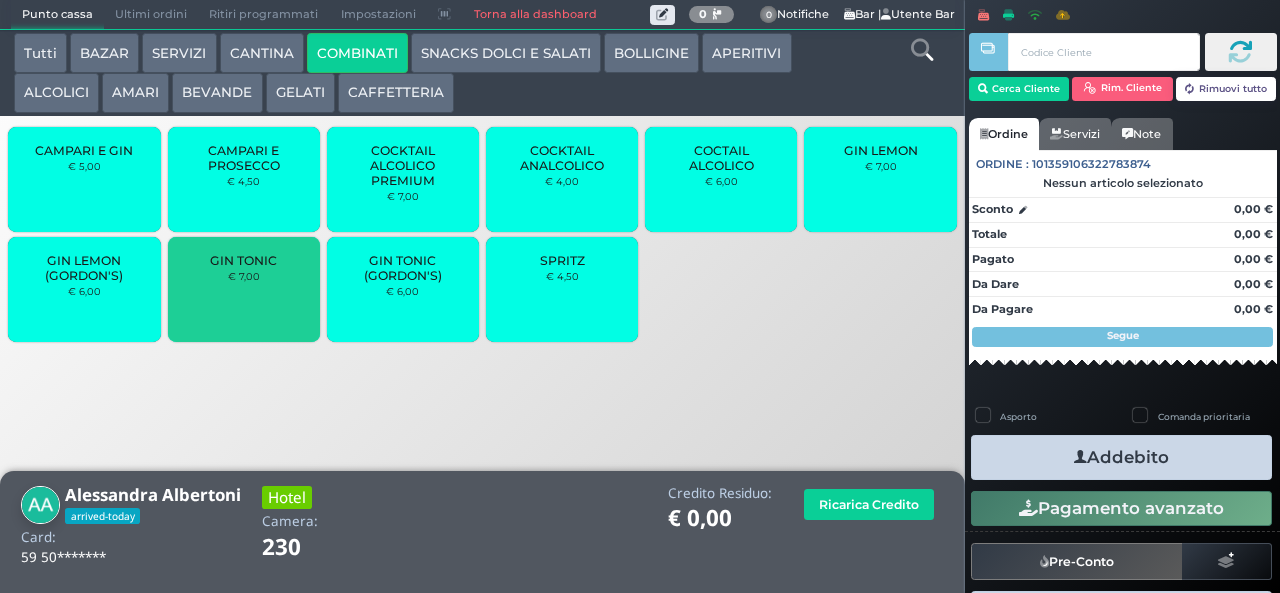 click on "GIN TONIC" at bounding box center (243, 260) 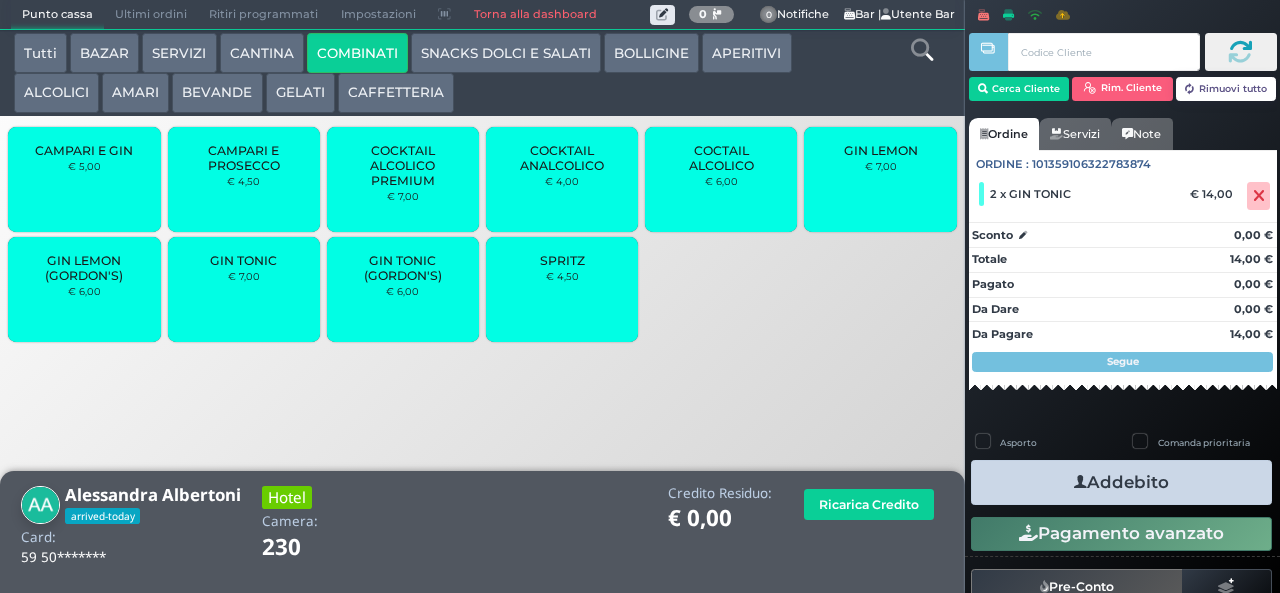 click on "Addebito" at bounding box center (1121, 482) 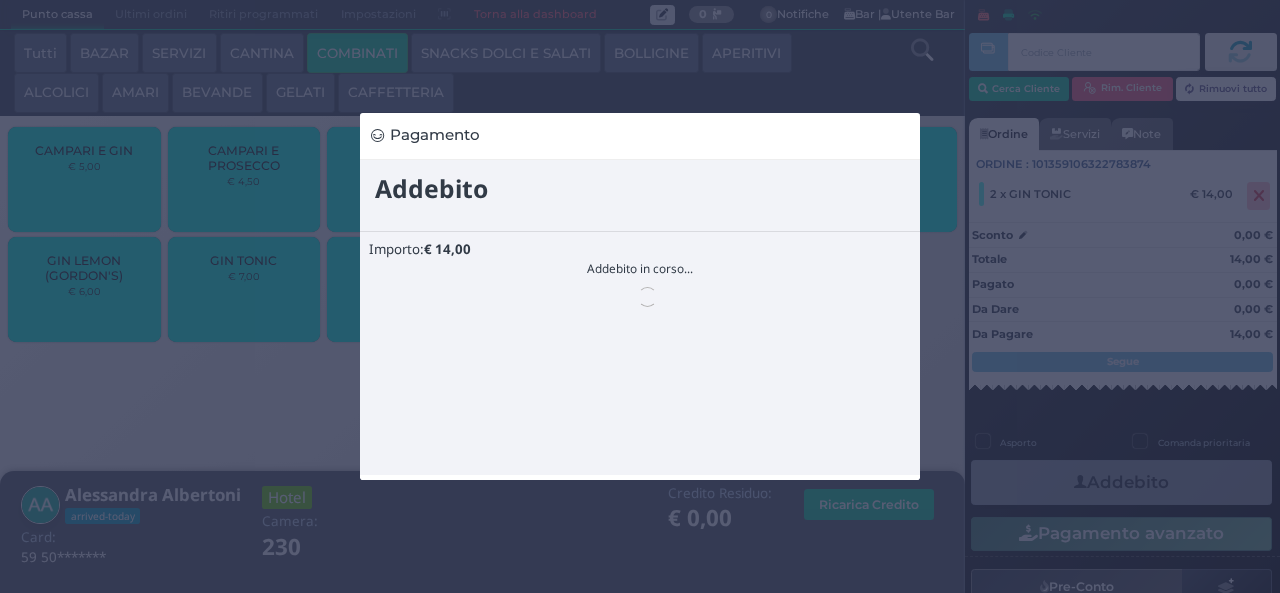 scroll, scrollTop: 0, scrollLeft: 0, axis: both 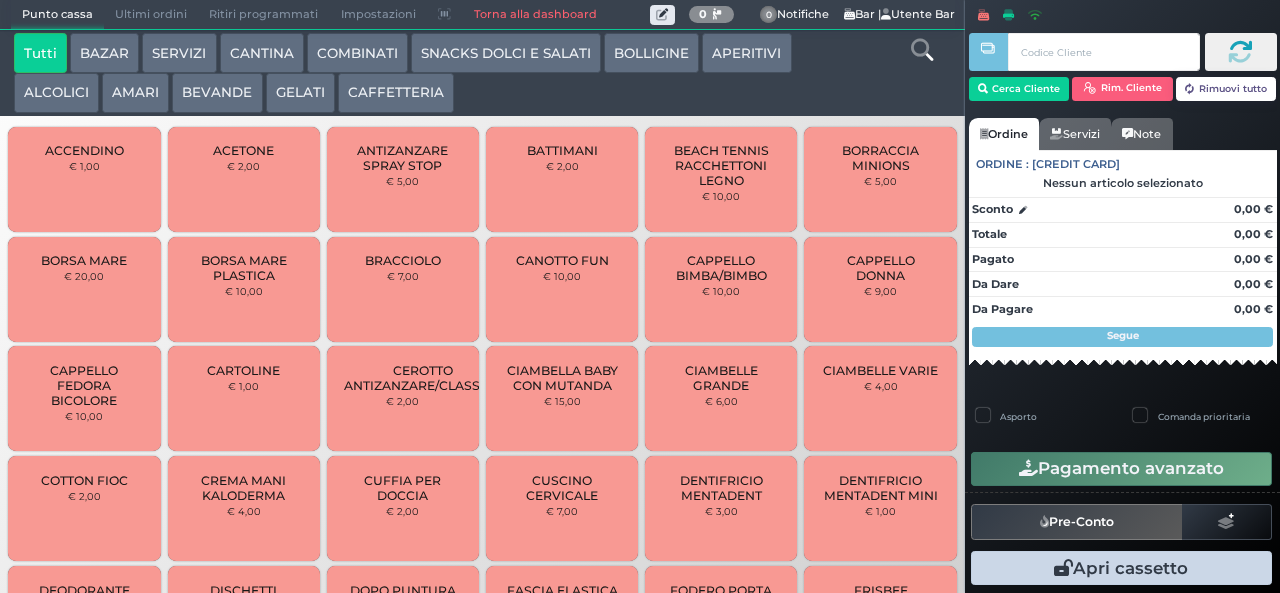click on "GELATI" at bounding box center [300, 93] 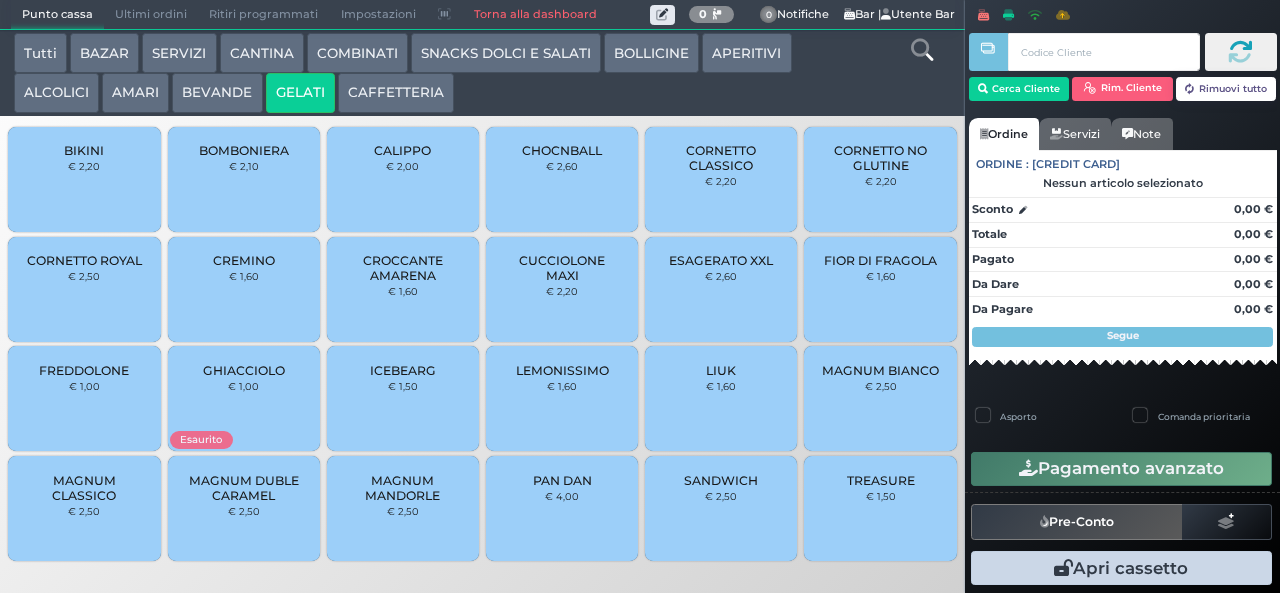 click on "BEVANDE" at bounding box center [217, 93] 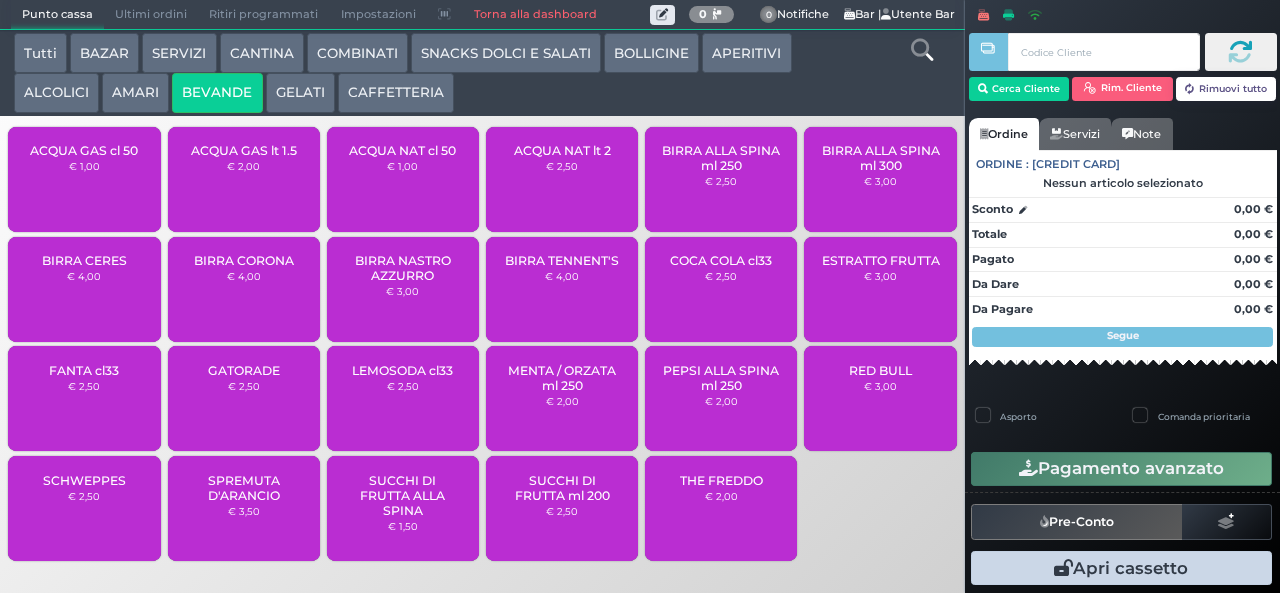 click on "SNACKS DOLCI E SALATI" at bounding box center [506, 53] 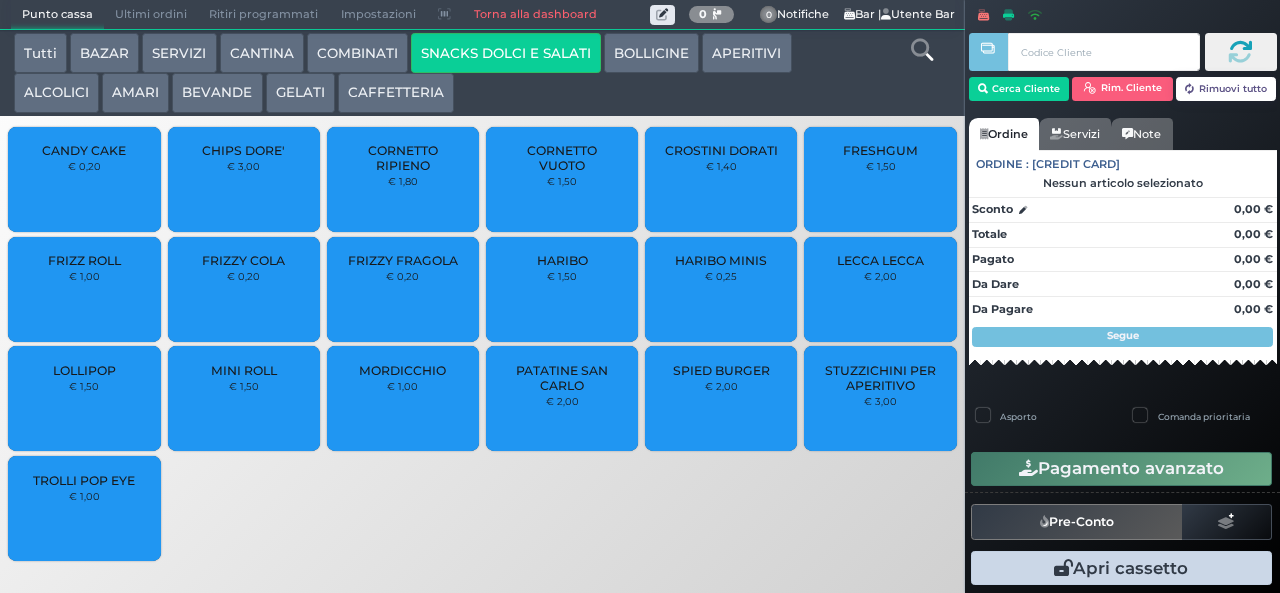 click on "HARIBO MINIS" at bounding box center (721, 260) 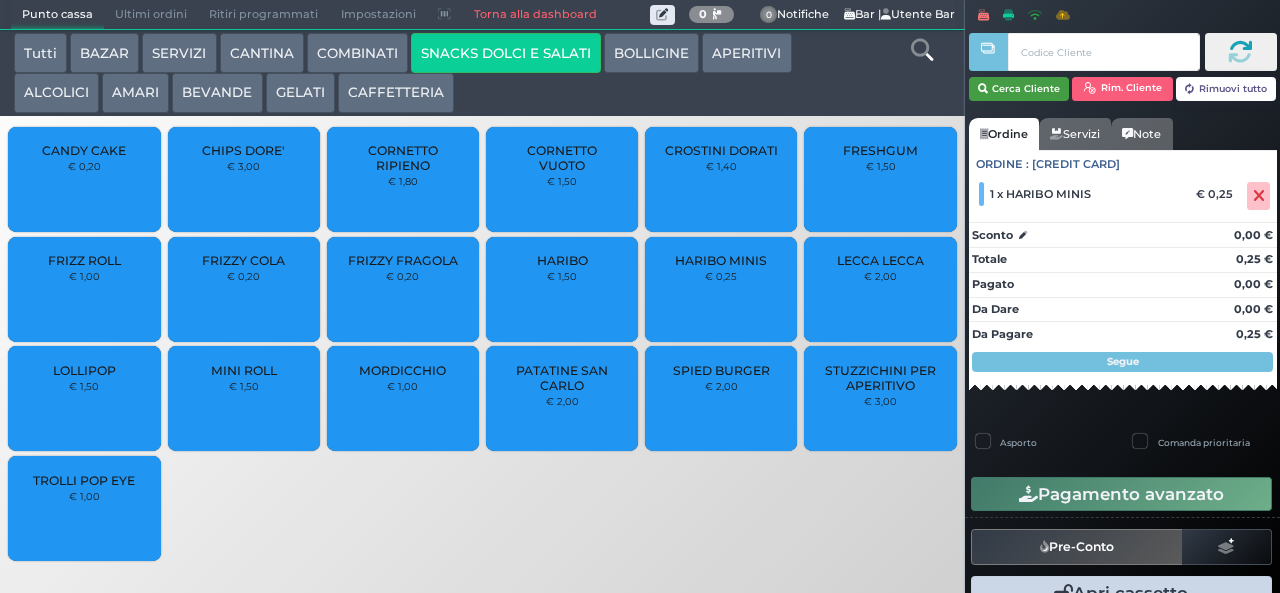 click on "Cerca Cliente" at bounding box center (1019, 89) 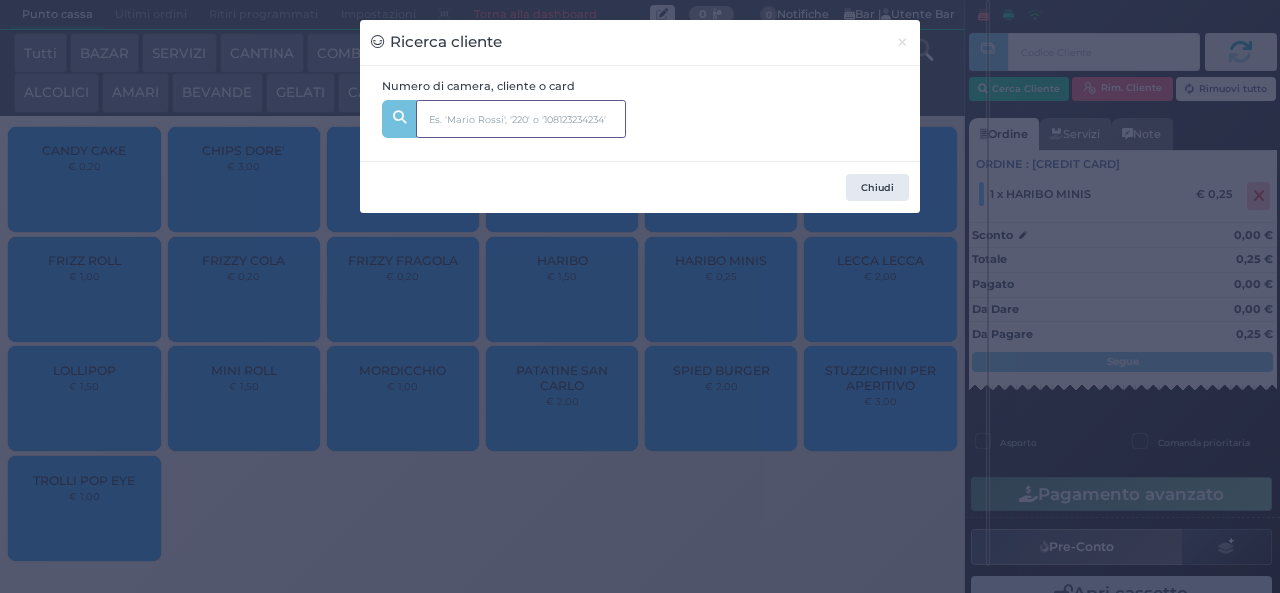 click at bounding box center [521, 119] 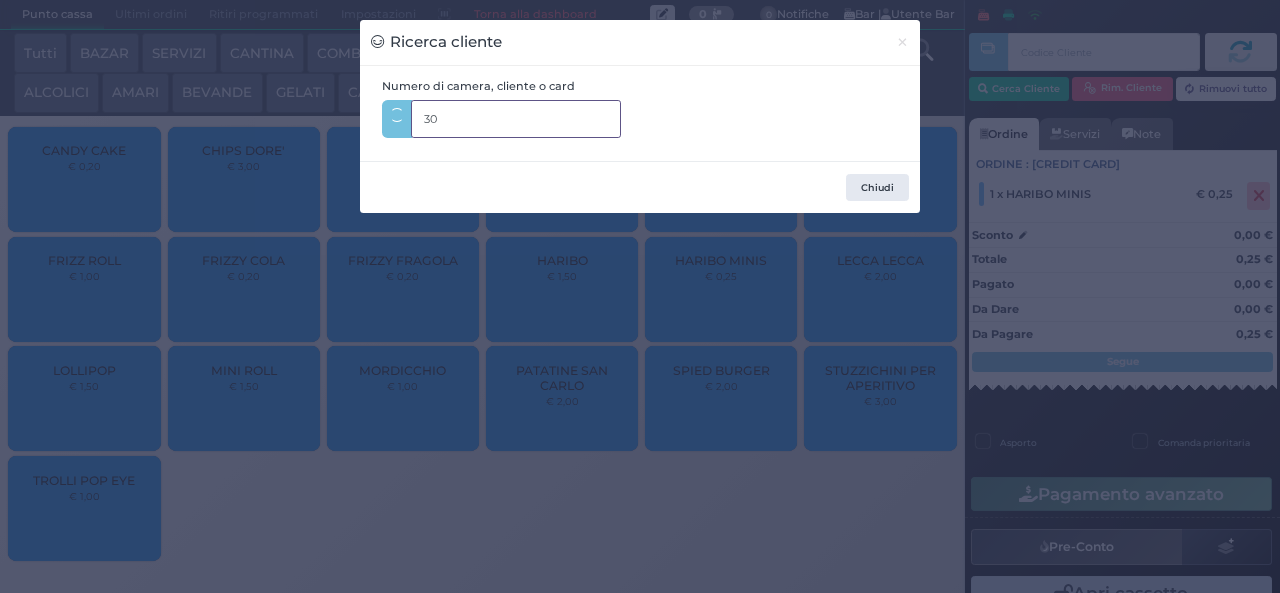 type on "309" 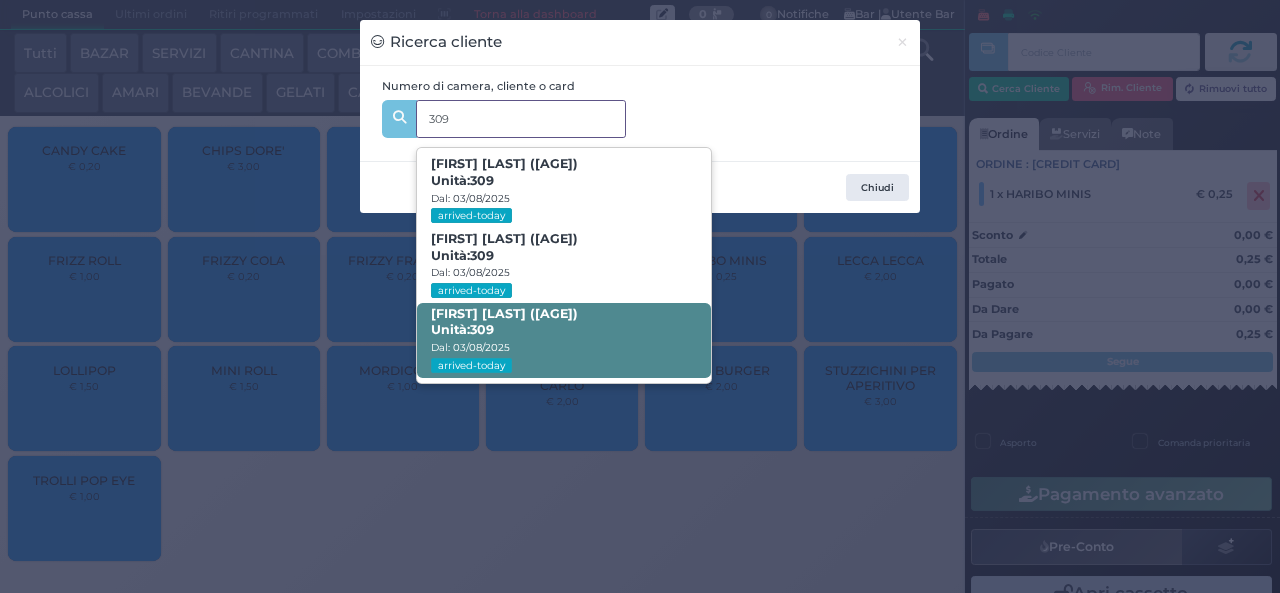 click on "Antonella Gisonna (52) Unità:  309 Dal: 03/08/2025 arrived-today" at bounding box center (563, 340) 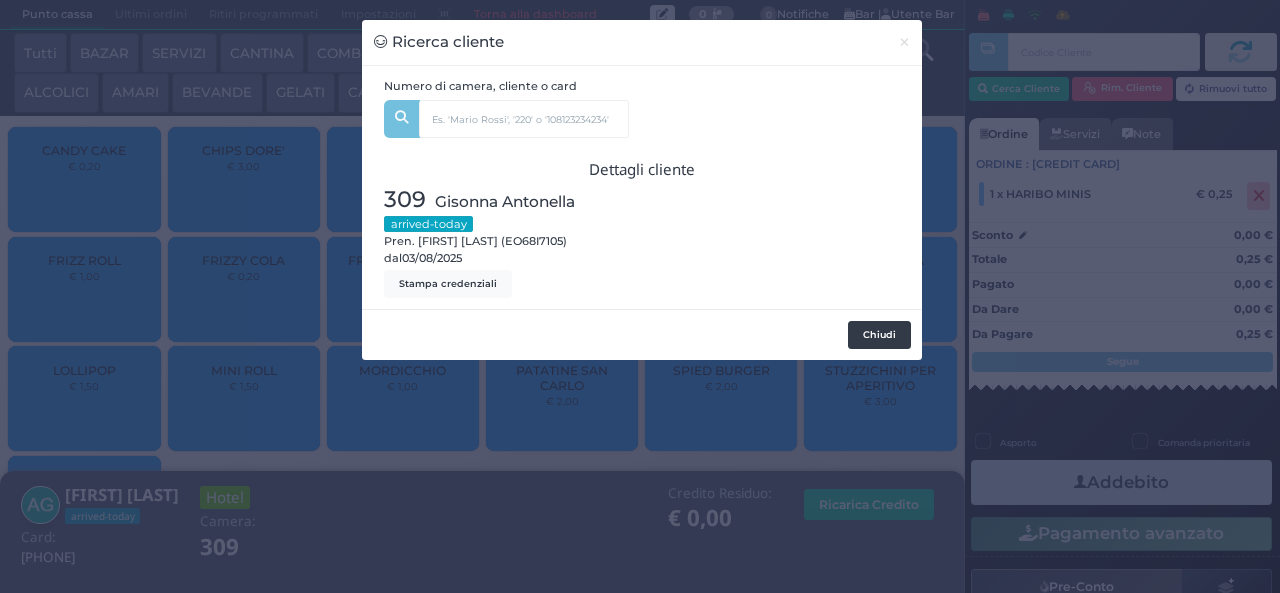 click on "Chiudi" at bounding box center [879, 335] 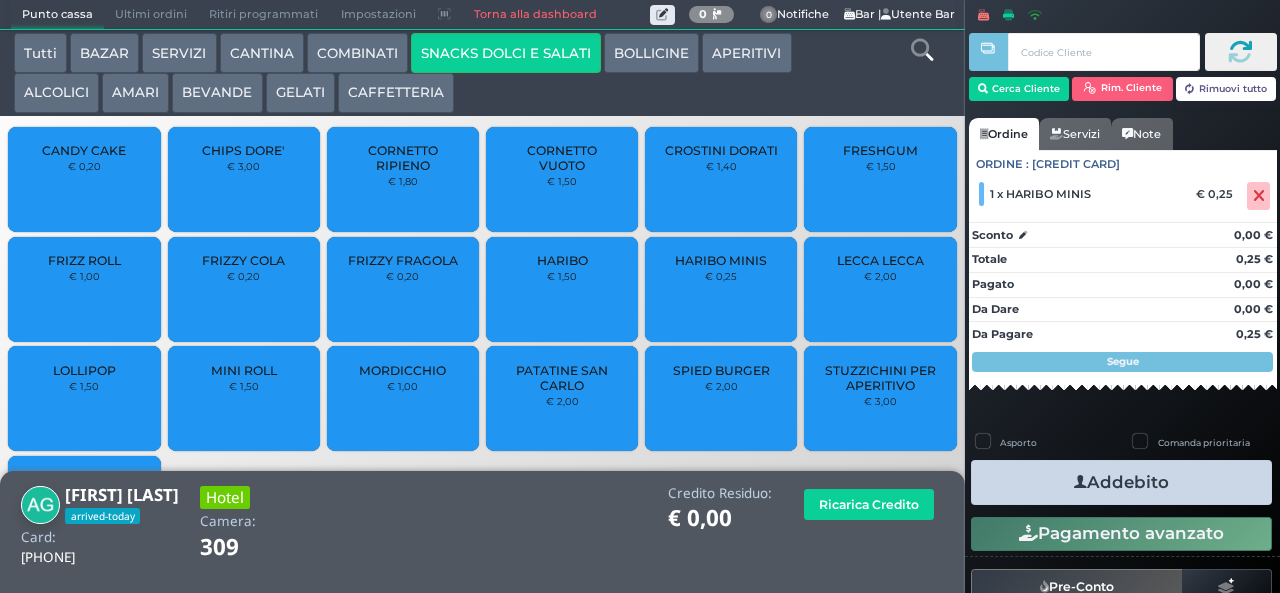 click on "Addebito" at bounding box center [1121, 482] 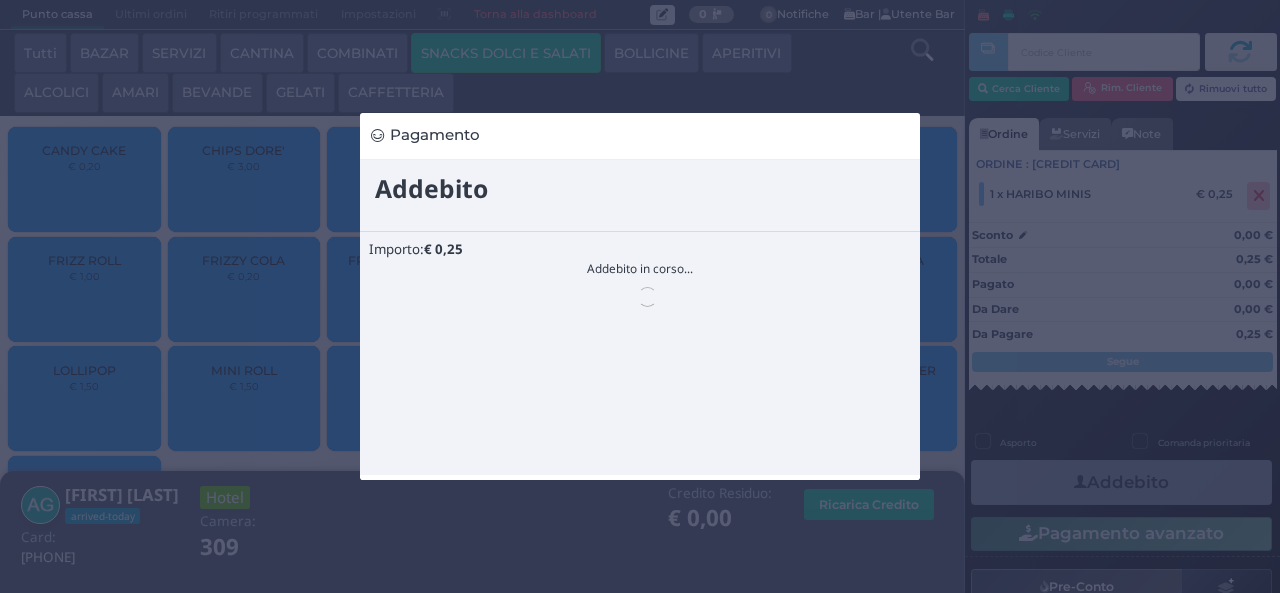 scroll, scrollTop: 0, scrollLeft: 0, axis: both 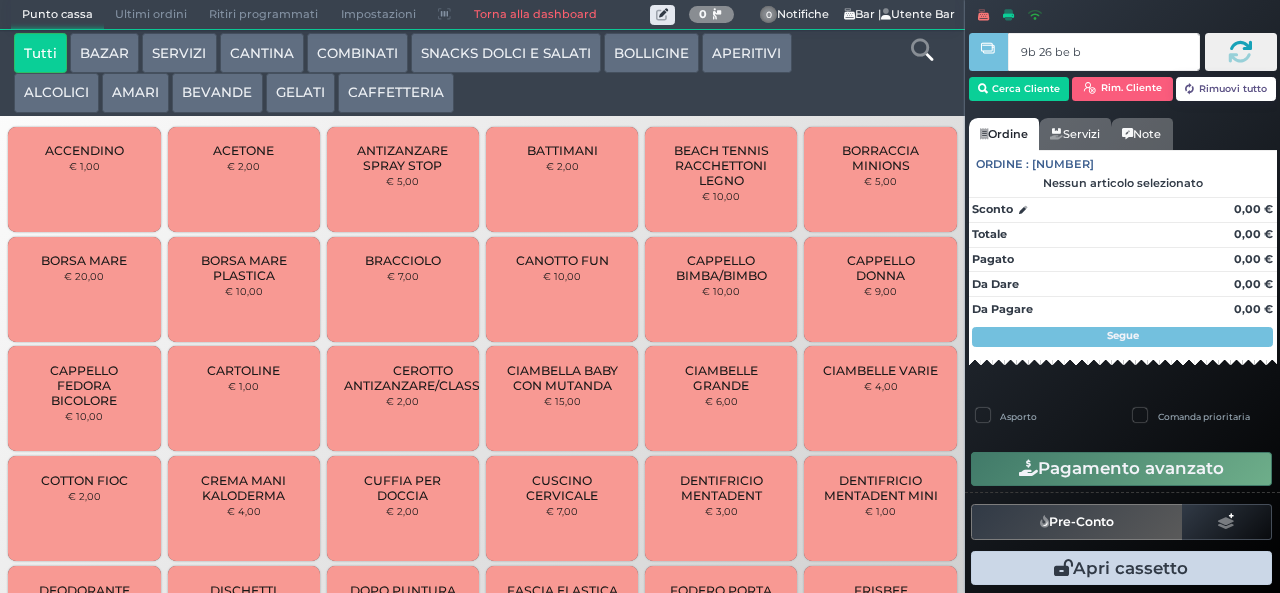 type on "9b 26 be b9" 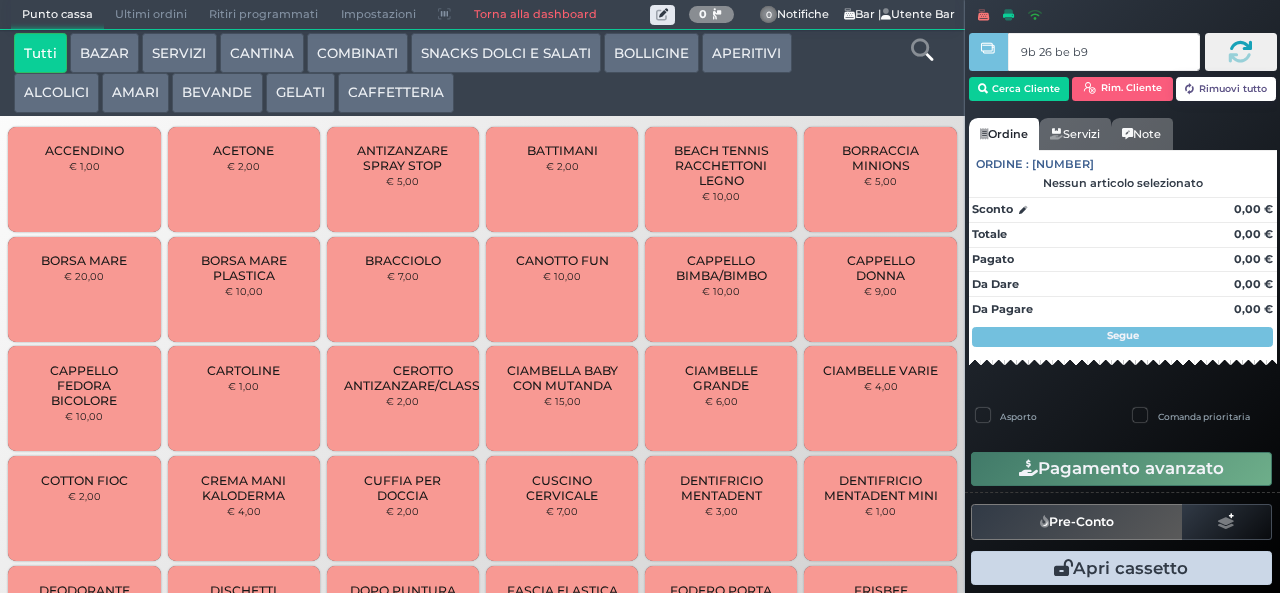 type 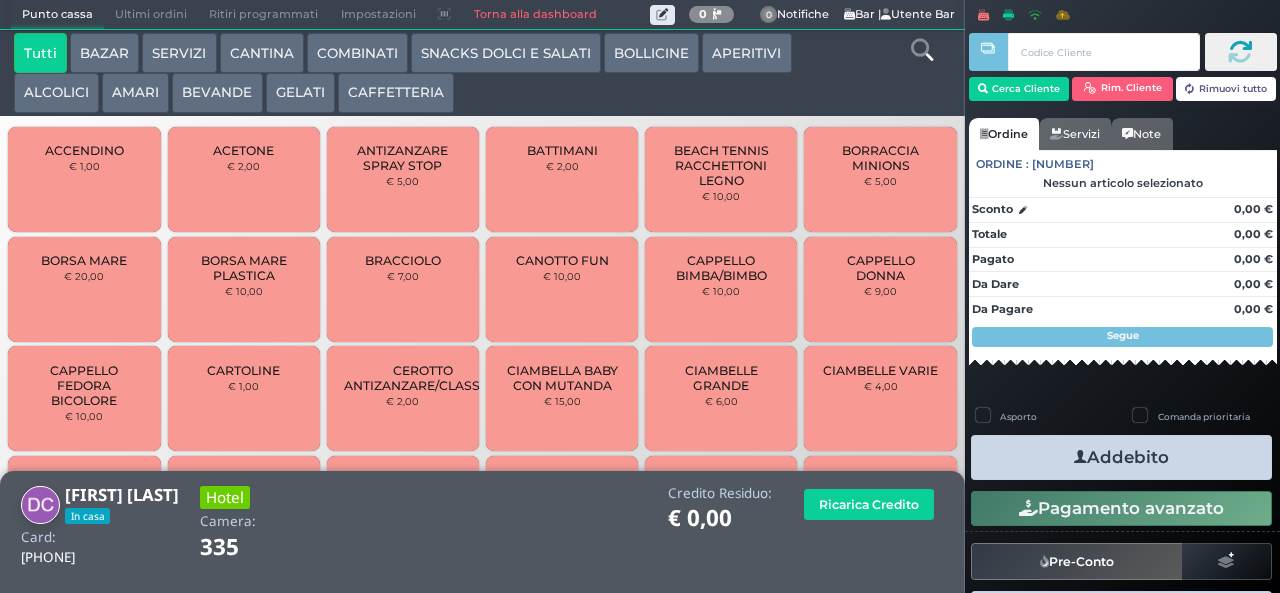 click on "GELATI" at bounding box center (300, 93) 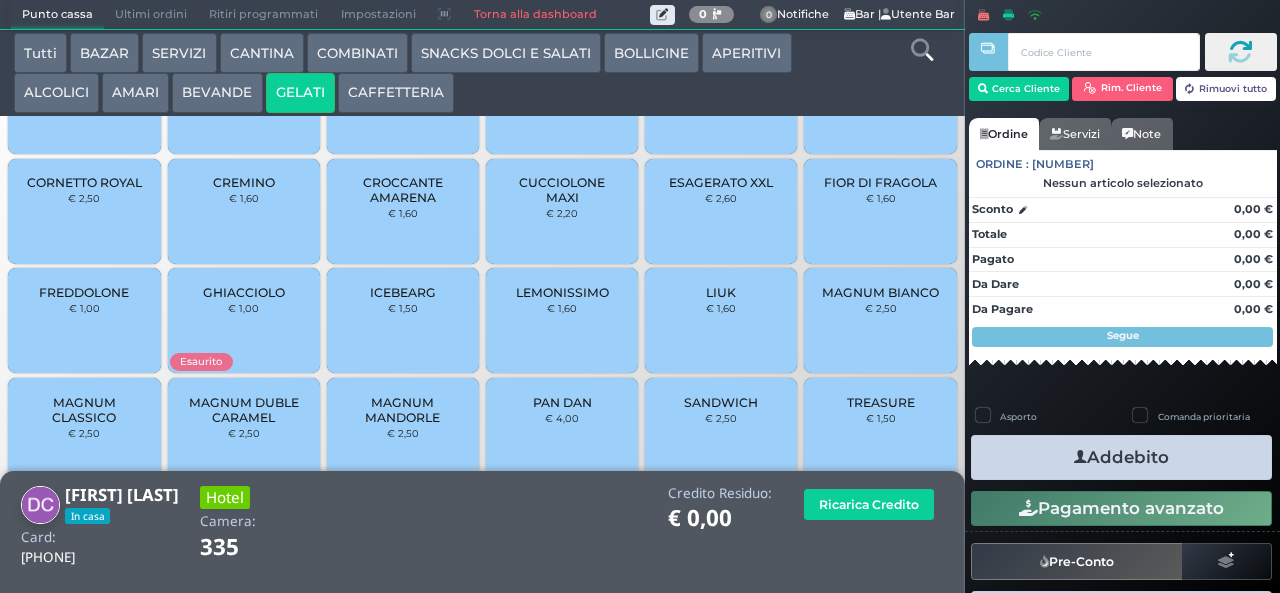 scroll, scrollTop: 133, scrollLeft: 0, axis: vertical 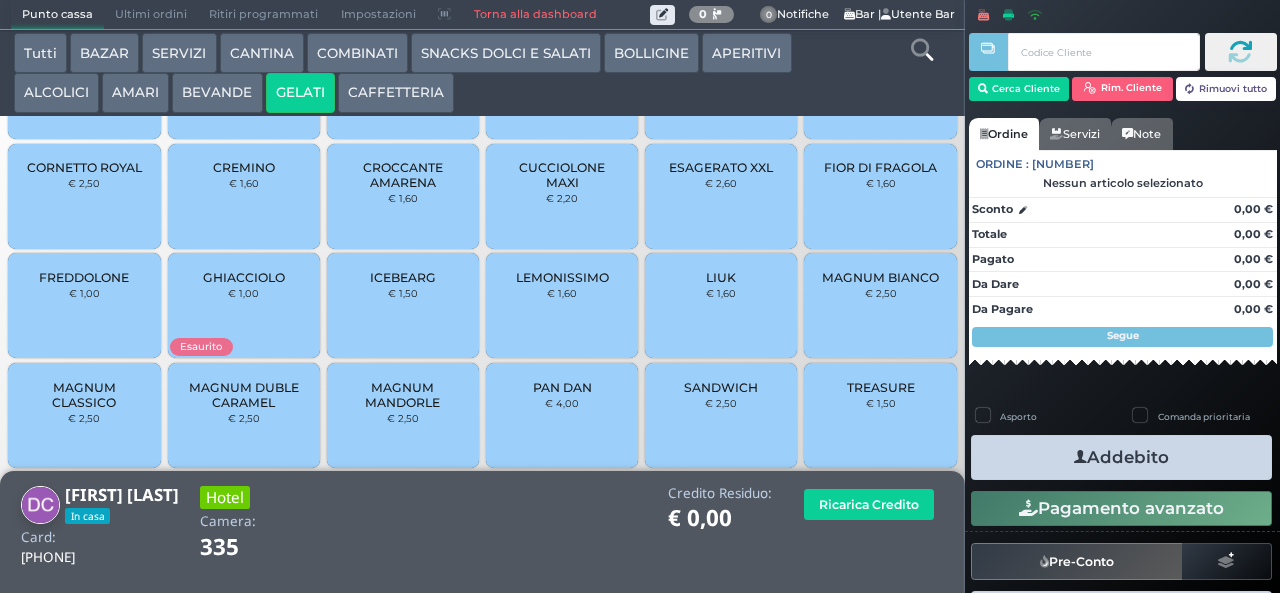 click on "MAGNUM MANDORLE" at bounding box center [403, 395] 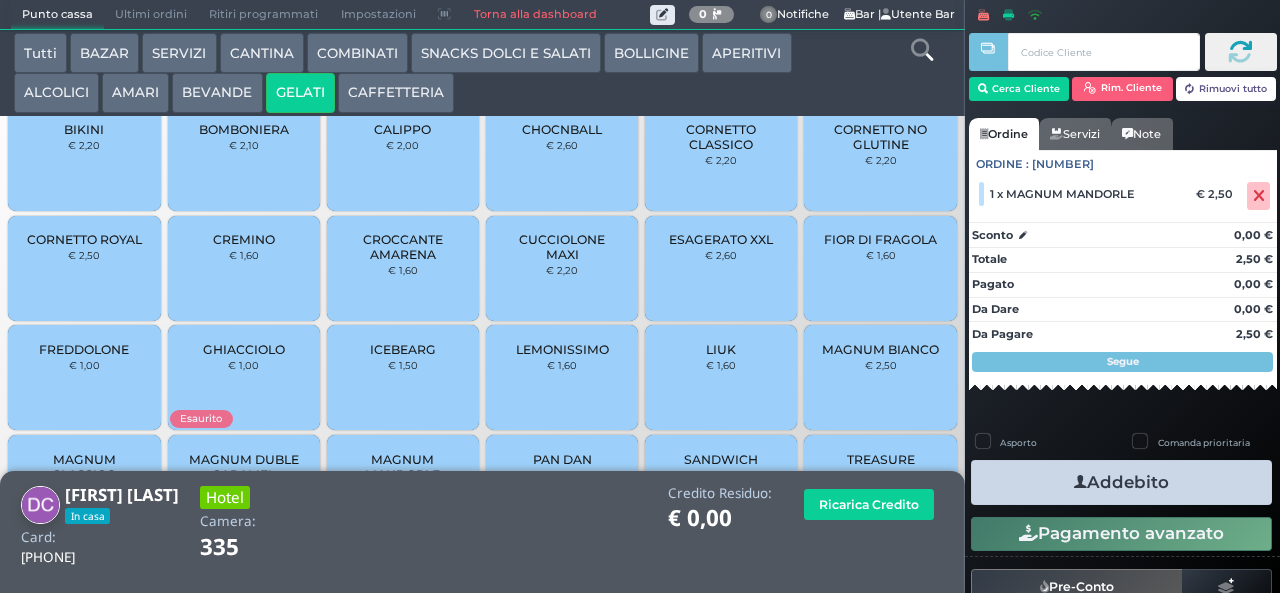 scroll, scrollTop: 0, scrollLeft: 0, axis: both 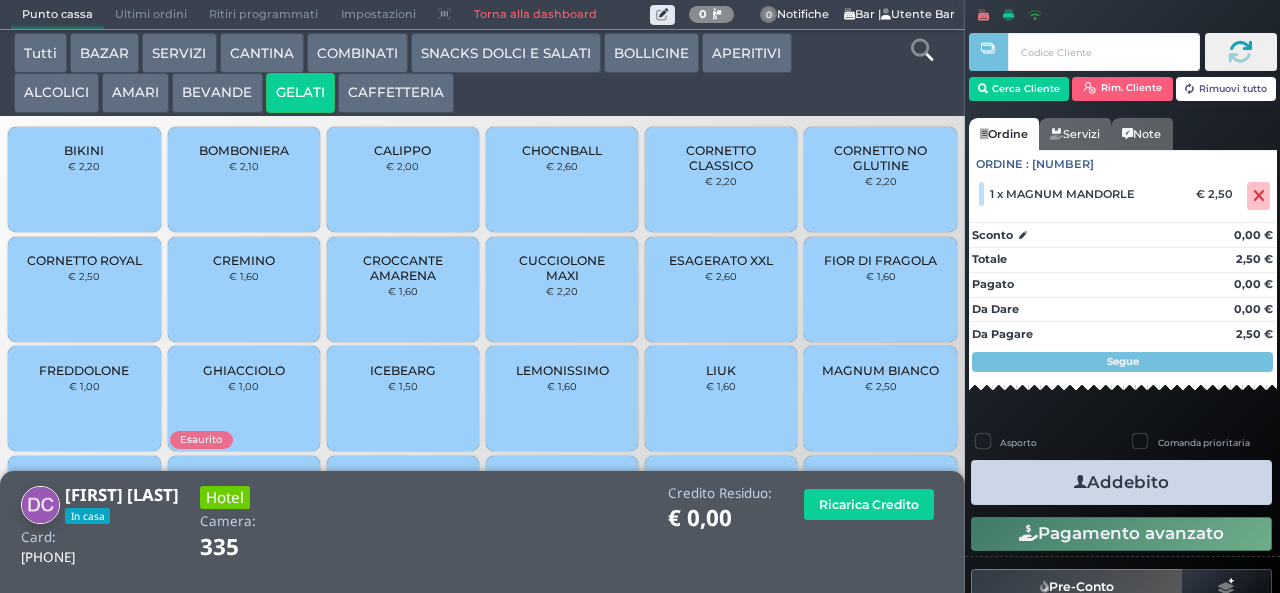 click on "CHOCNBALL
€ 2,60" at bounding box center [562, 179] 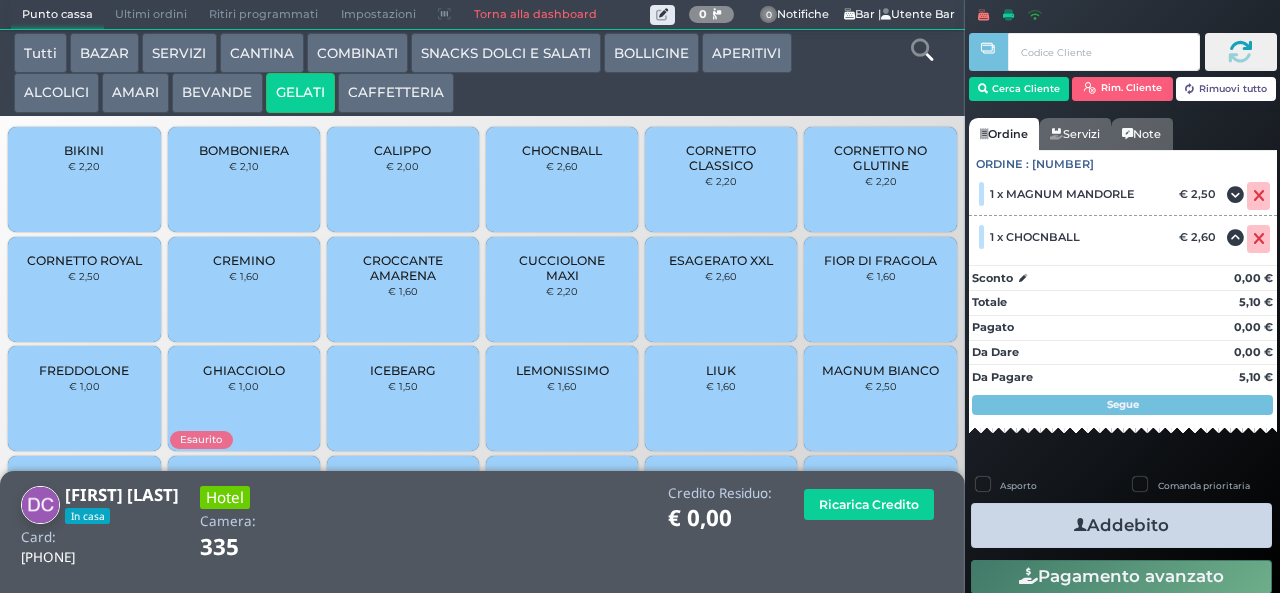 click on "Addebito" at bounding box center (1121, 525) 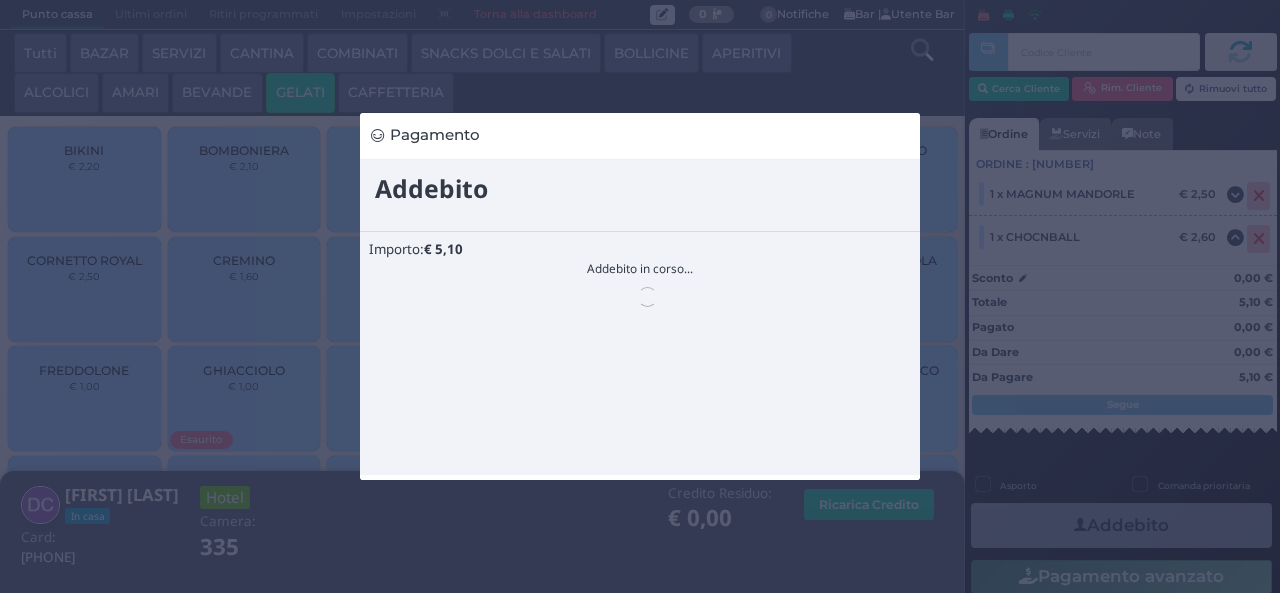 scroll, scrollTop: 0, scrollLeft: 0, axis: both 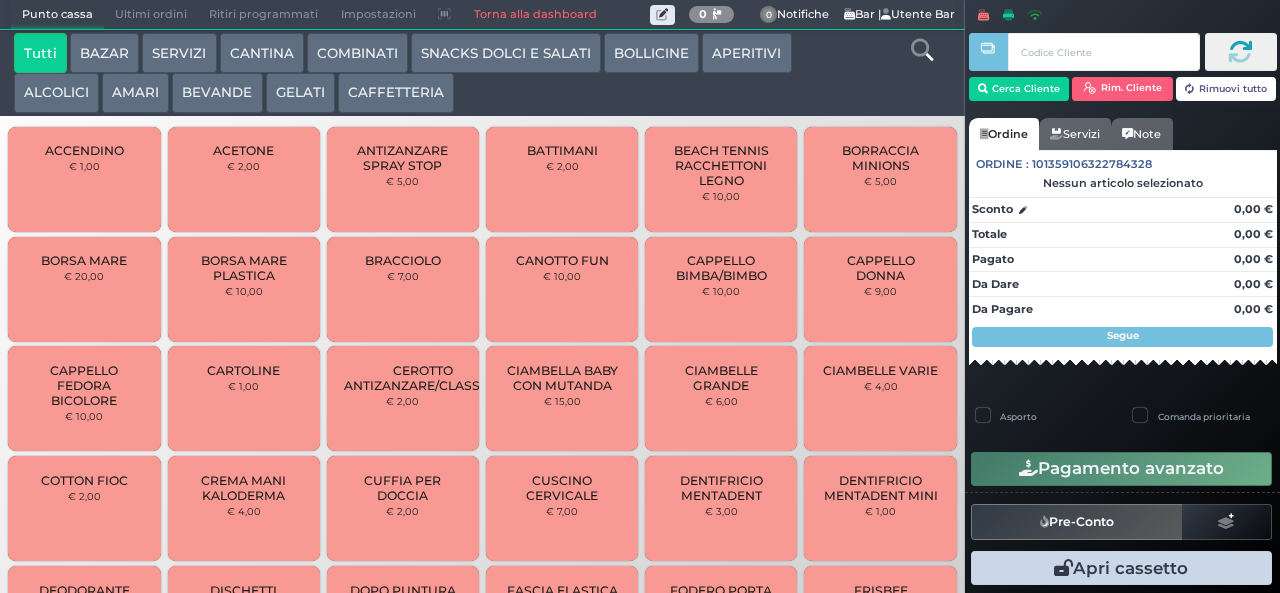 click on "COMBINATI" at bounding box center [357, 53] 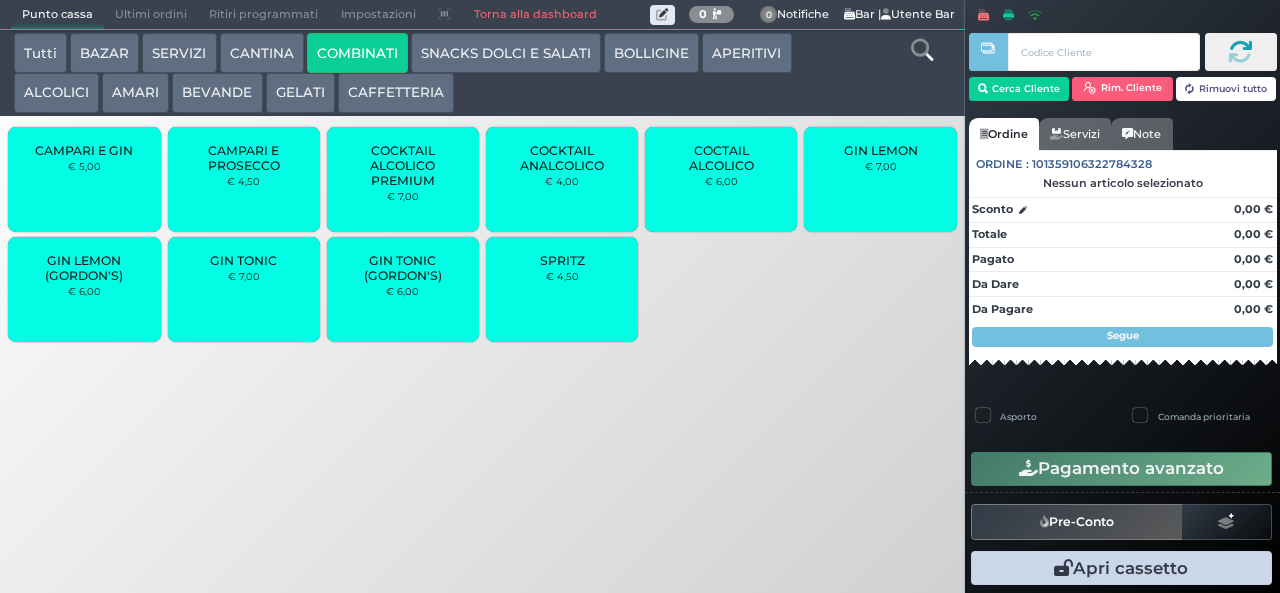 click on "SPRITZ
€ 4,50" at bounding box center (562, 289) 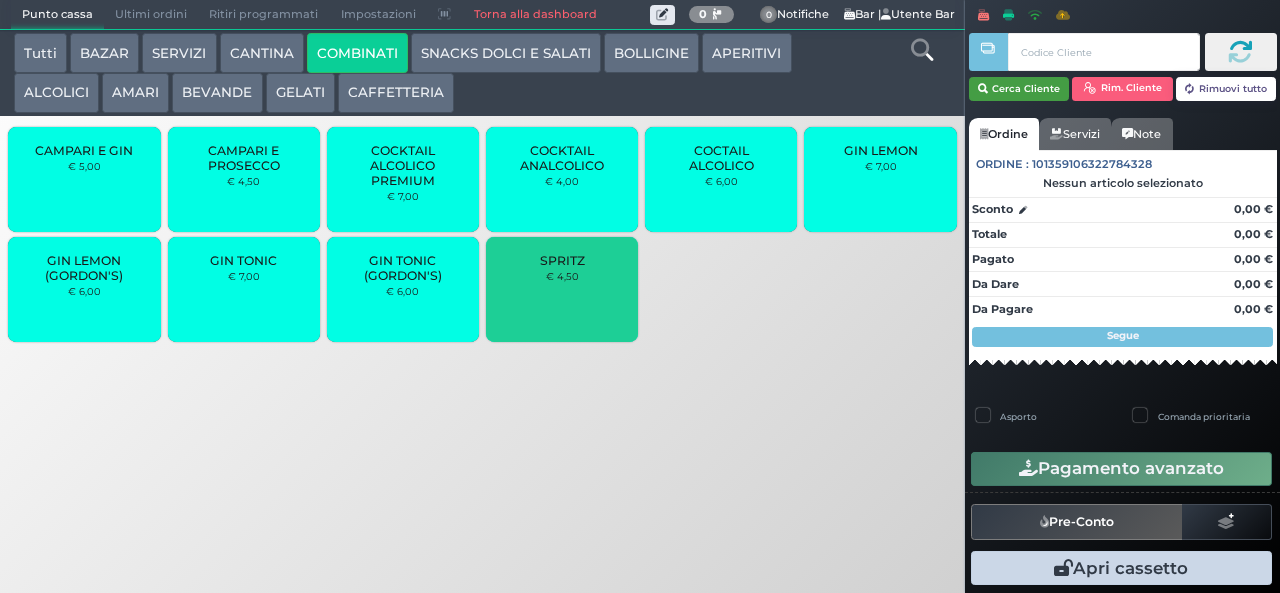 click on "Cerca Cliente" at bounding box center [1019, 89] 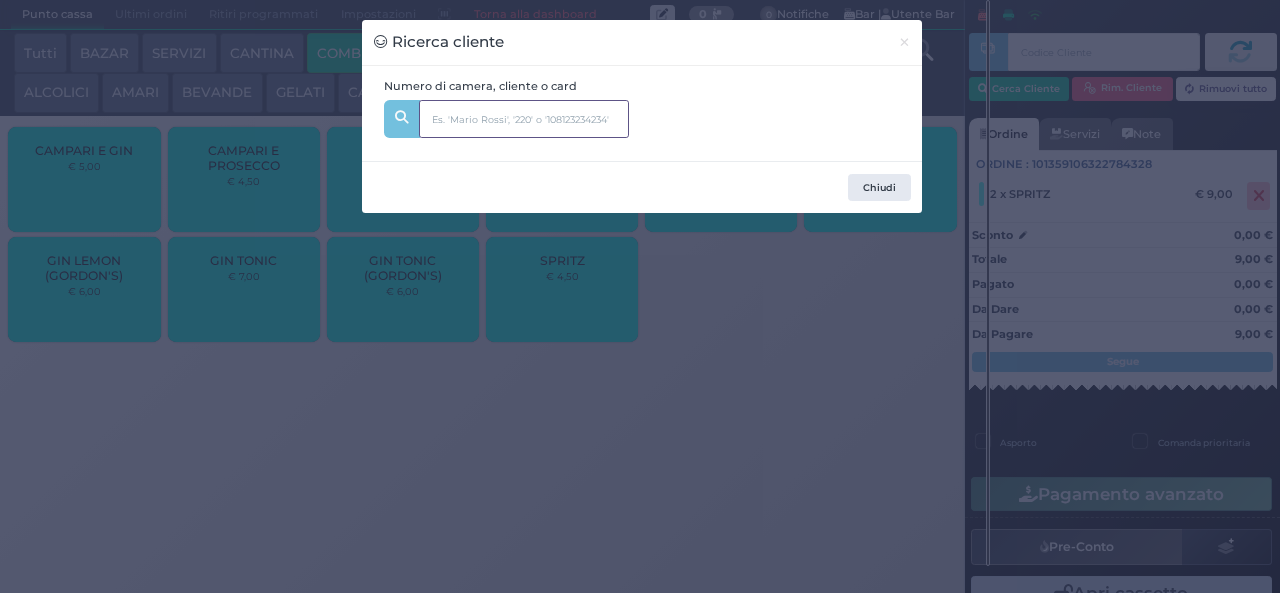 click at bounding box center [524, 119] 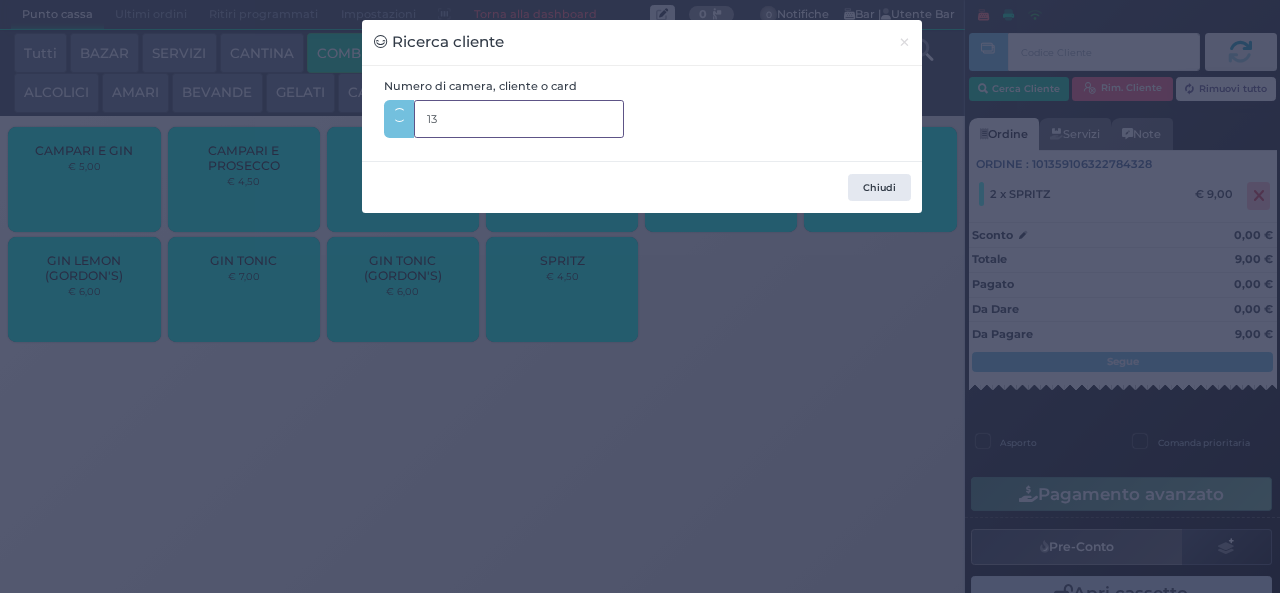 type on "135" 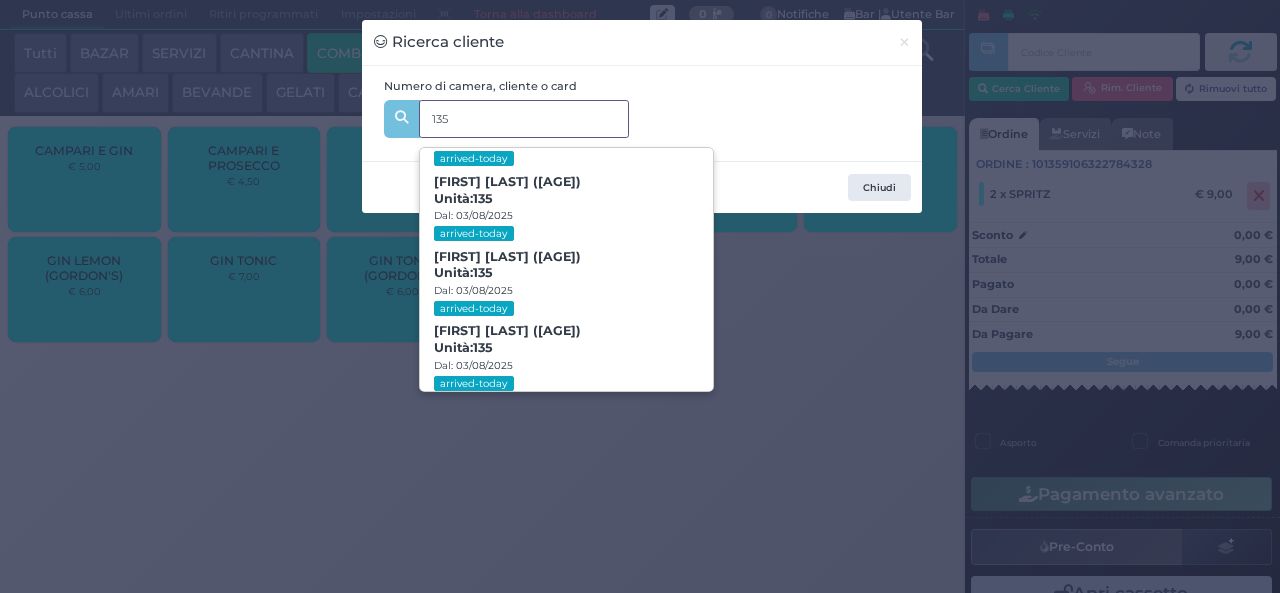 scroll, scrollTop: 91, scrollLeft: 0, axis: vertical 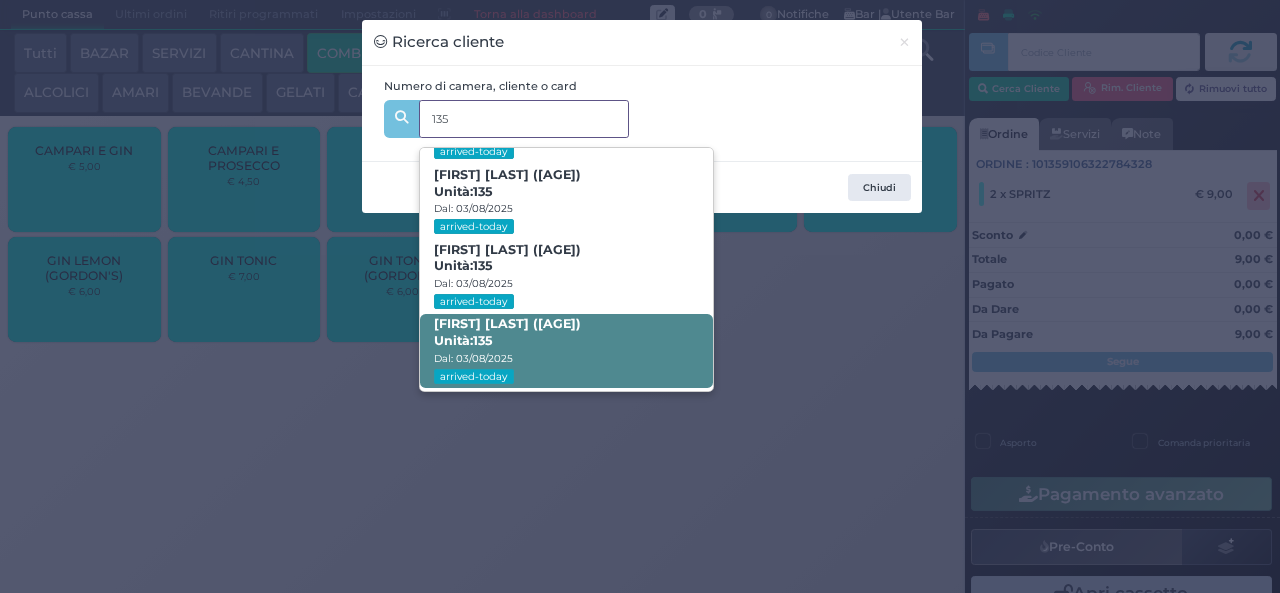click on "Esmeralda Kuci (41) Unità:  135 Dal: 03/08/2025 arrived-today" at bounding box center [566, 351] 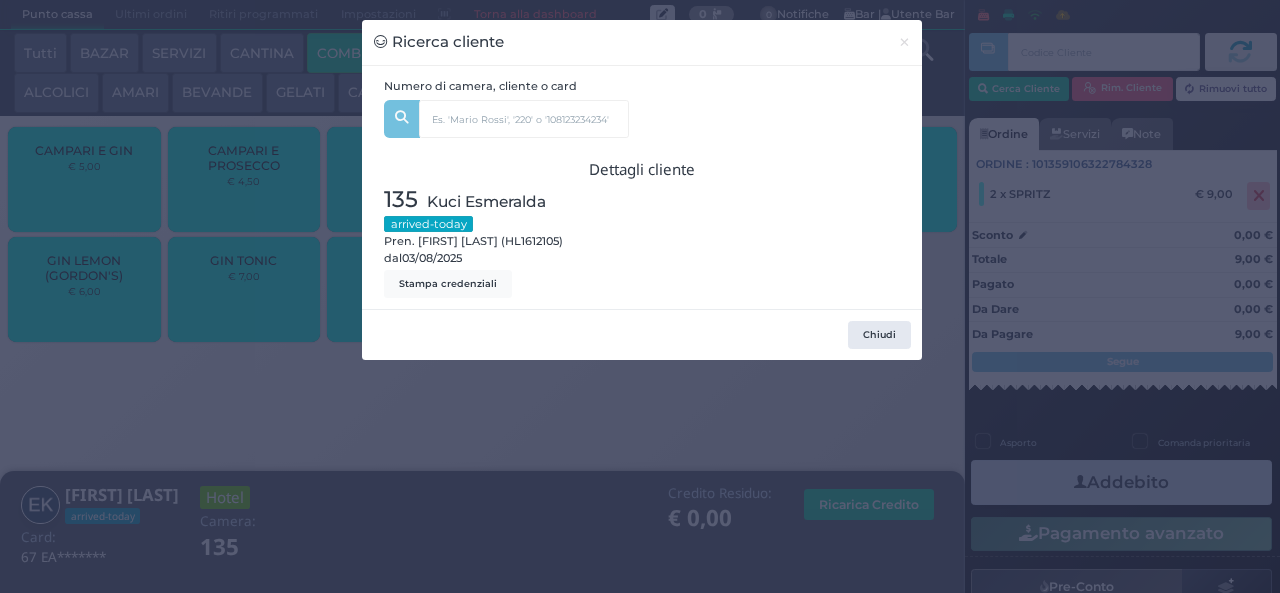 click on "Ricerca cliente
×
Numero di camera, cliente o card
135 Amelia Kuci (8) Unità:  135 Dal: 03/08/2025 arrived-today Dionis Kuci (16) Unità:  135 Dal: 03/08/2025 arrived-today Bledar Kuci (44) Unità:  135 Dal: 03/08/2025 arrived-today Esmeralda Kuci (41) Unità:  135 Dal: 03/08/2025 arrived-today
Dettagli cliente
135
Kuci Esmeralda
arrived-today
Pren. Esmeralda Kuci (HL1612105)  dal  03/08/2025
Stampa credenziali
Chiudi" at bounding box center (640, 296) 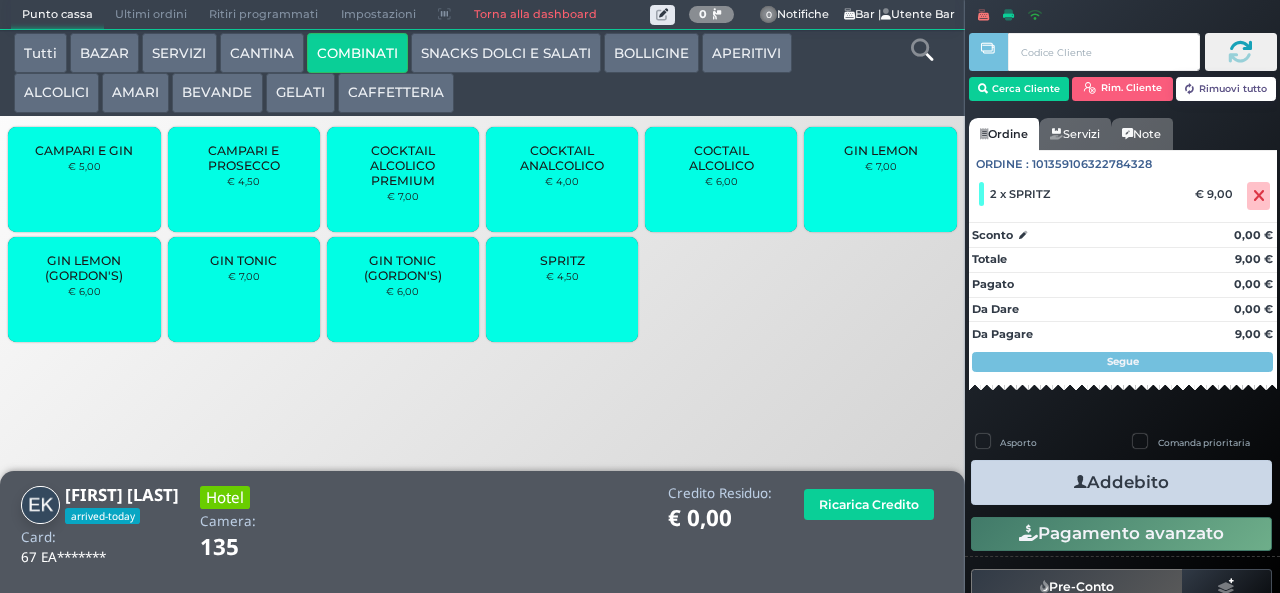 click at bounding box center [1080, 482] 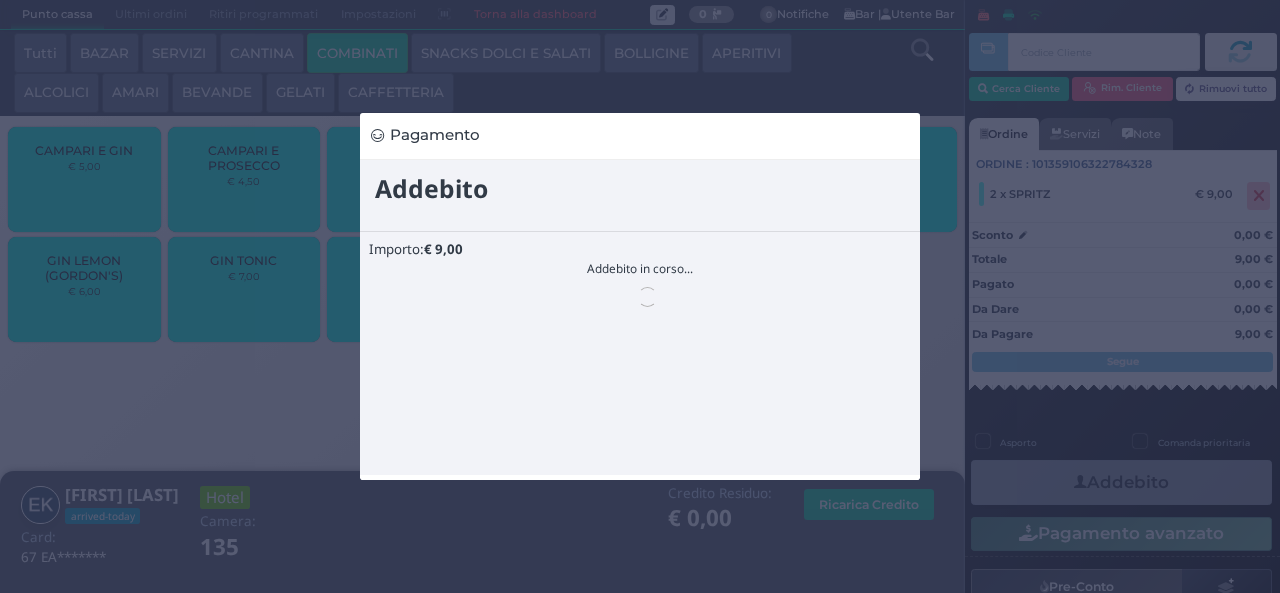scroll, scrollTop: 0, scrollLeft: 0, axis: both 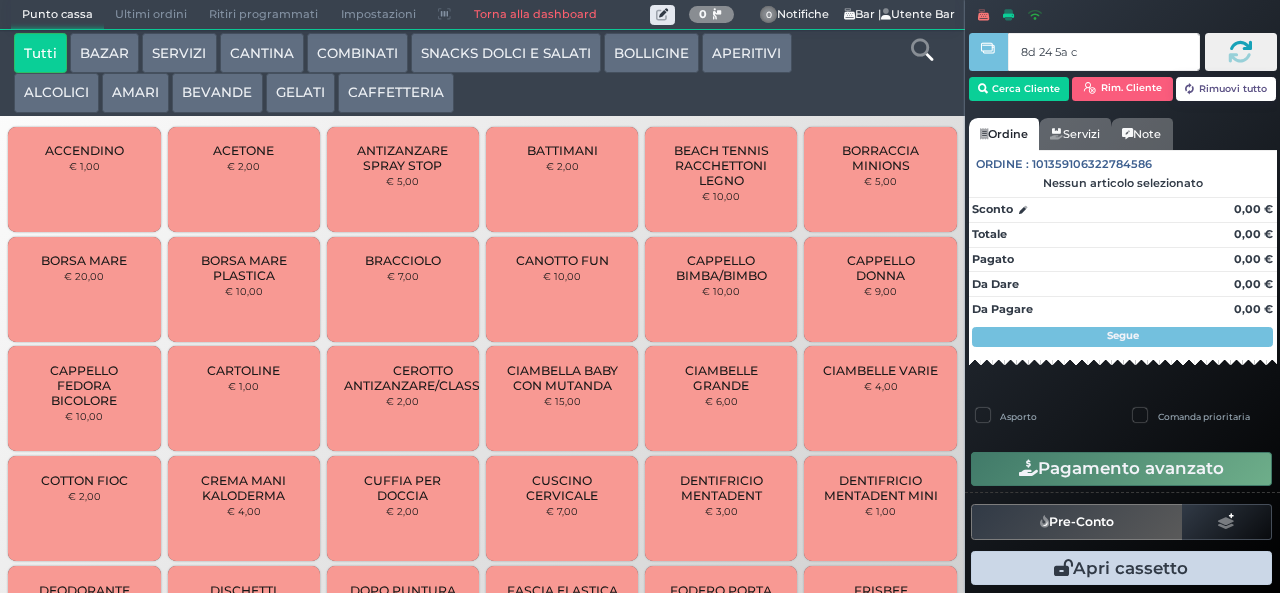 type on "8d 24 5a c3" 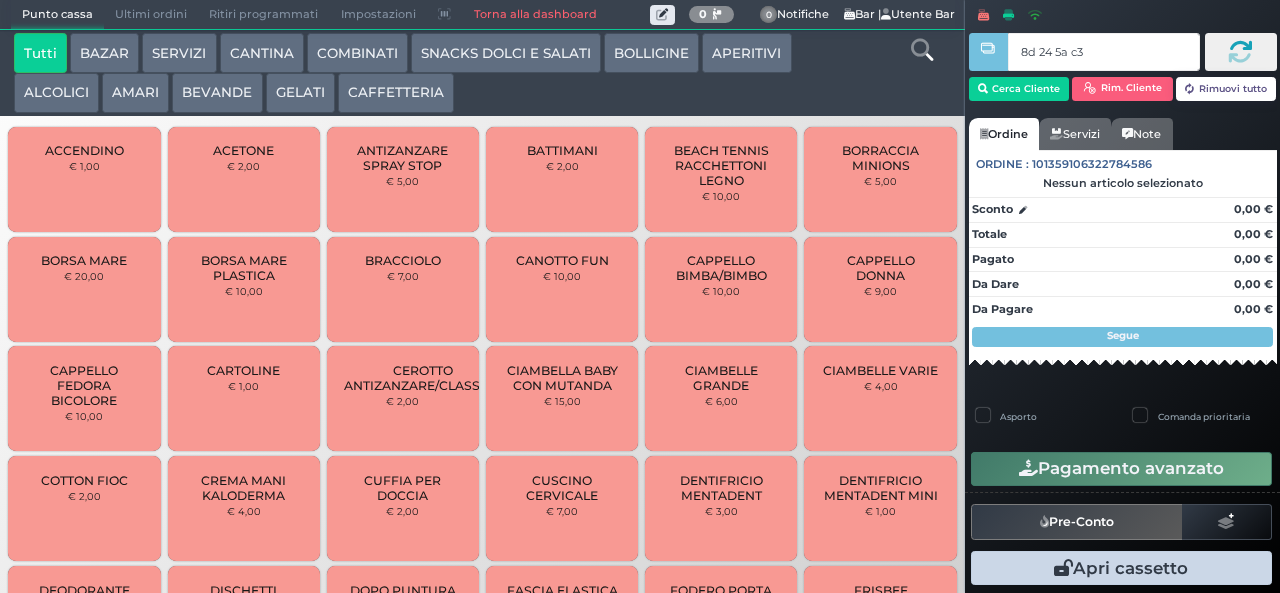 type 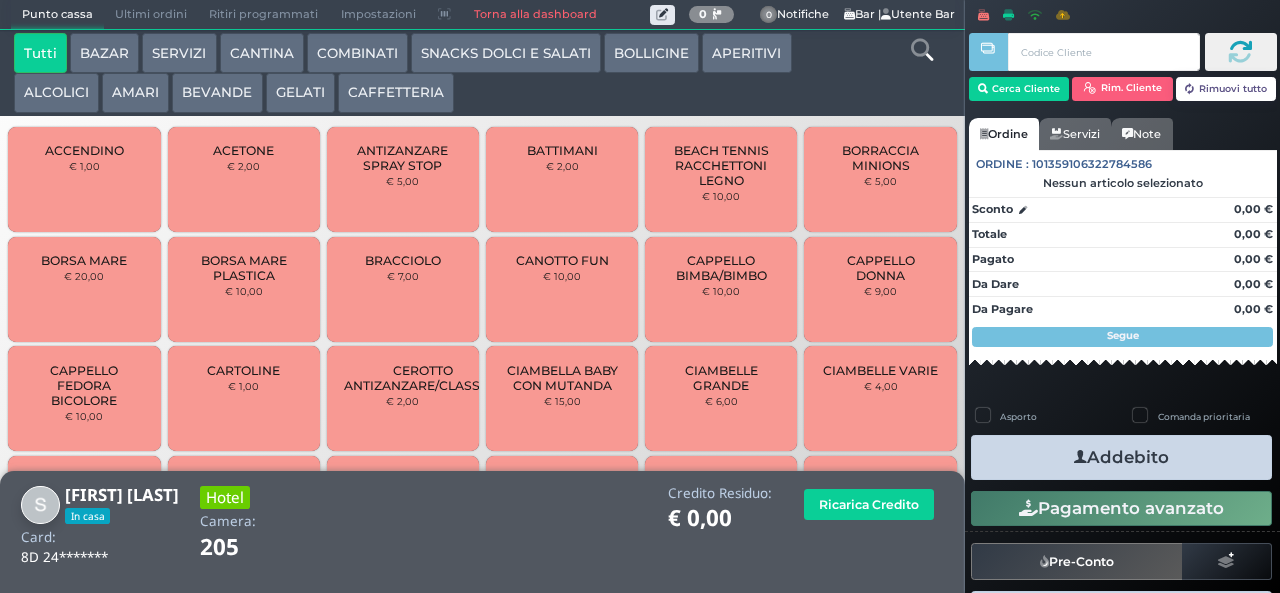 click on "SNACKS DOLCI E SALATI" at bounding box center [506, 53] 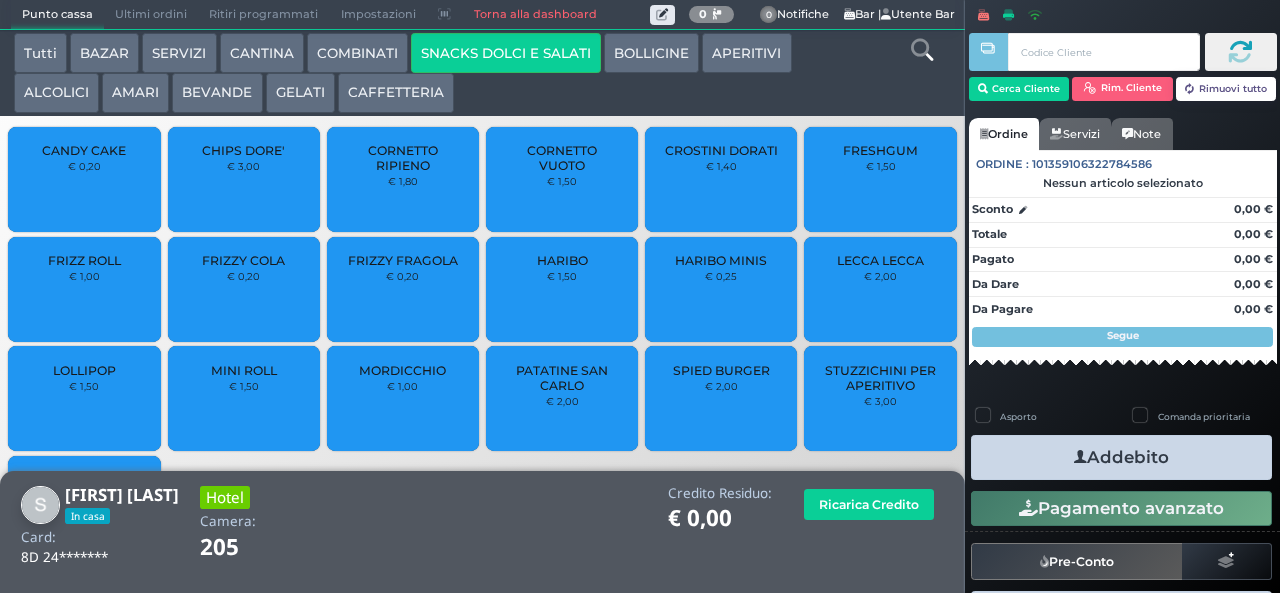 click on "FRIZZY FRAGOLA" at bounding box center (403, 260) 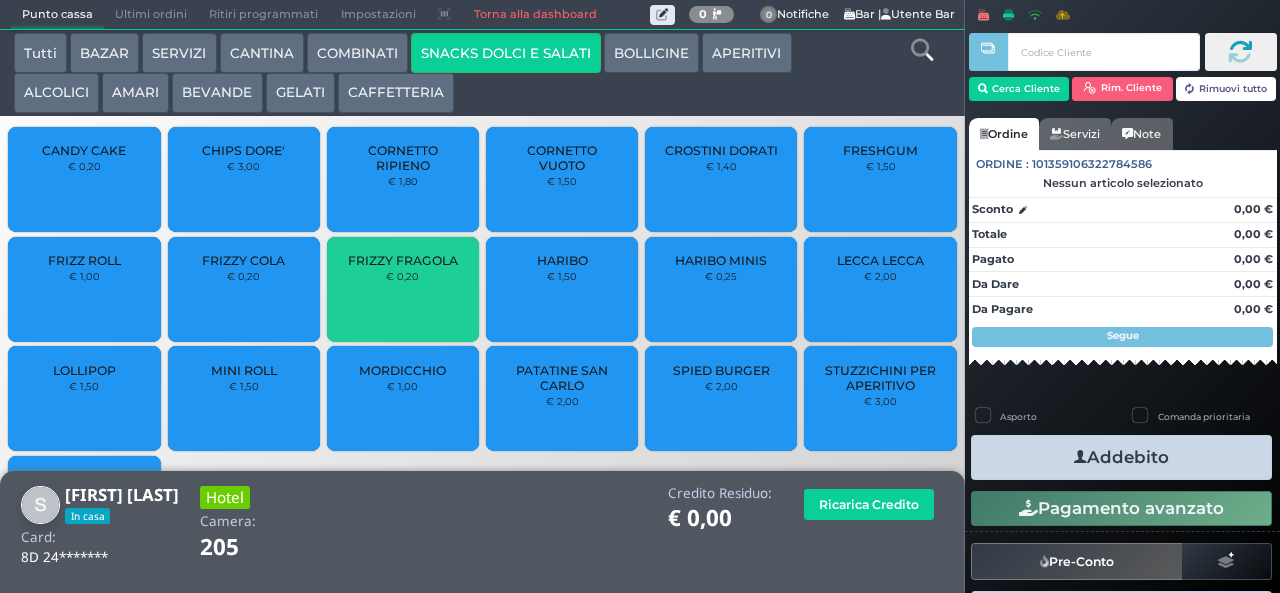 click on "FRIZZY FRAGOLA" at bounding box center [403, 260] 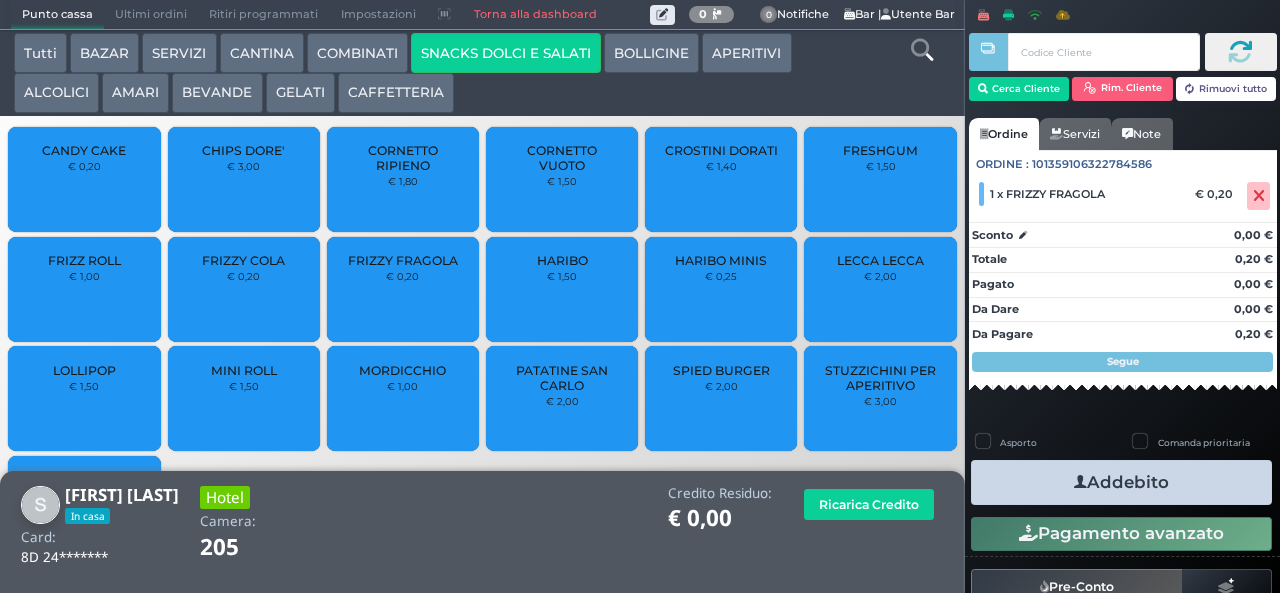 click on "FRIZZY FRAGOLA
€ 0,20" at bounding box center [403, 289] 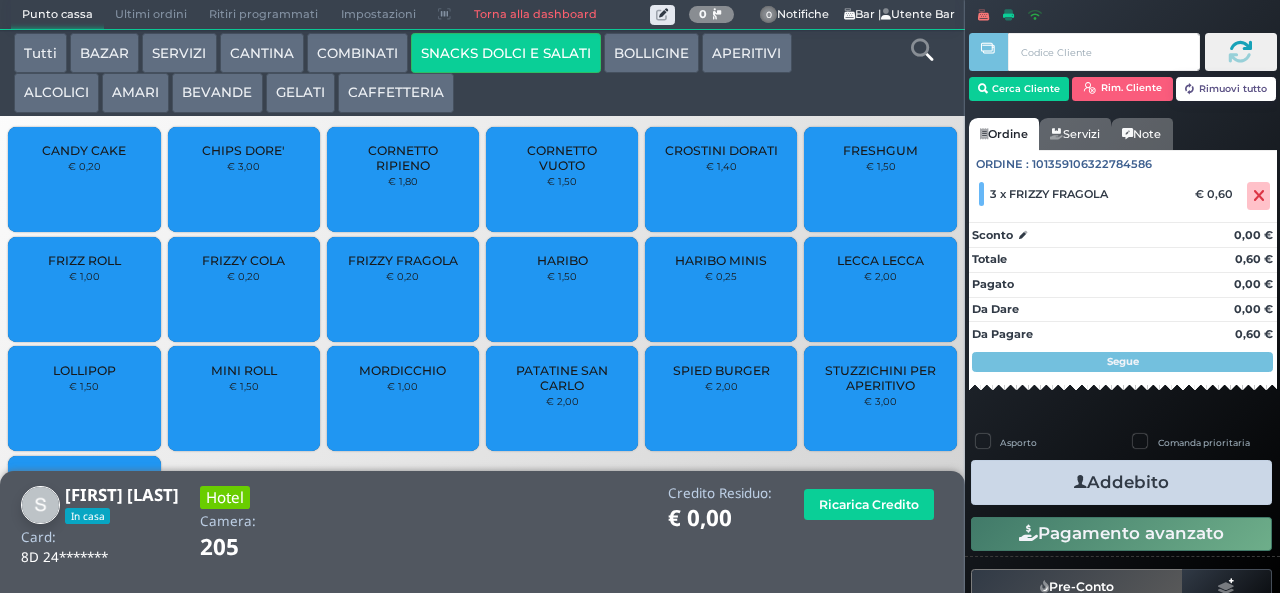 click on "Addebito" at bounding box center (1121, 482) 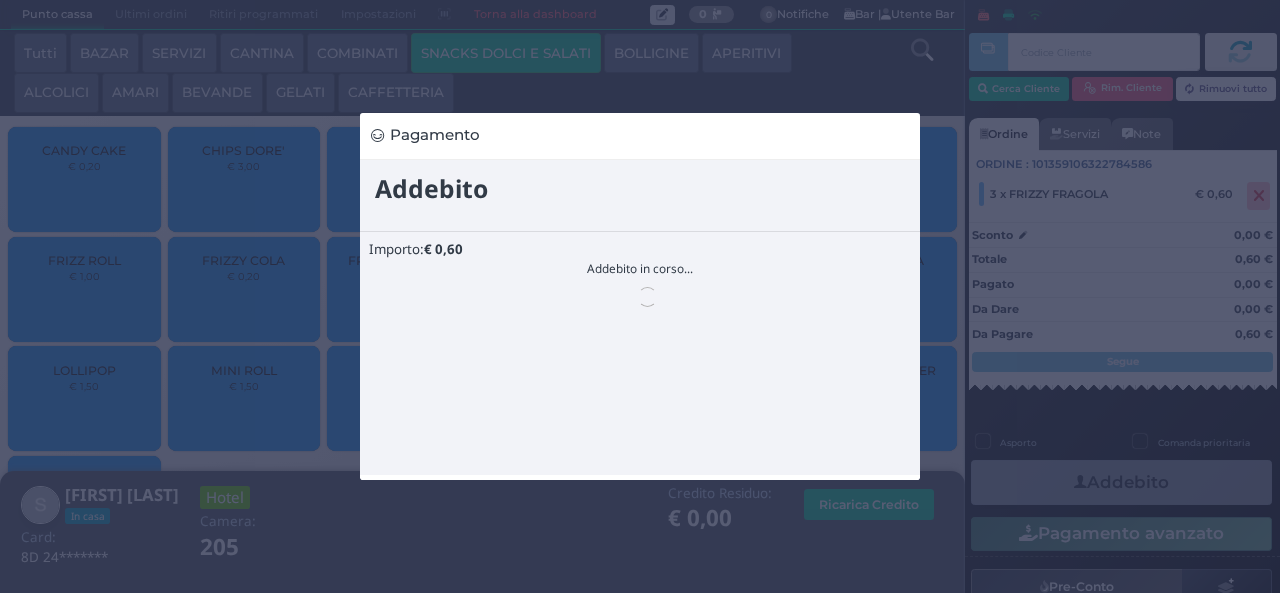 scroll, scrollTop: 0, scrollLeft: 0, axis: both 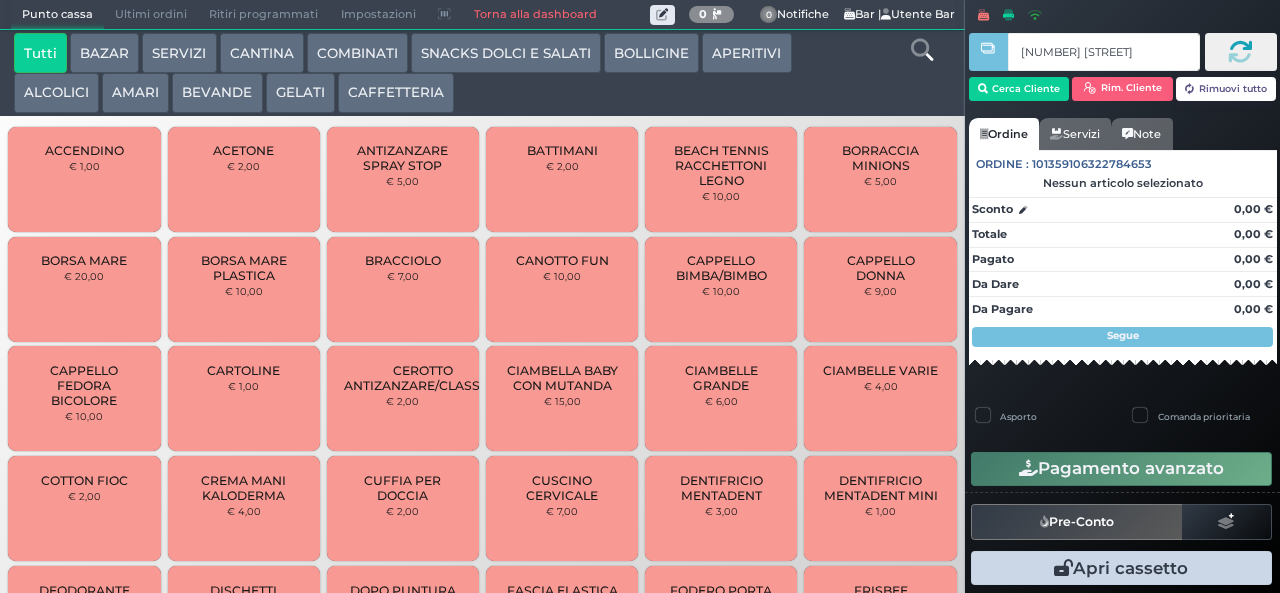 type on "84 e9 dc af" 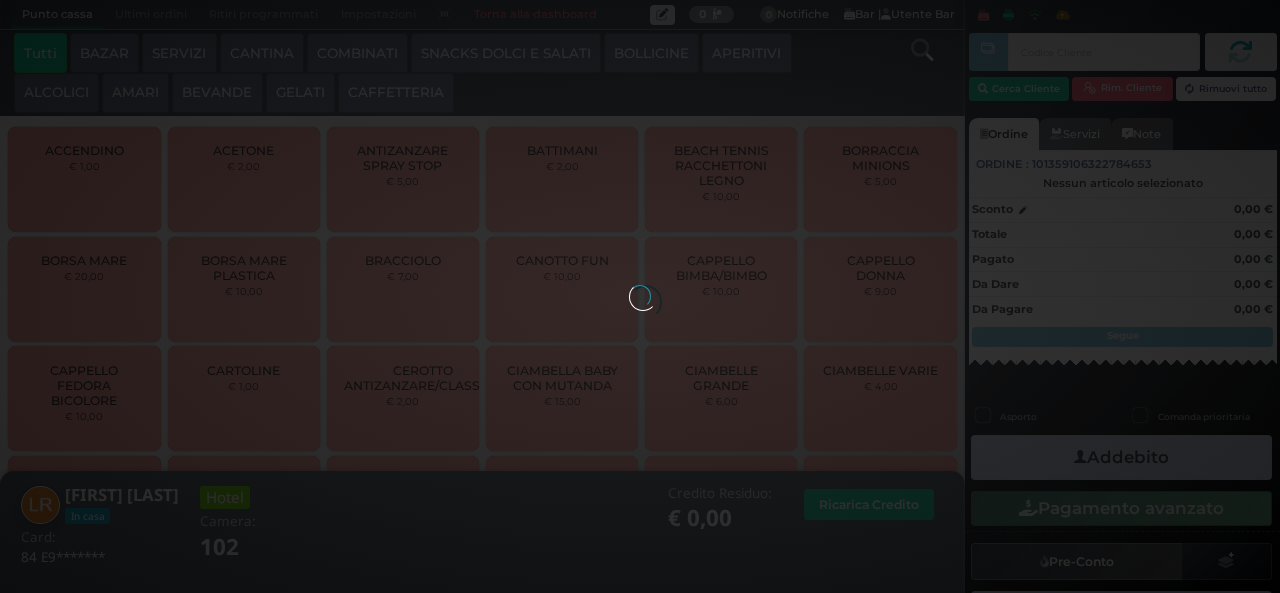 click on "GELATI" at bounding box center (300, 93) 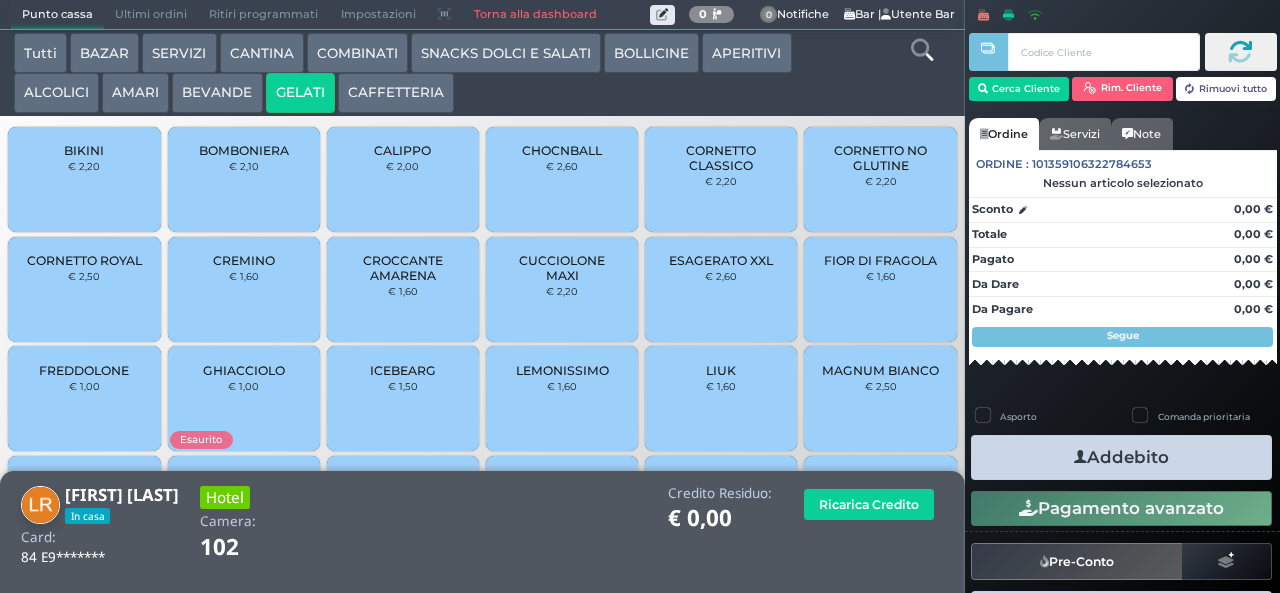 scroll, scrollTop: 133, scrollLeft: 0, axis: vertical 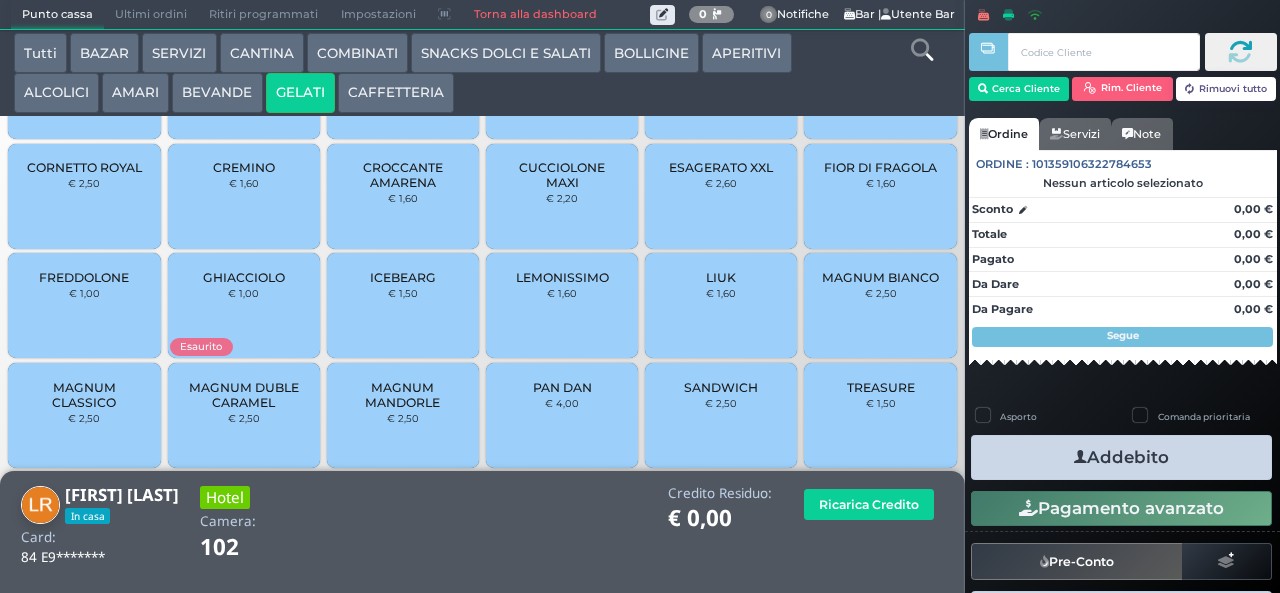 click on "PAN DAN" at bounding box center [562, 387] 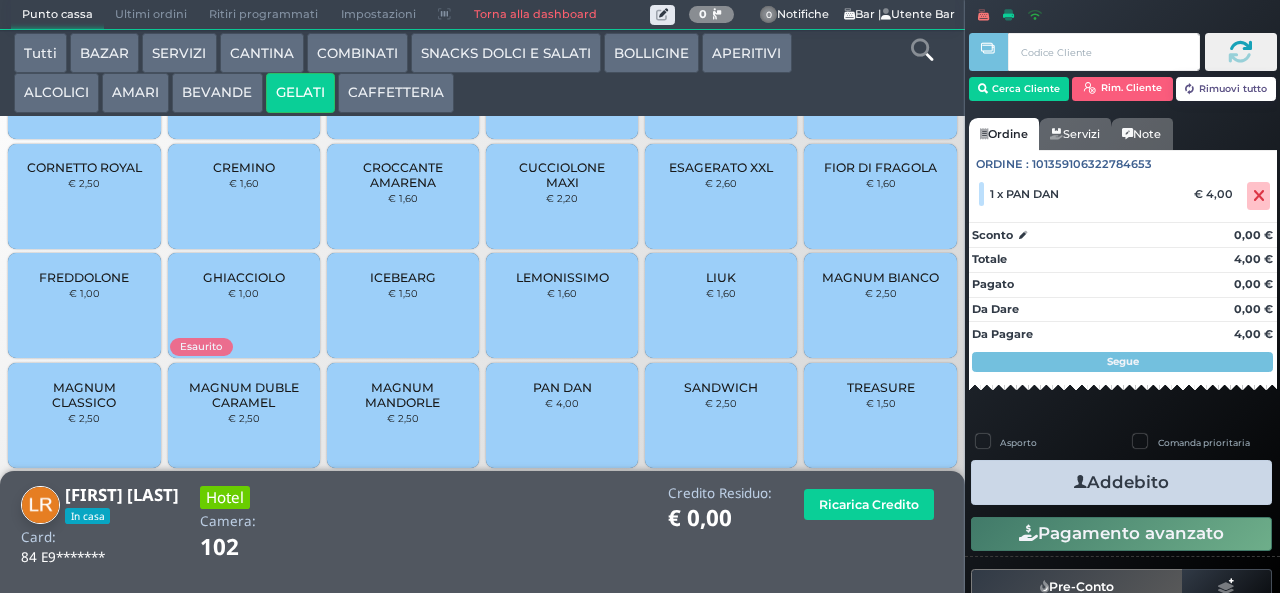 click on "Addebito" at bounding box center (1121, 482) 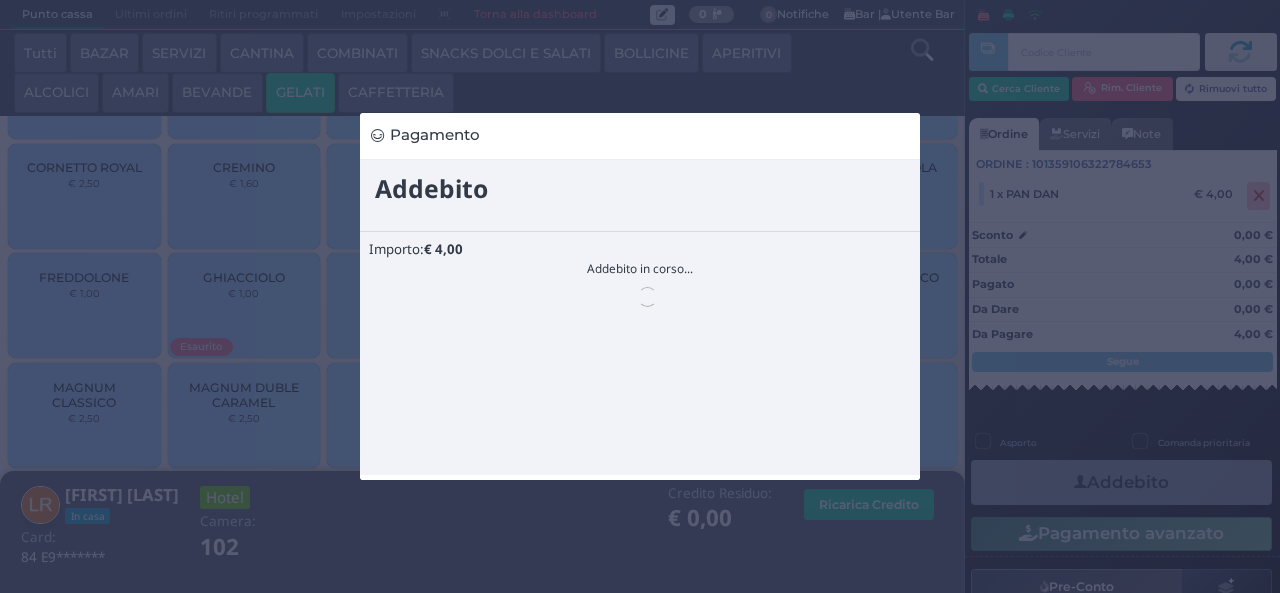 scroll, scrollTop: 0, scrollLeft: 0, axis: both 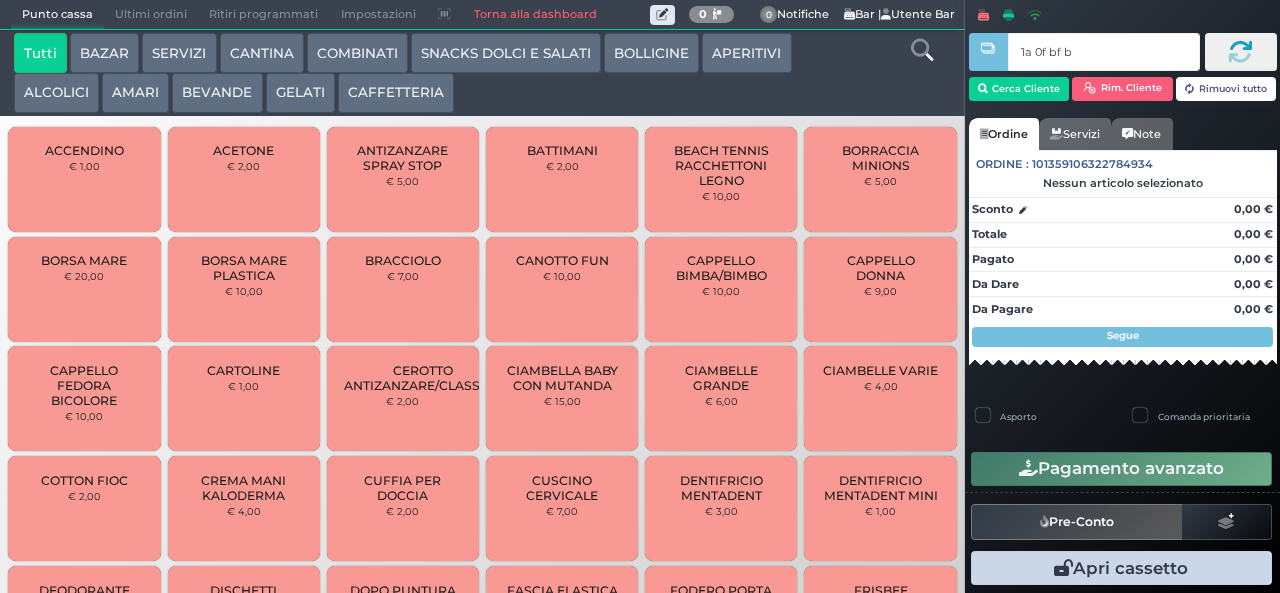 type on "1a 0f bf b9" 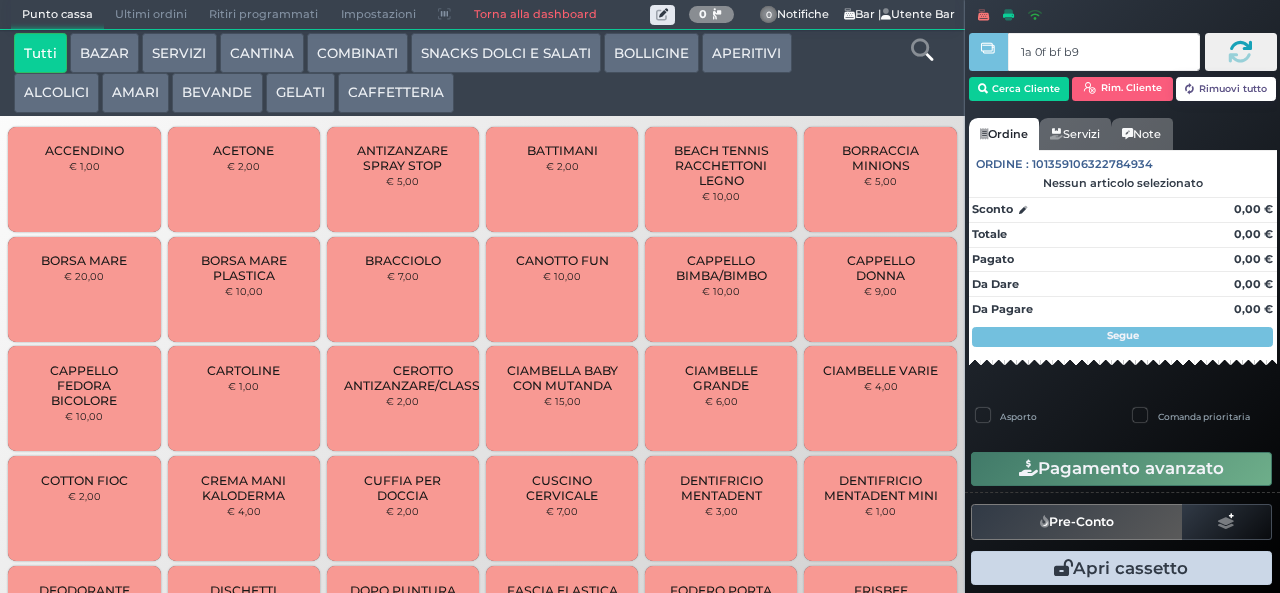 type 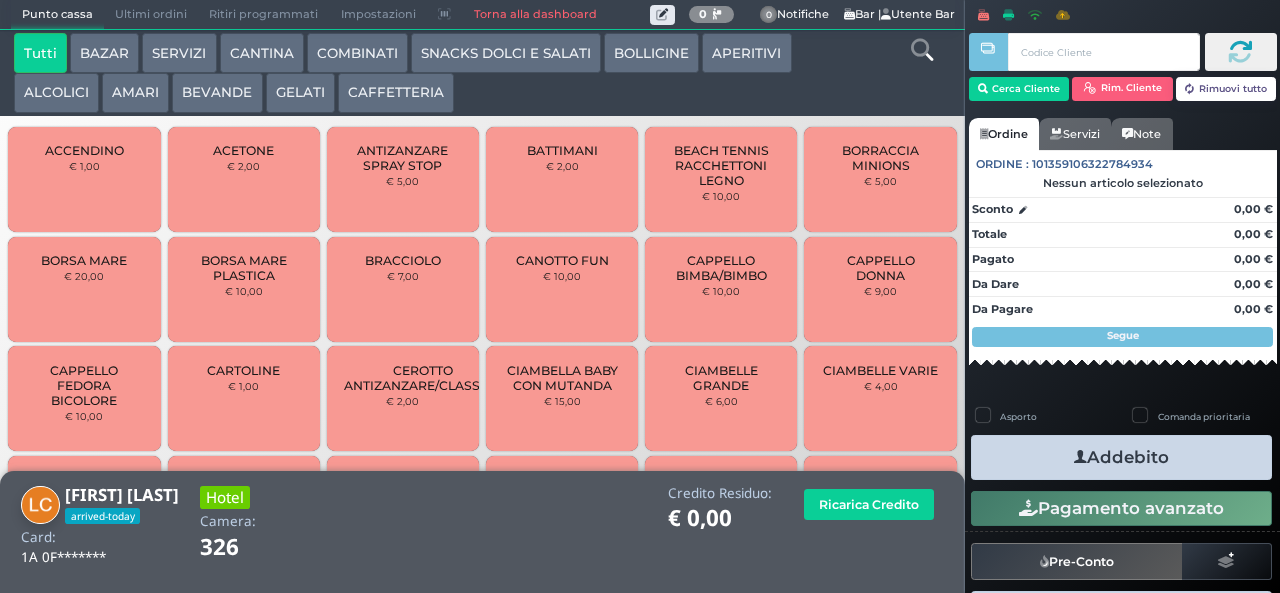 click on "COMBINATI" at bounding box center (357, 53) 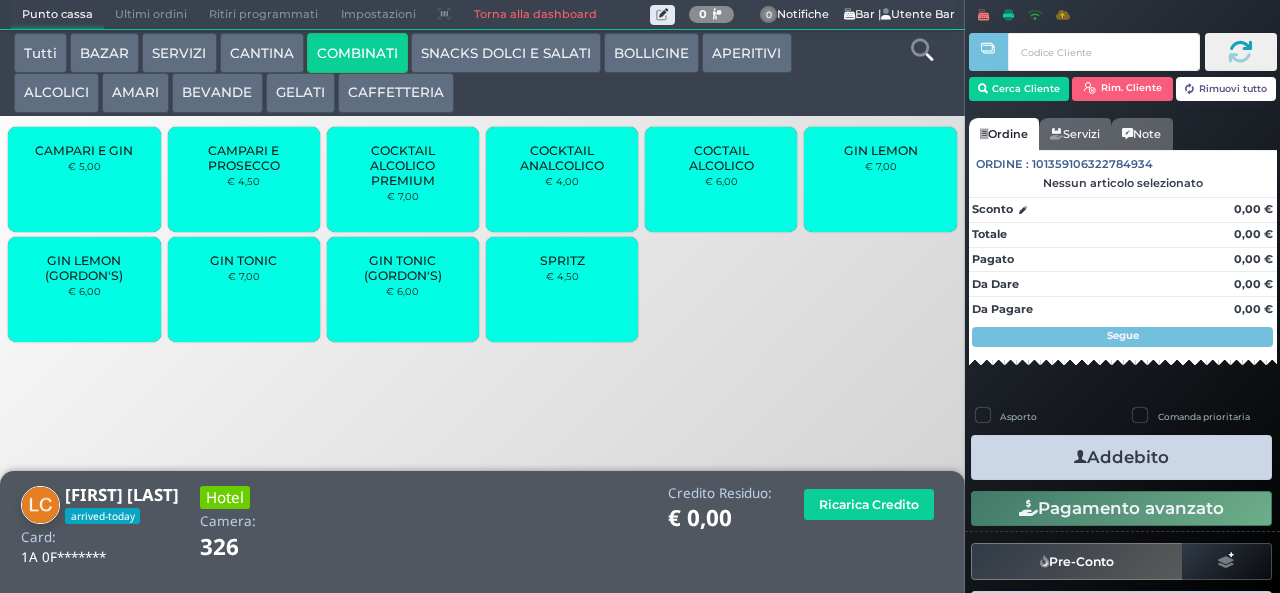click on "CANTINA" at bounding box center [262, 53] 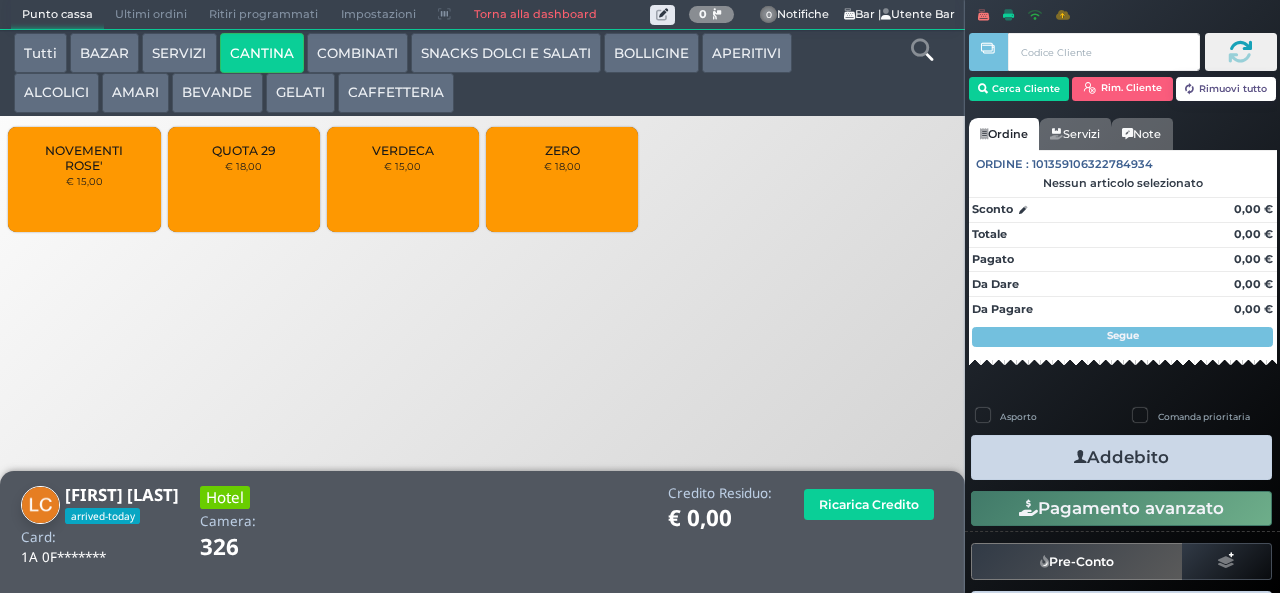 click on "GELATI" at bounding box center [300, 93] 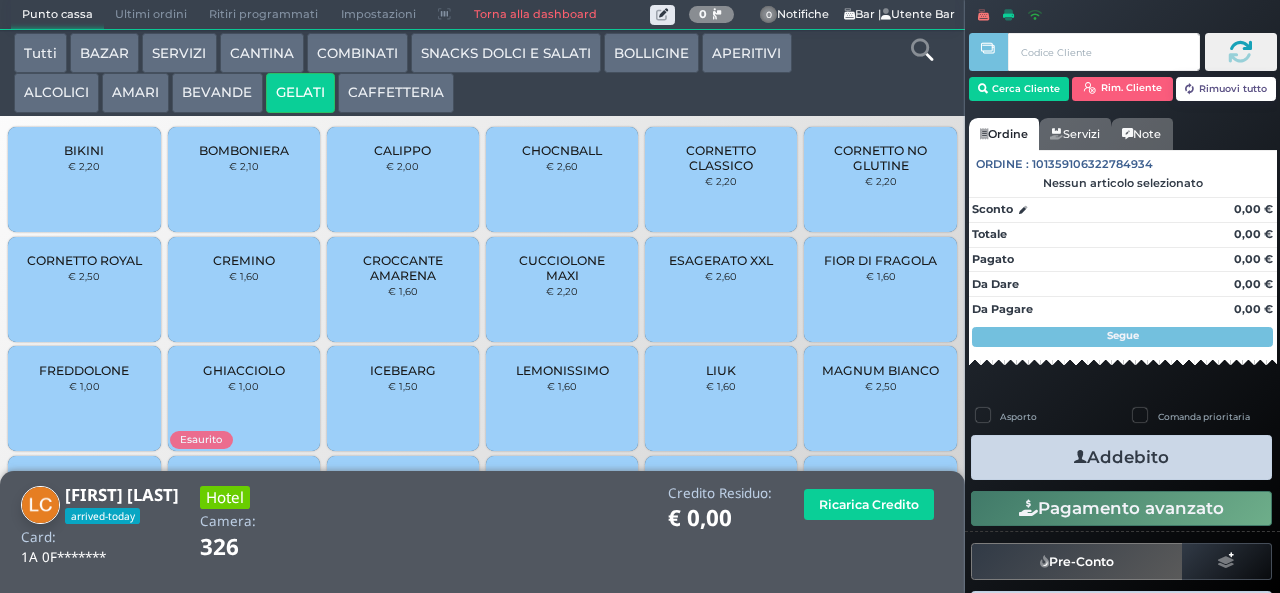 scroll, scrollTop: 133, scrollLeft: 0, axis: vertical 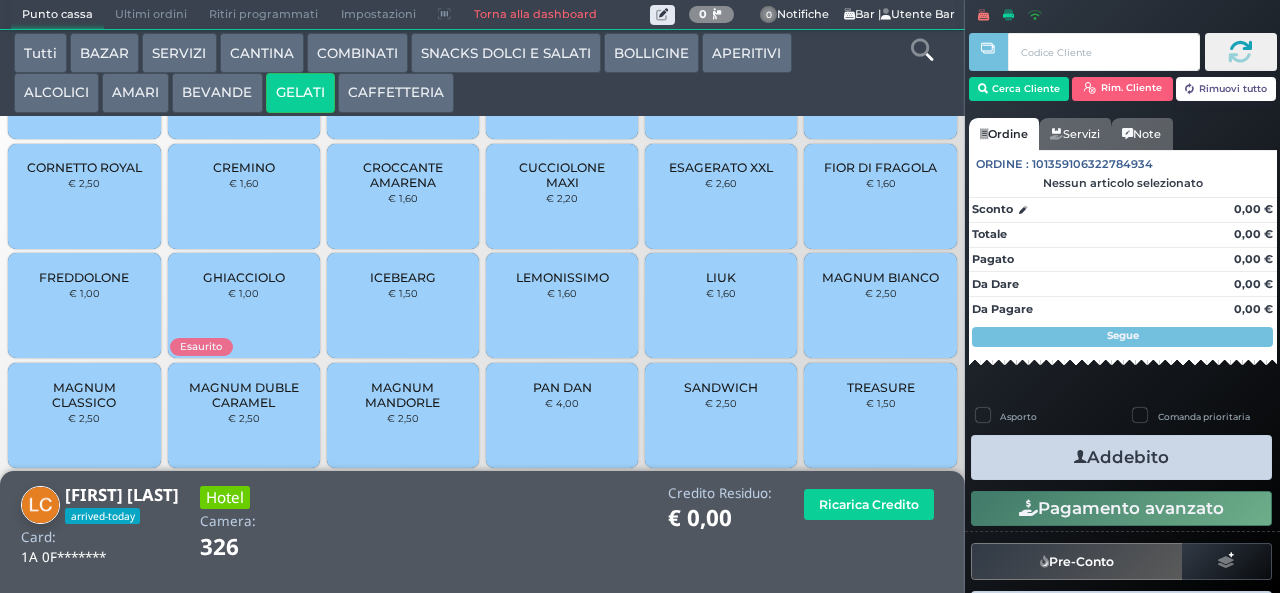 click on "FREDDOLONE" at bounding box center (84, 277) 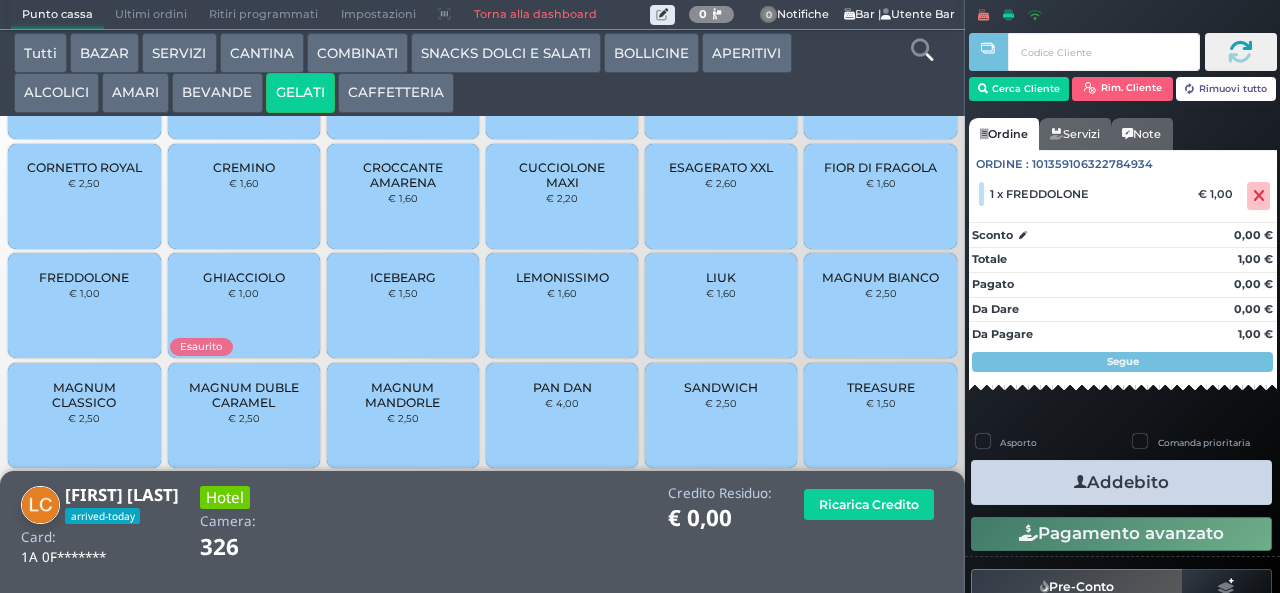 click at bounding box center (1080, 482) 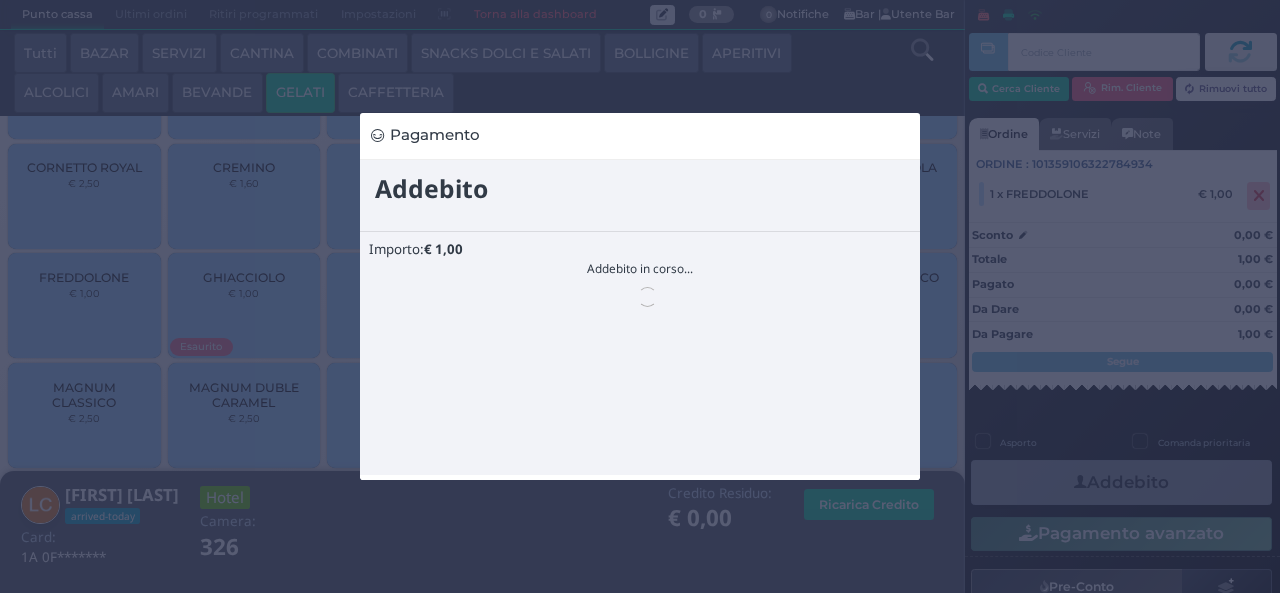 scroll, scrollTop: 0, scrollLeft: 0, axis: both 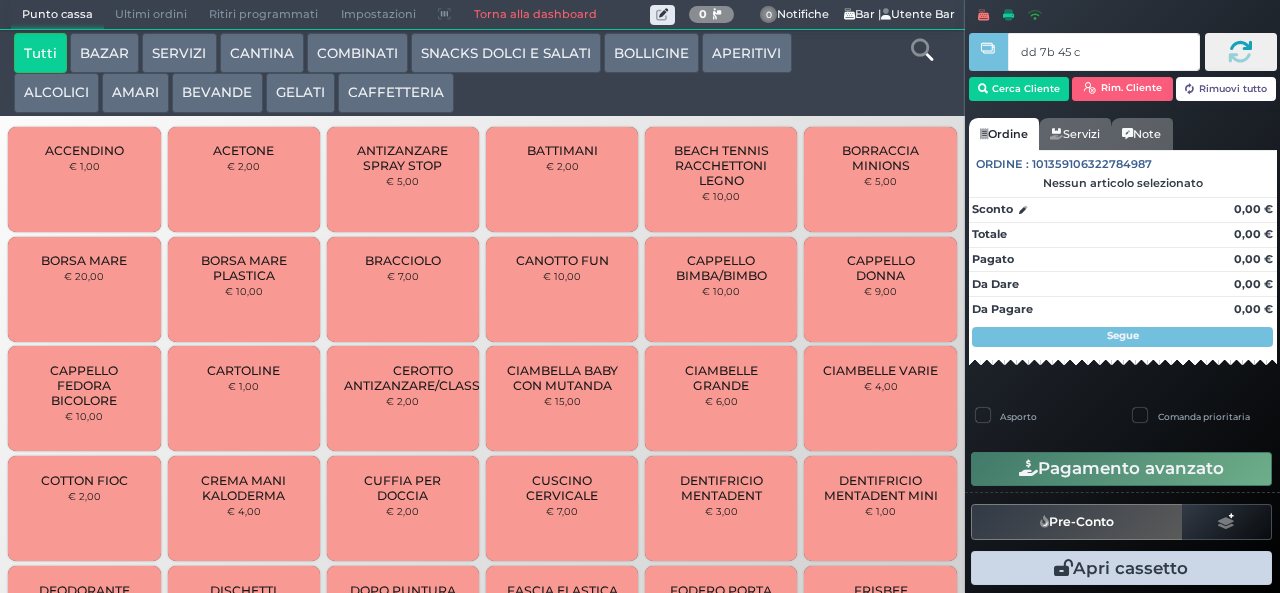 type on "dd 7b 45 c3" 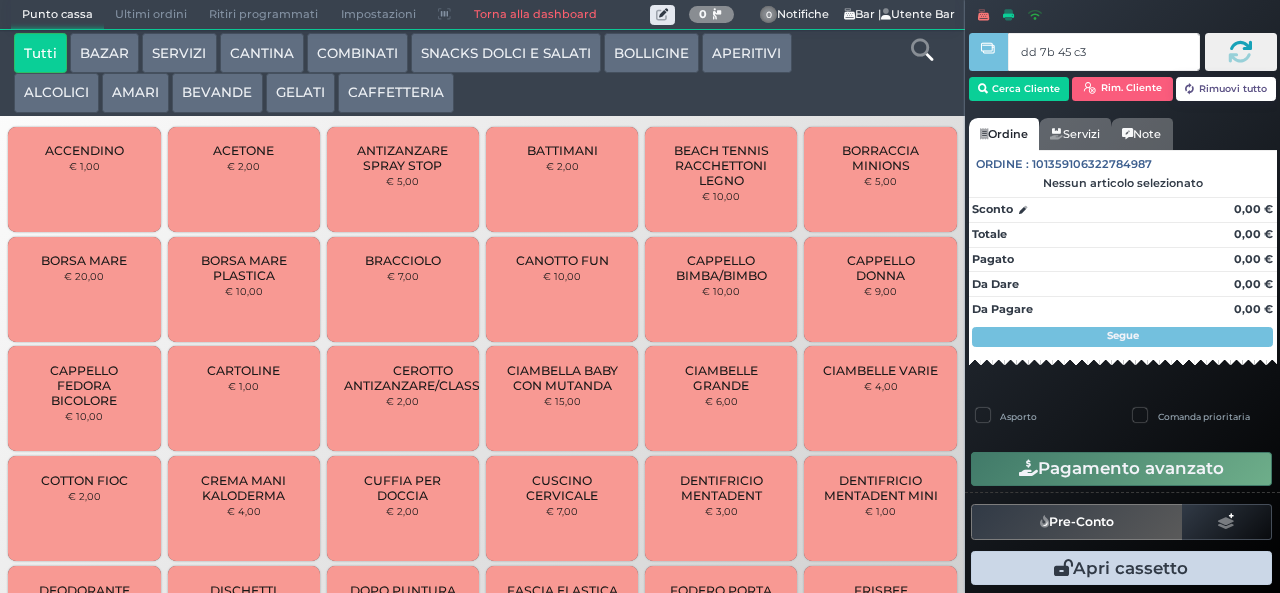 type 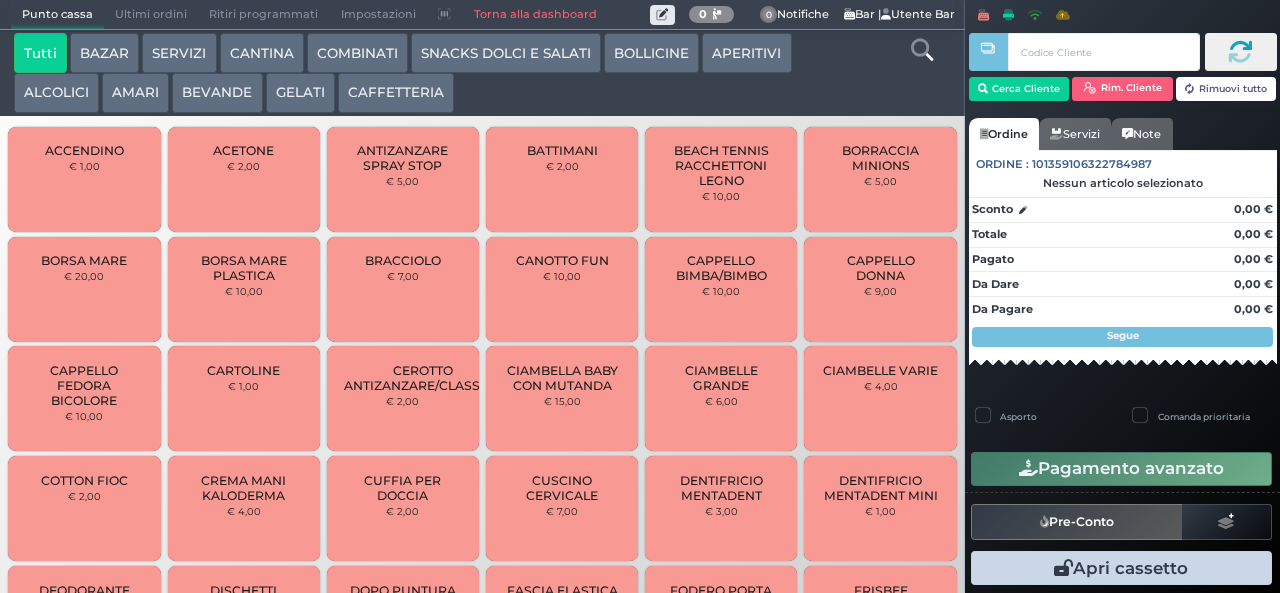 click at bounding box center (0, 0) 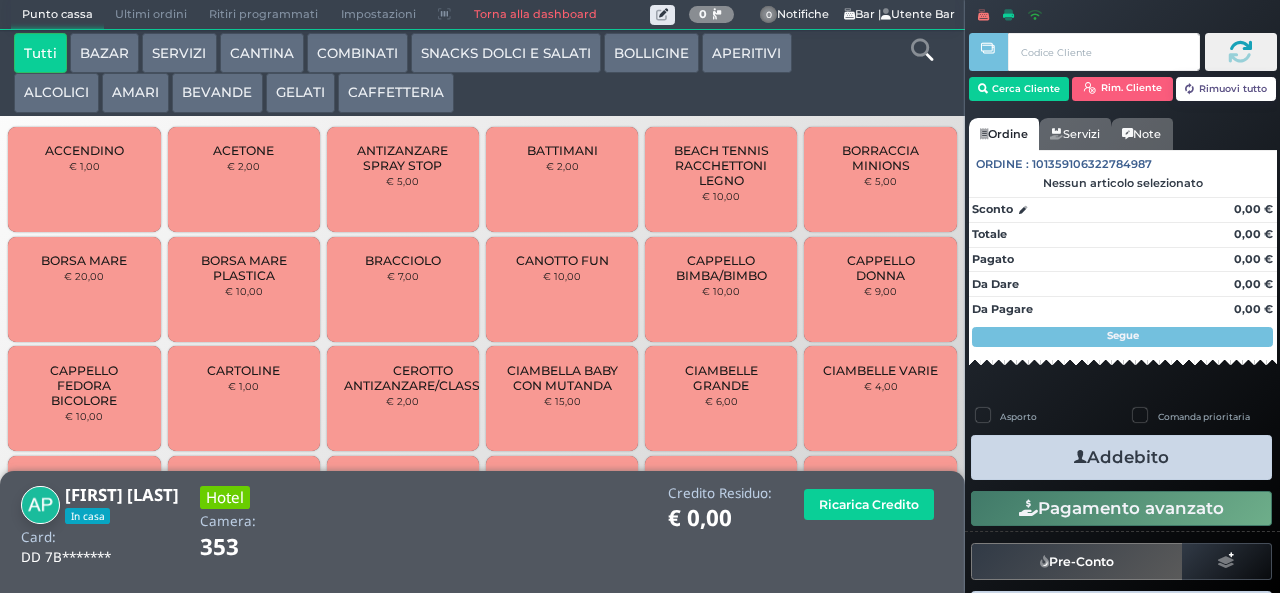 click on "GELATI" at bounding box center (300, 93) 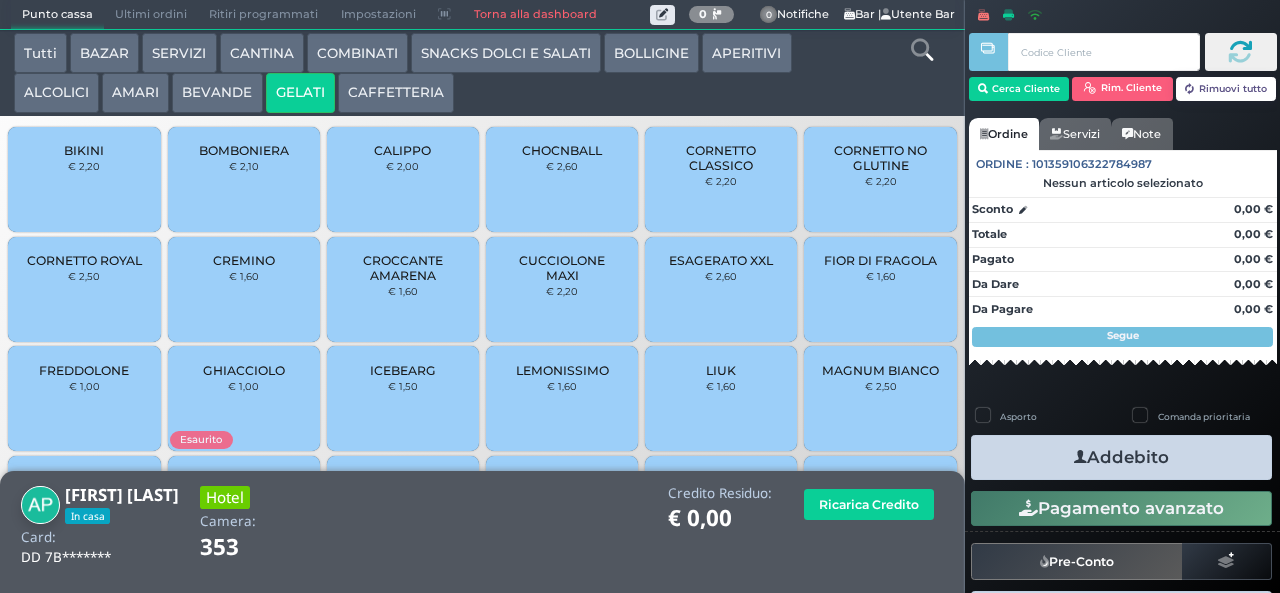 click on "CALIPPO" at bounding box center (402, 150) 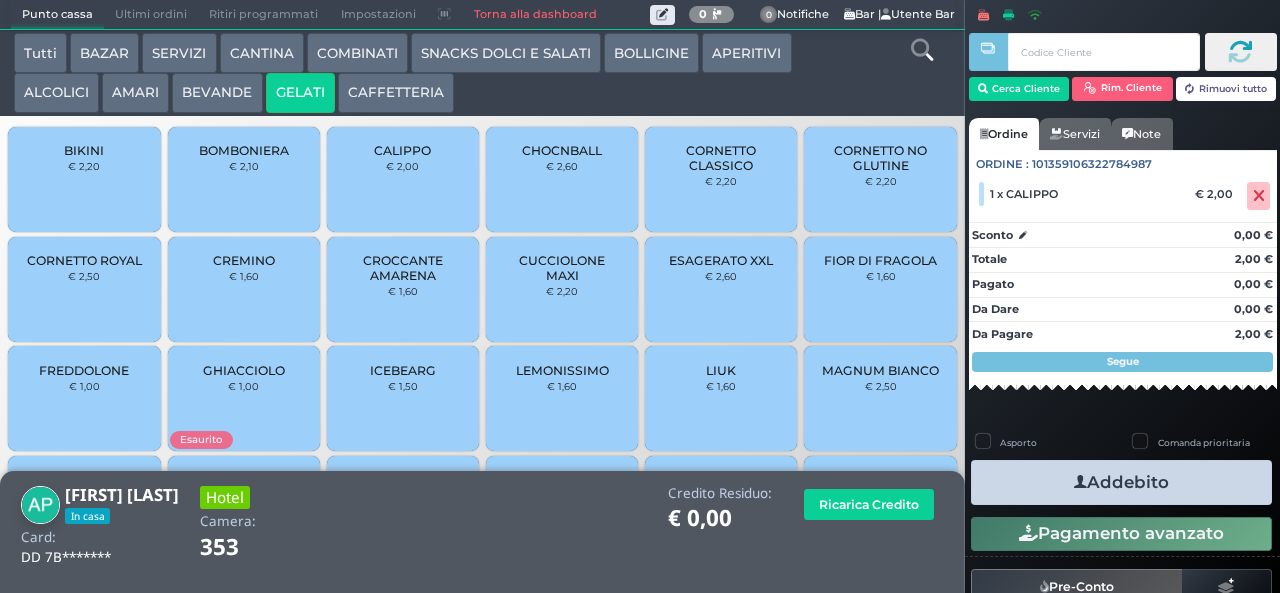 click on "Addebito" at bounding box center [1121, 482] 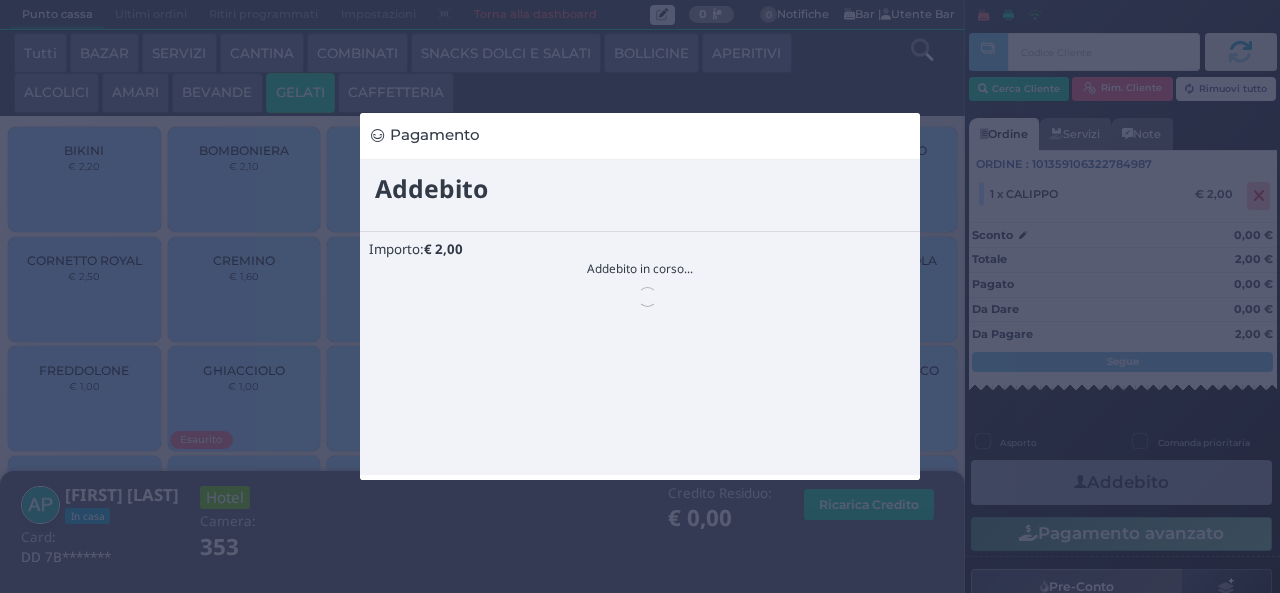 scroll, scrollTop: 0, scrollLeft: 0, axis: both 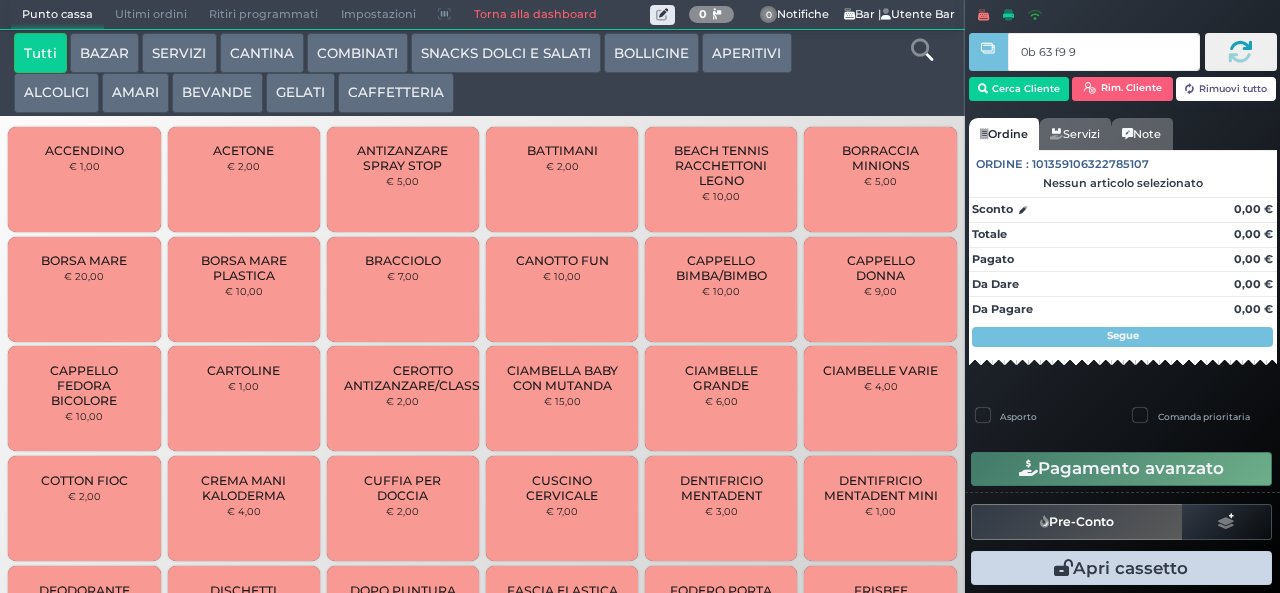 type on "0b 63 f9 91" 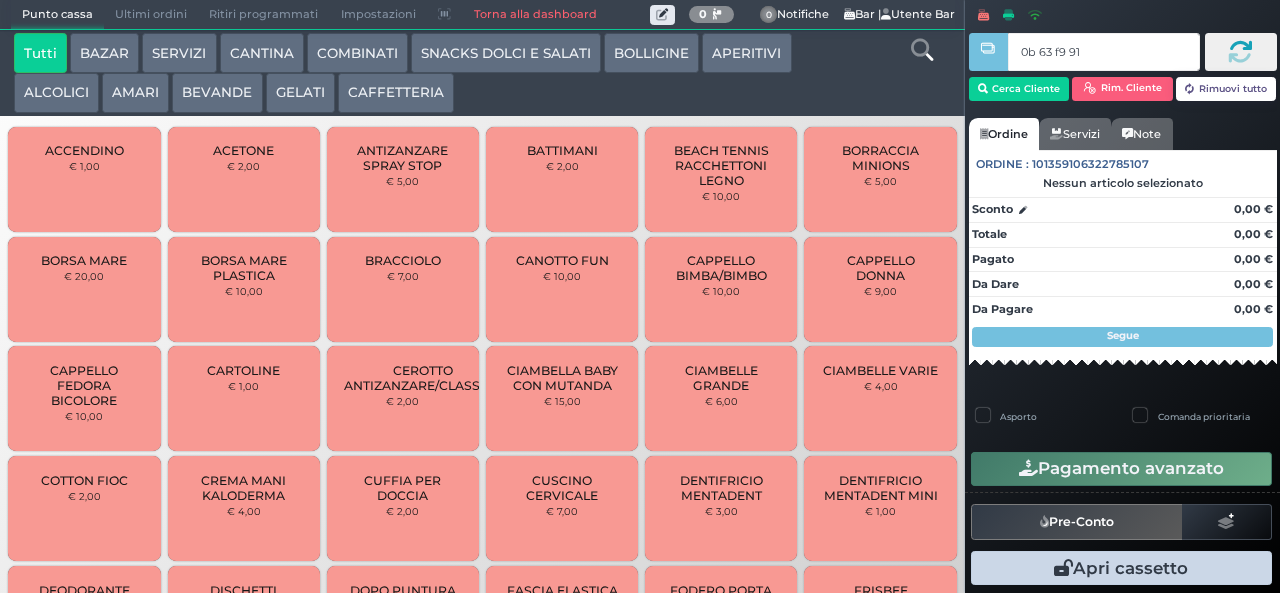 type 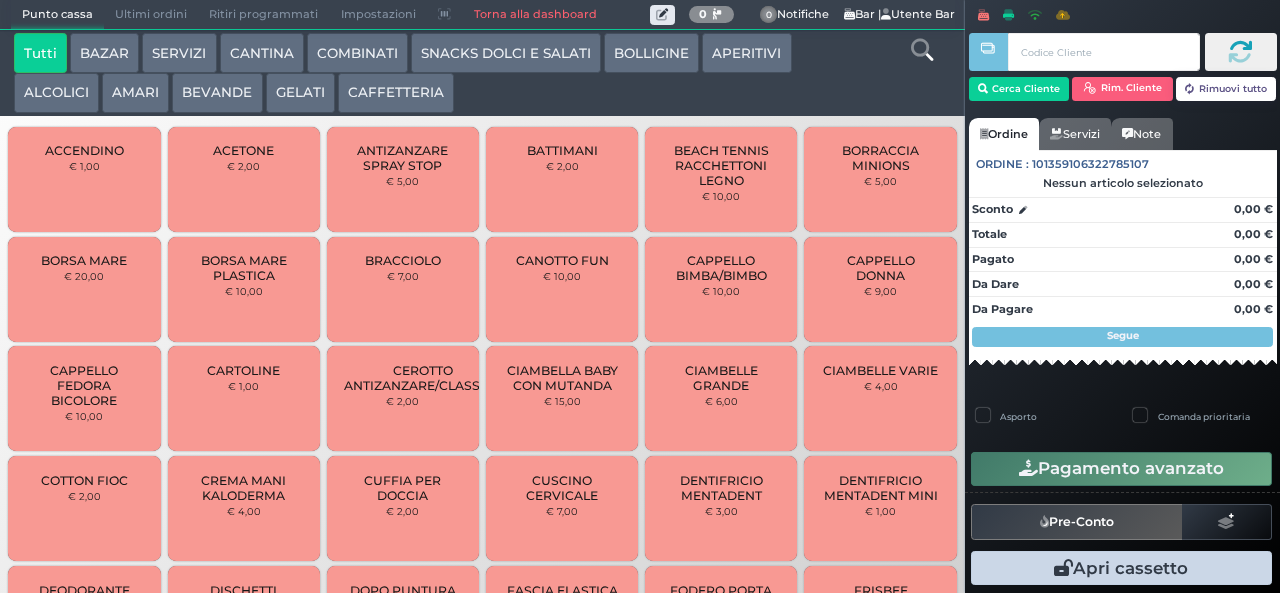 click at bounding box center (0, 0) 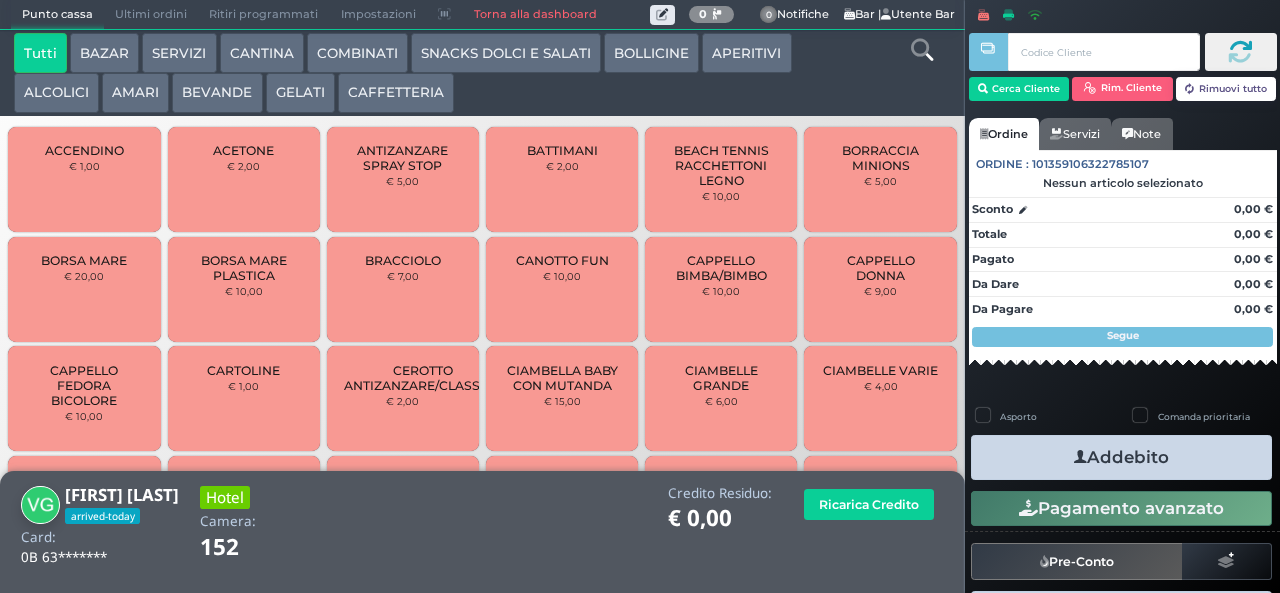 click on "BEVANDE" at bounding box center (217, 93) 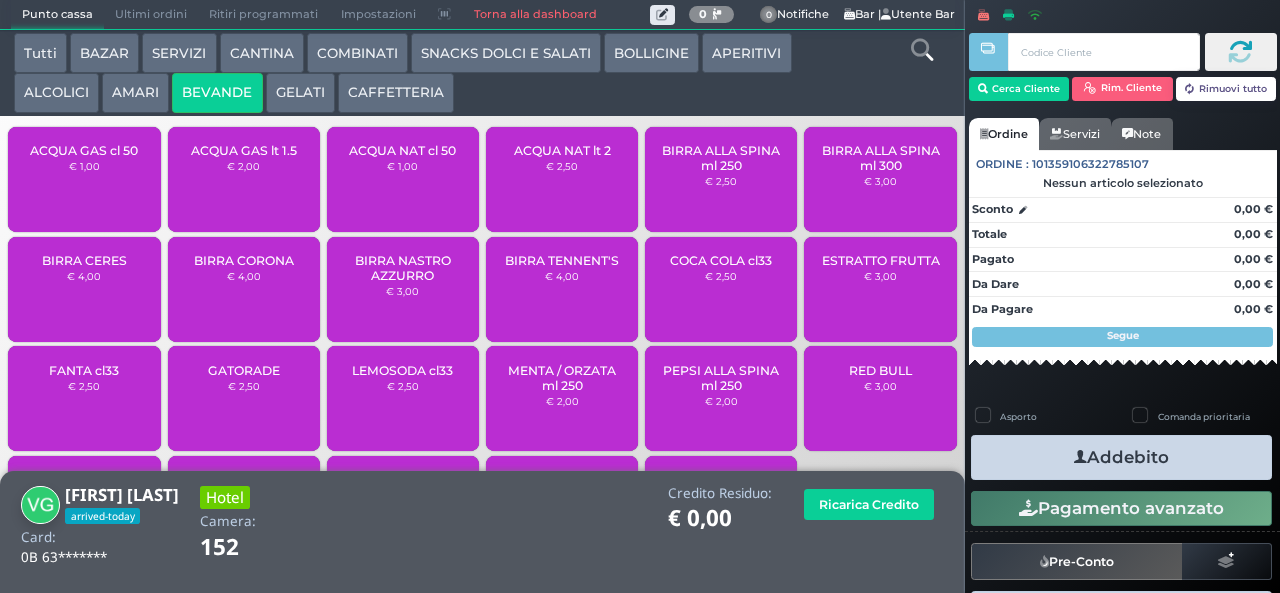 click on "ACQUA NAT lt 2" at bounding box center [562, 150] 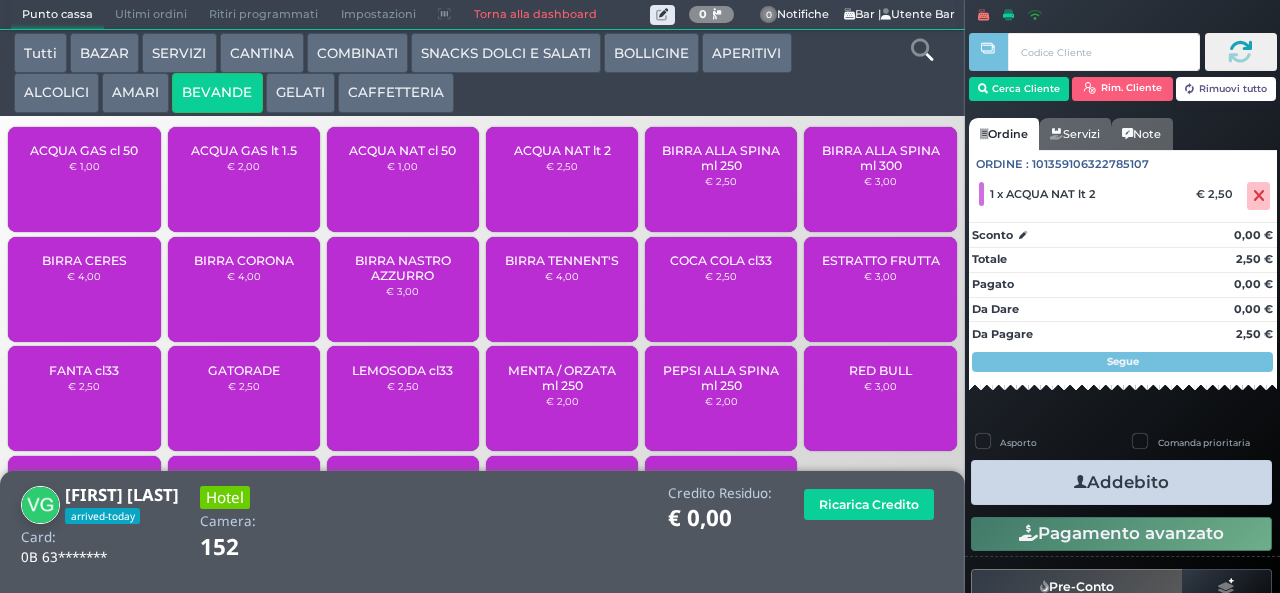 click on "Addebito" at bounding box center (1121, 482) 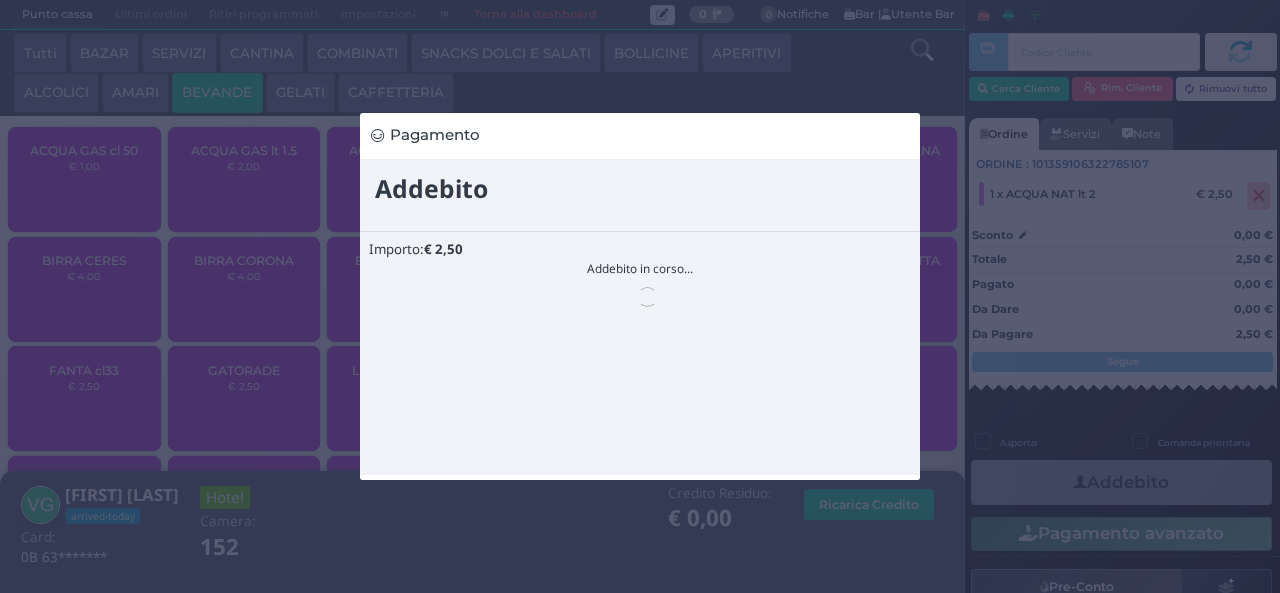 scroll, scrollTop: 0, scrollLeft: 0, axis: both 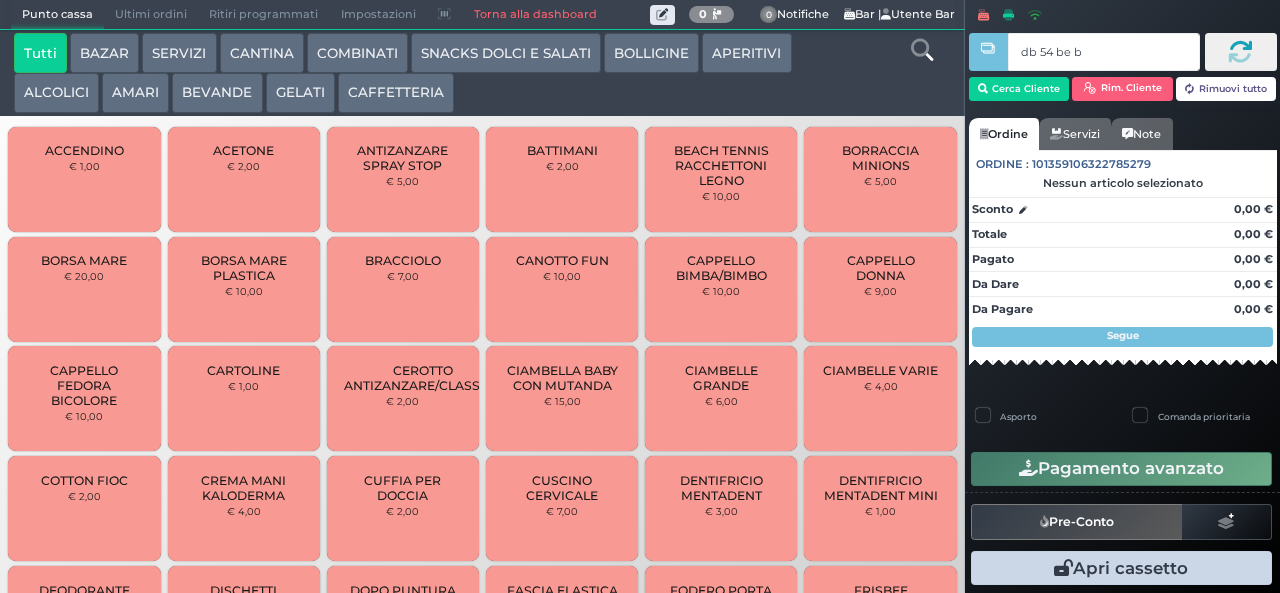 type on "db 54 be b9" 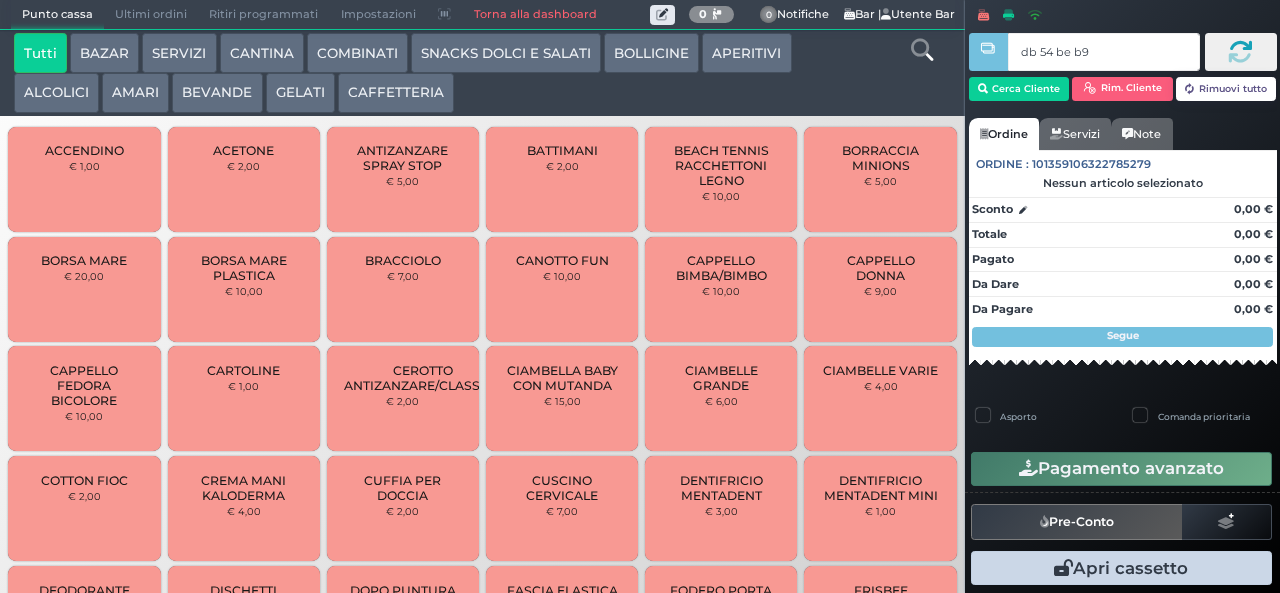 type 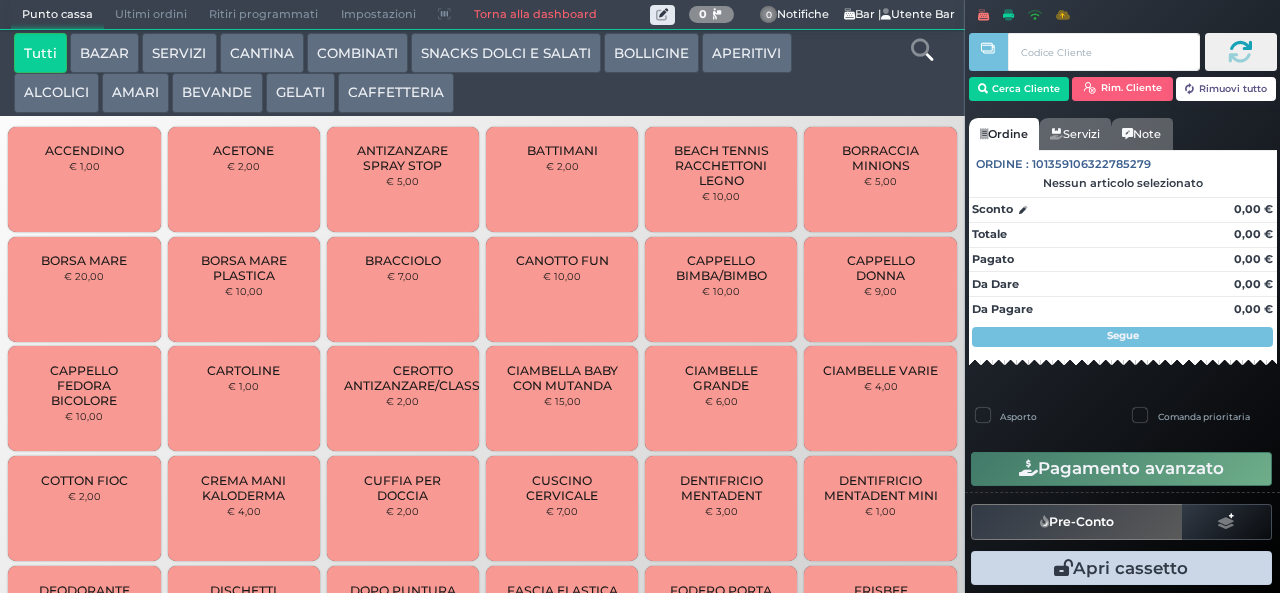 click on "SNACKS DOLCI E SALATI" at bounding box center [506, 53] 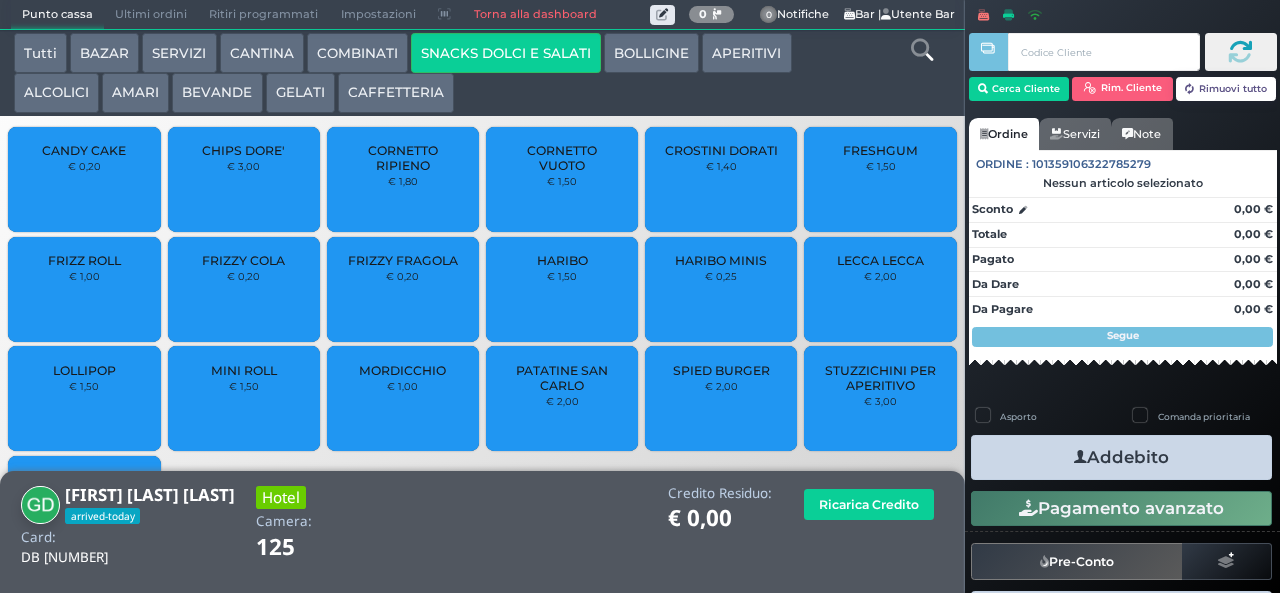 click on "CROSTINI DORATI" at bounding box center (721, 150) 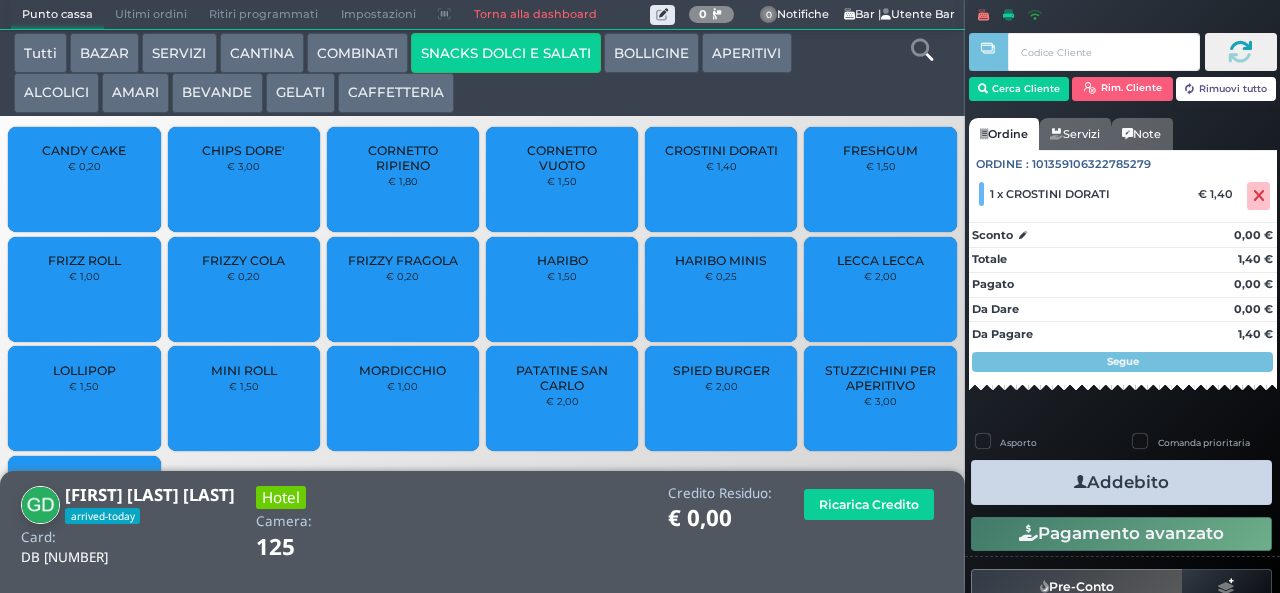 click on "€ 0,20" at bounding box center [402, 276] 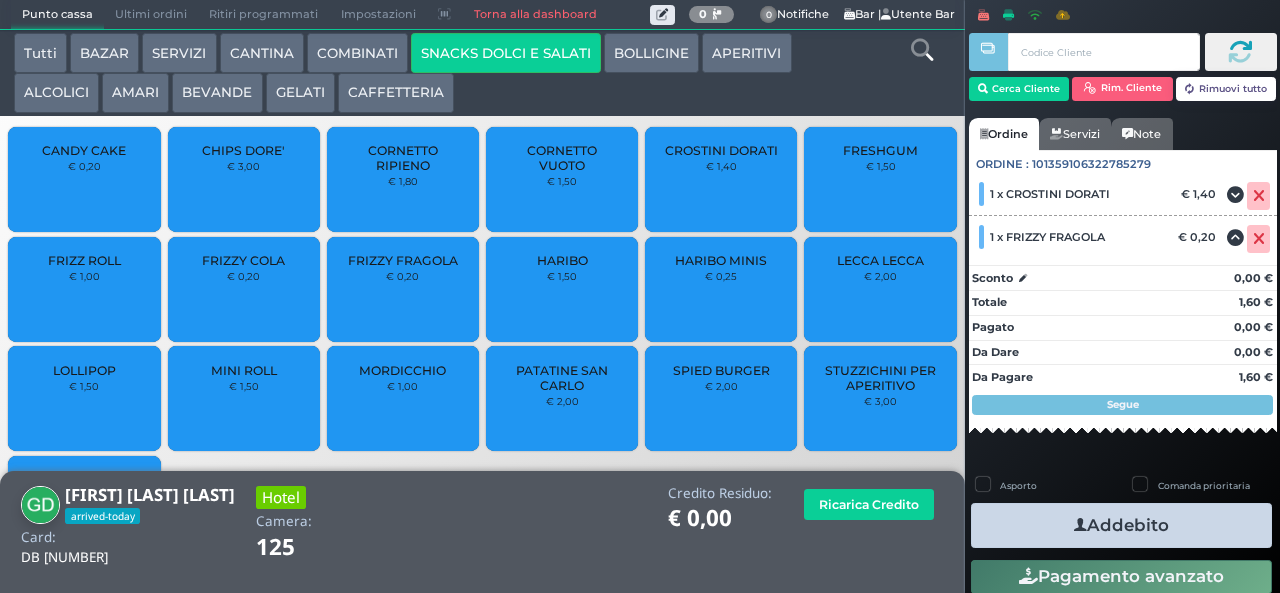 click at bounding box center [1080, 525] 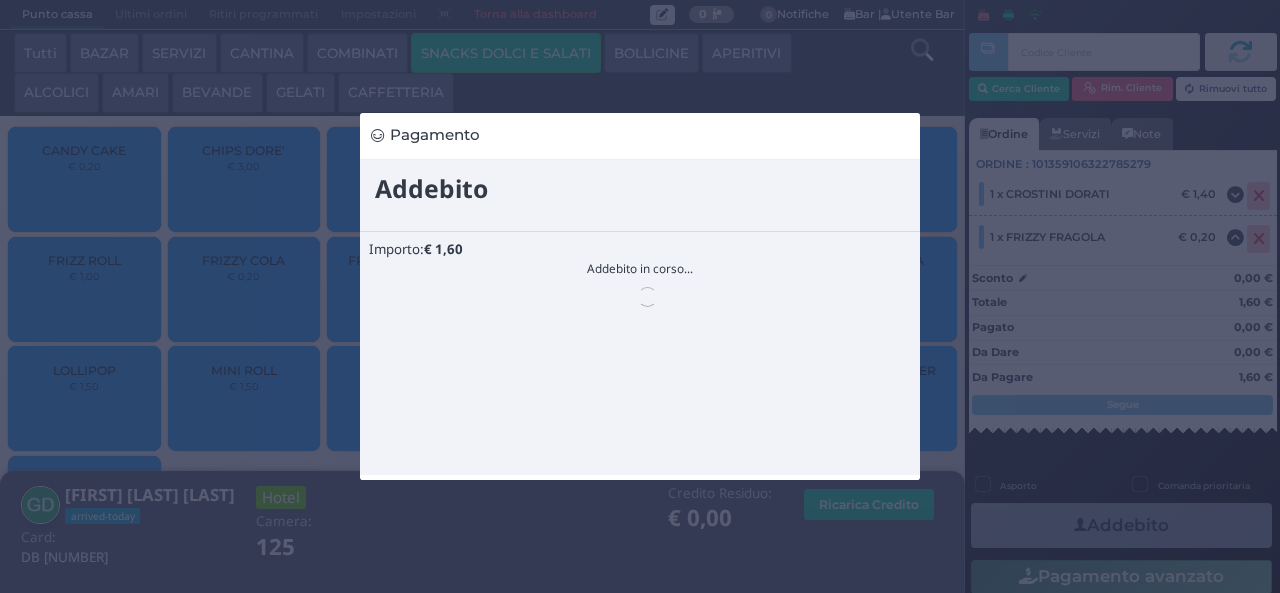 scroll, scrollTop: 0, scrollLeft: 0, axis: both 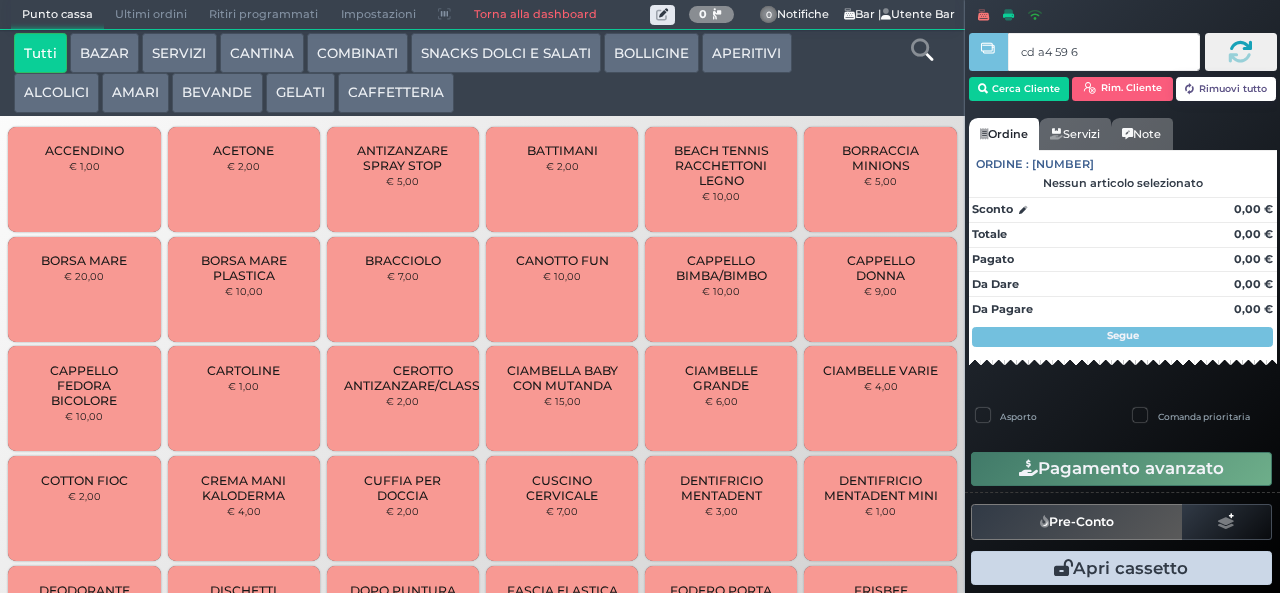 type on "cd a4 59 67" 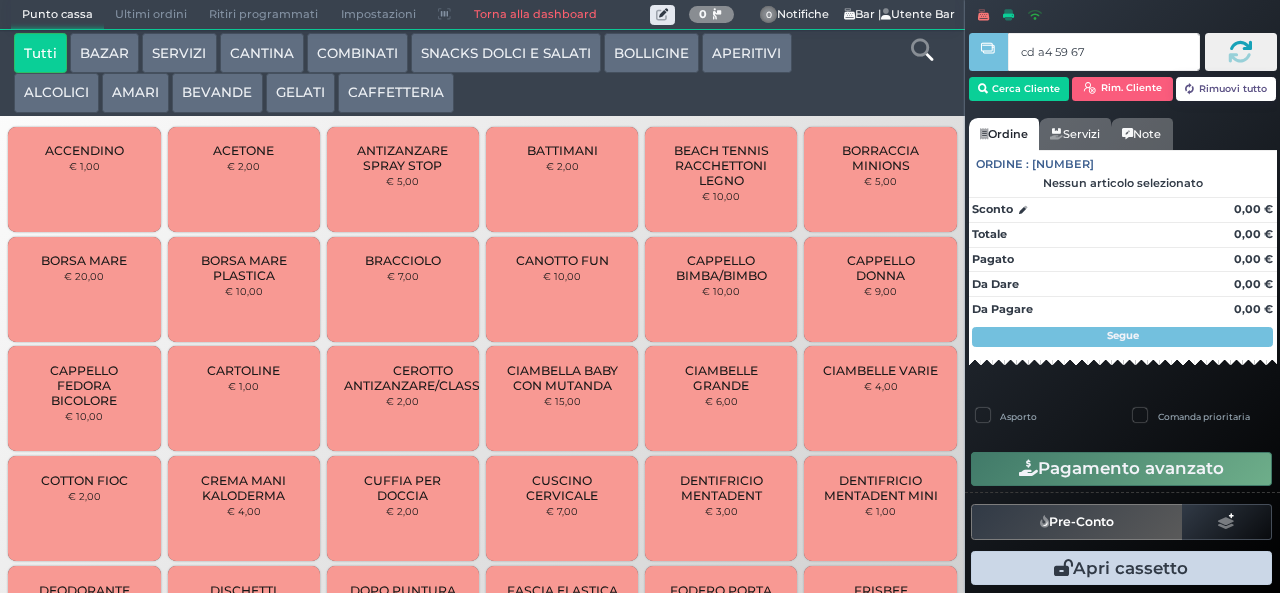 type 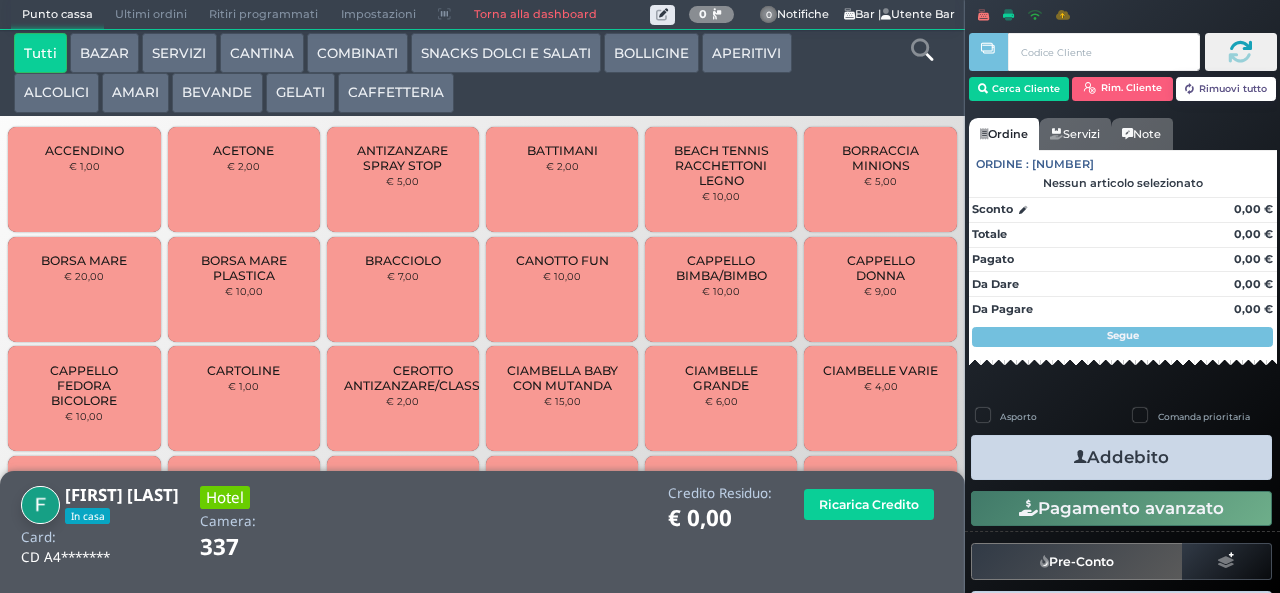 click on "BEVANDE" at bounding box center (217, 93) 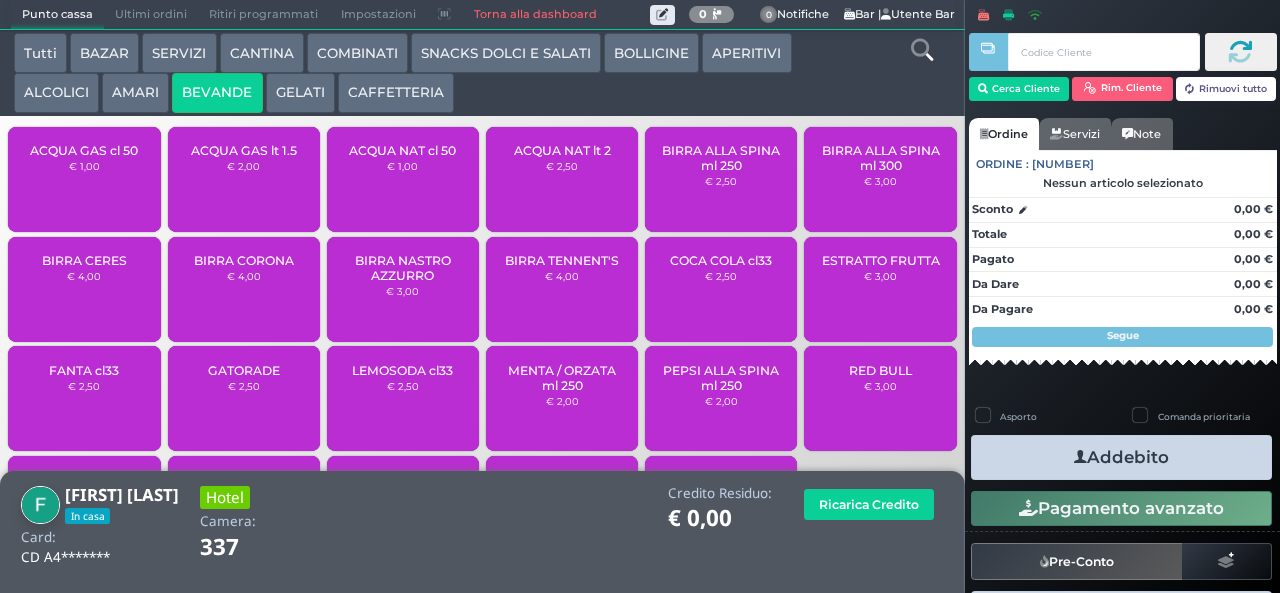 click on "ACQUA NAT lt 2" at bounding box center (562, 150) 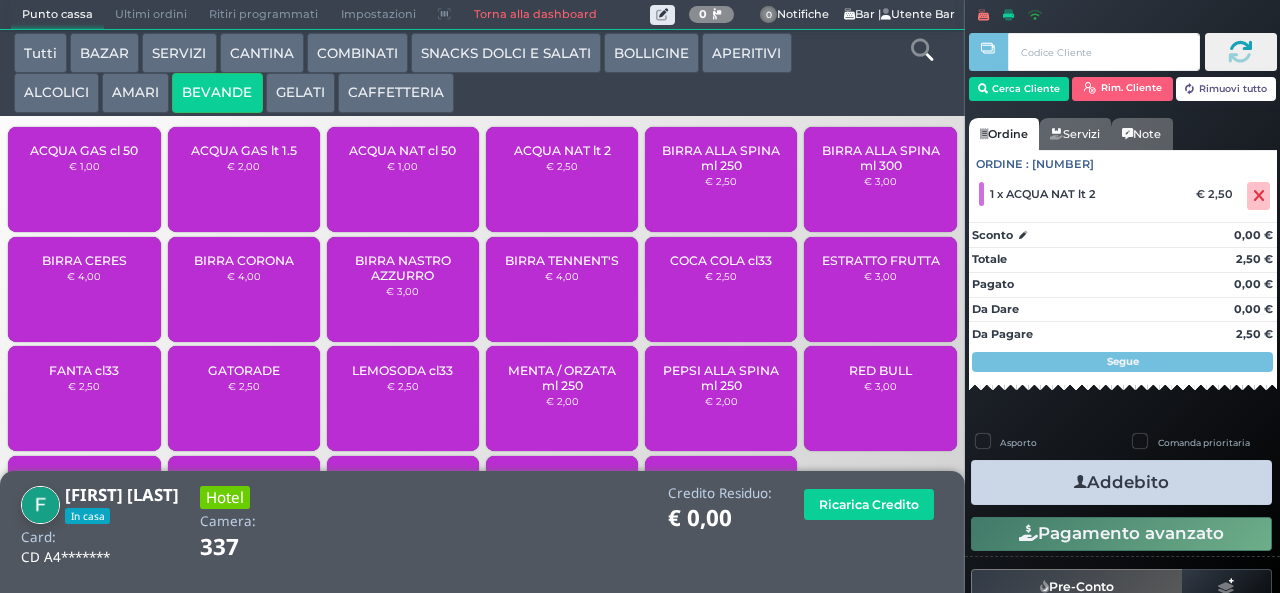 click at bounding box center (1080, 482) 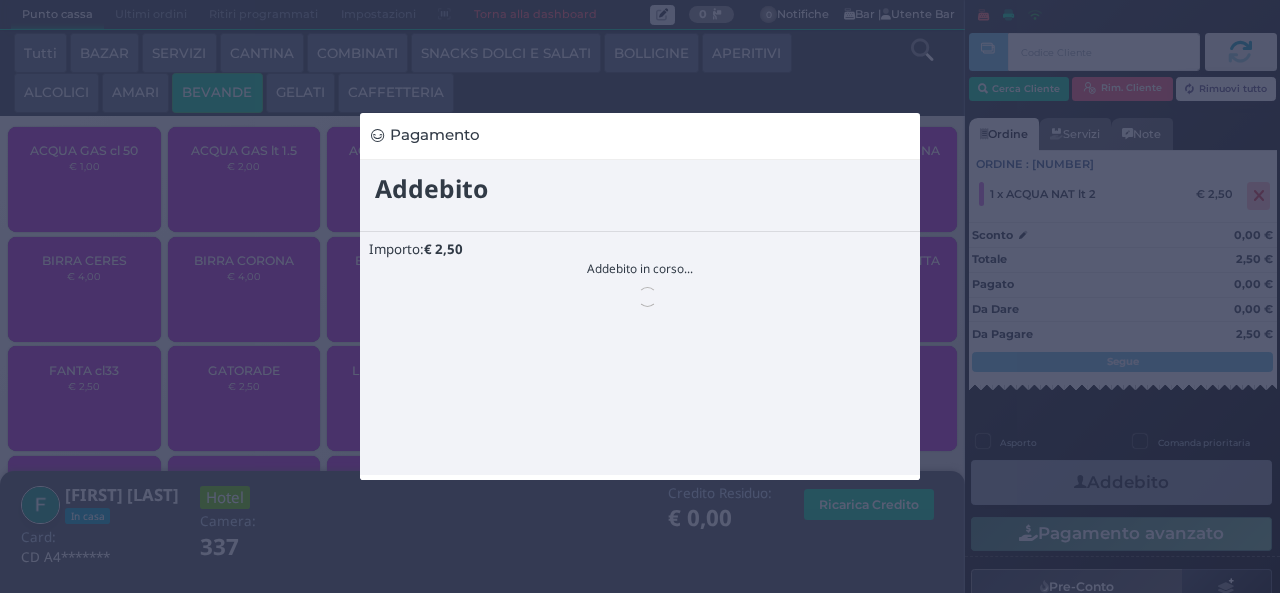 scroll, scrollTop: 0, scrollLeft: 0, axis: both 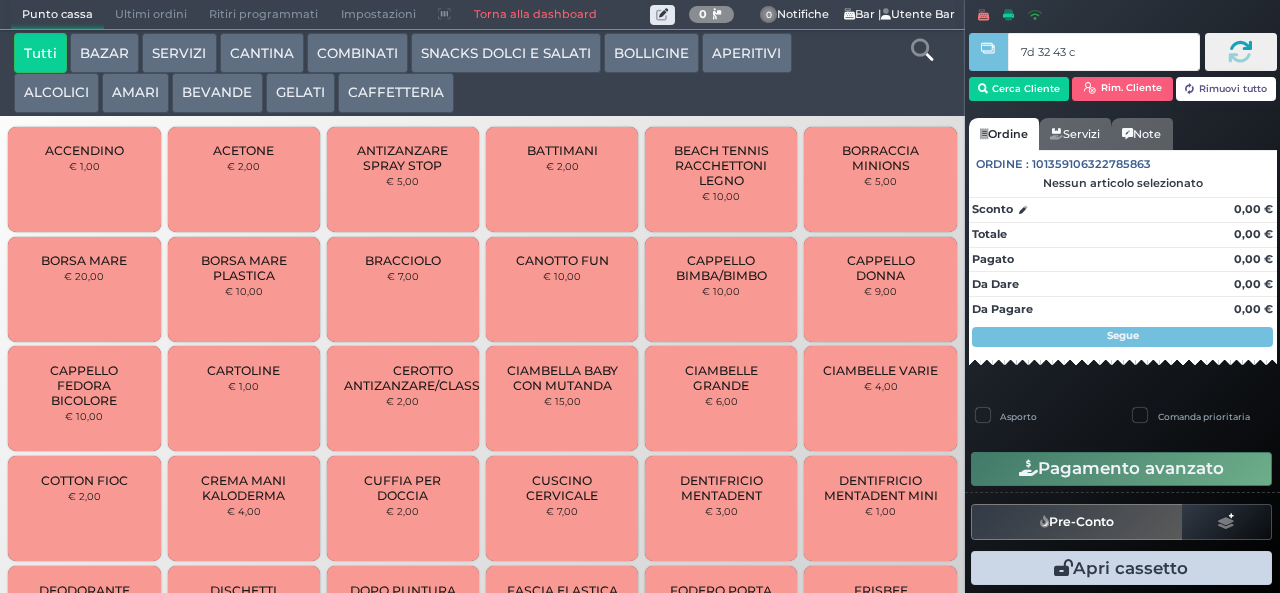 type on "7d 32 43 c3" 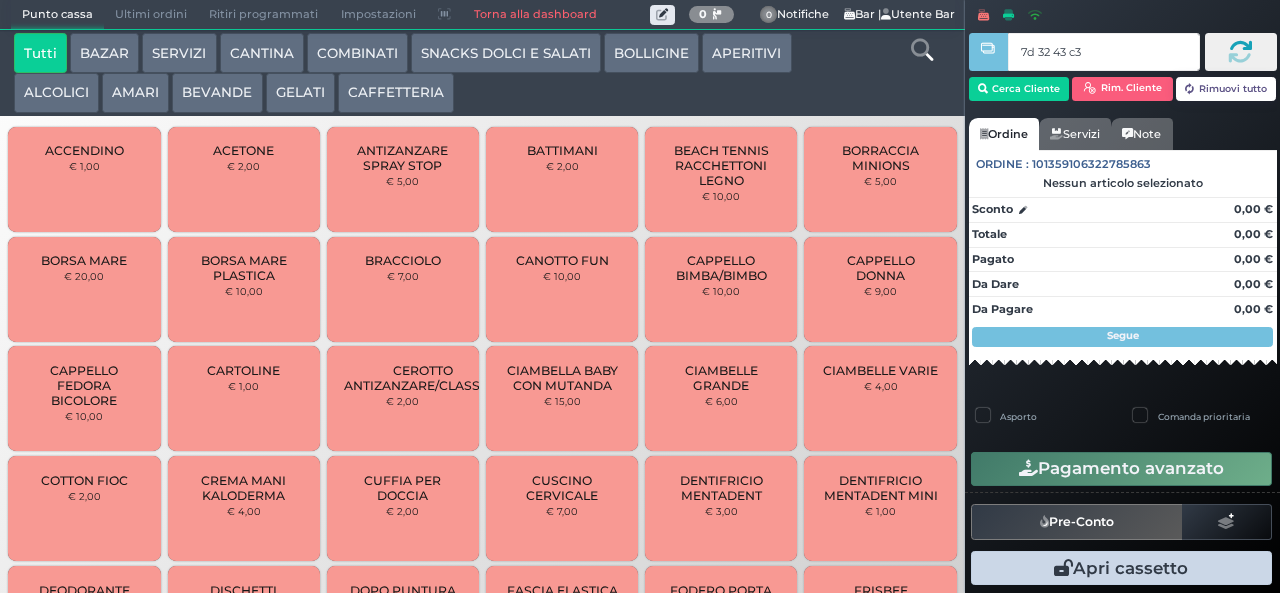 type 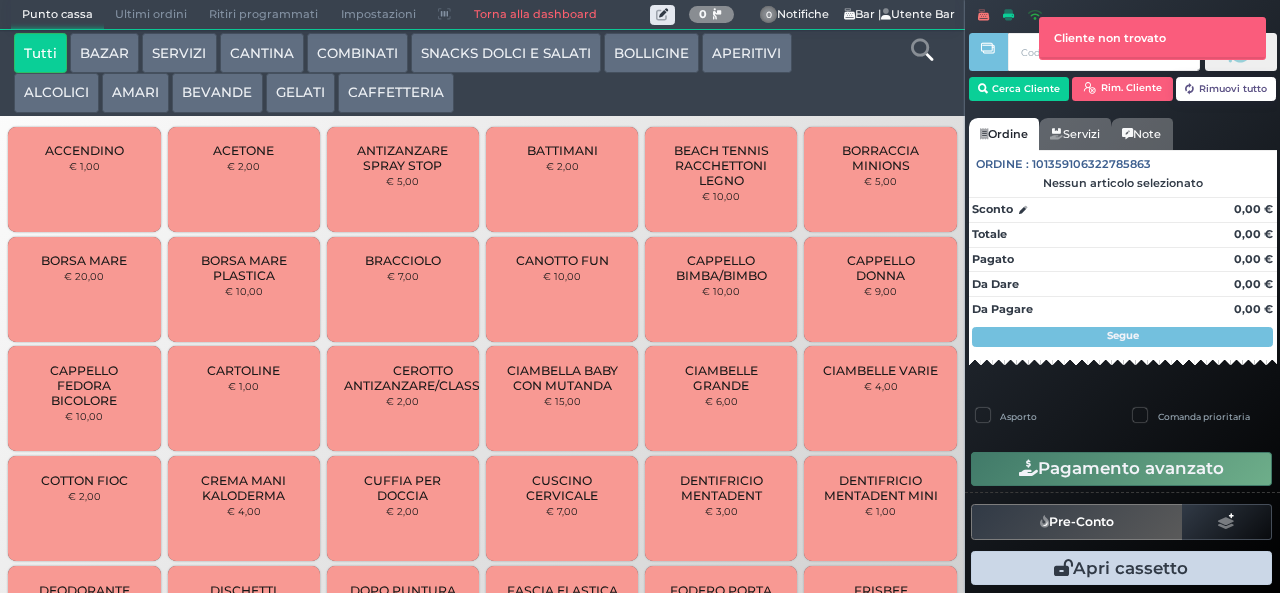 click on "BEVANDE" at bounding box center [217, 93] 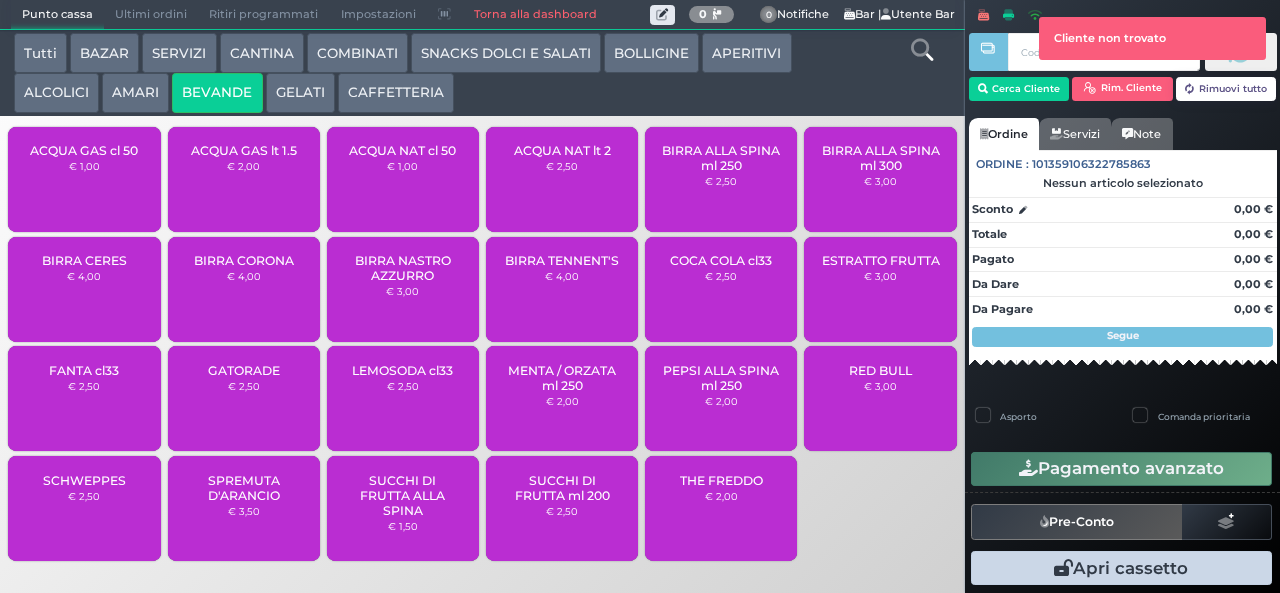 click on "ACQUA GAS lt 1.5" at bounding box center (244, 150) 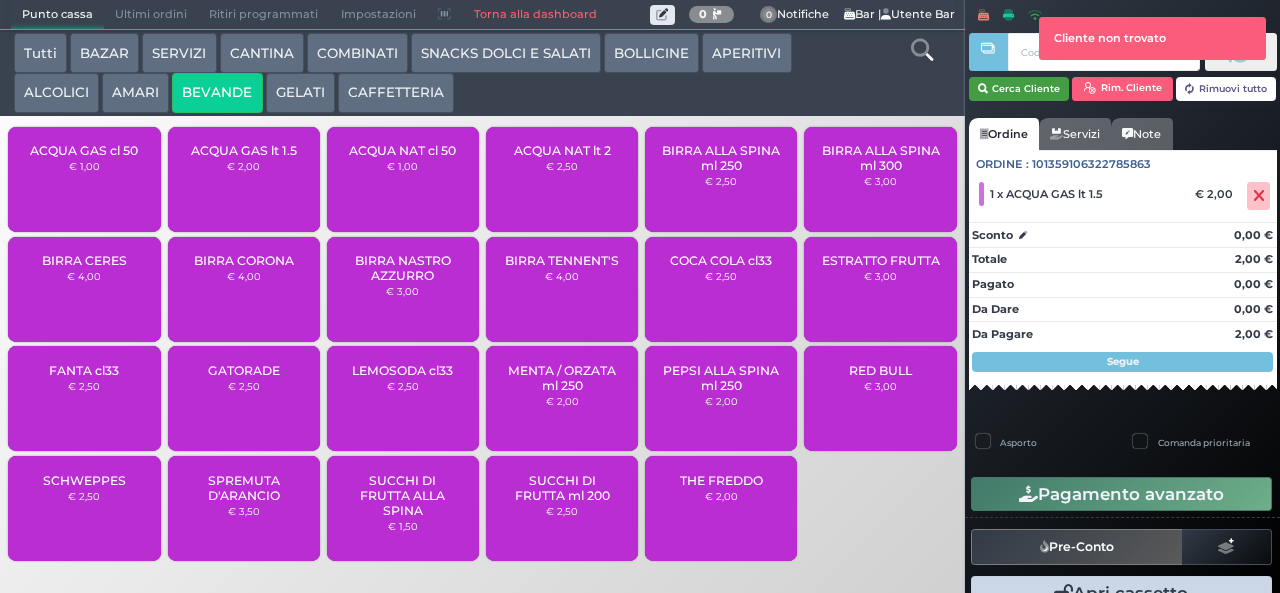 click on "Cerca Cliente" at bounding box center (1019, 89) 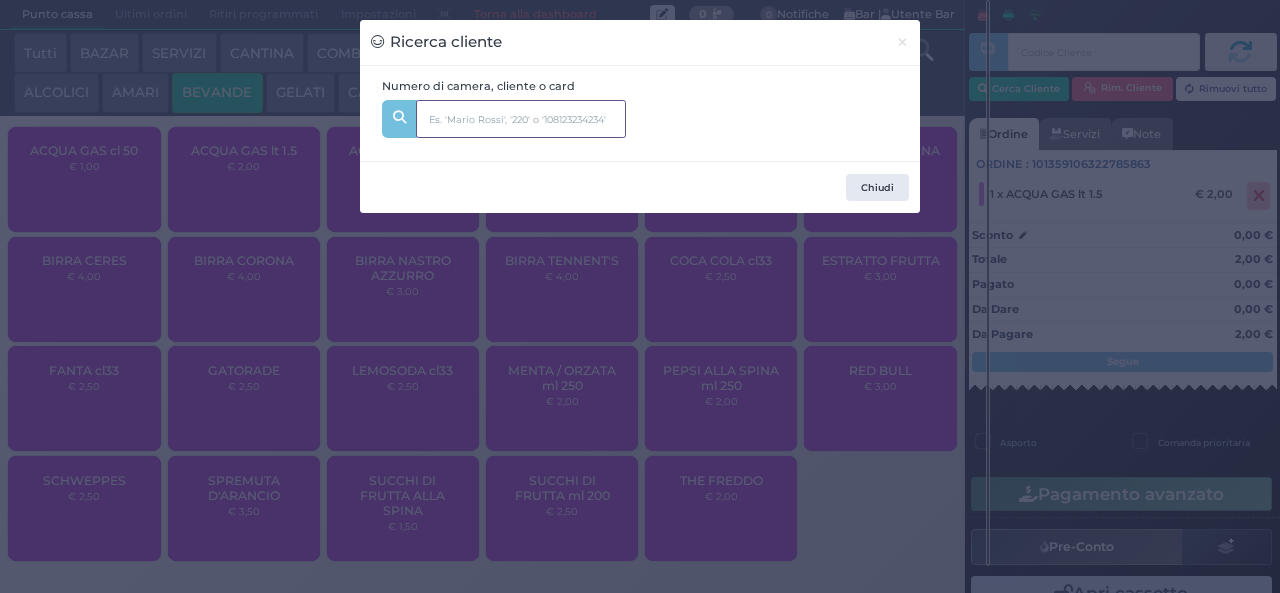click at bounding box center (521, 119) 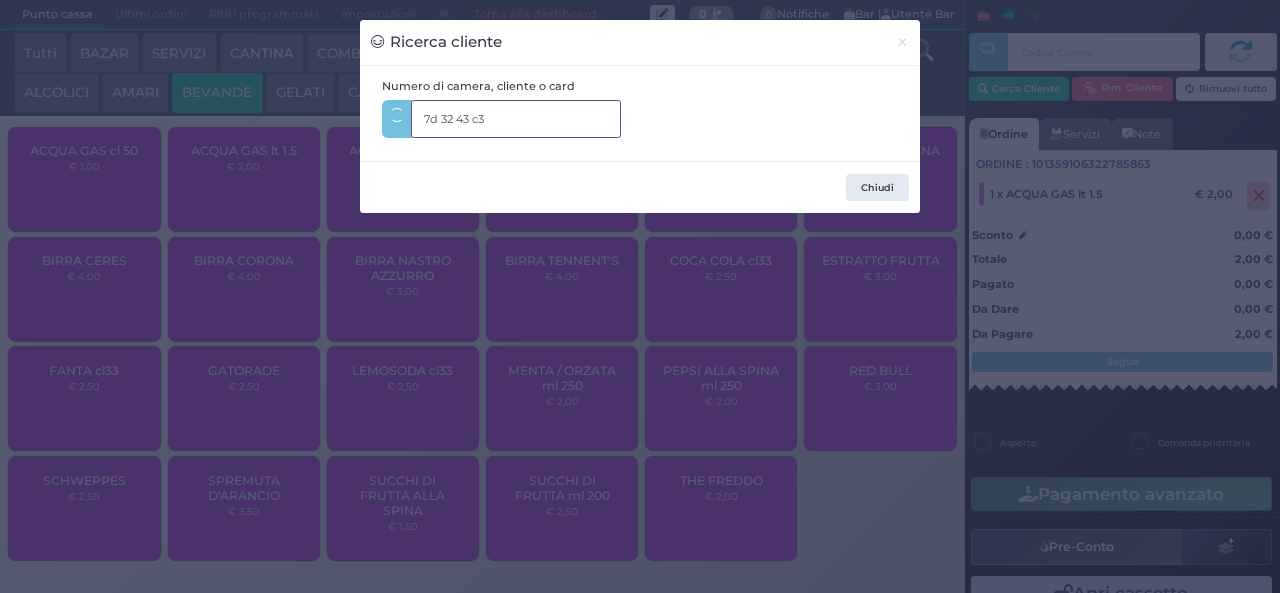 type on "7d 32 43 c3" 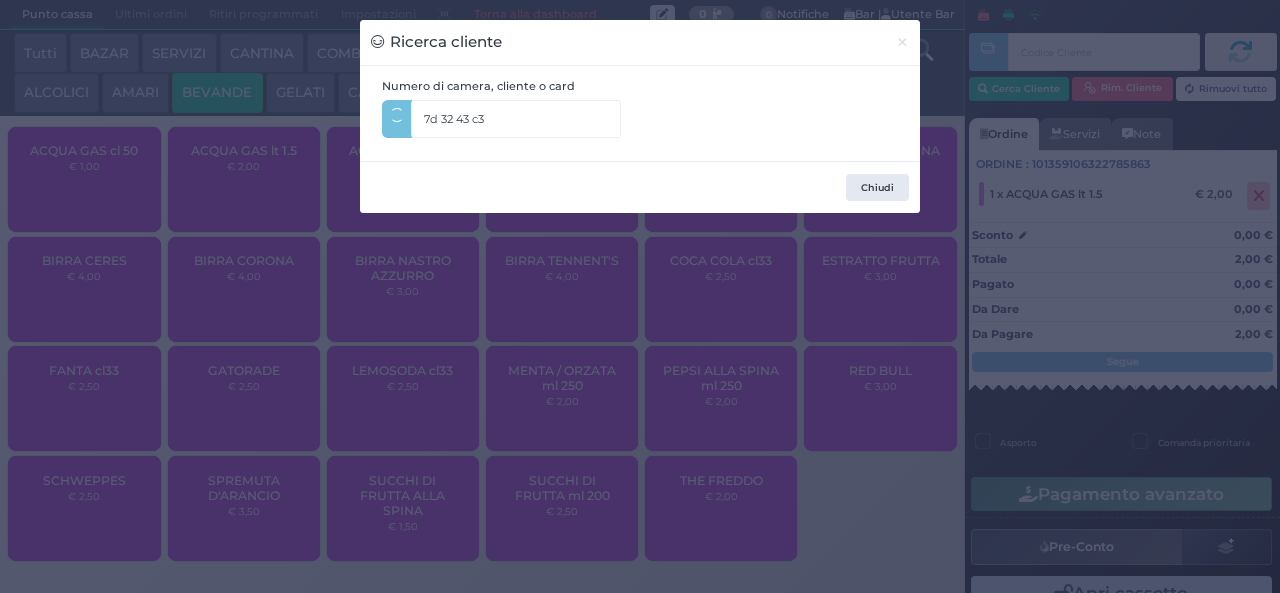 type 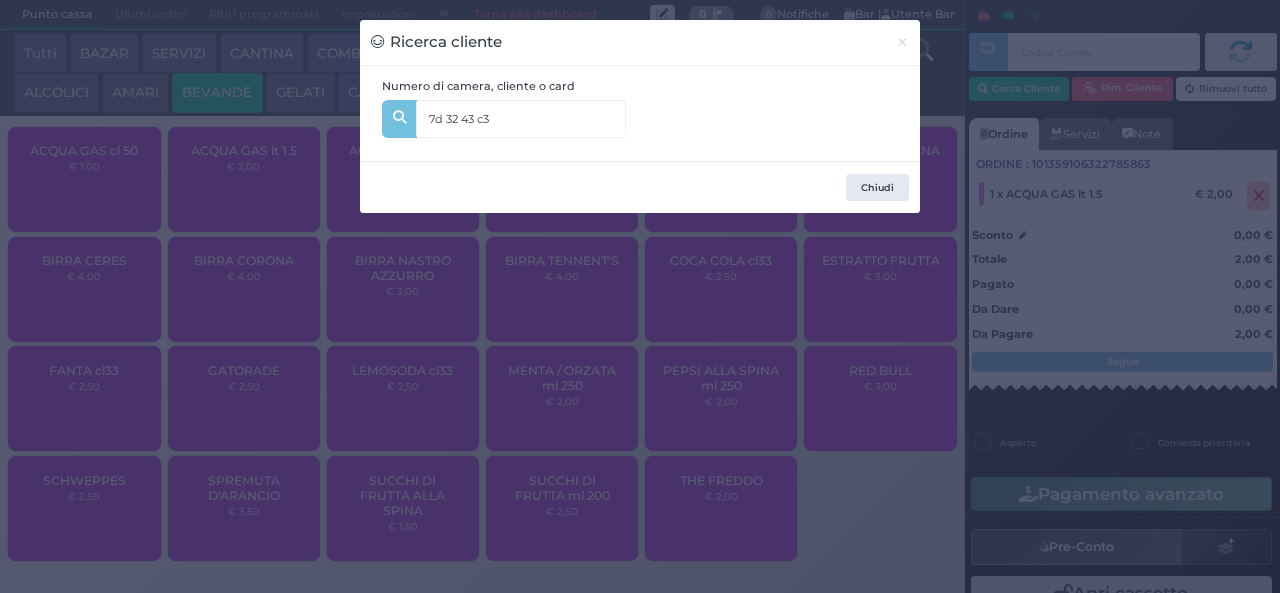 click on "Numero di camera, cliente o card
7d 32 43 c3
Nessun cliente trovato" at bounding box center [504, 114] 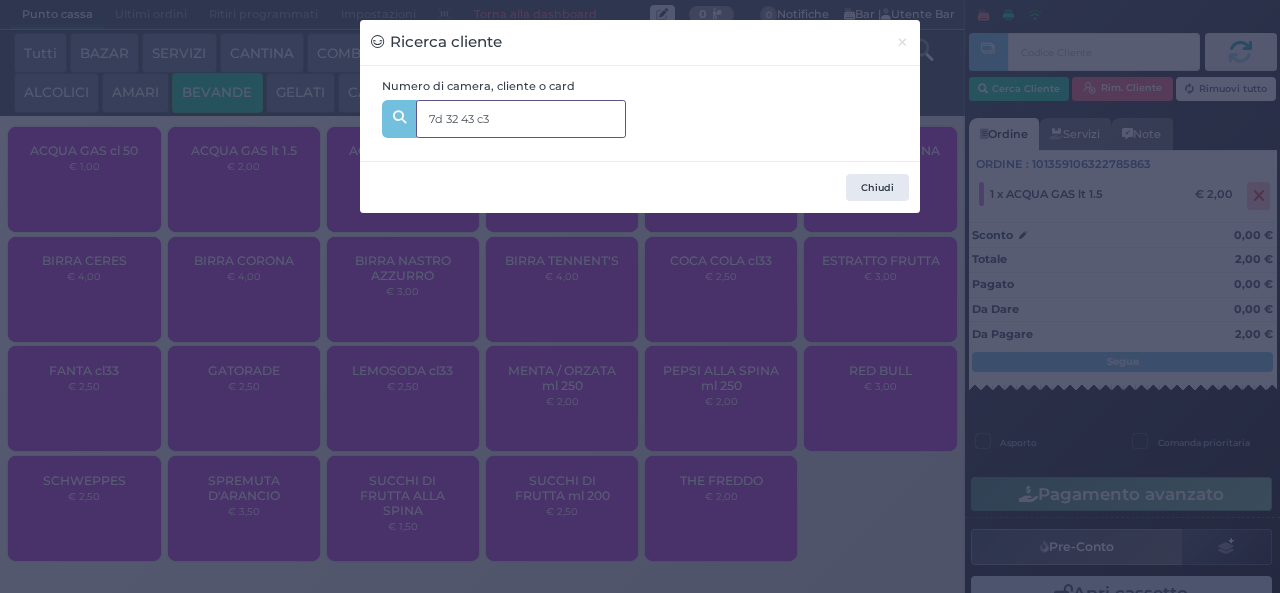click on "7d 32 43 c3" at bounding box center (521, 119) 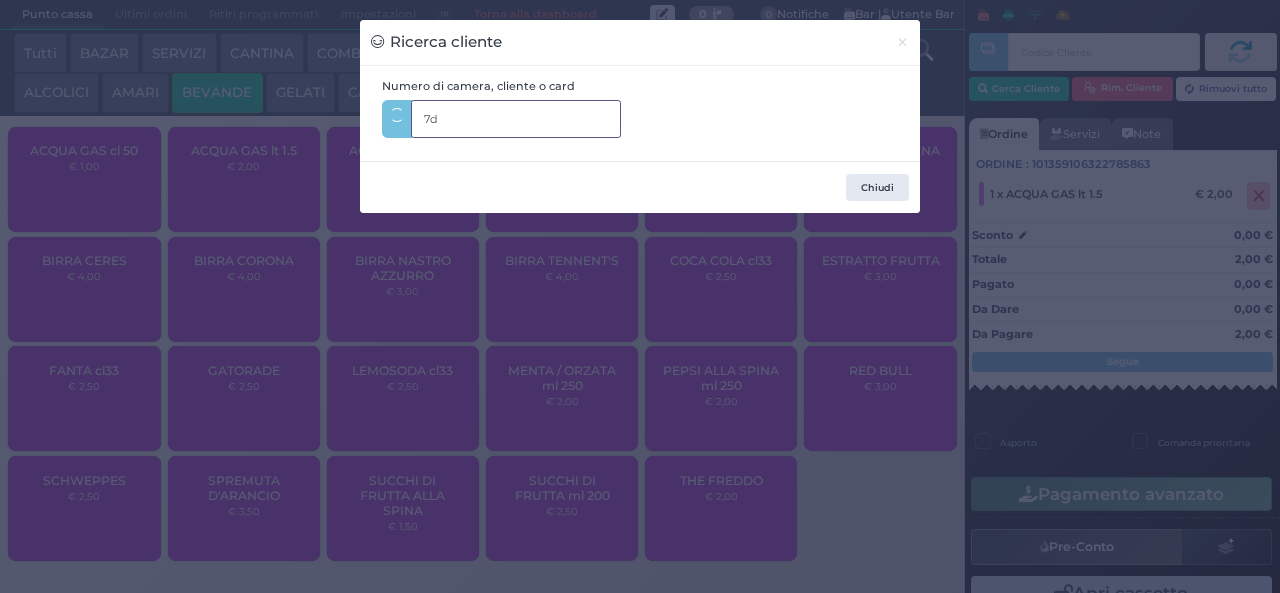 type on "7" 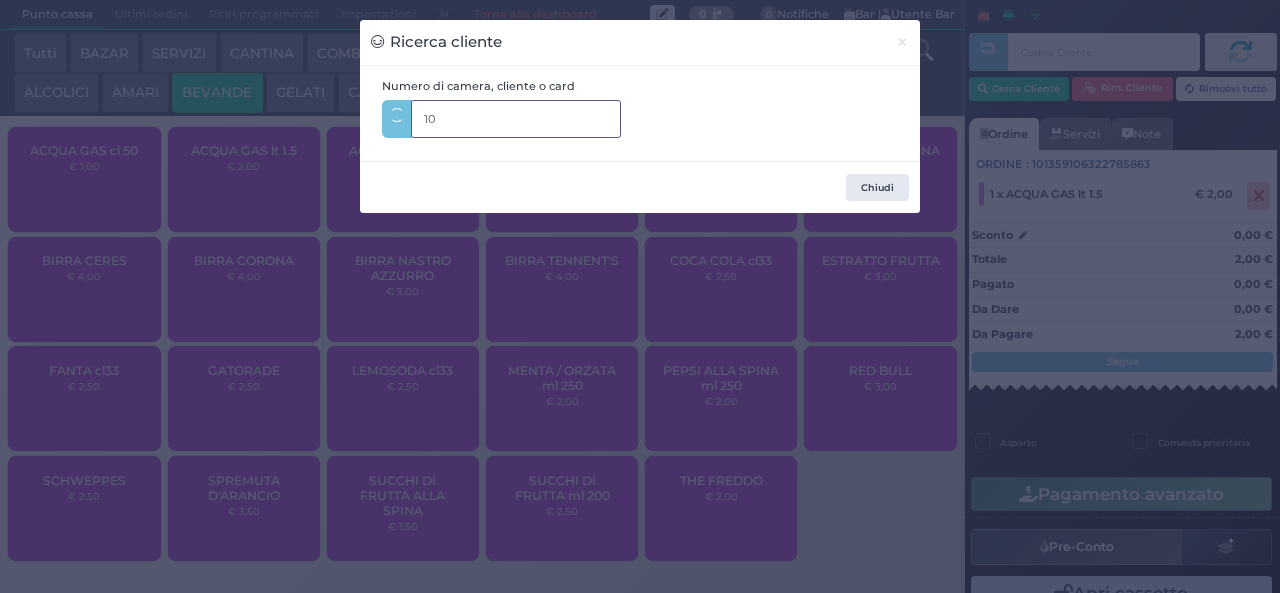 type on "107" 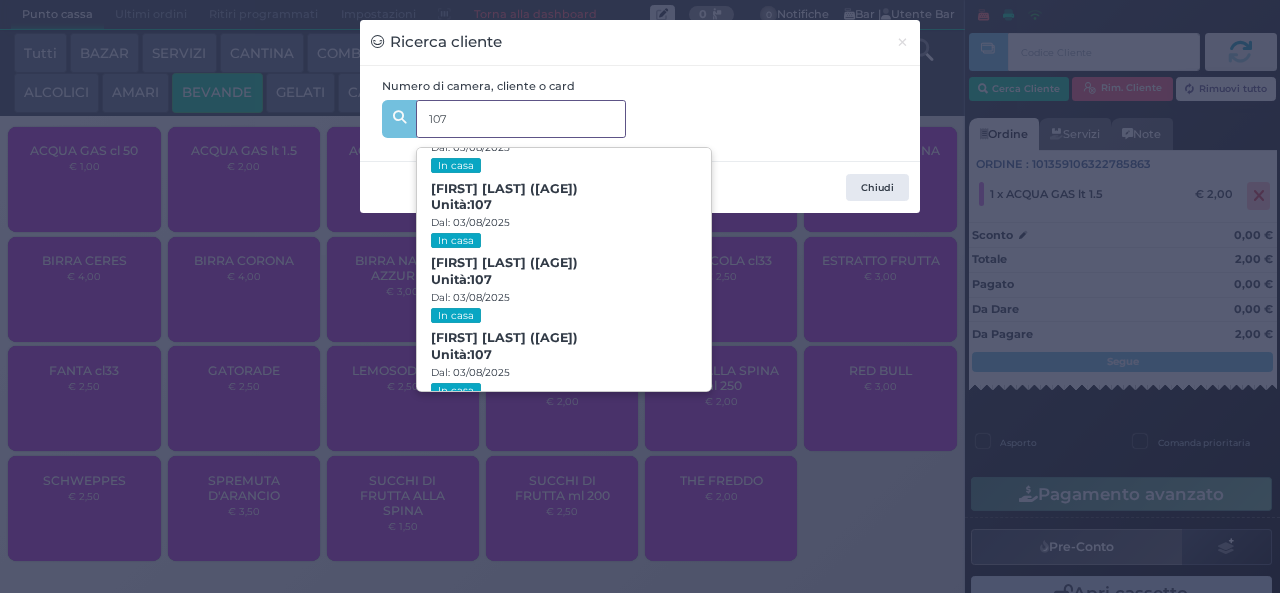 scroll, scrollTop: 197, scrollLeft: 0, axis: vertical 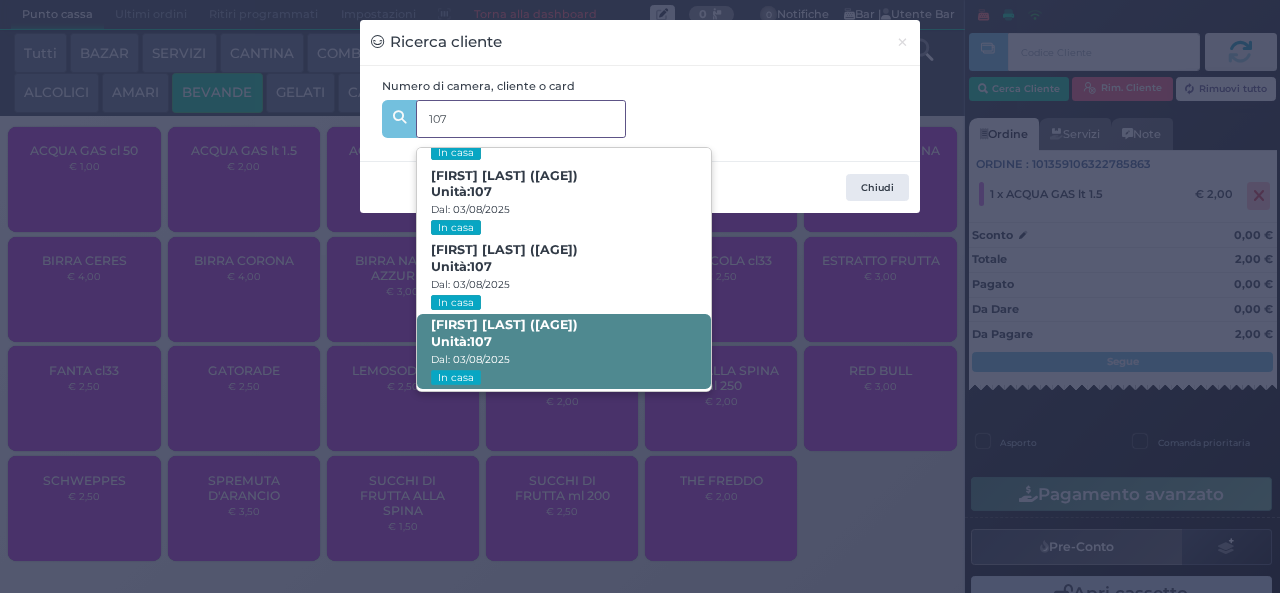 click on "[FIRST]  [LAST]  ([AGE]) Unità:  107 Dal: [DATE] In casa" at bounding box center [563, 351] 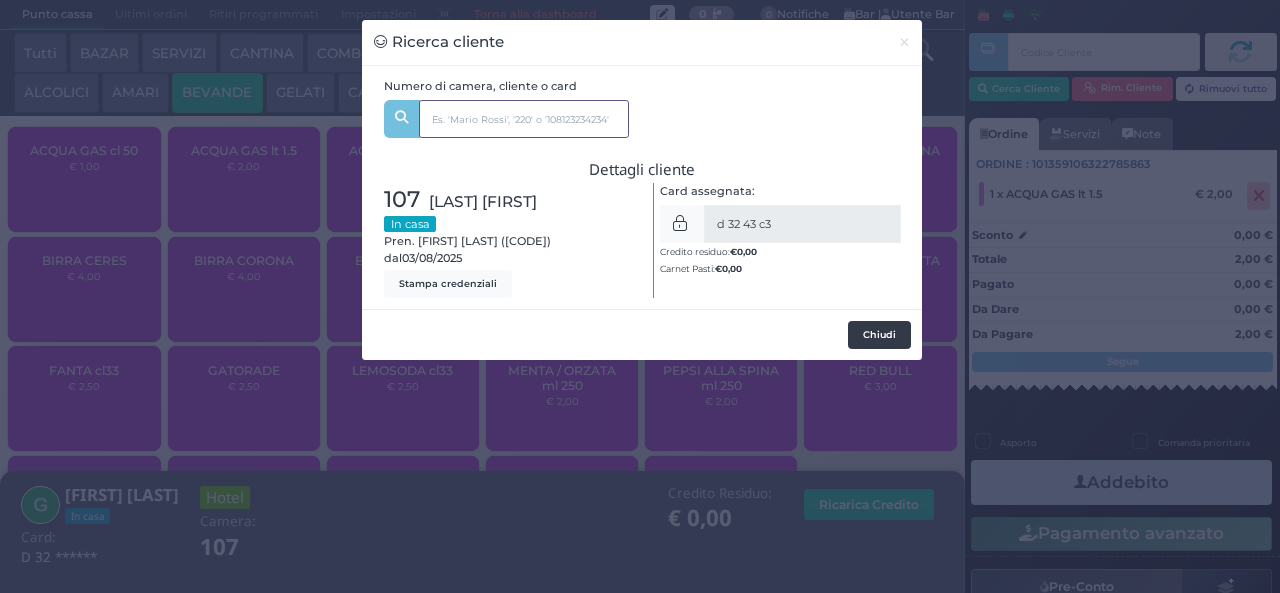 type 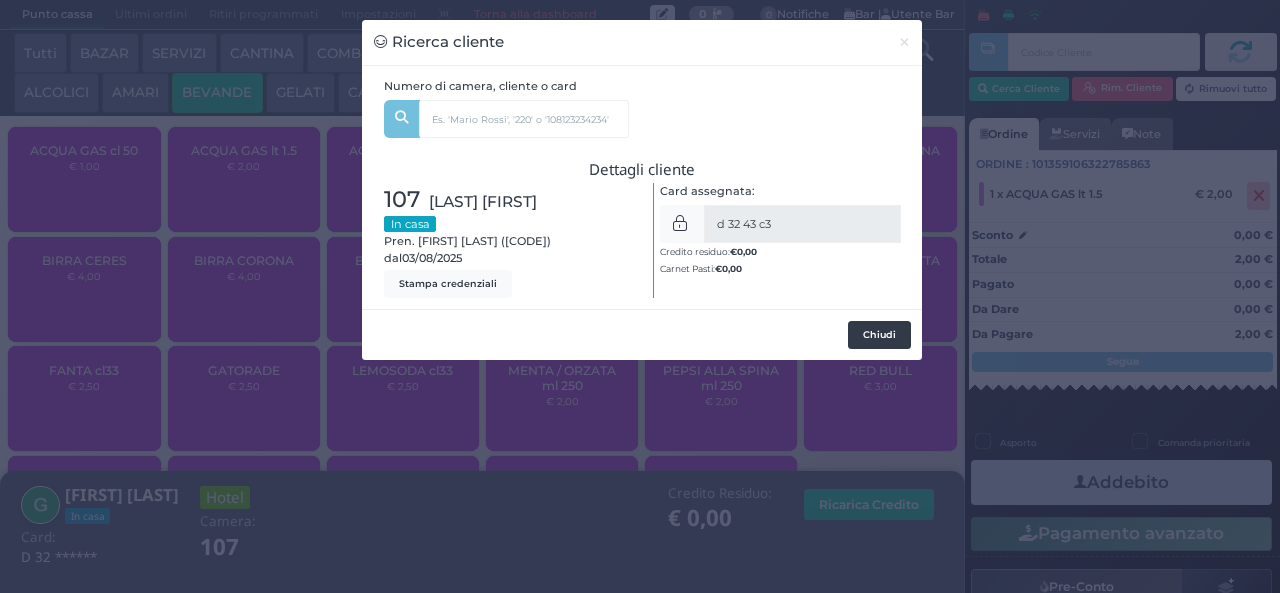 click on "Chiudi" at bounding box center (879, 335) 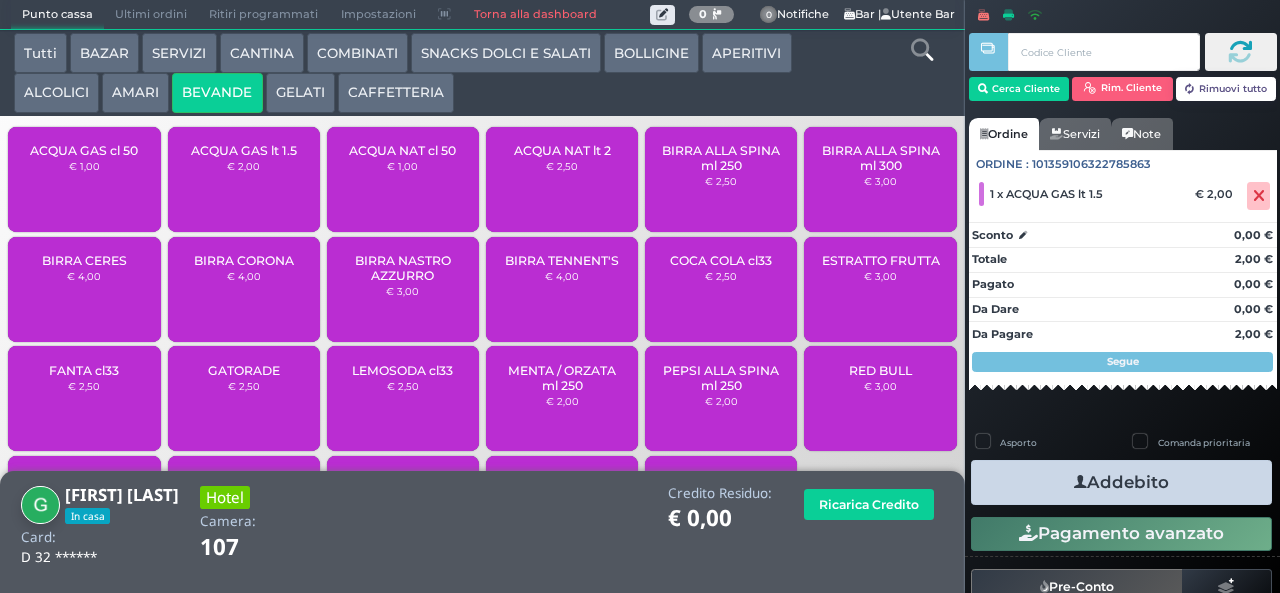 click on "Addebito" at bounding box center [1121, 482] 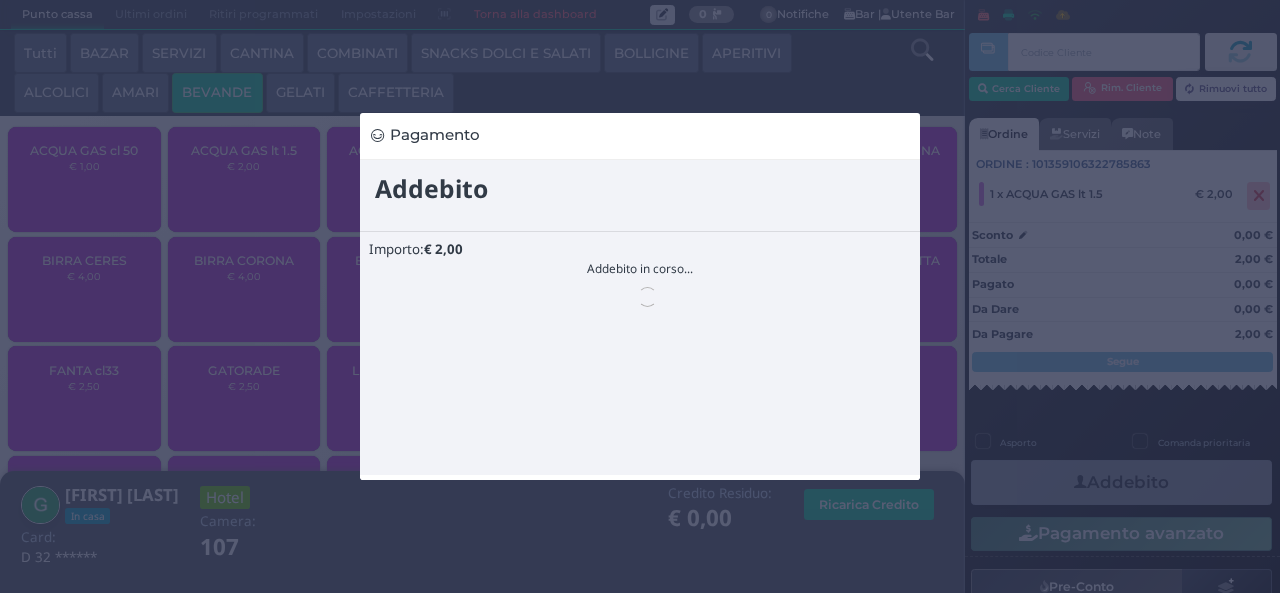 scroll, scrollTop: 0, scrollLeft: 0, axis: both 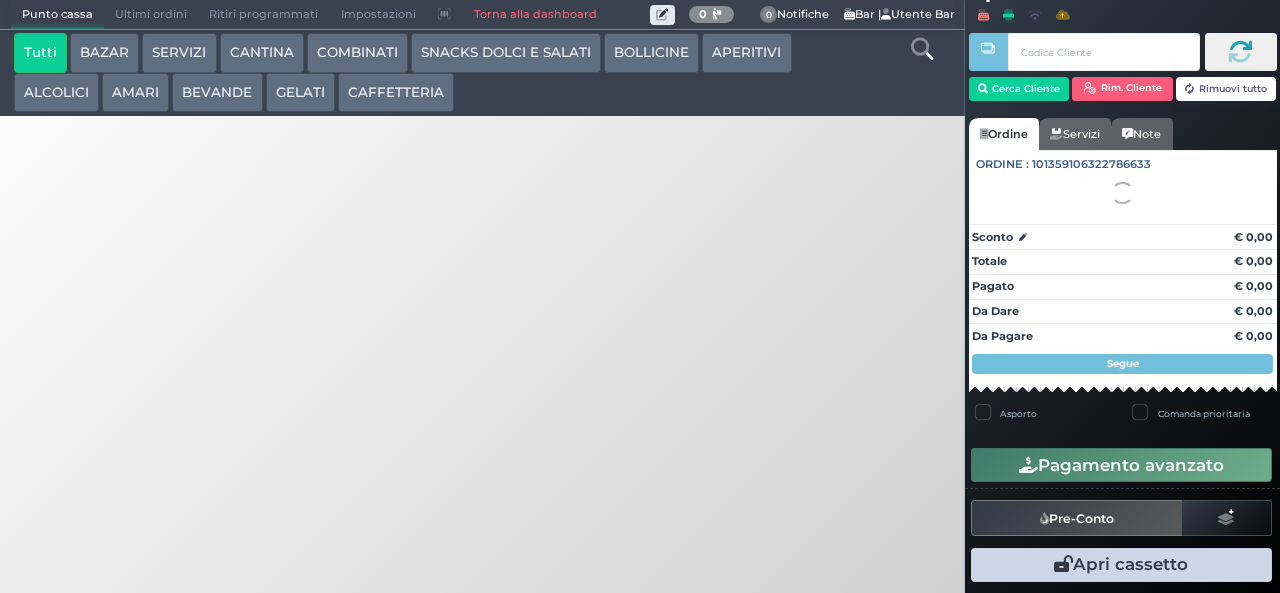 click on "BEVANDE" at bounding box center [217, 93] 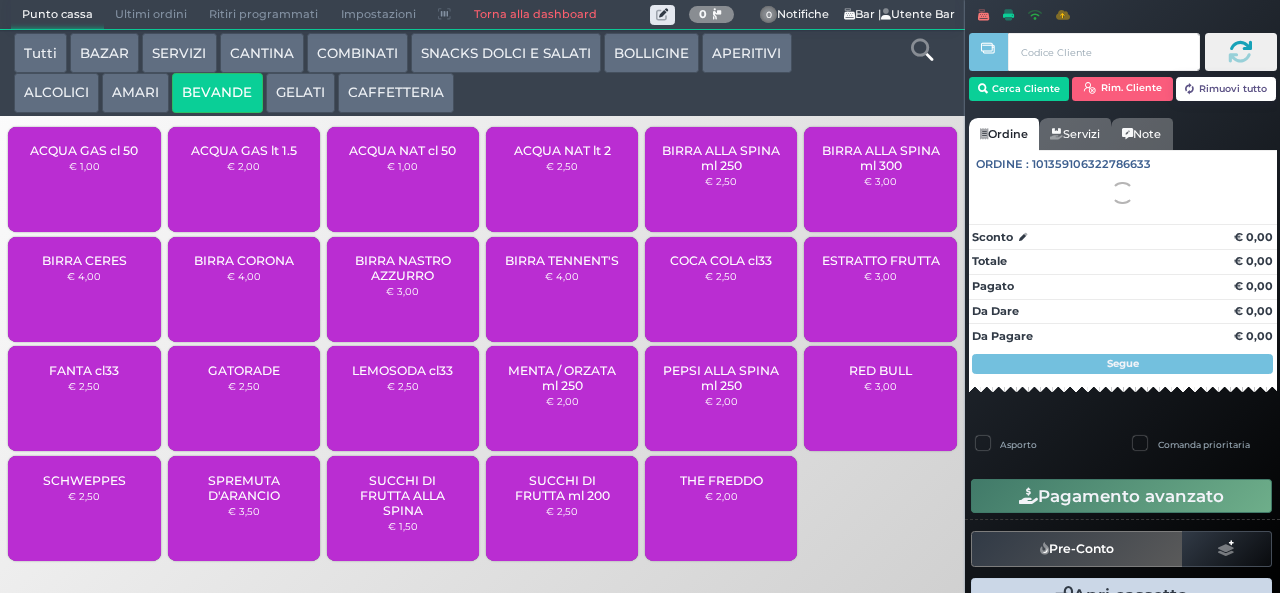 click on "BEVANDE" at bounding box center [217, 93] 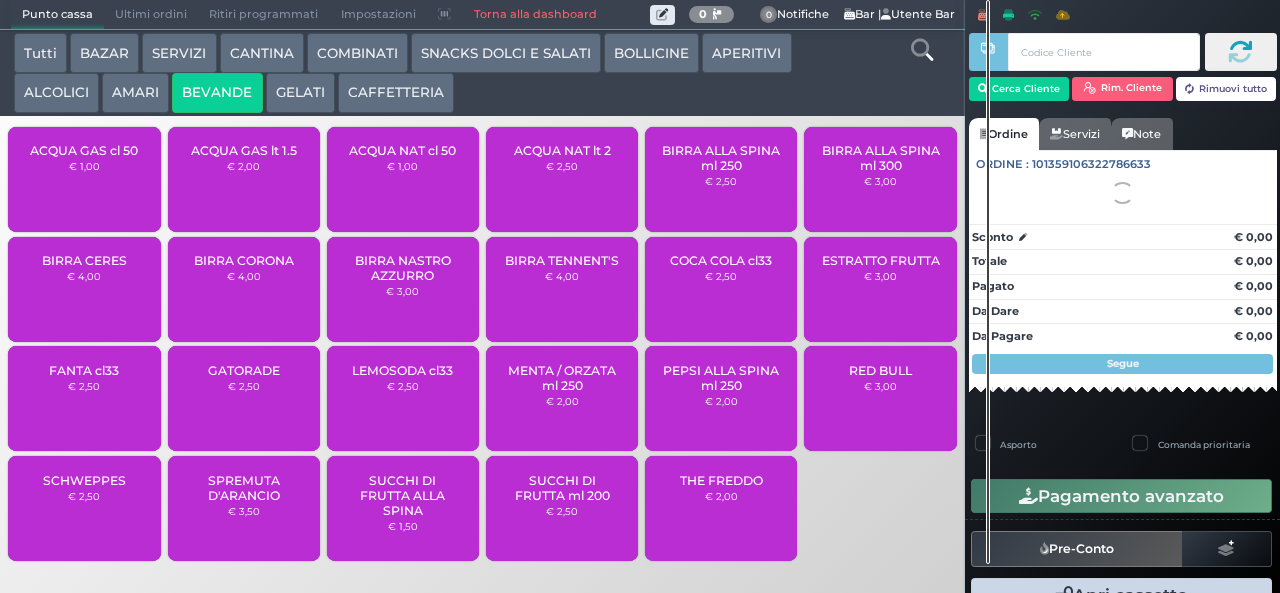 type 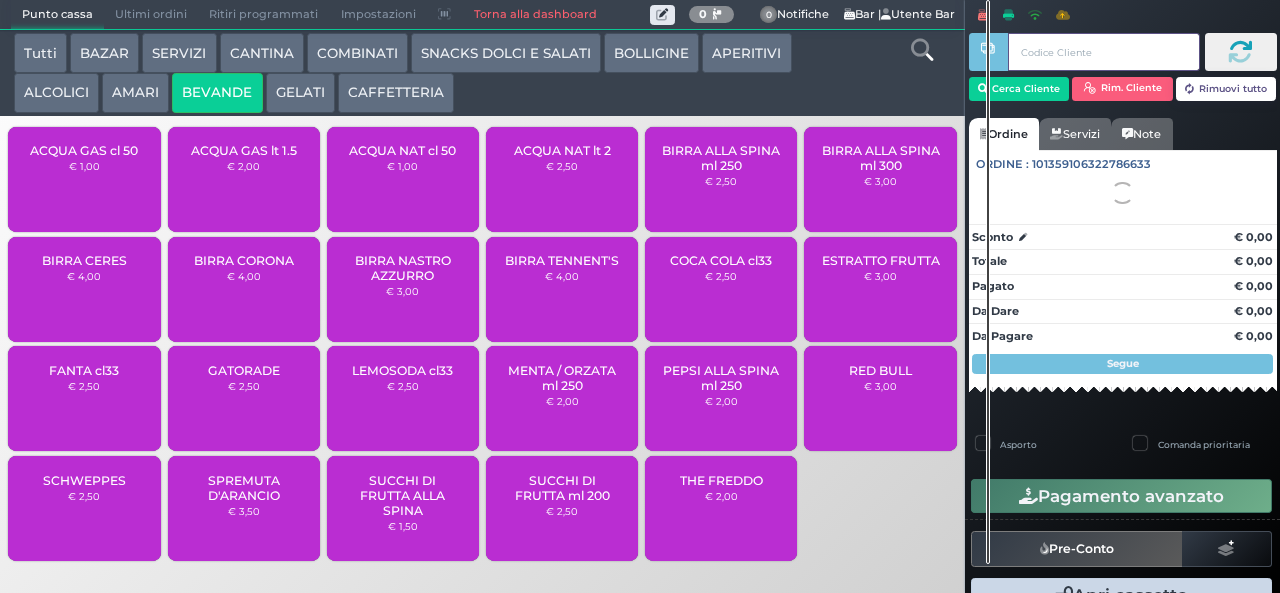 type 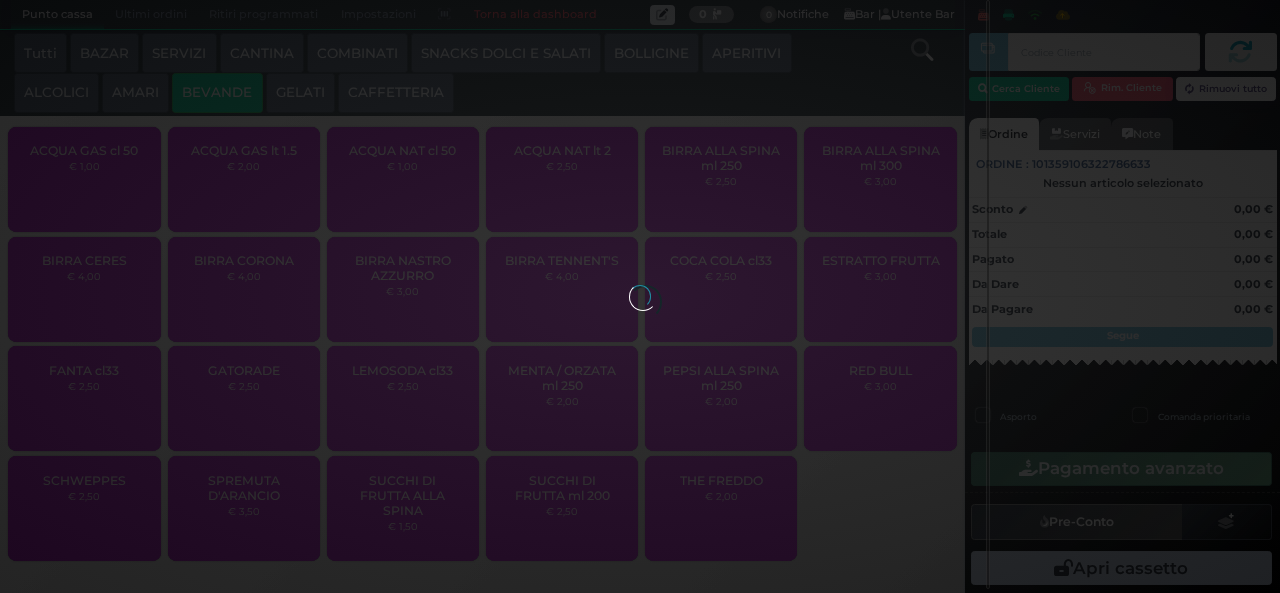 click at bounding box center (640, 296) 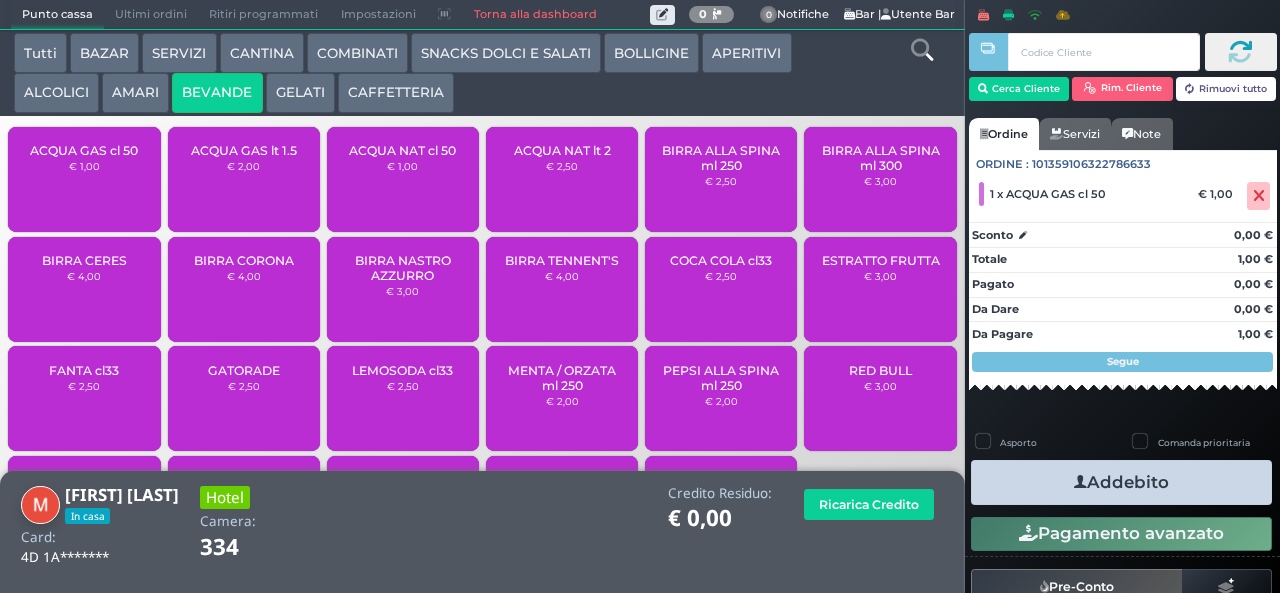 click on "ACQUA NAT cl 50" at bounding box center (402, 150) 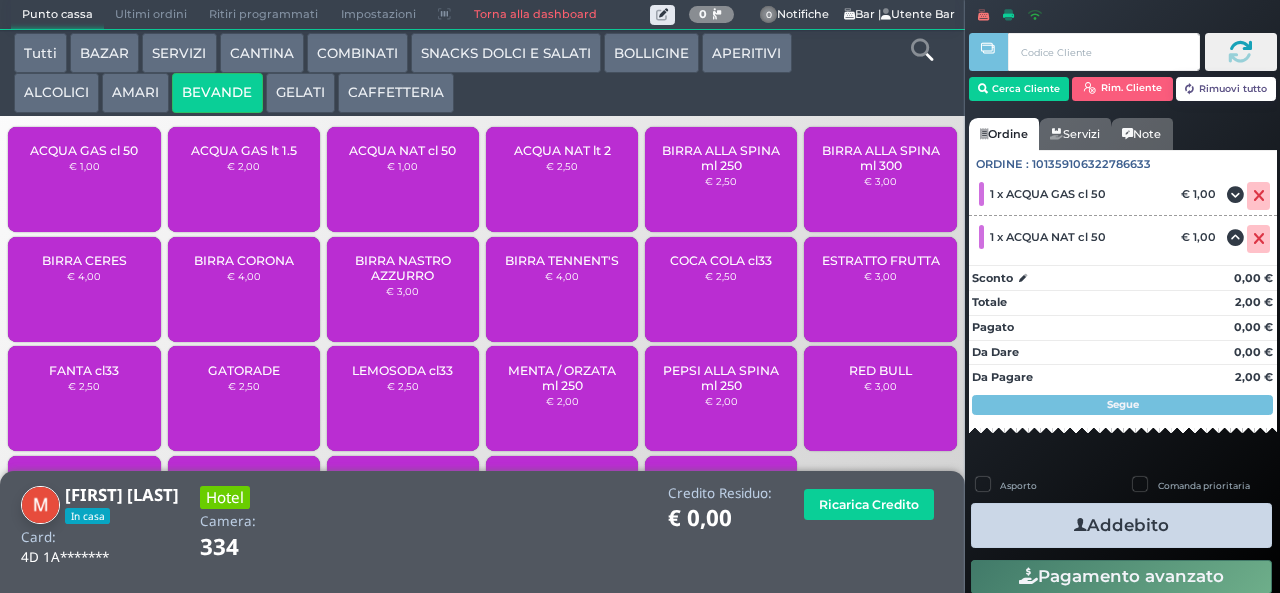 click at bounding box center [1080, 525] 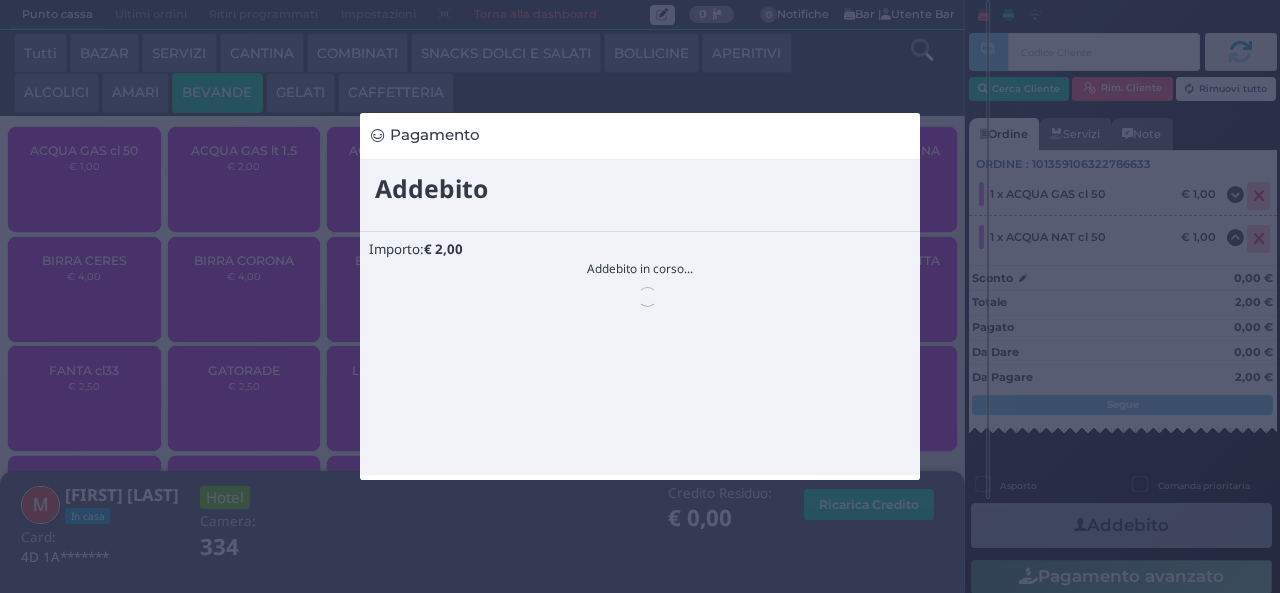 scroll, scrollTop: 0, scrollLeft: 0, axis: both 